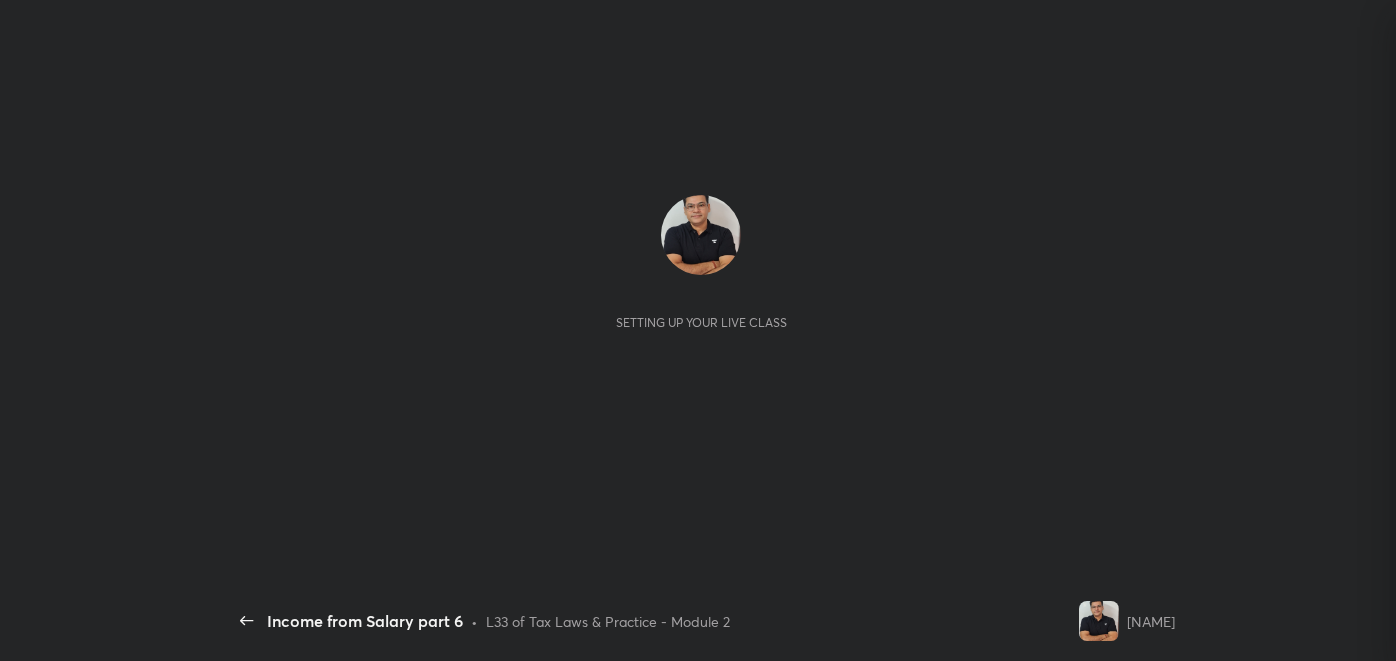 scroll, scrollTop: 0, scrollLeft: 0, axis: both 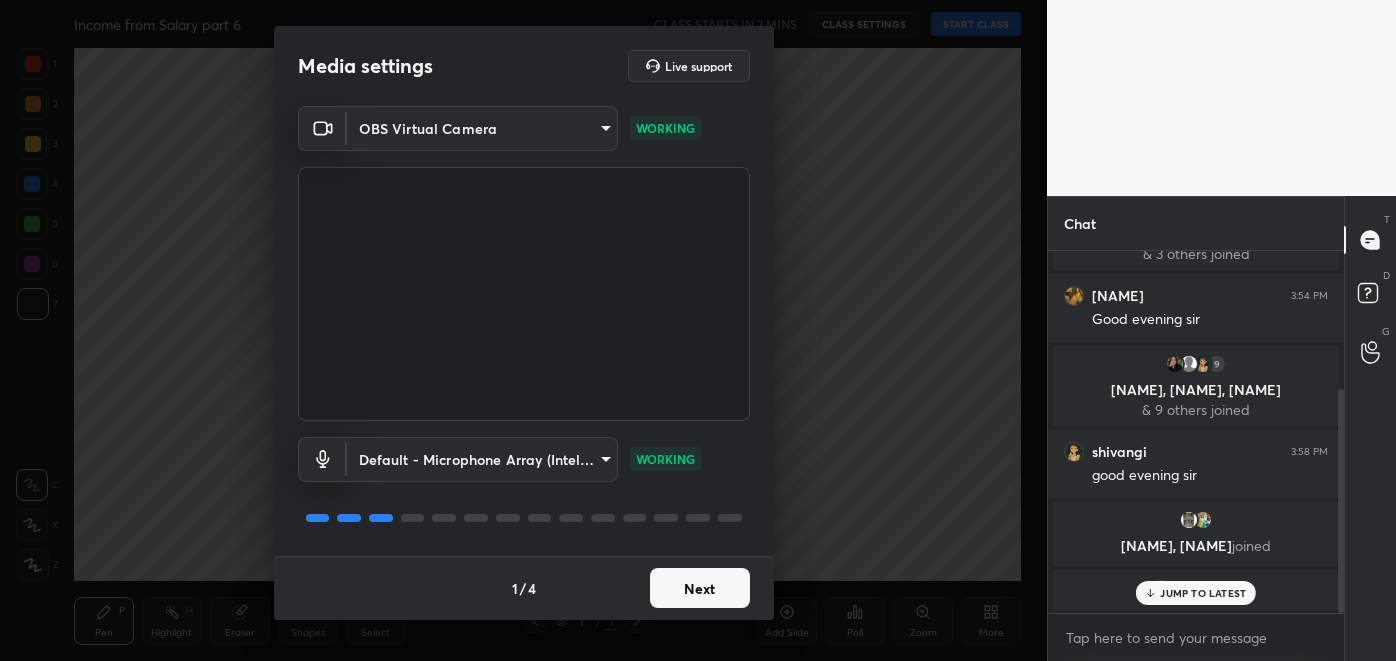 click on "Next" at bounding box center (700, 588) 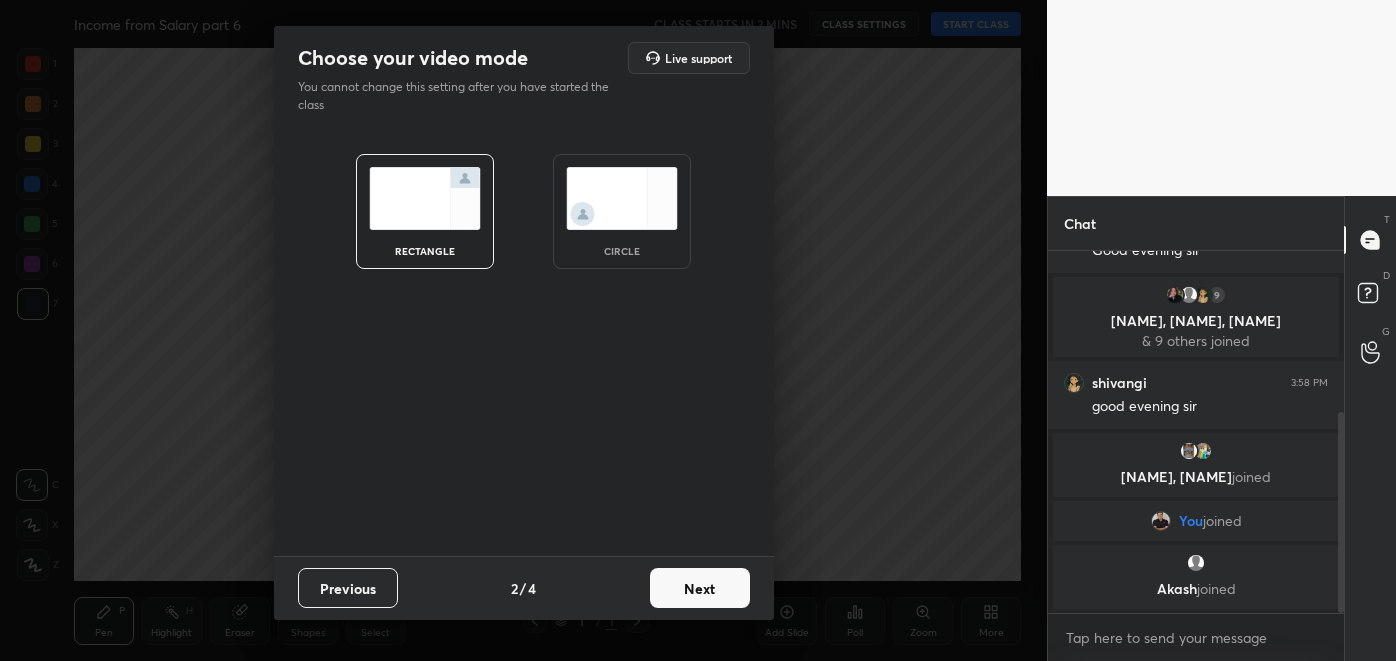 click on "Next" at bounding box center (700, 588) 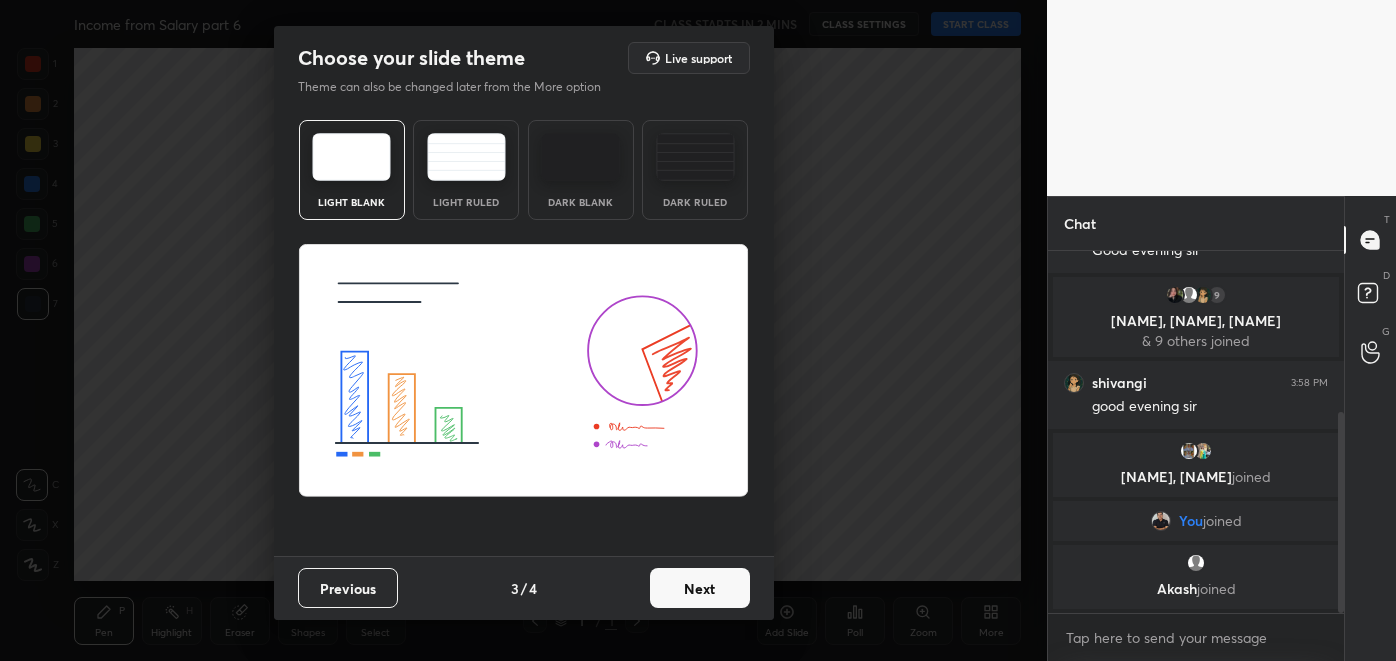click on "Next" at bounding box center (700, 588) 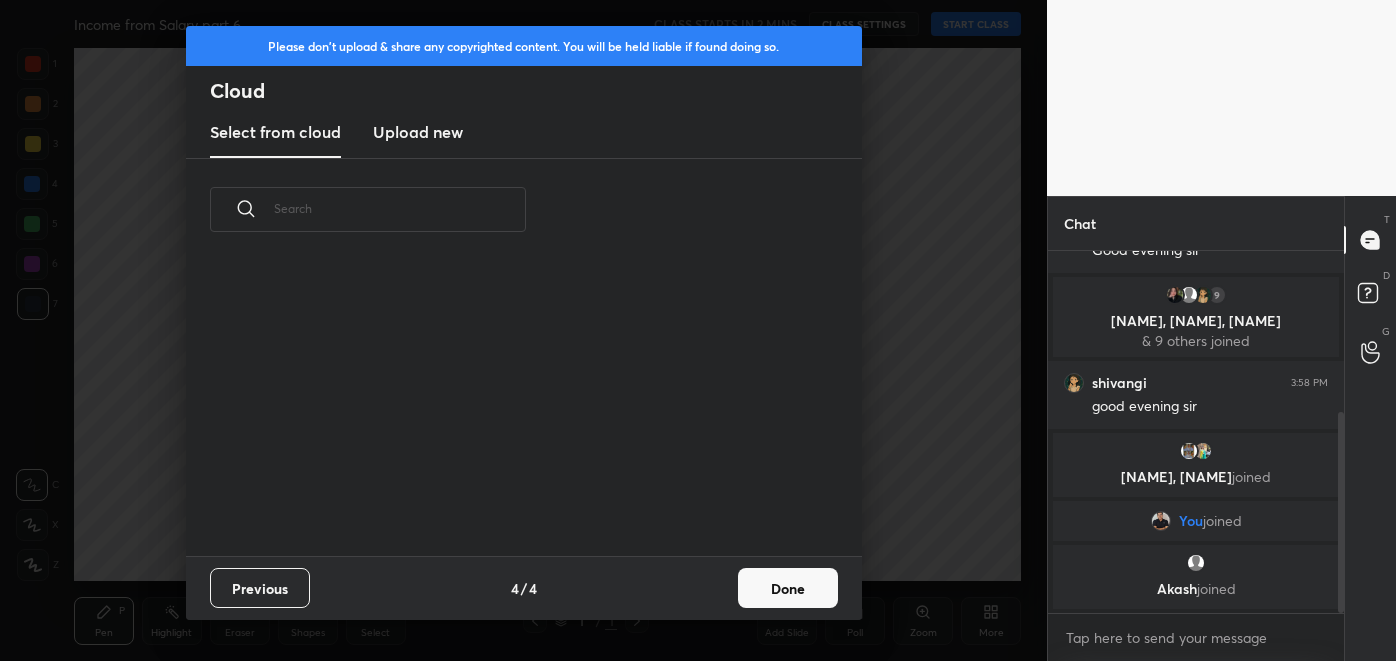 scroll, scrollTop: 7, scrollLeft: 10, axis: both 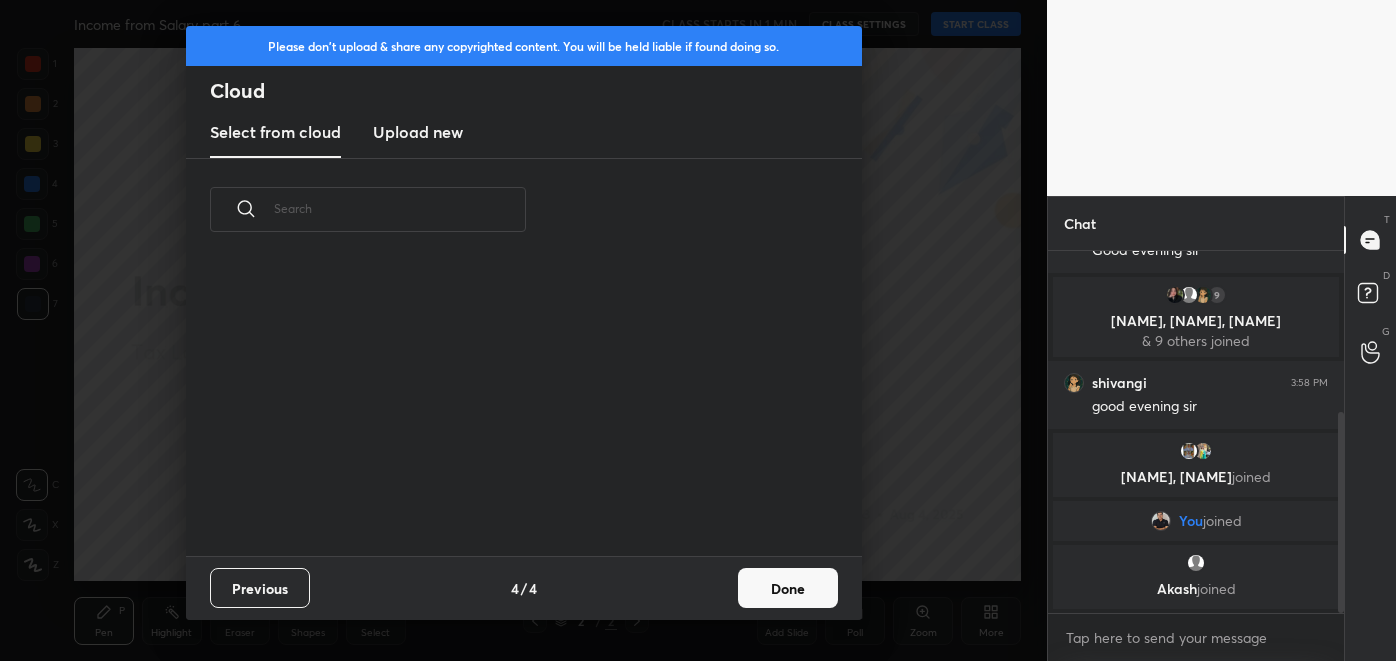 click on "Done" at bounding box center [788, 588] 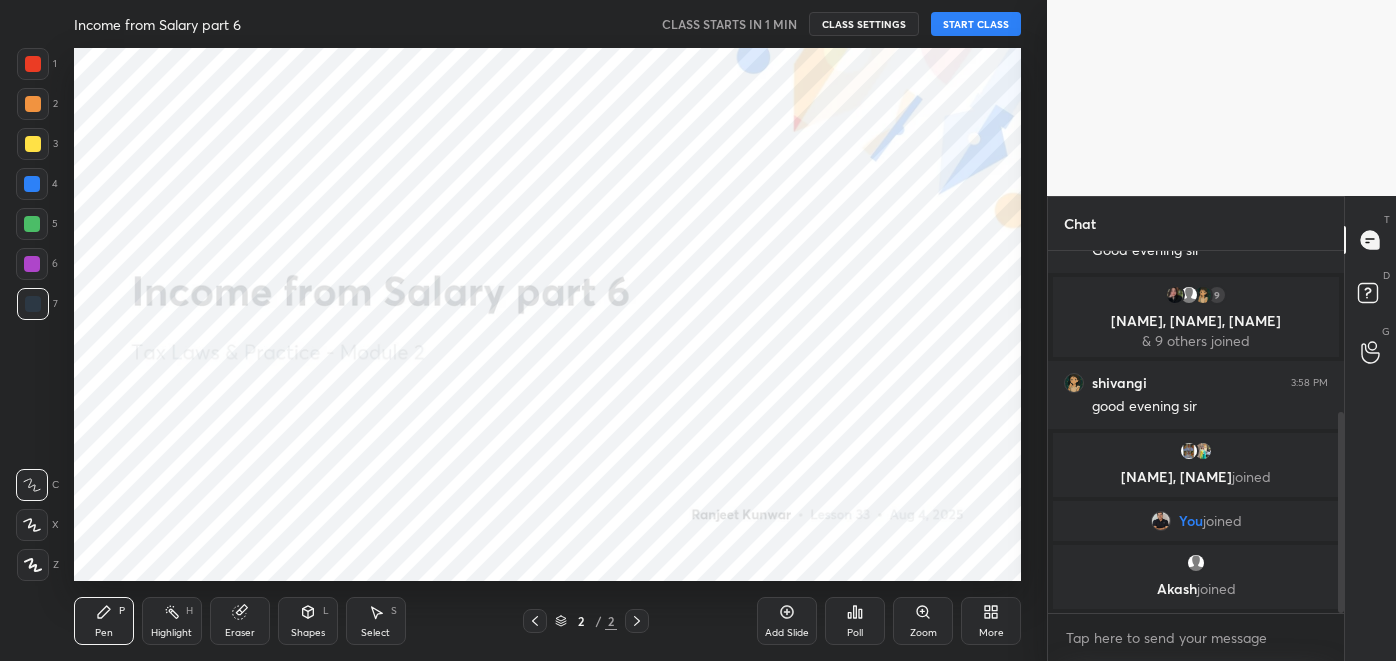 click on "START CLASS" at bounding box center (976, 24) 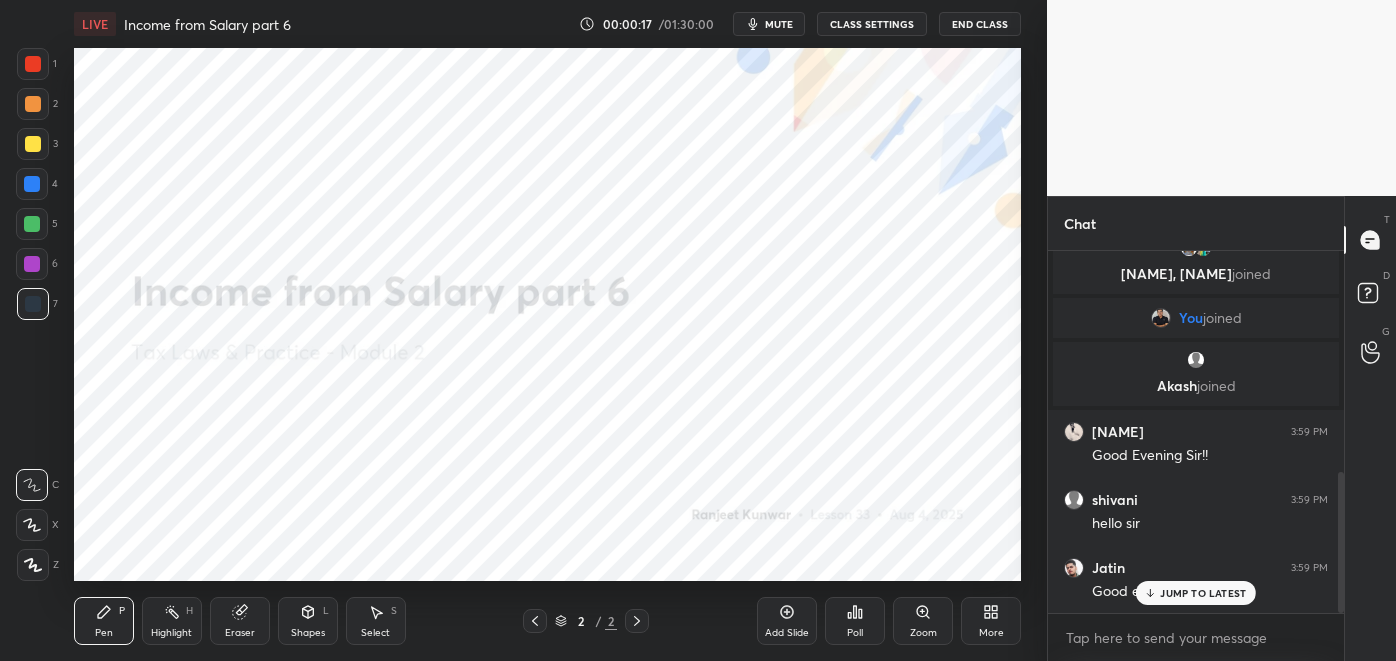 scroll, scrollTop: 565, scrollLeft: 0, axis: vertical 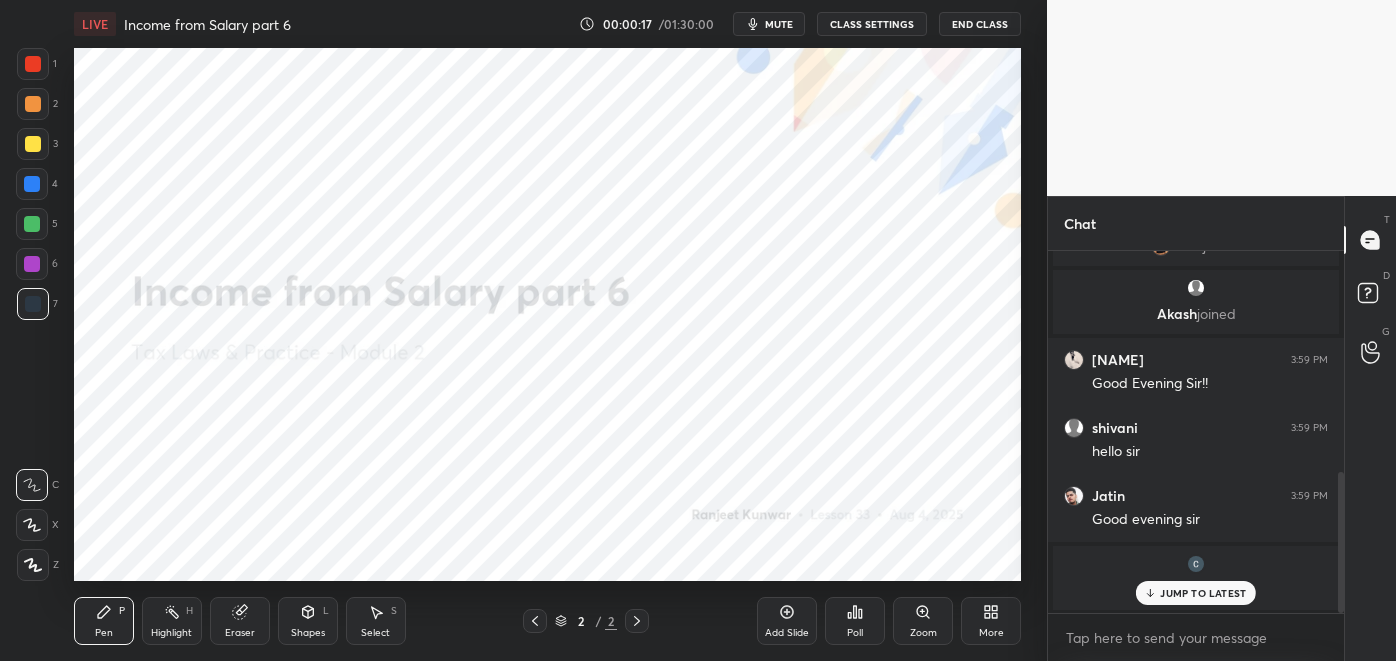 click on "mute" at bounding box center (779, 24) 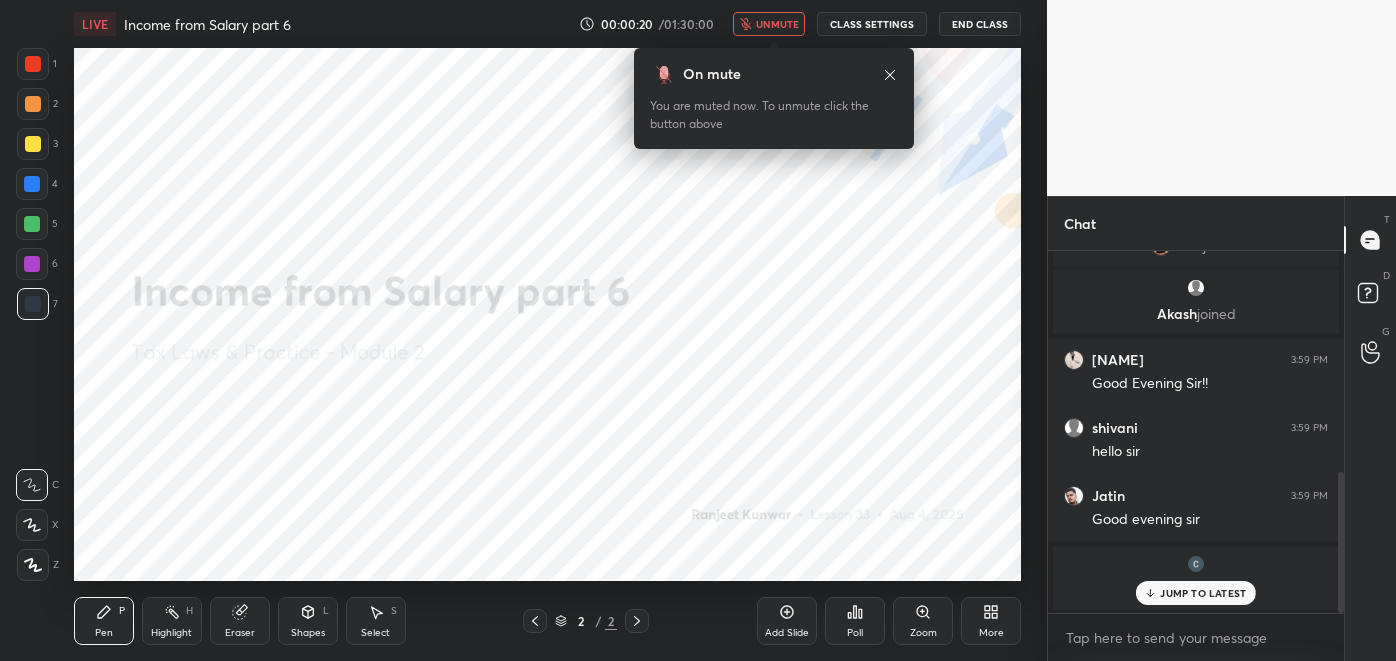 click 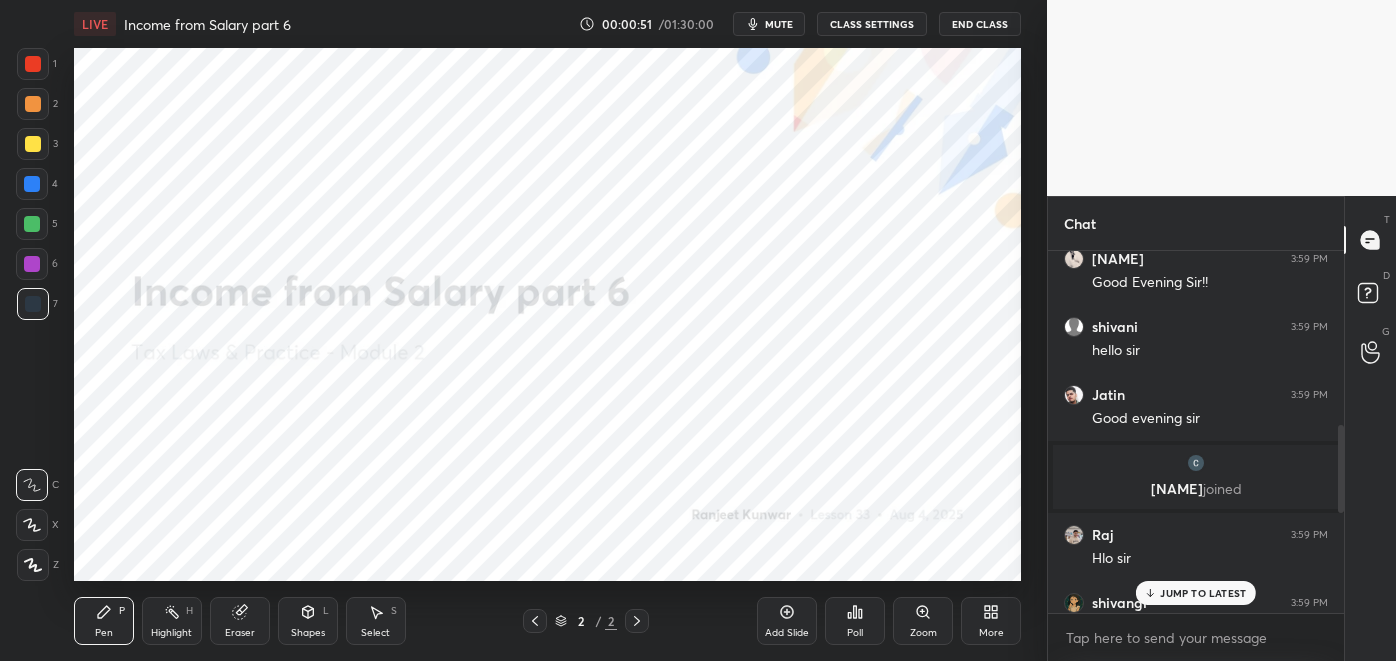 scroll, scrollTop: 638, scrollLeft: 0, axis: vertical 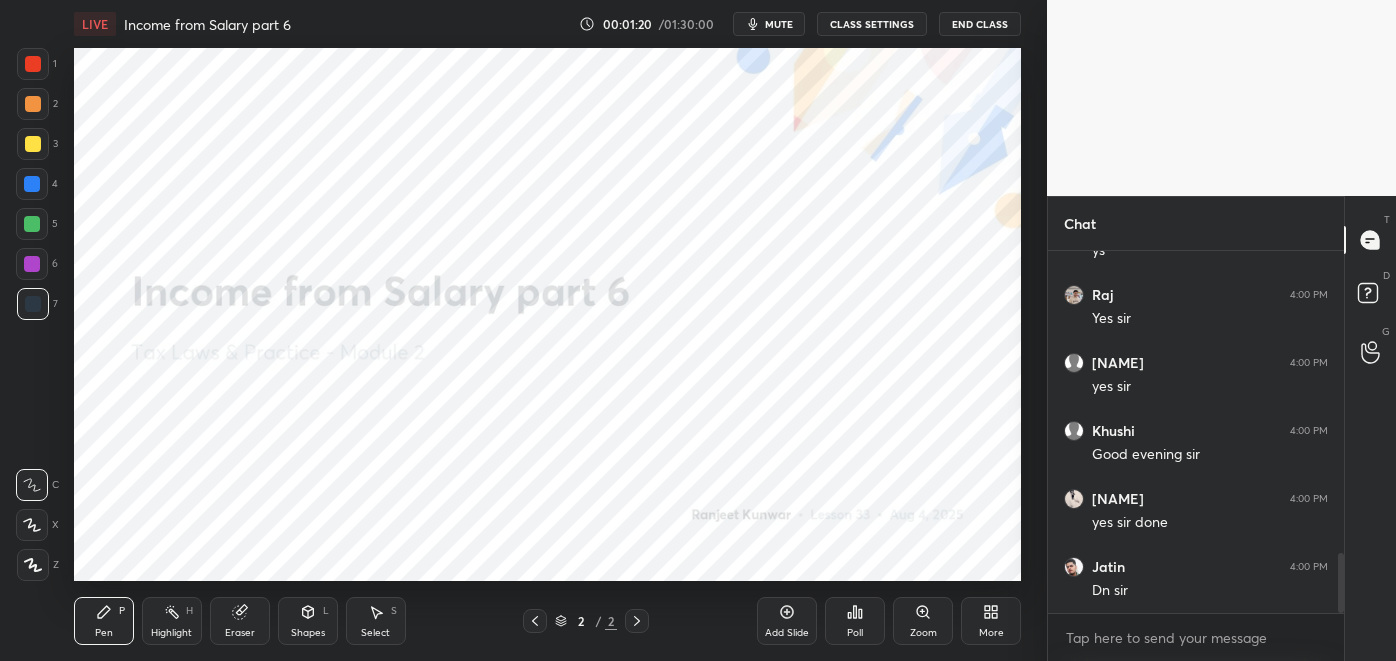 click on "More" at bounding box center (991, 621) 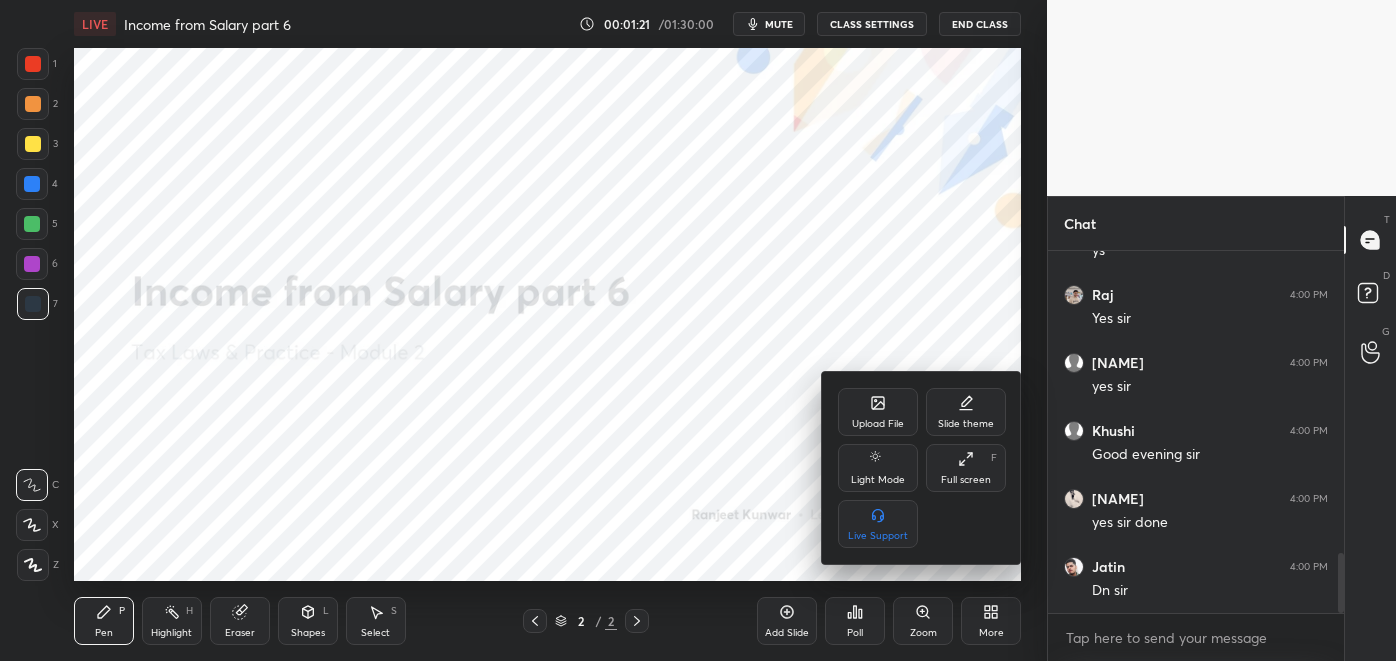 scroll, scrollTop: 1883, scrollLeft: 0, axis: vertical 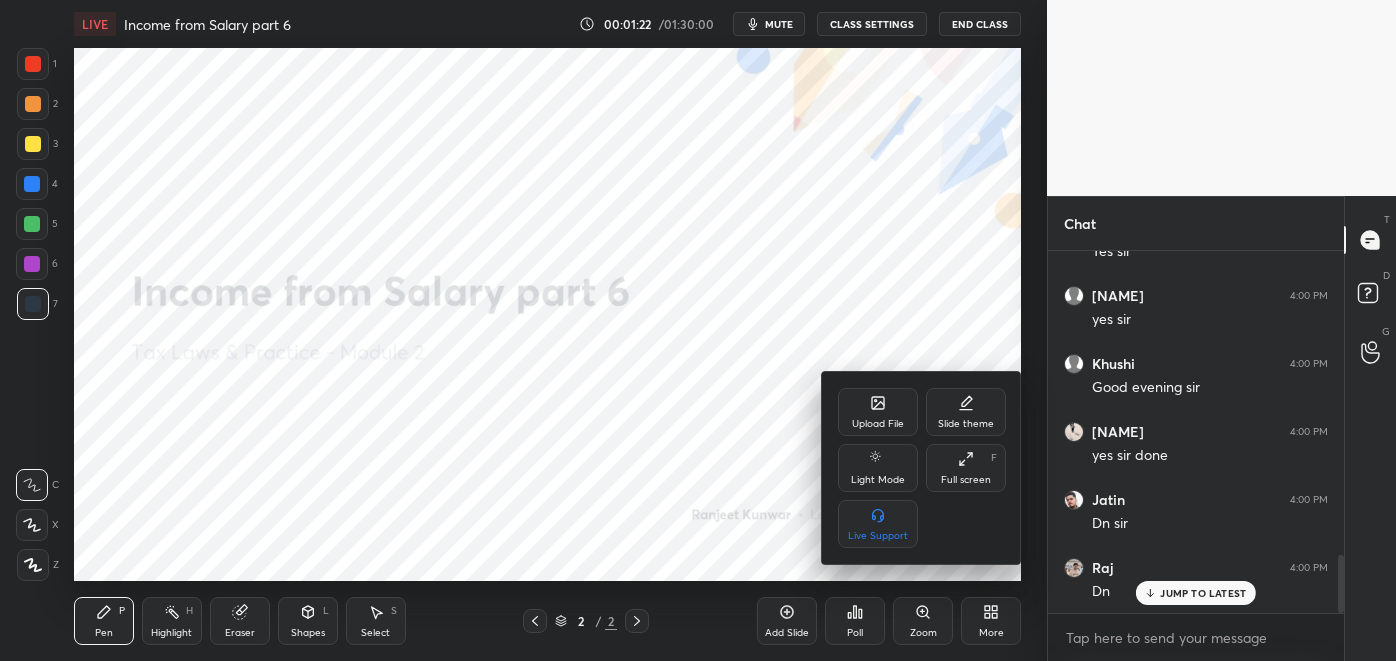 click 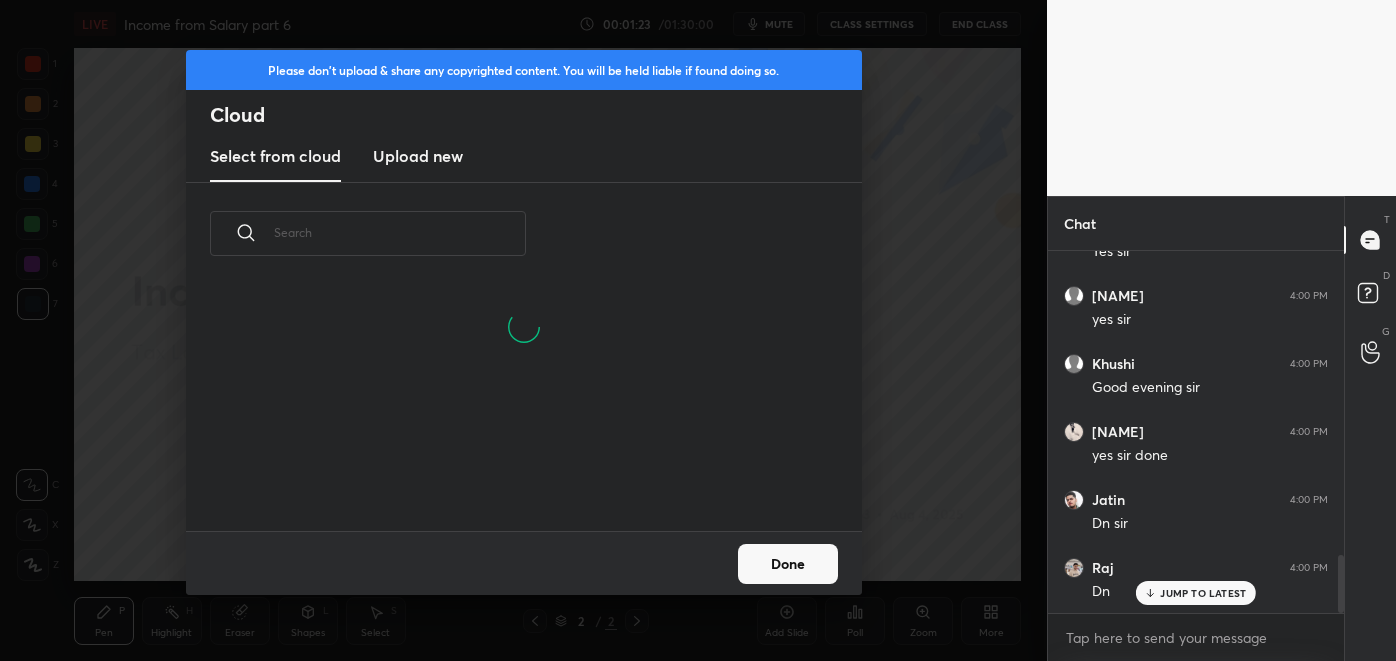 click on "Upload new" at bounding box center (418, 156) 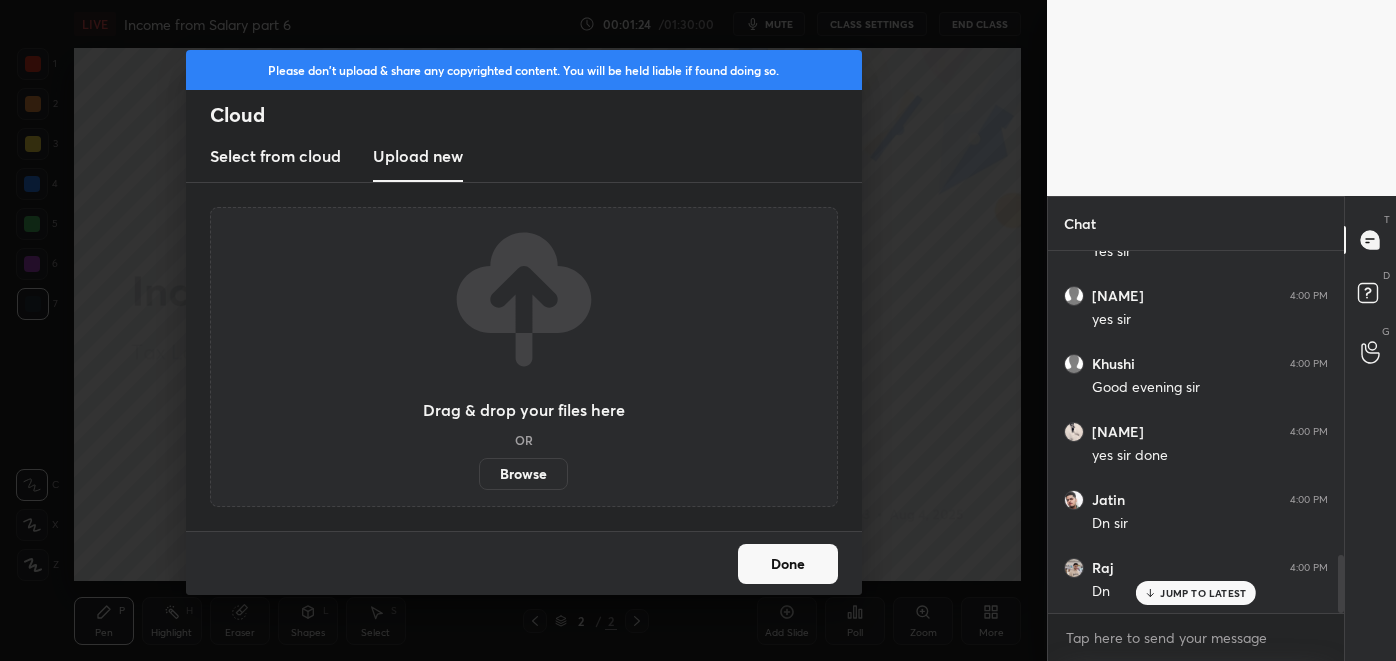 scroll, scrollTop: 1952, scrollLeft: 0, axis: vertical 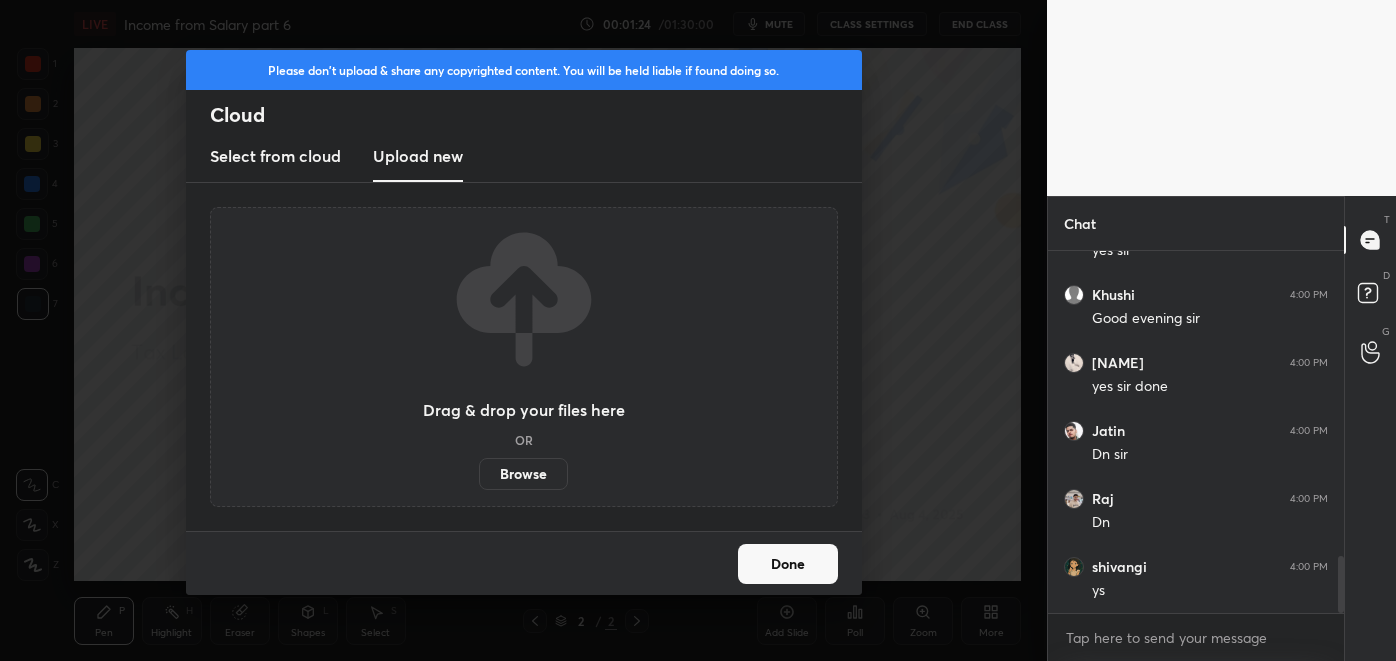 click on "Browse" at bounding box center [523, 474] 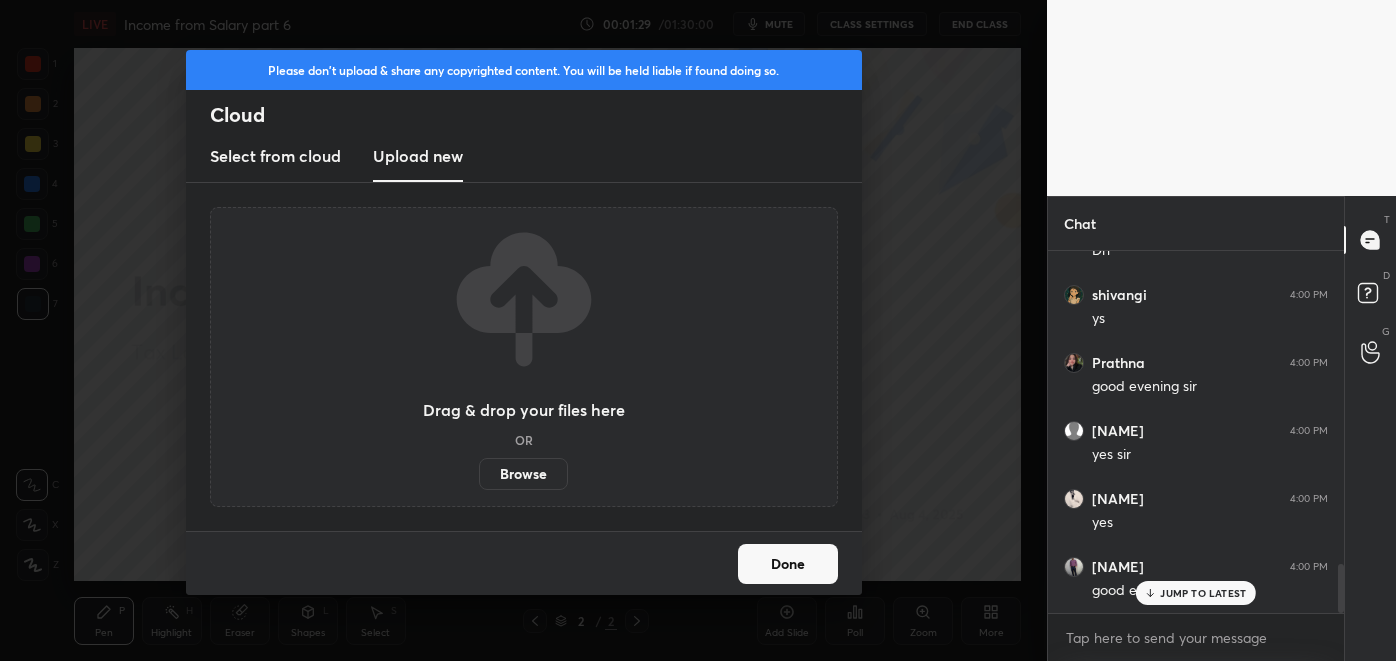 scroll, scrollTop: 2291, scrollLeft: 0, axis: vertical 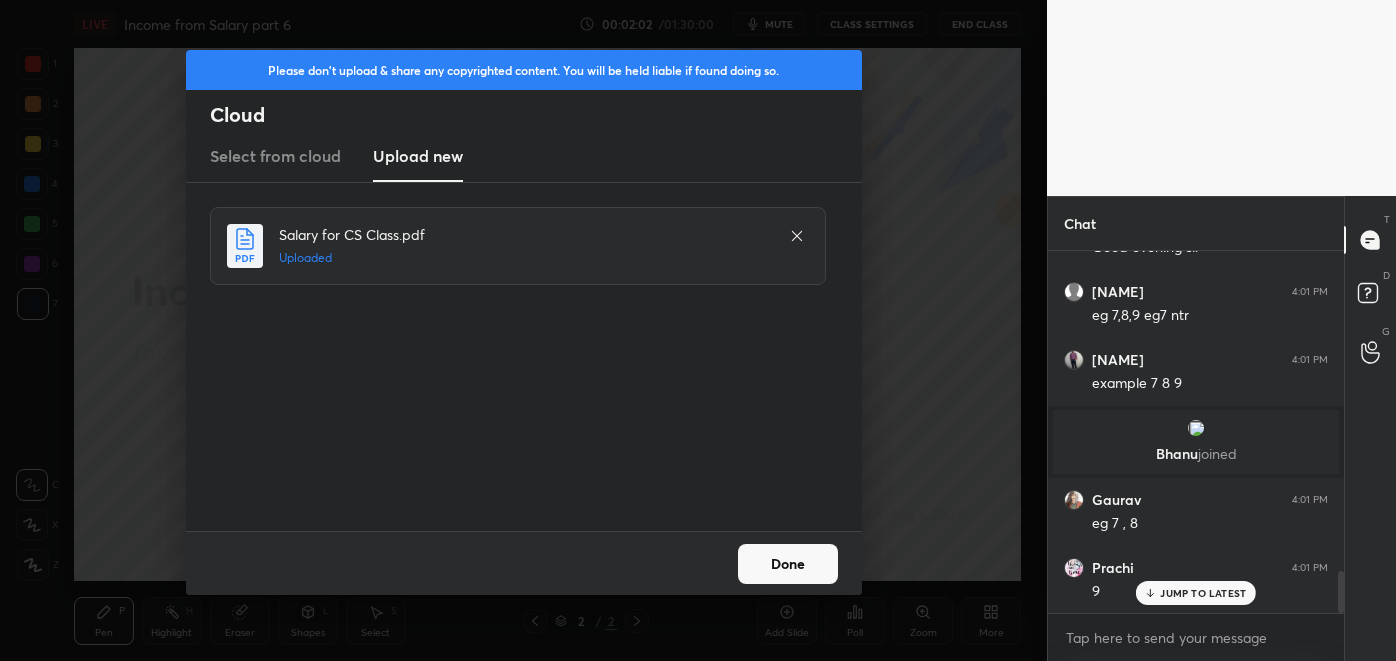 click on "Done" at bounding box center (788, 564) 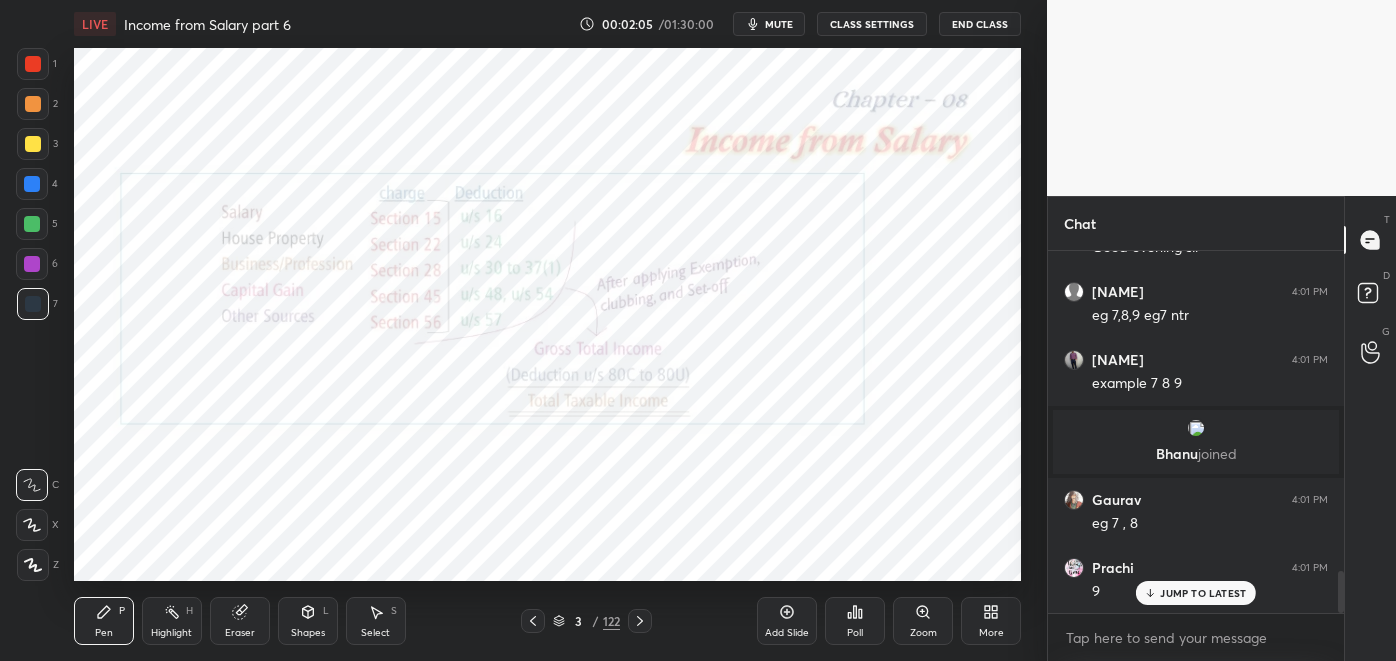 click 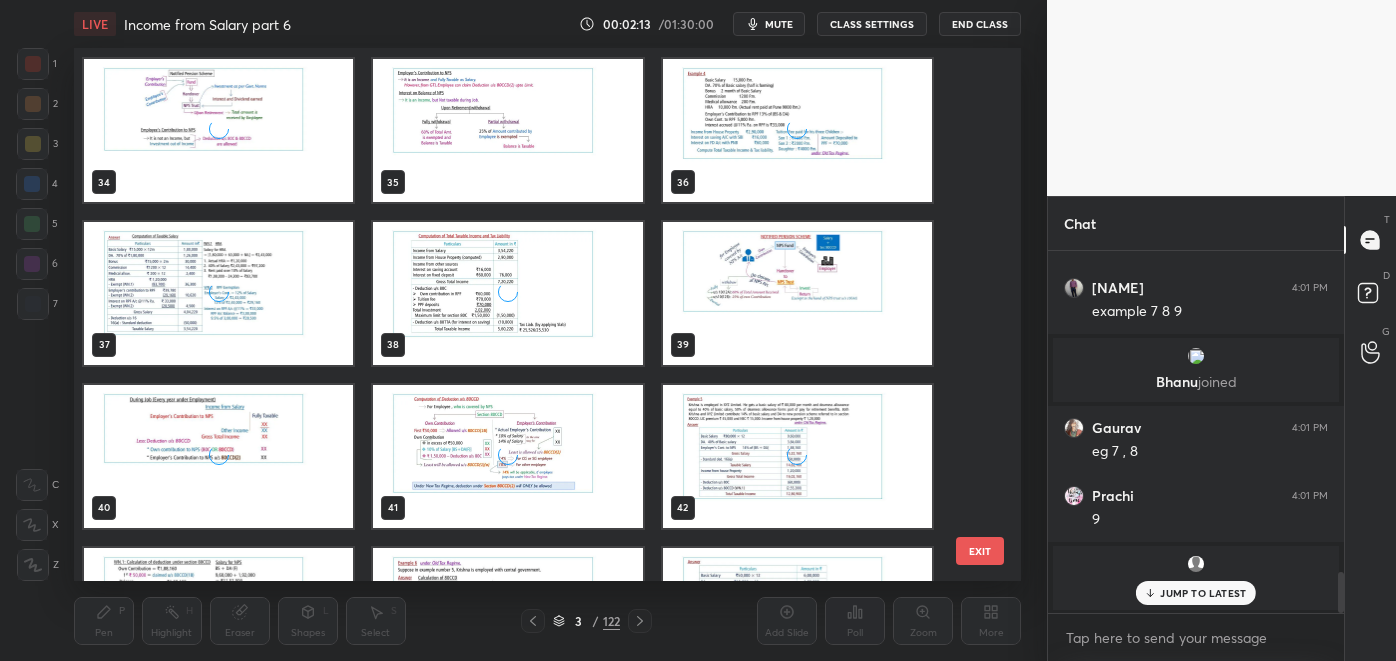 scroll, scrollTop: 1788, scrollLeft: 0, axis: vertical 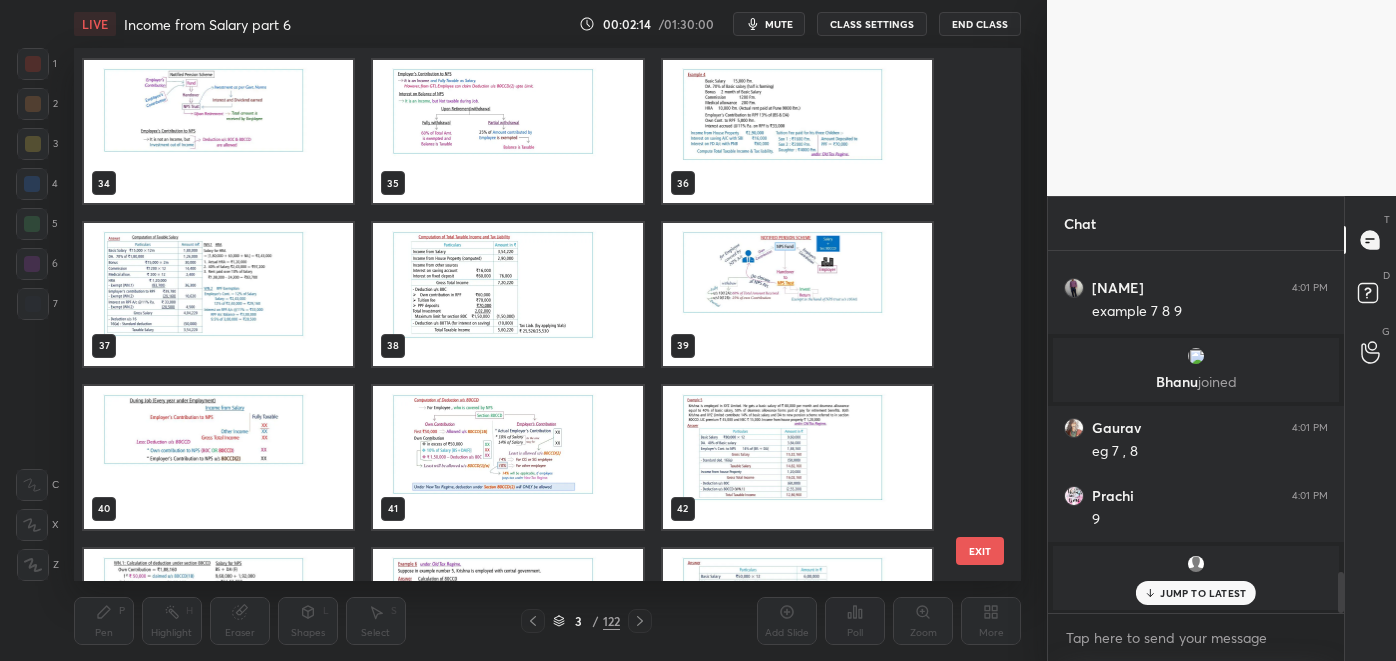 click at bounding box center (796, 457) 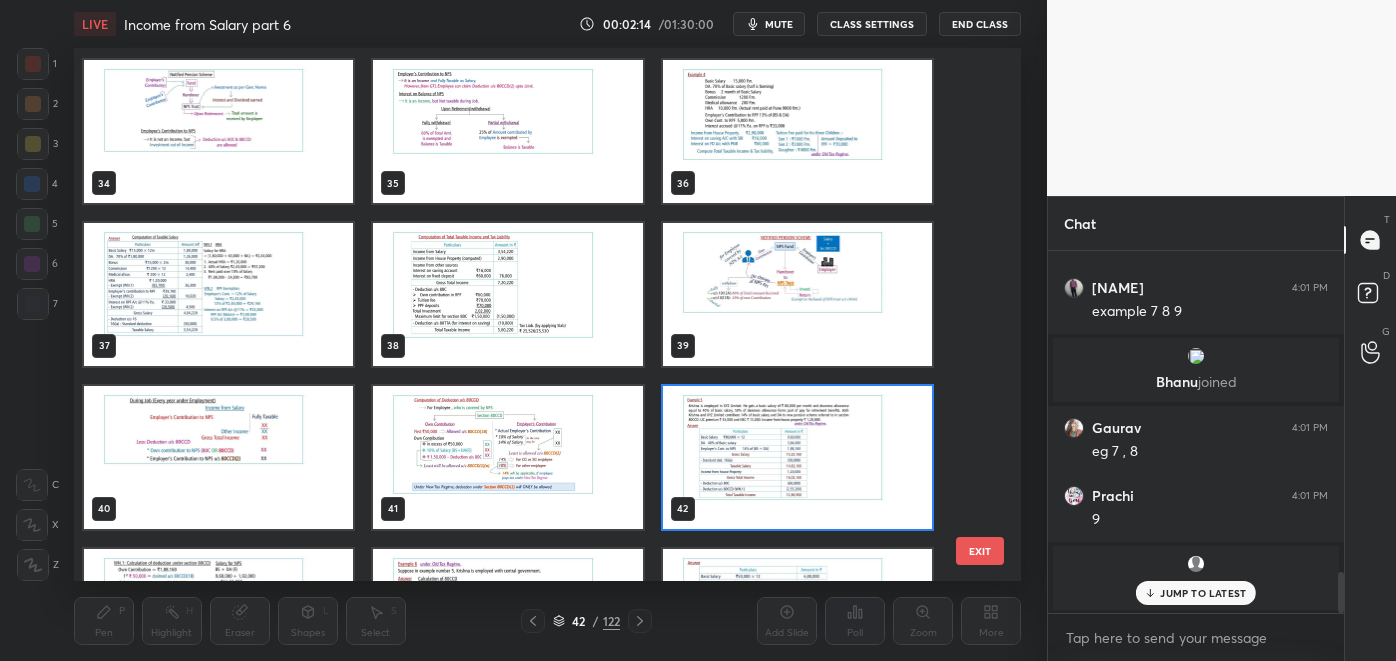 click at bounding box center [796, 457] 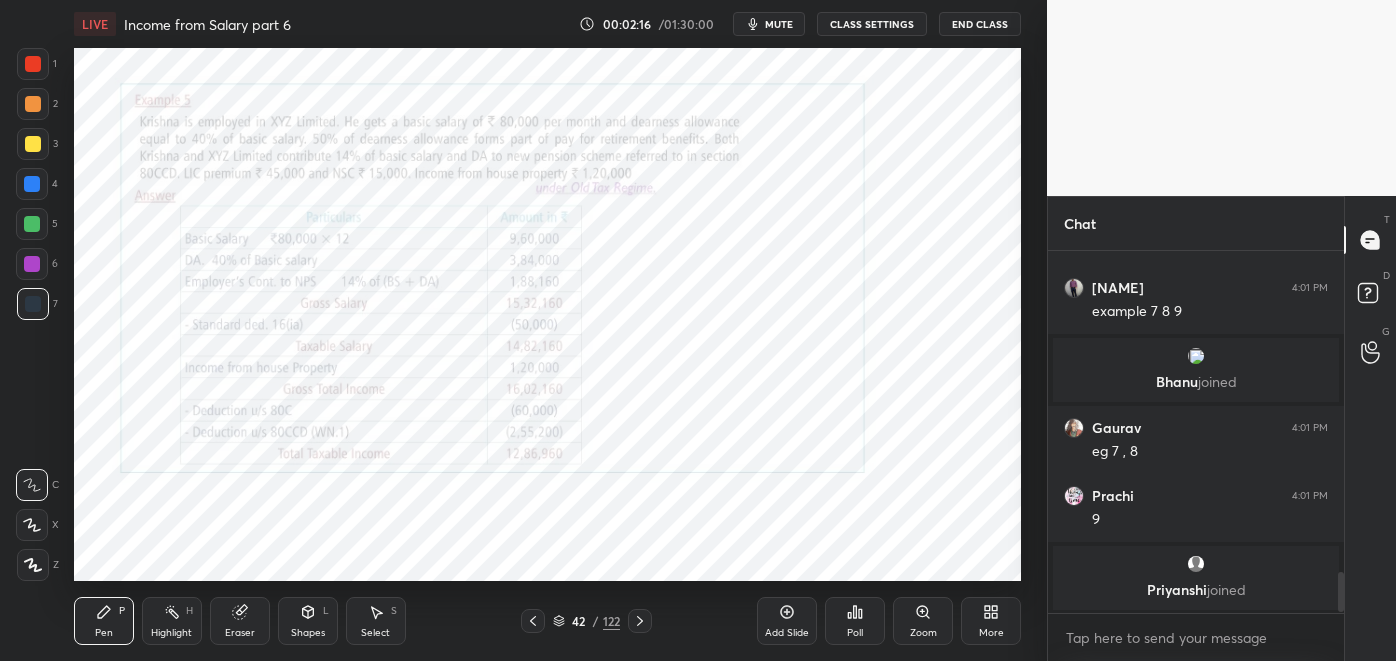click 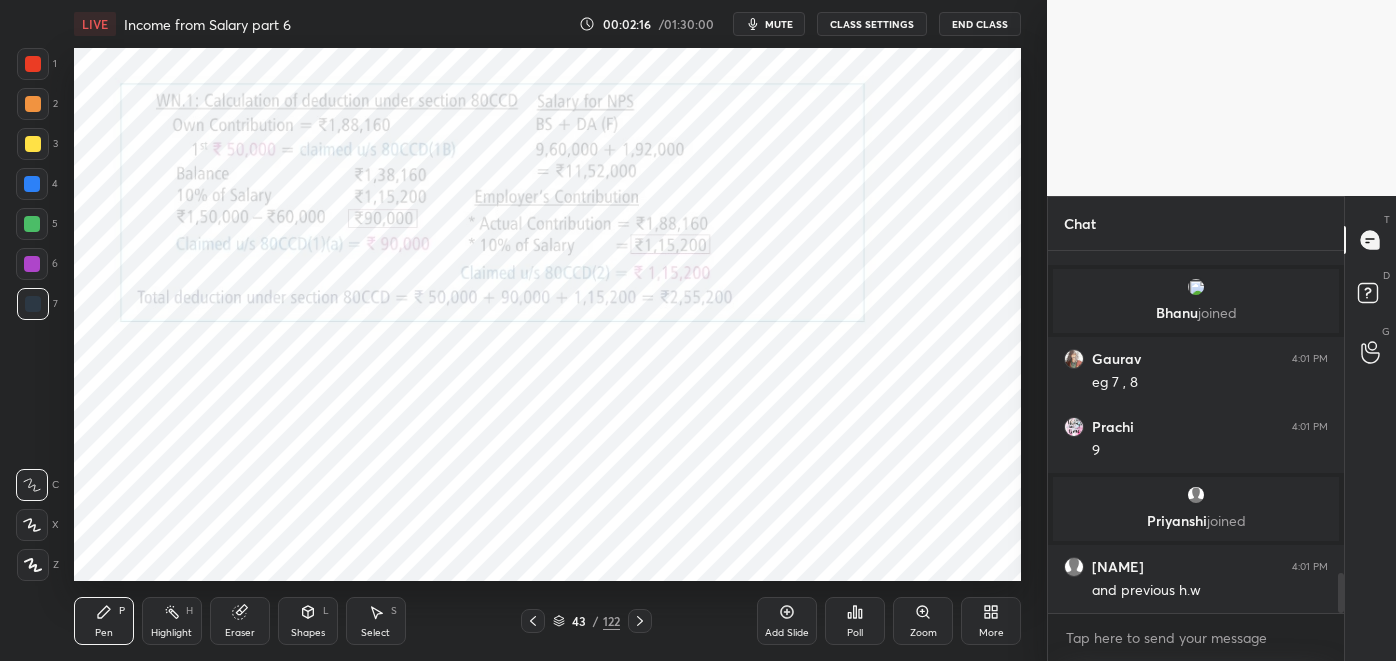 click 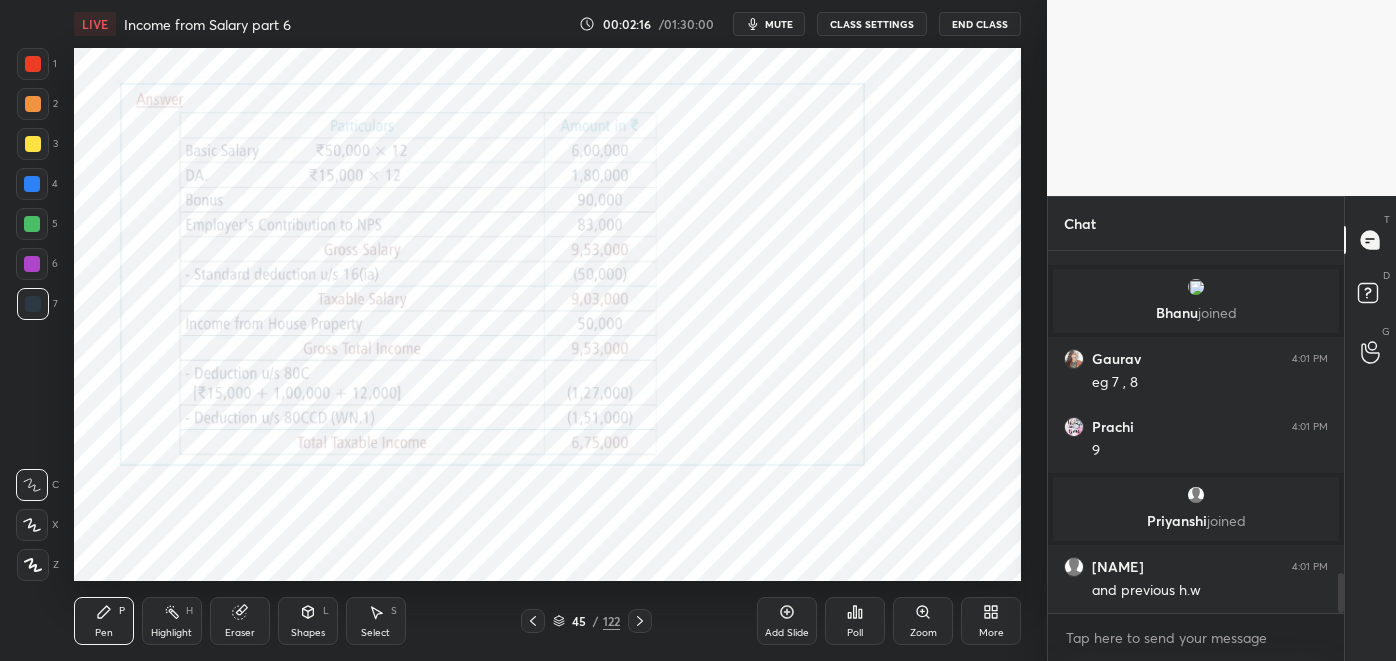 click at bounding box center [640, 621] 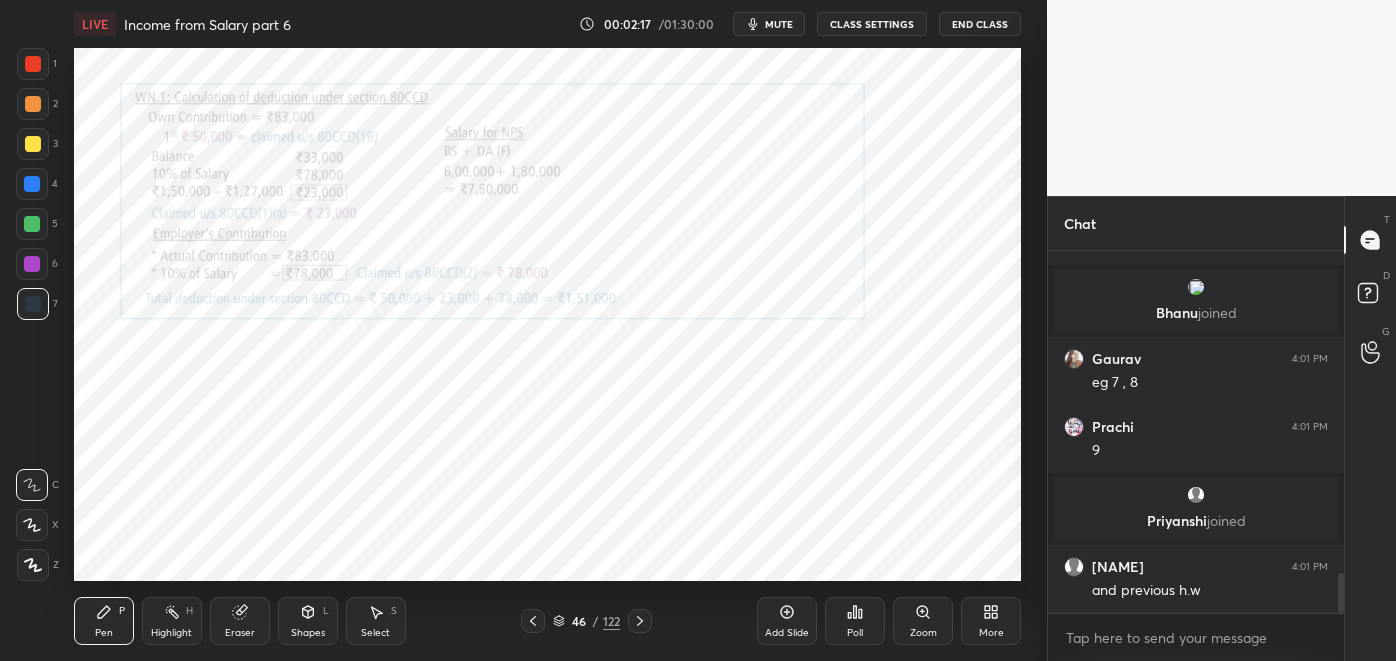 click 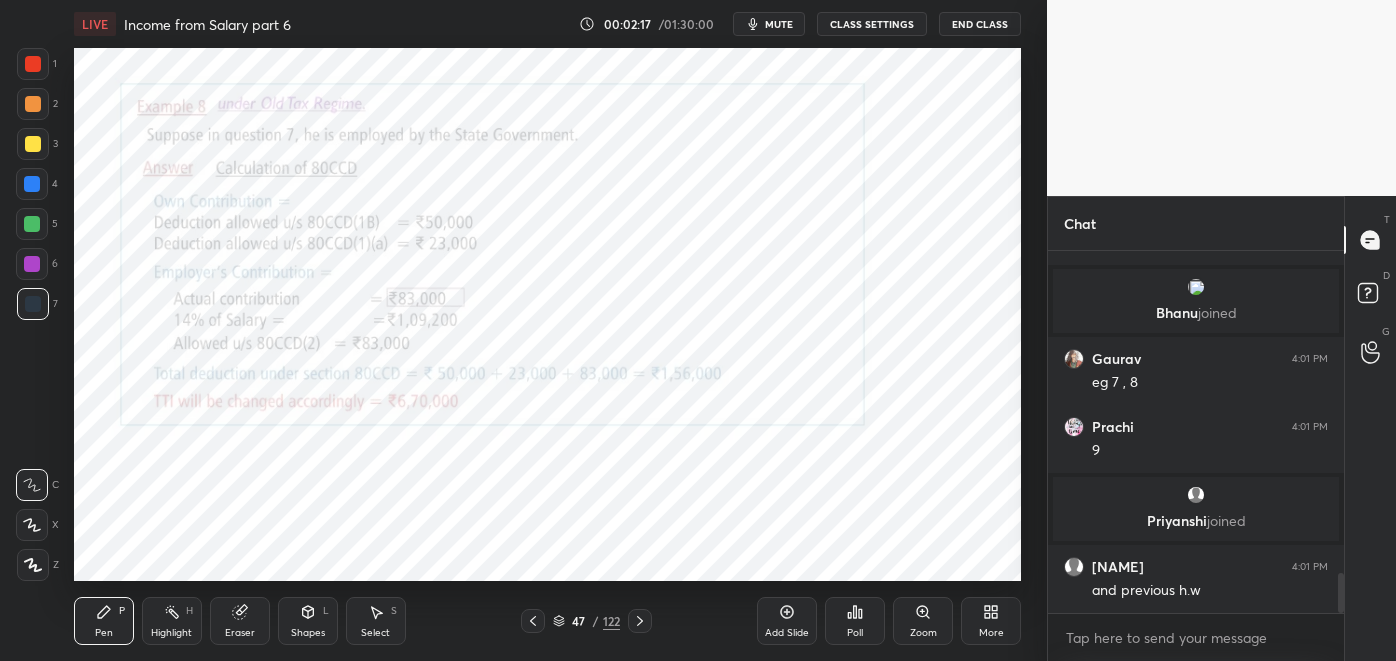 click 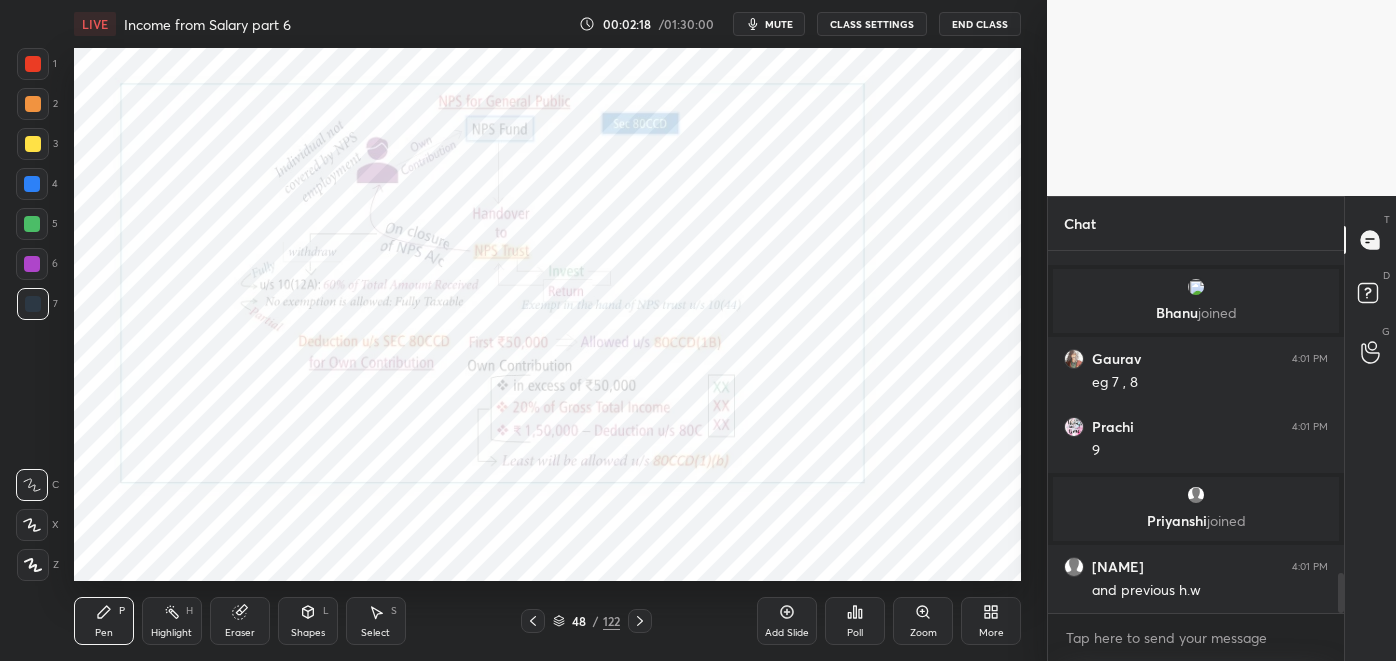 click 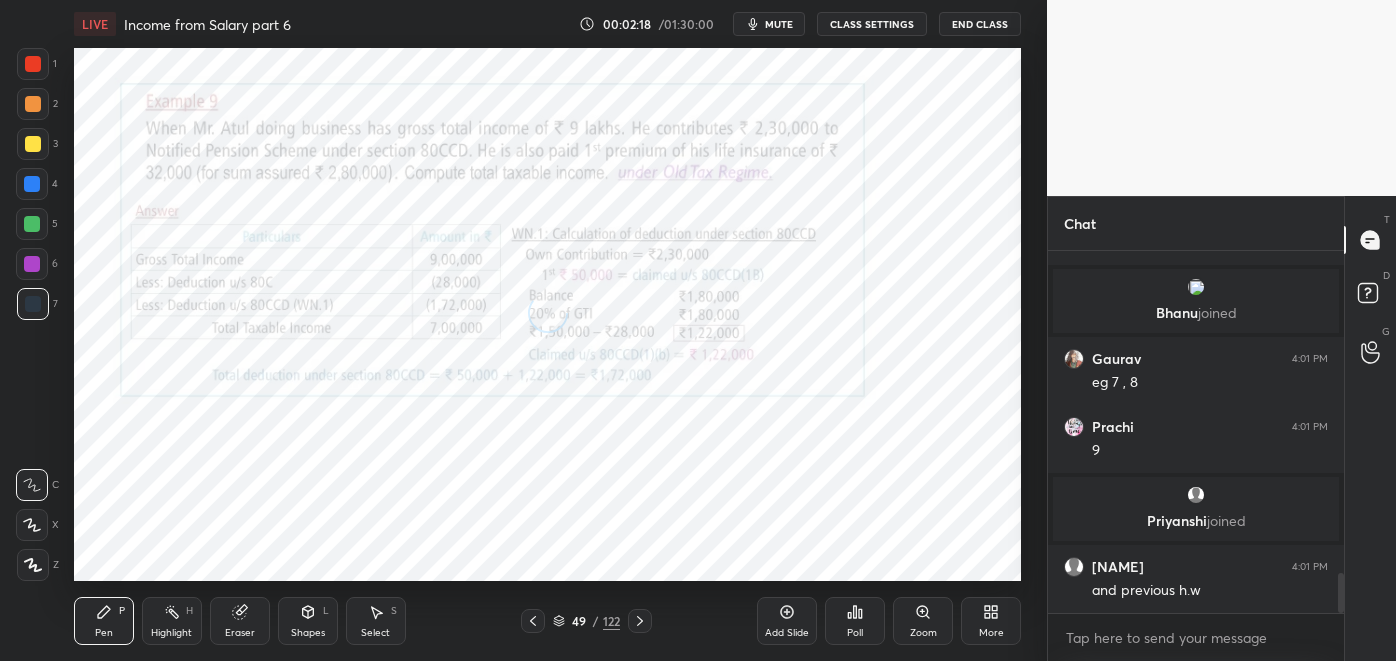 click at bounding box center (640, 621) 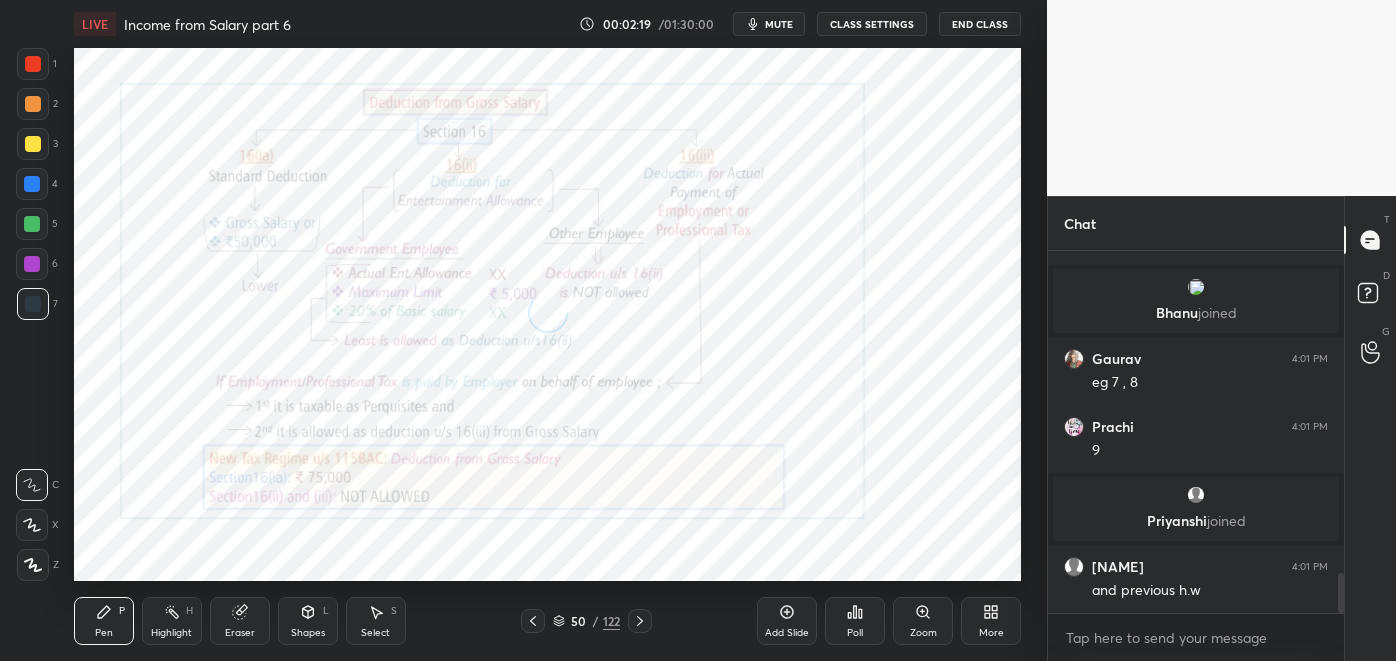 click 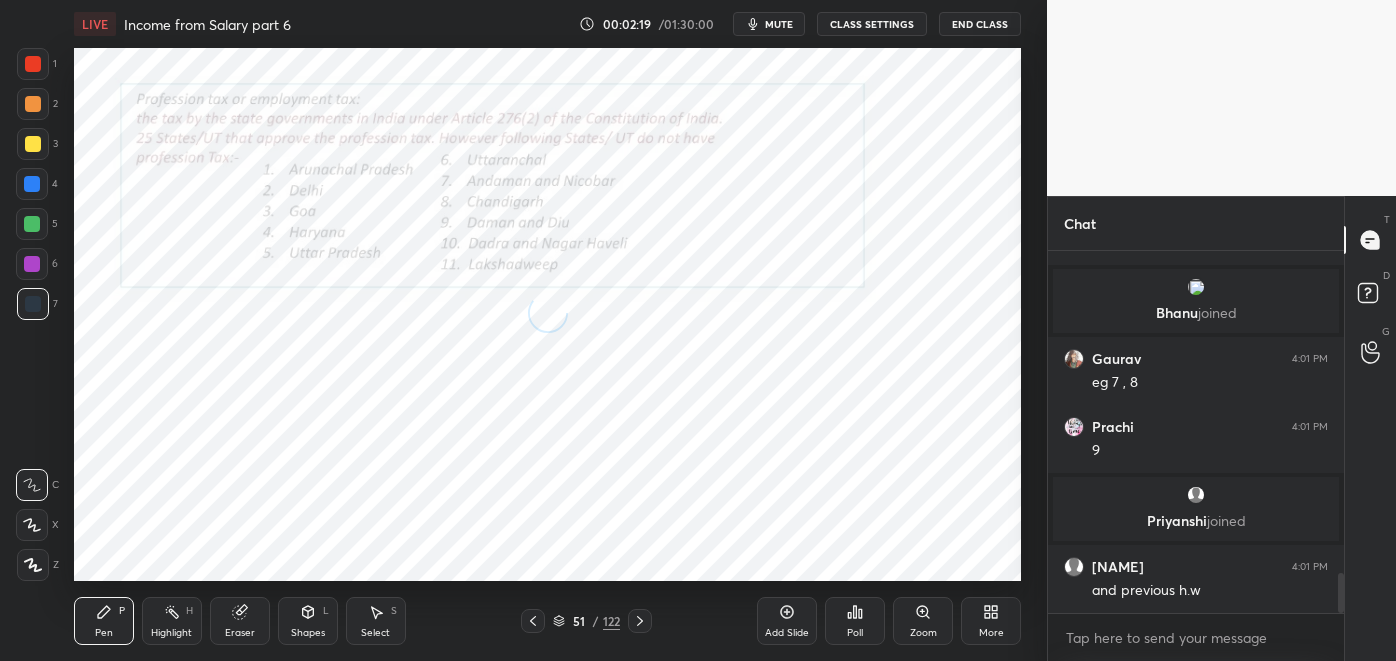 click 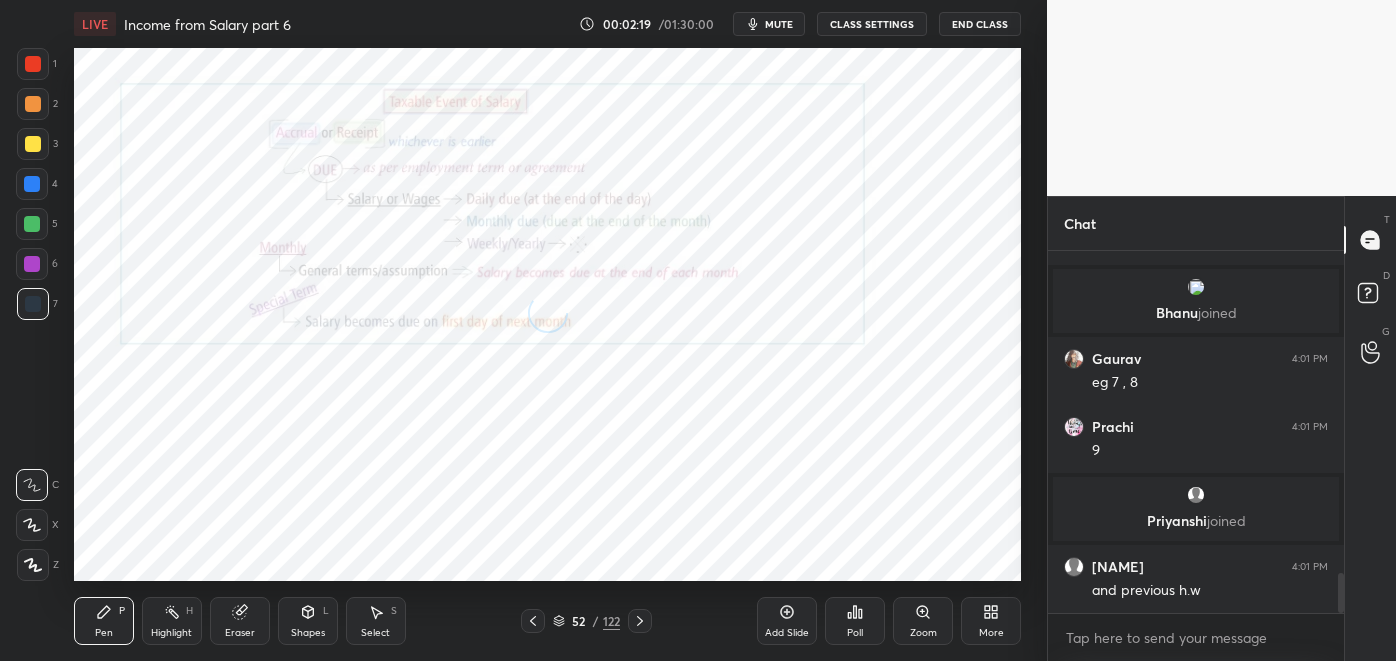 click 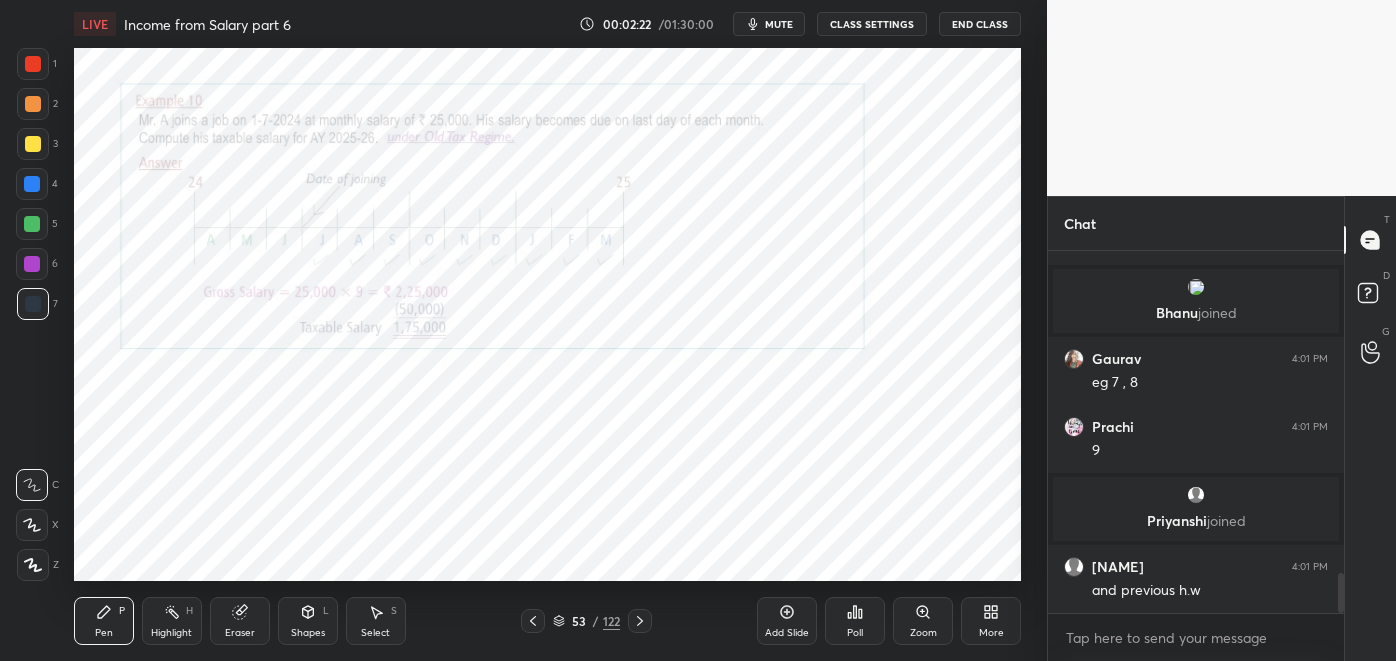 click at bounding box center [533, 621] 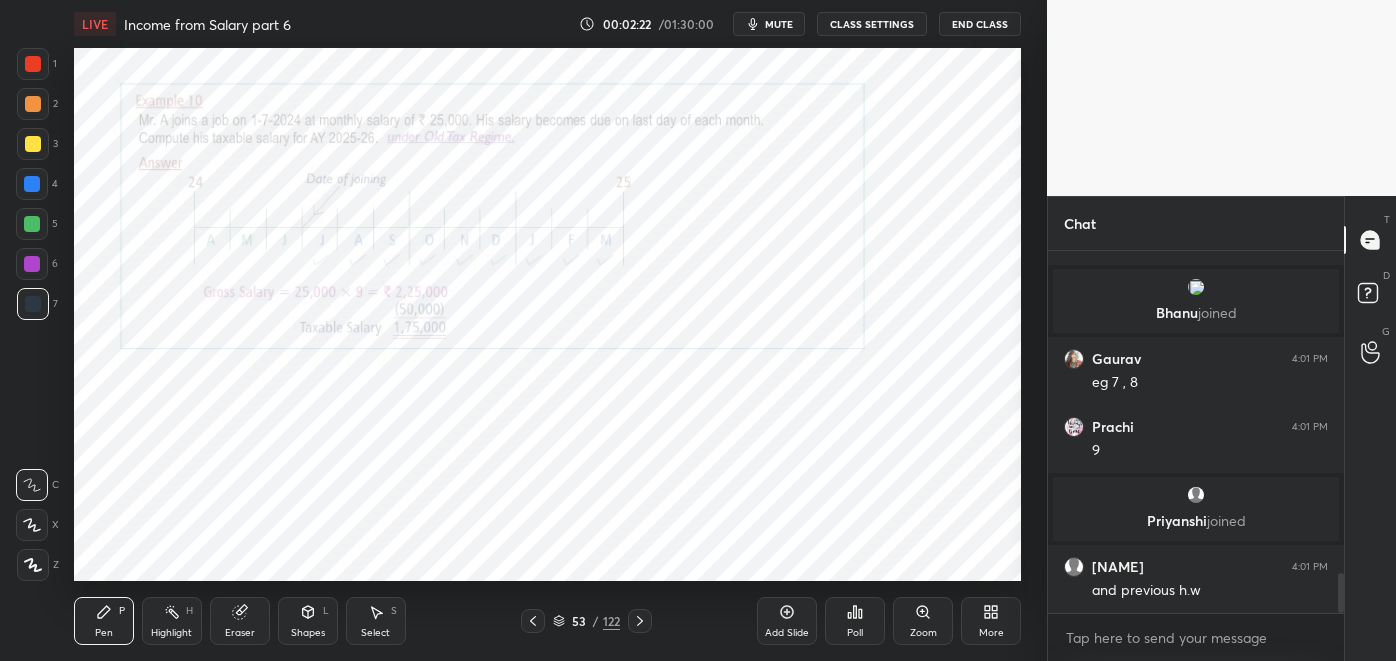 click 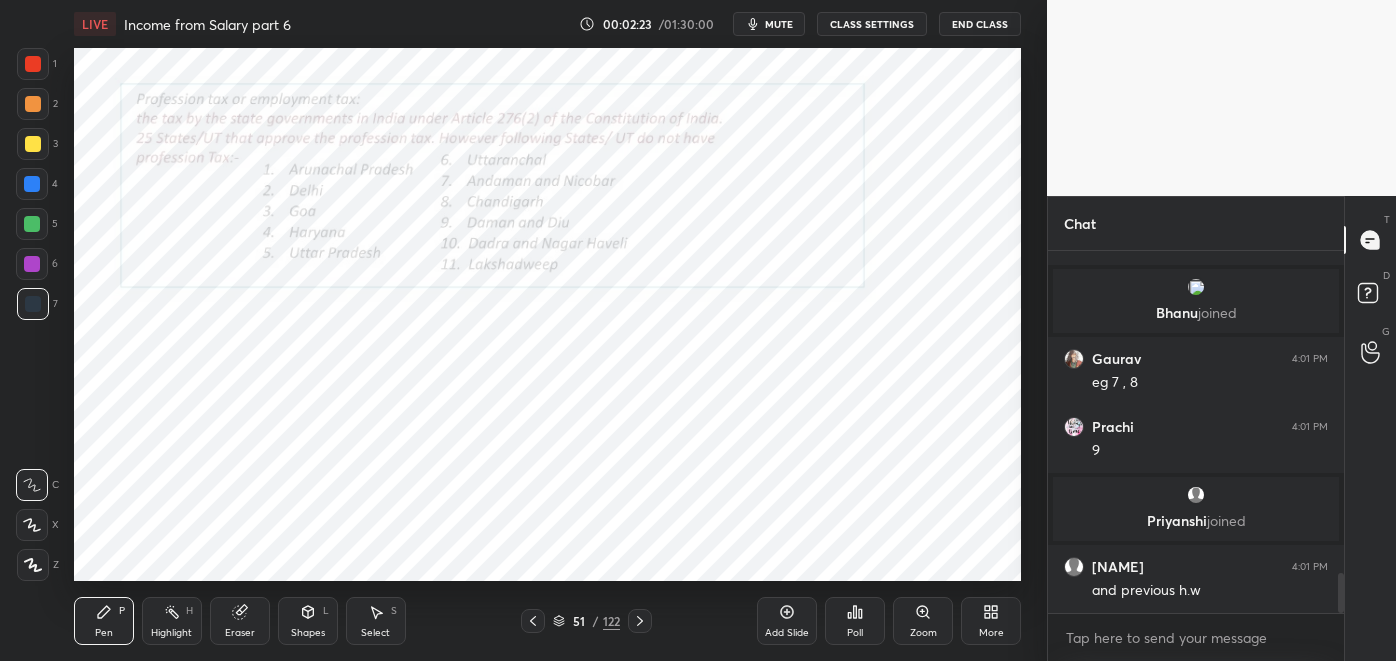 click 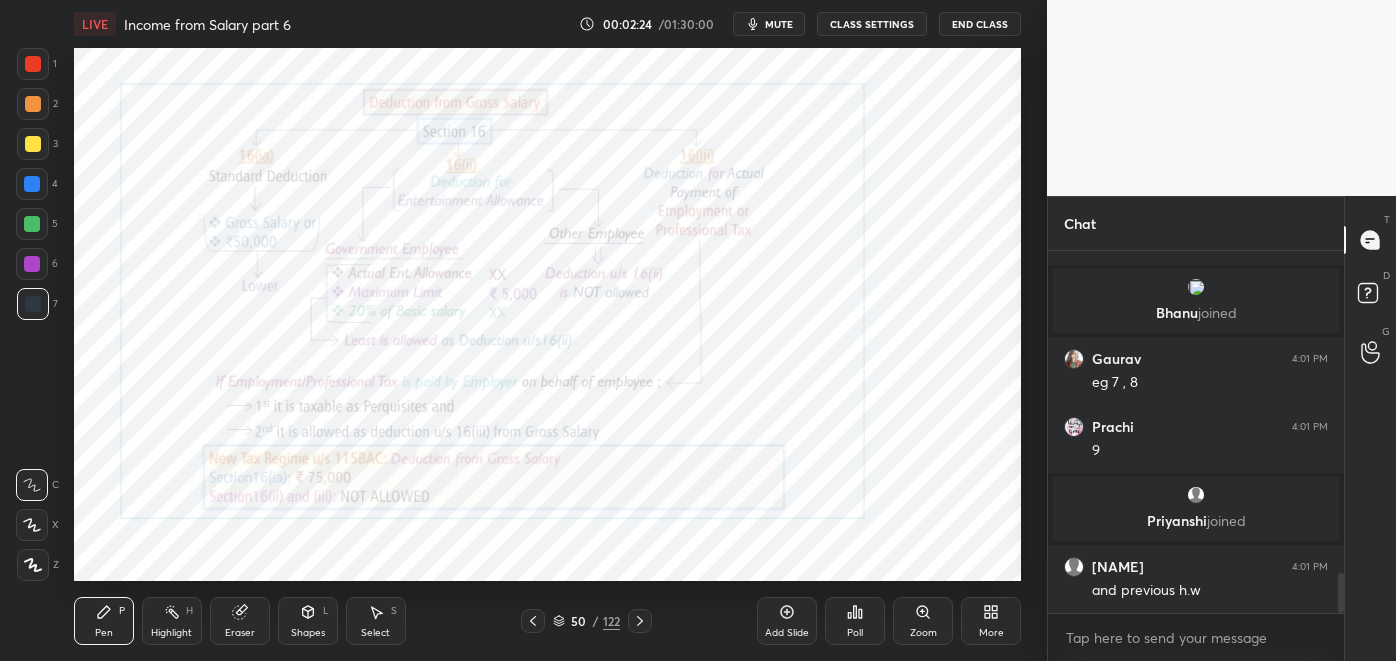 click 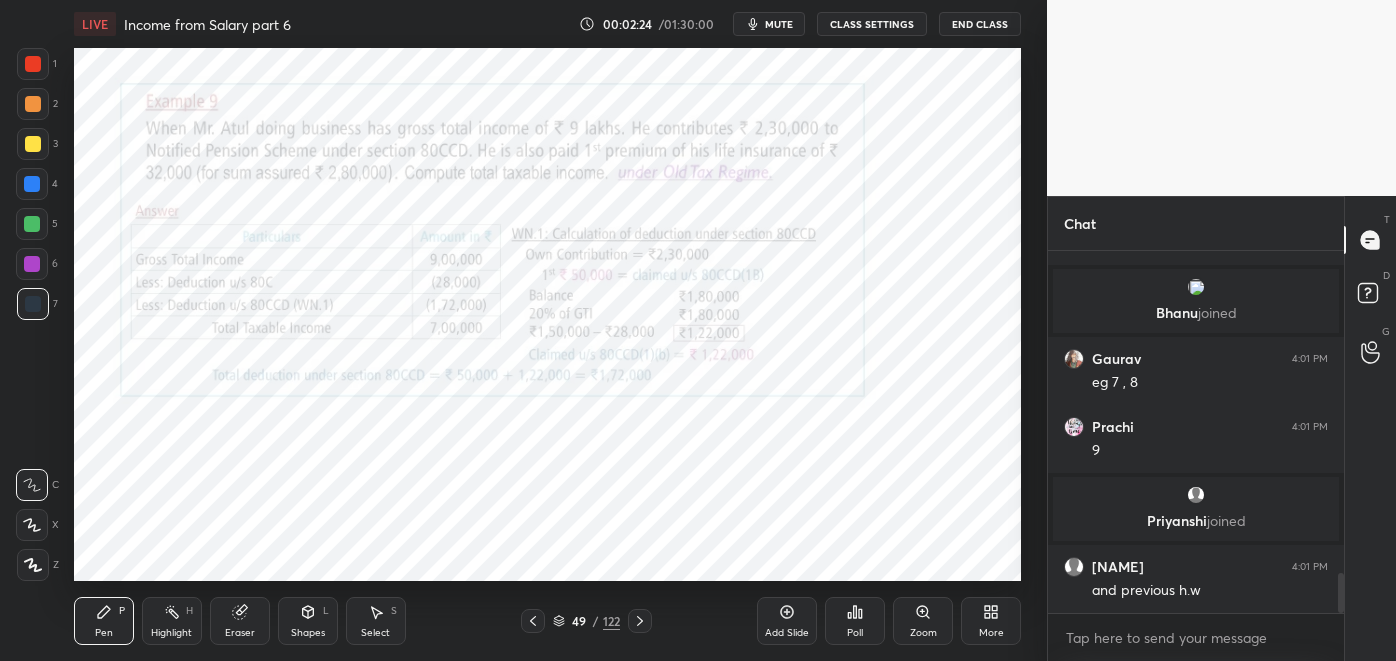 click 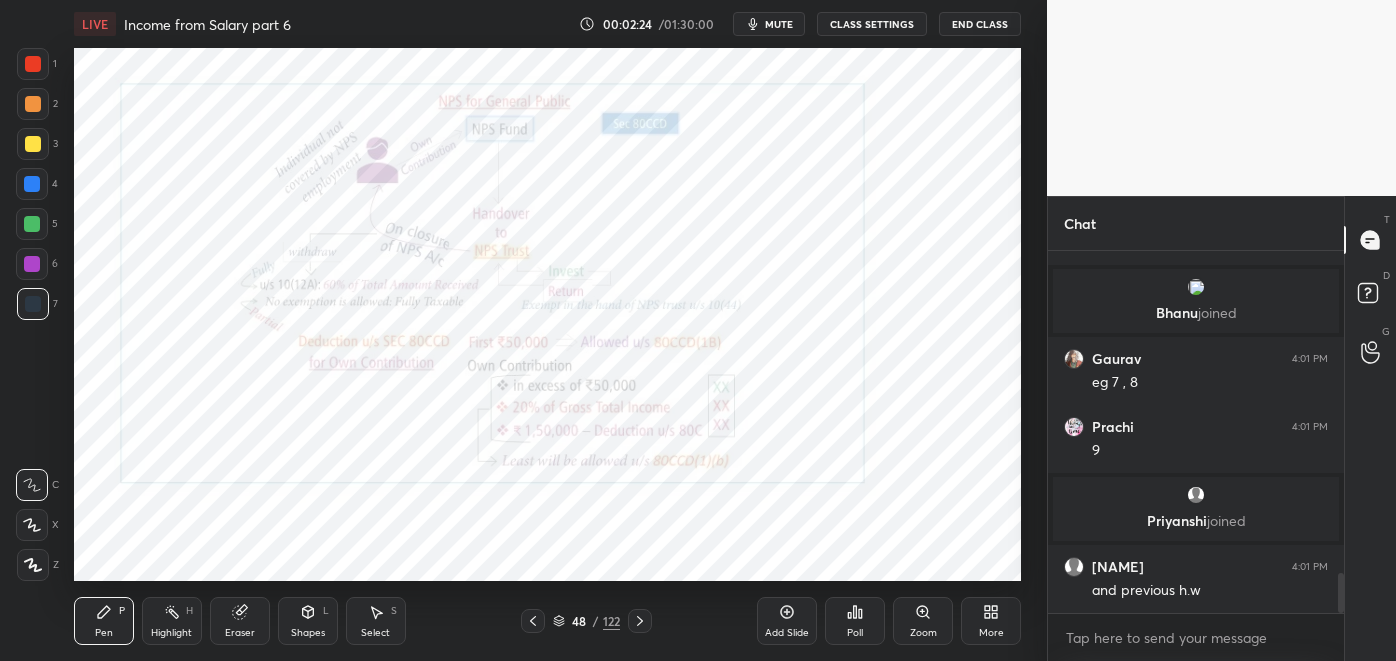 click at bounding box center [533, 621] 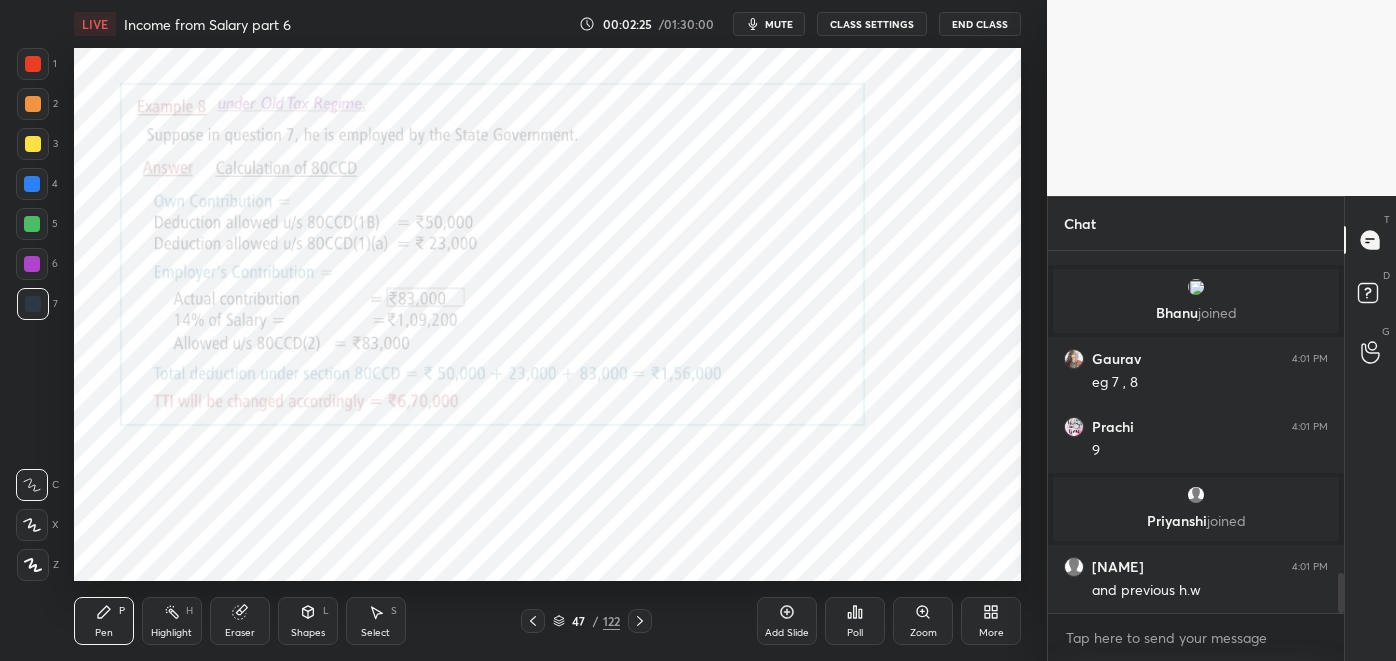 click 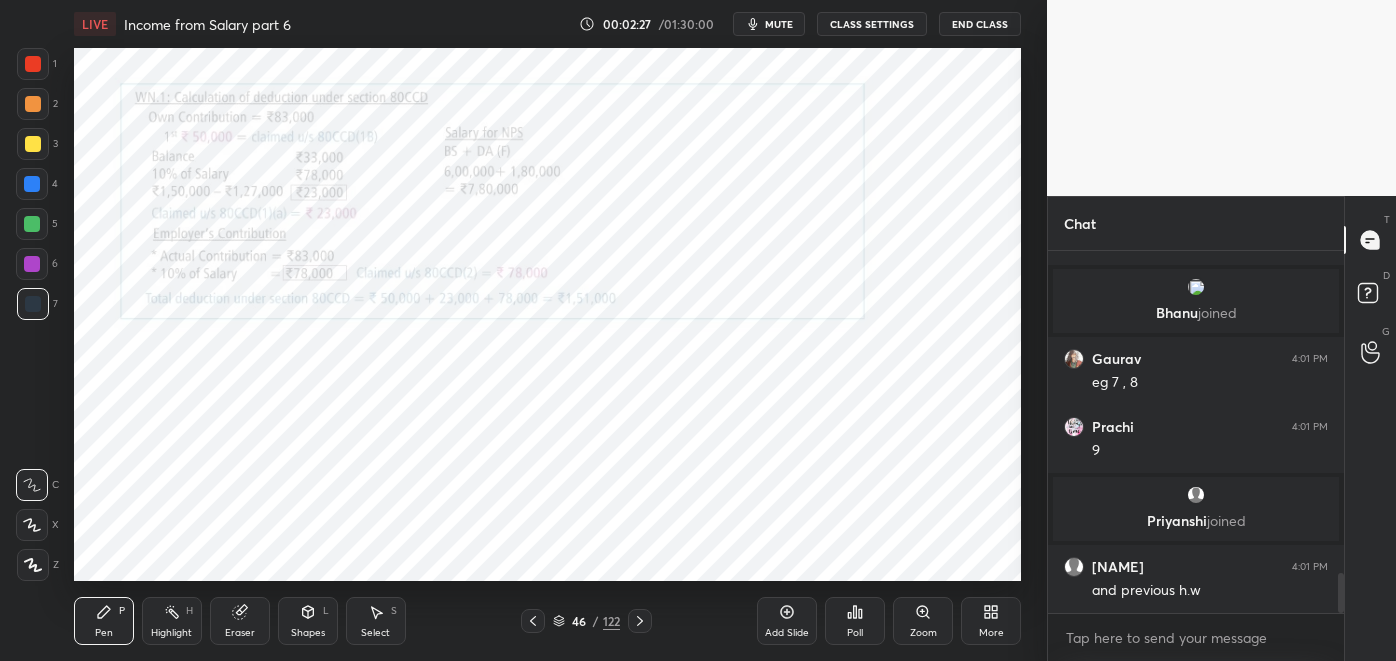 click at bounding box center [533, 621] 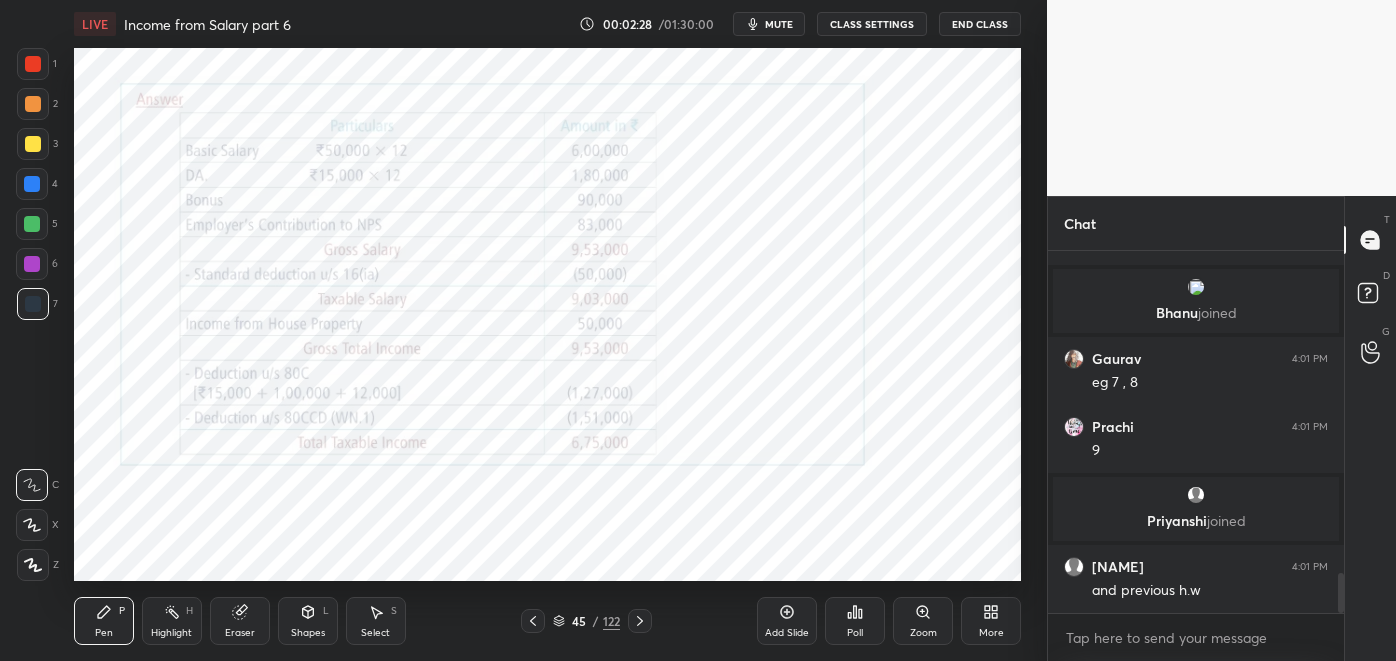 click 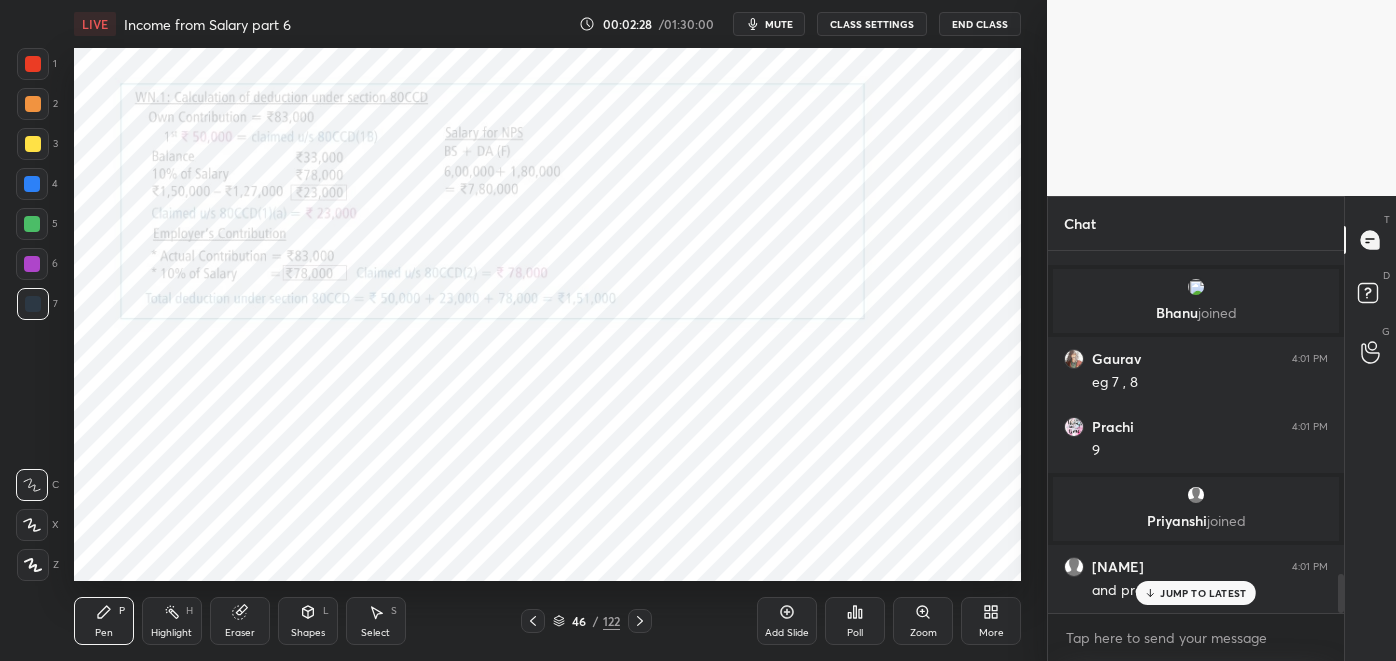 scroll, scrollTop: 2971, scrollLeft: 0, axis: vertical 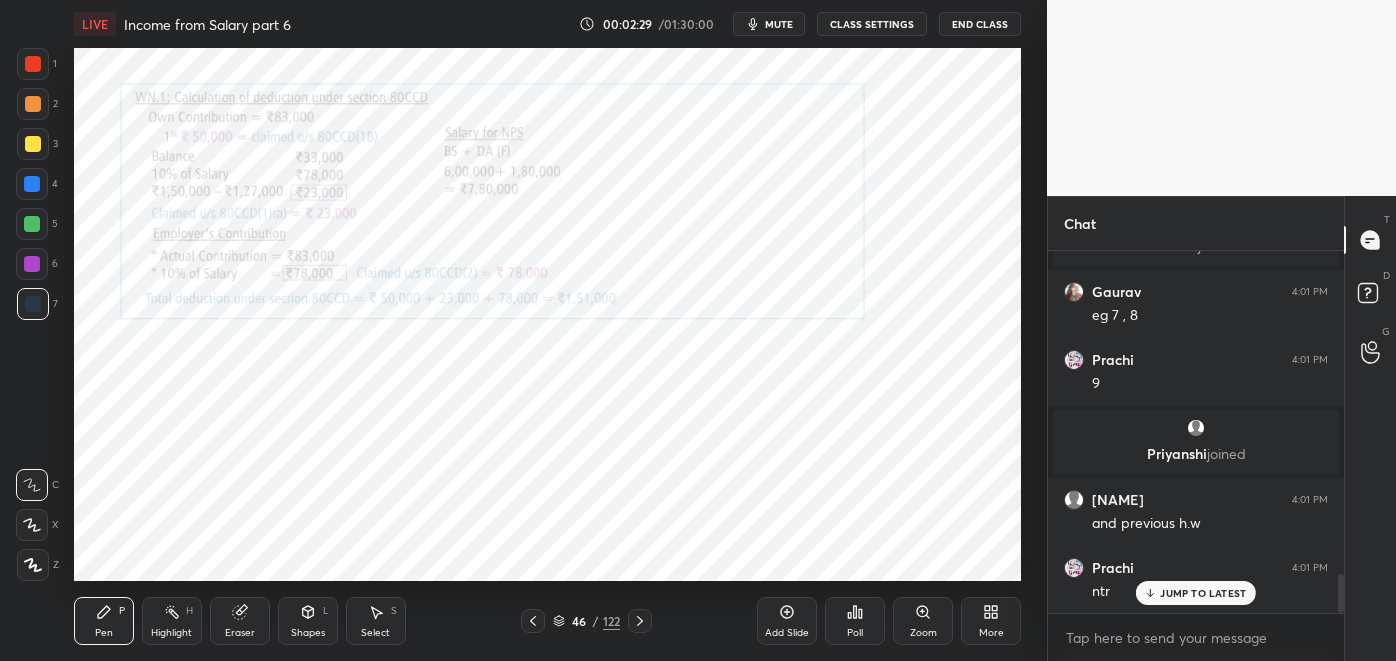 click at bounding box center (533, 621) 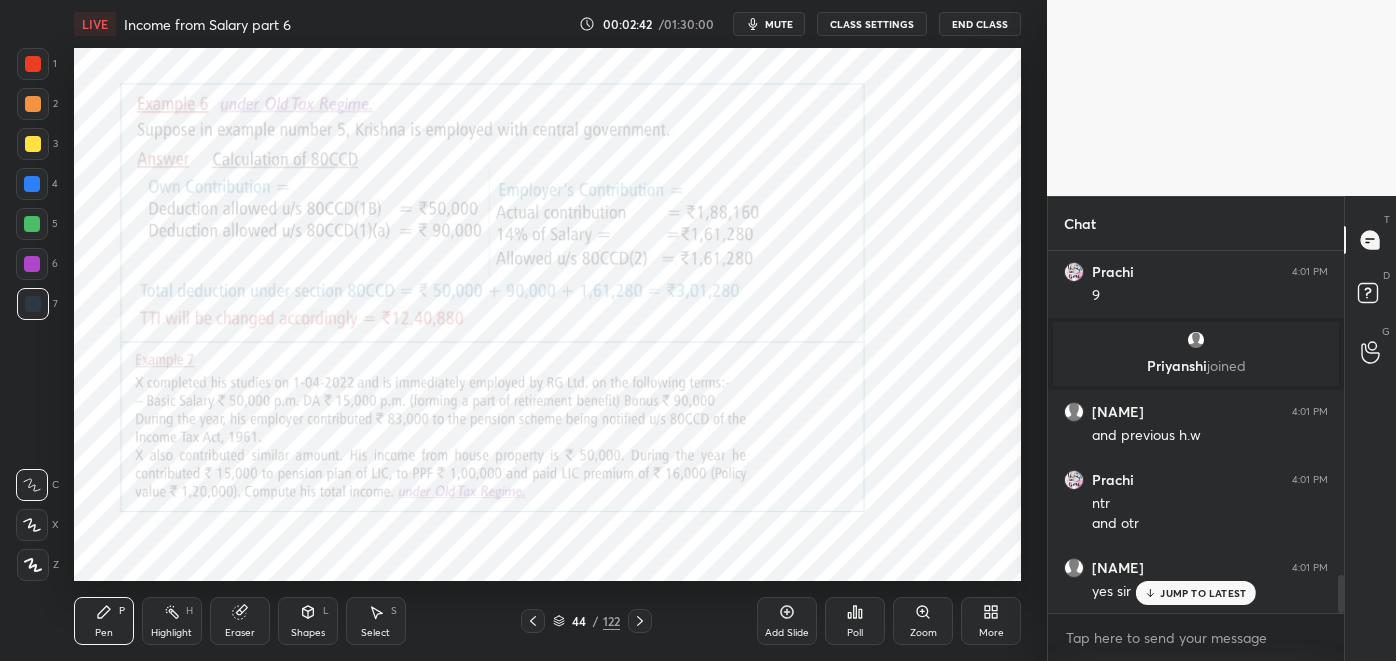 scroll, scrollTop: 3131, scrollLeft: 0, axis: vertical 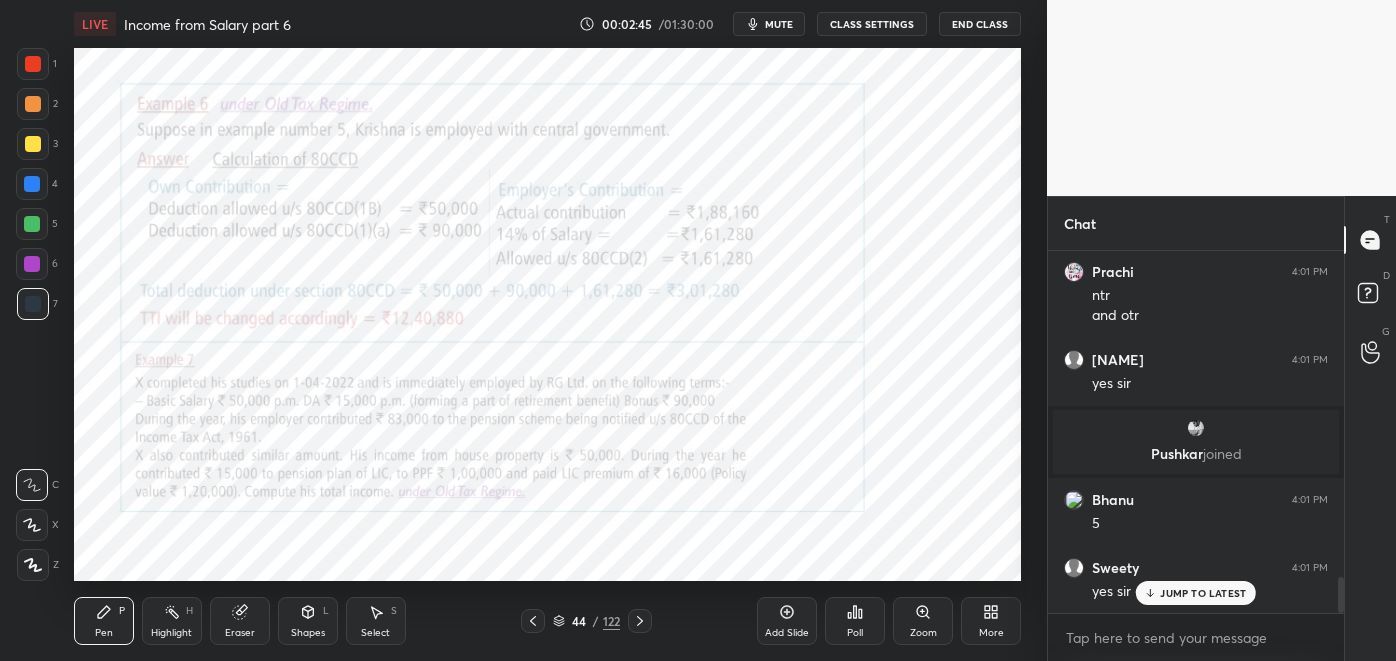 click 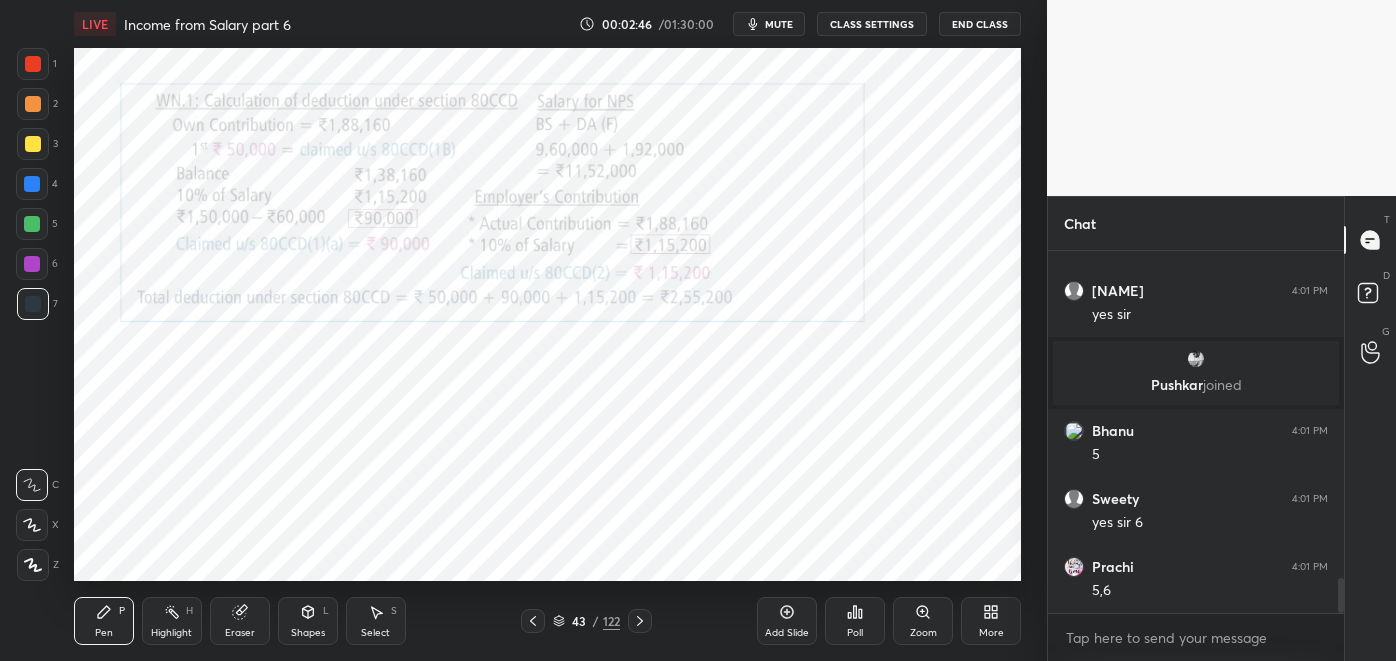 scroll, scrollTop: 3403, scrollLeft: 0, axis: vertical 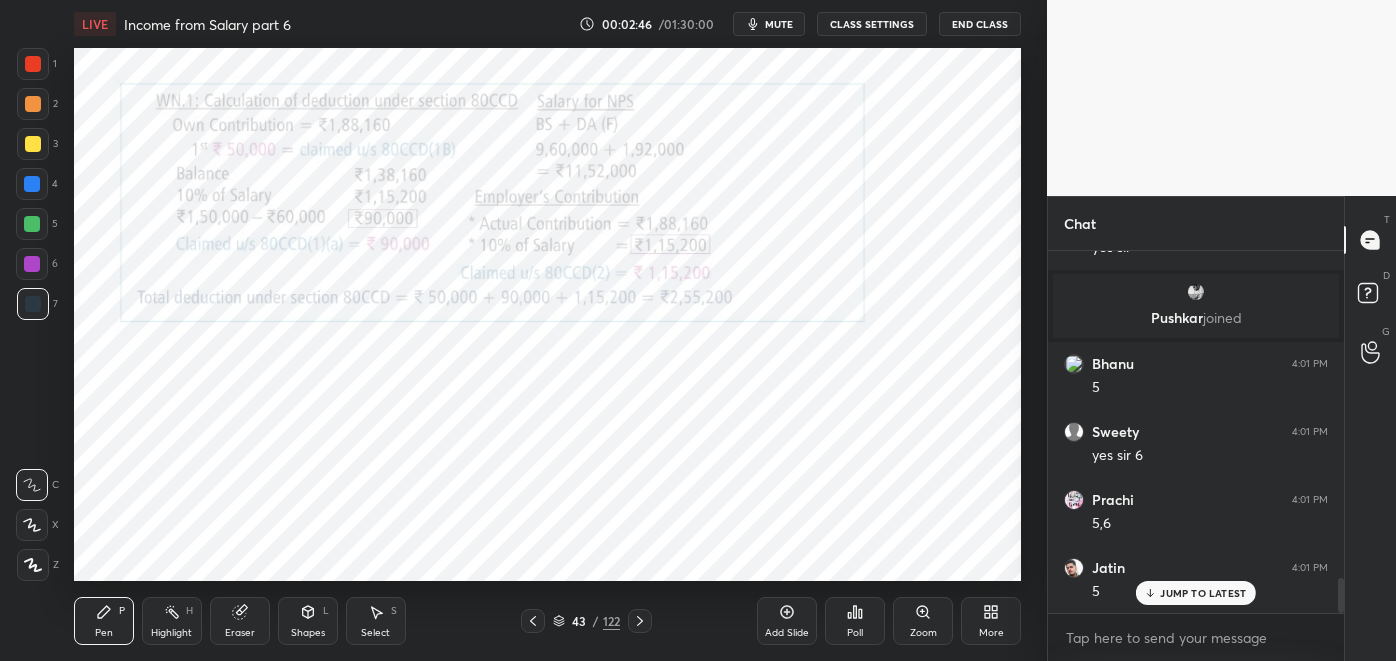click at bounding box center [533, 621] 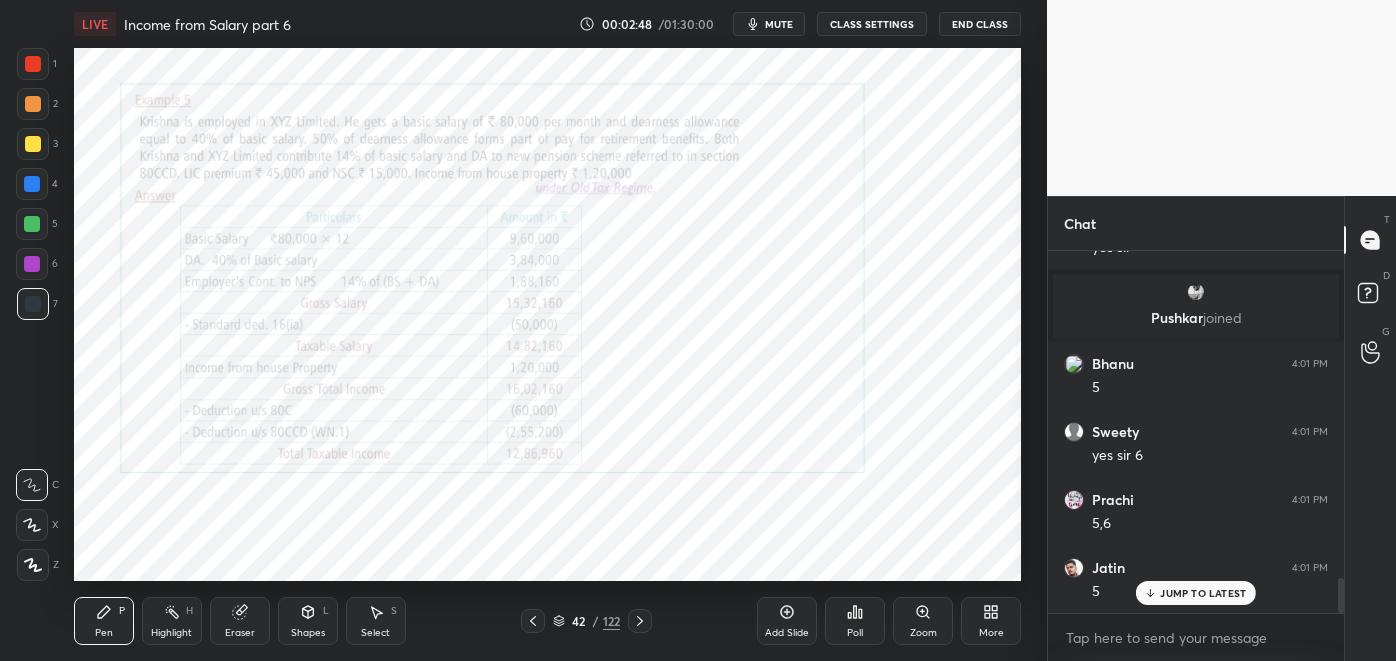 click at bounding box center [533, 621] 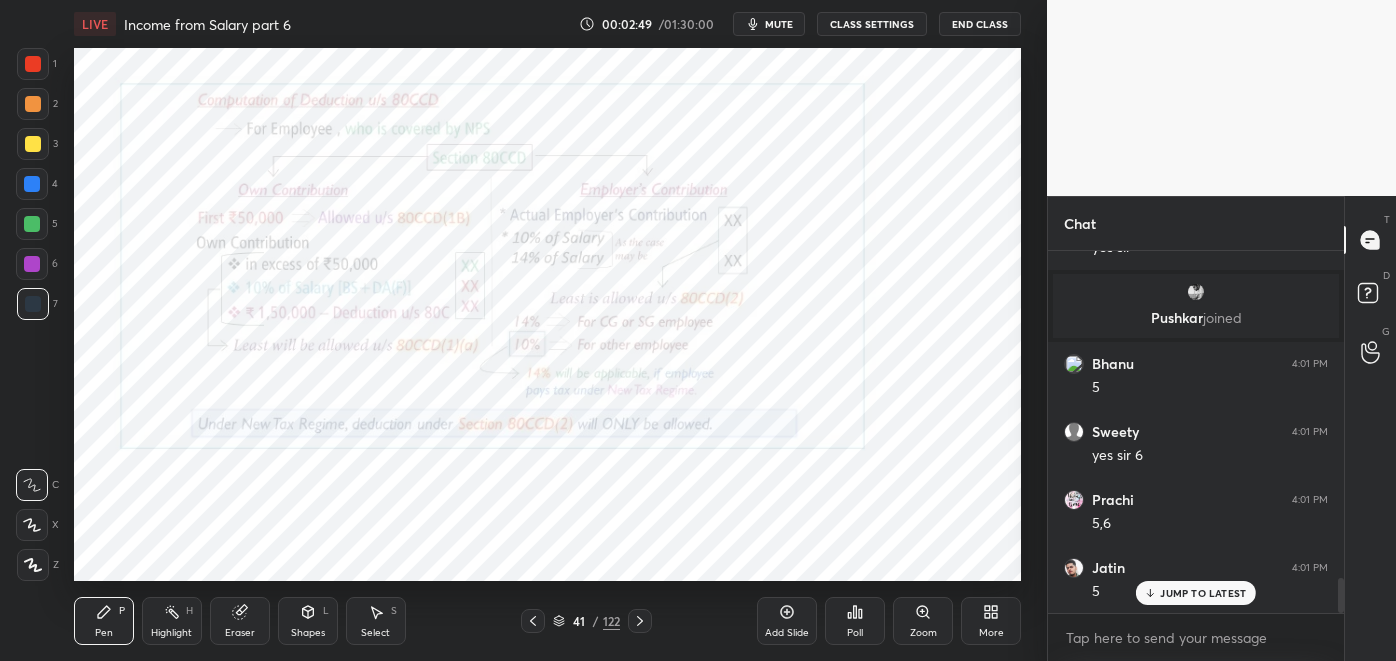 click 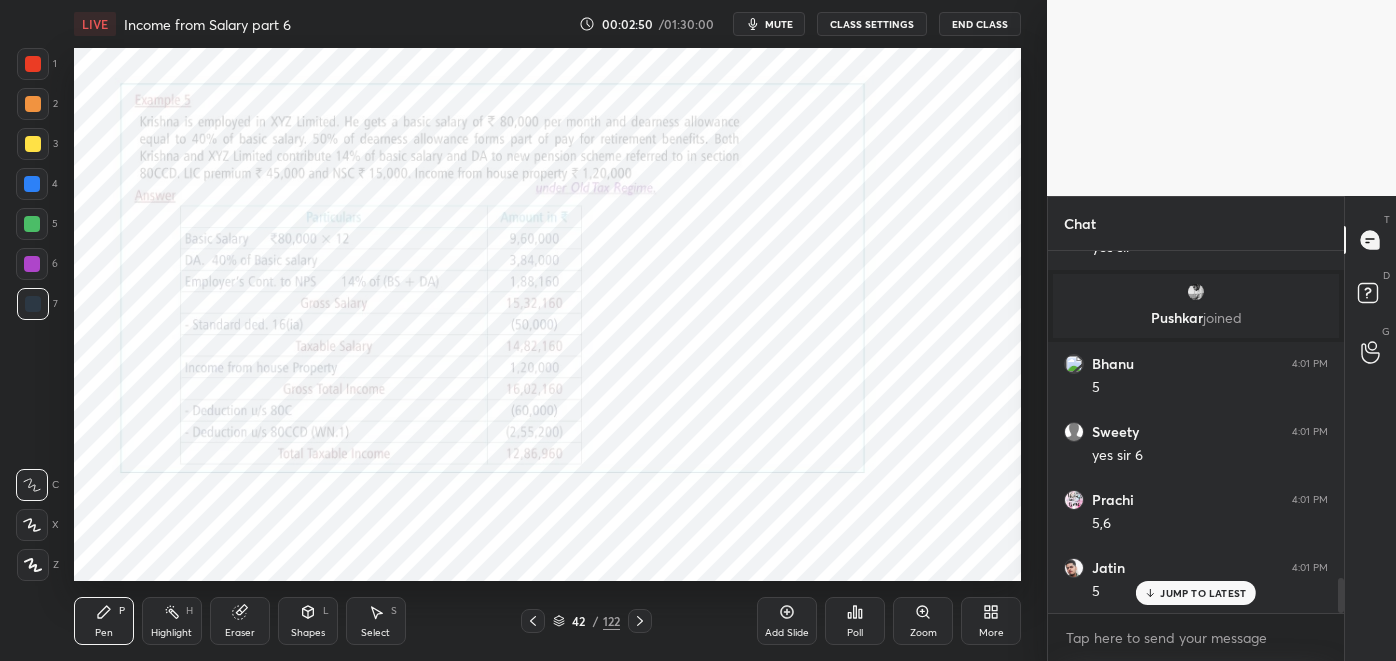 click 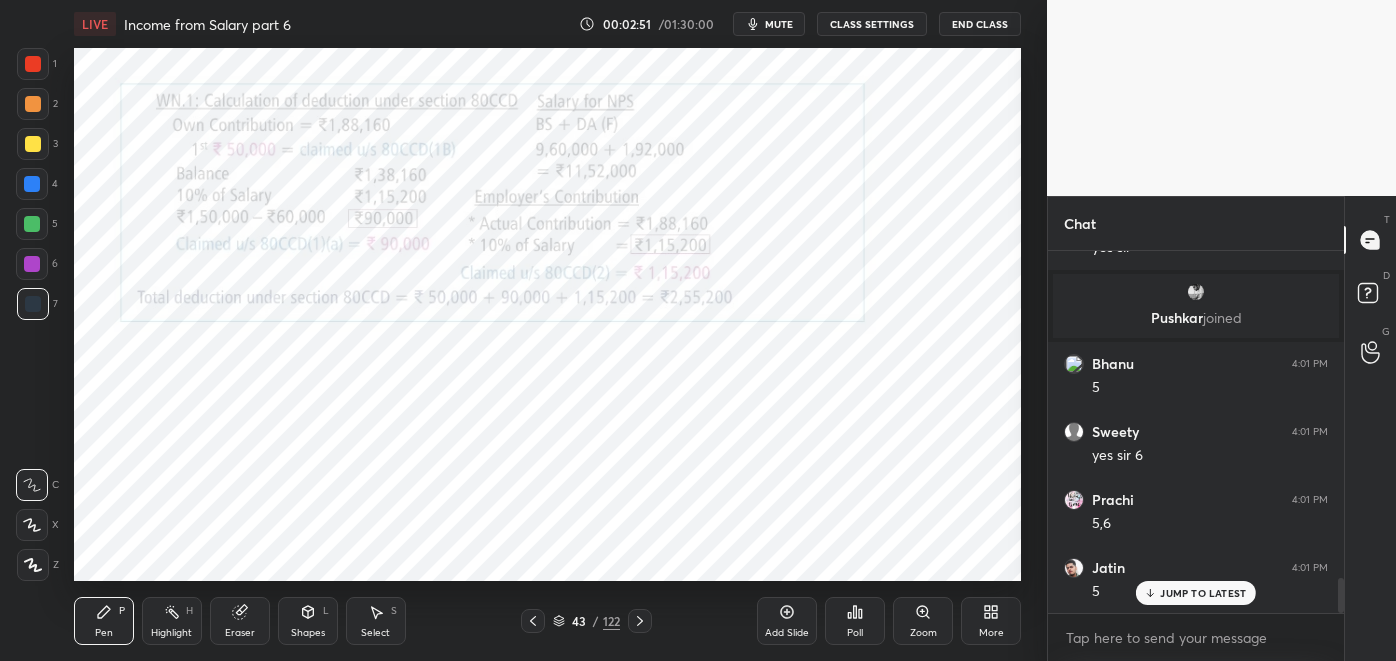click 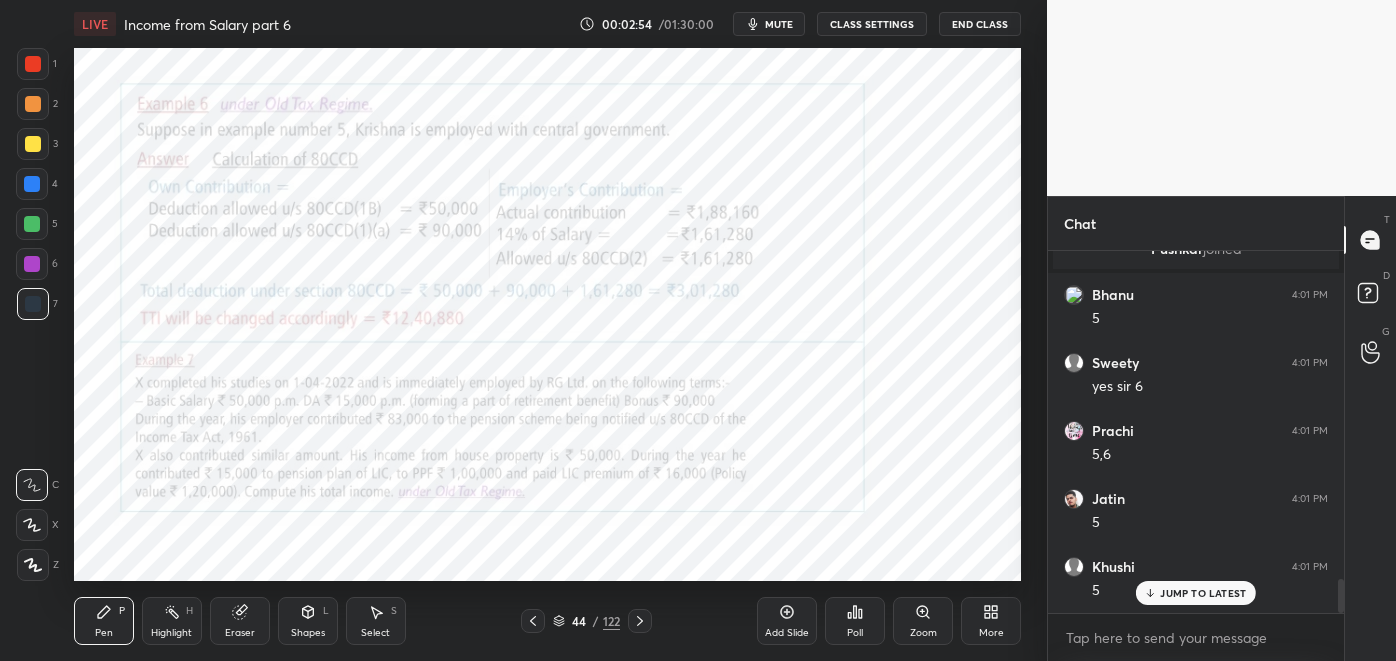 scroll, scrollTop: 3539, scrollLeft: 0, axis: vertical 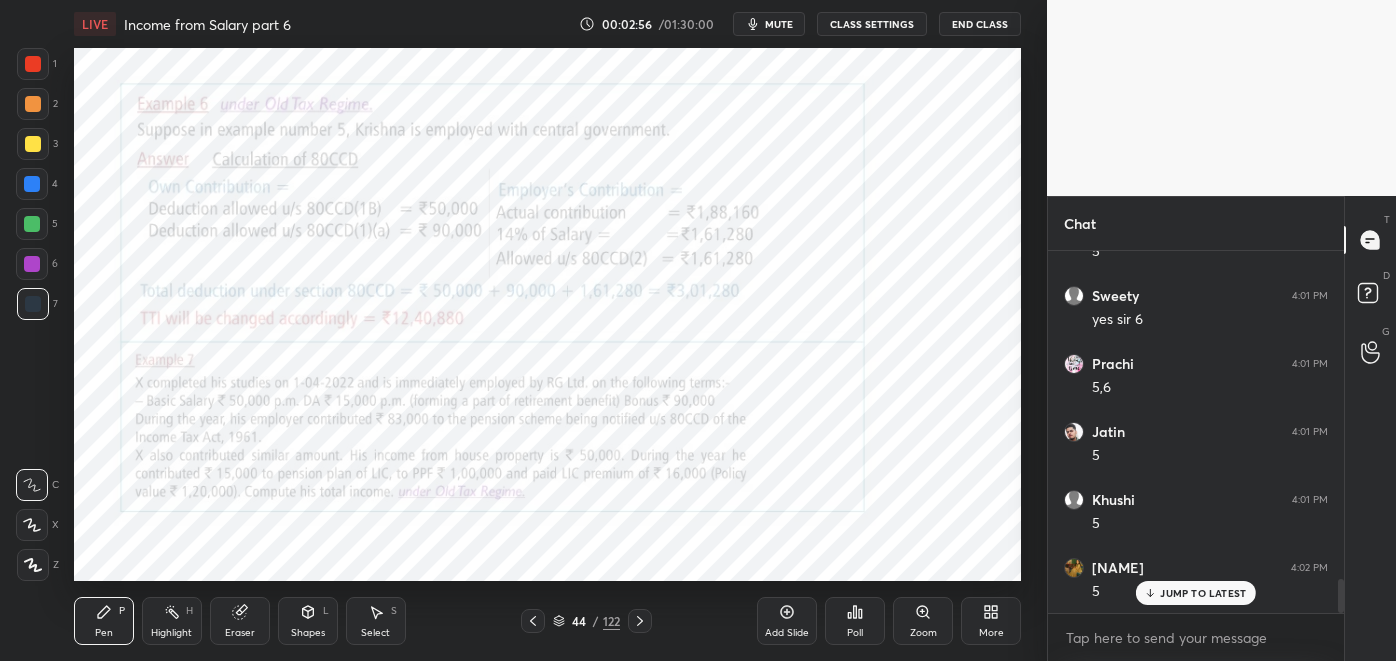 click at bounding box center (32, 184) 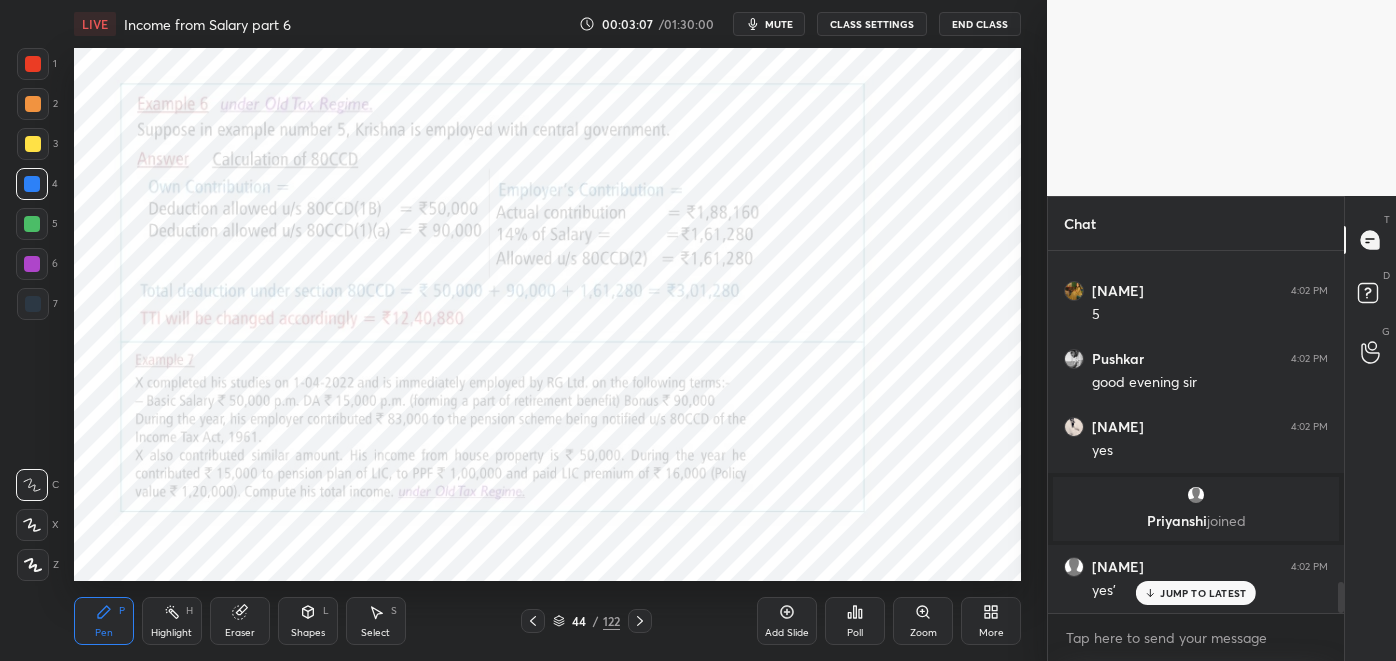 scroll, scrollTop: 3883, scrollLeft: 0, axis: vertical 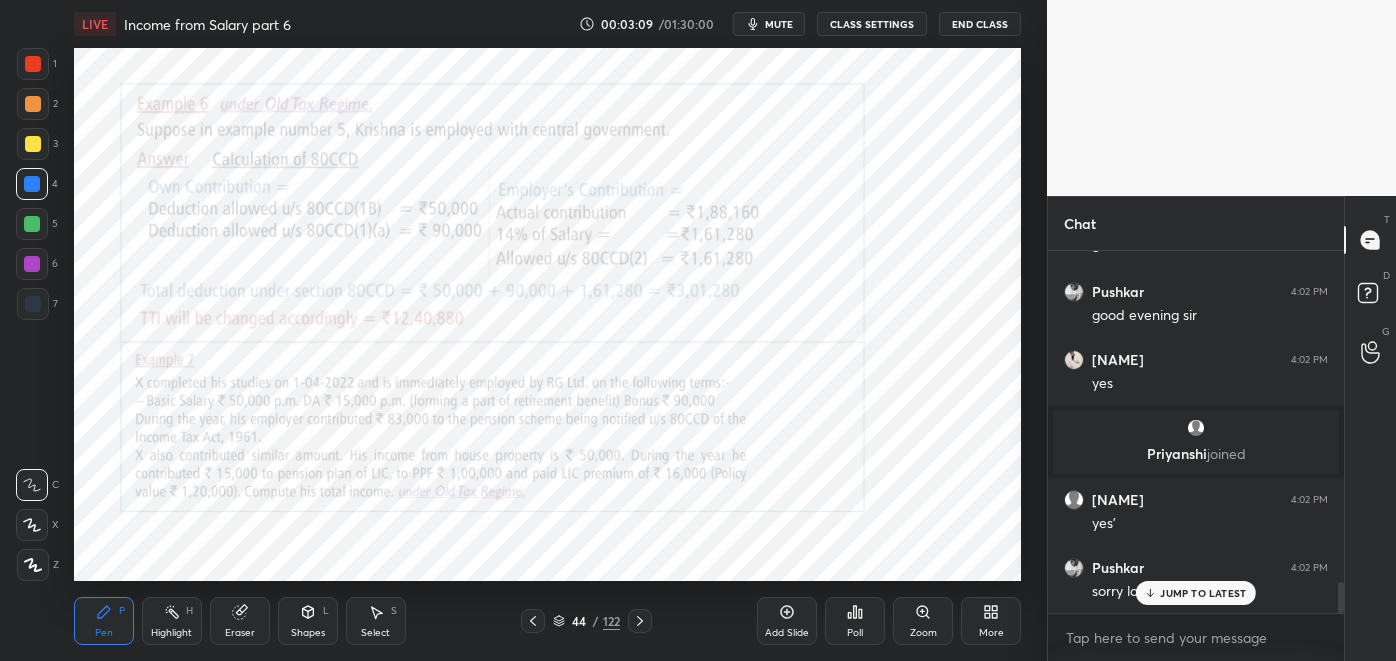 click on "JUMP TO LATEST" at bounding box center [1203, 593] 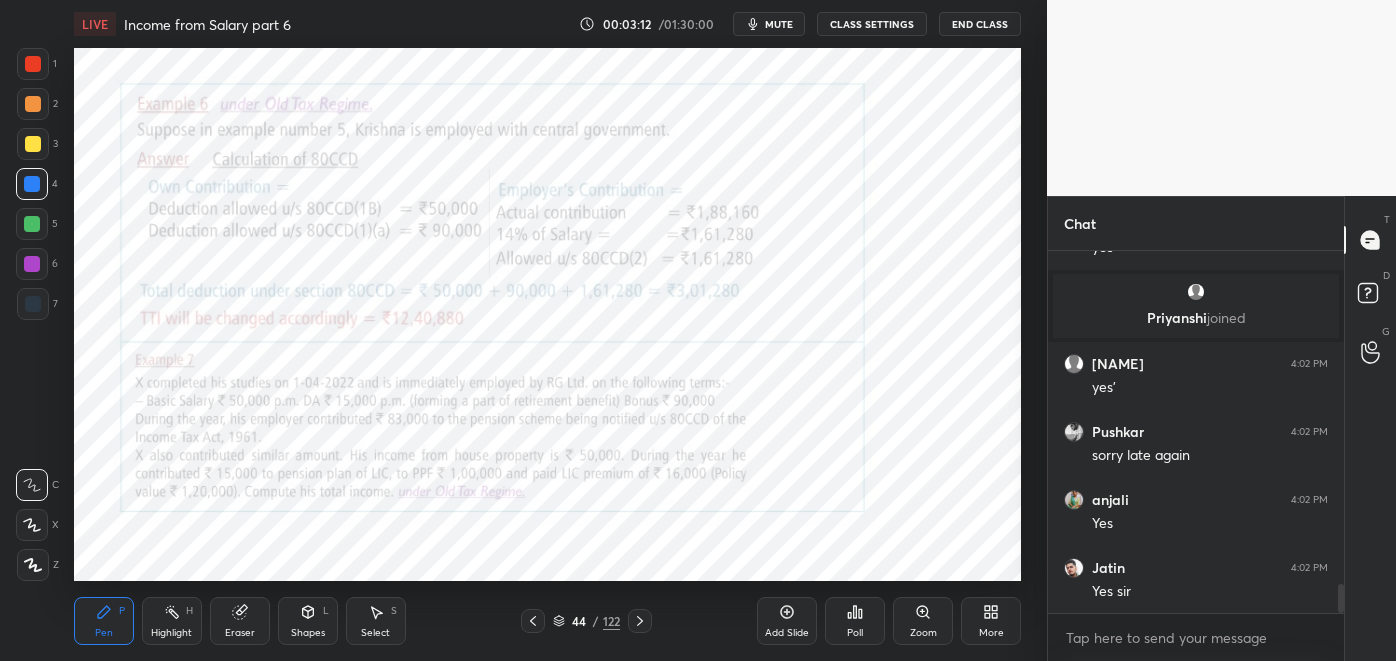 scroll, scrollTop: 4088, scrollLeft: 0, axis: vertical 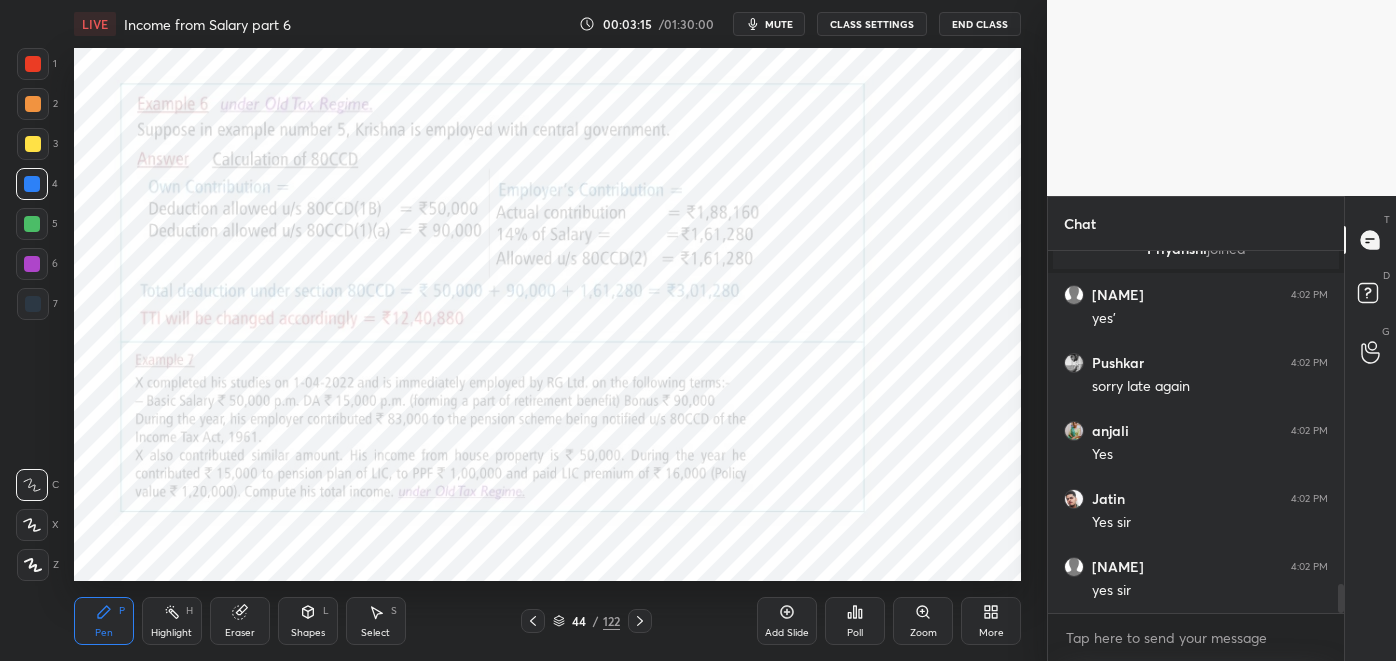 click 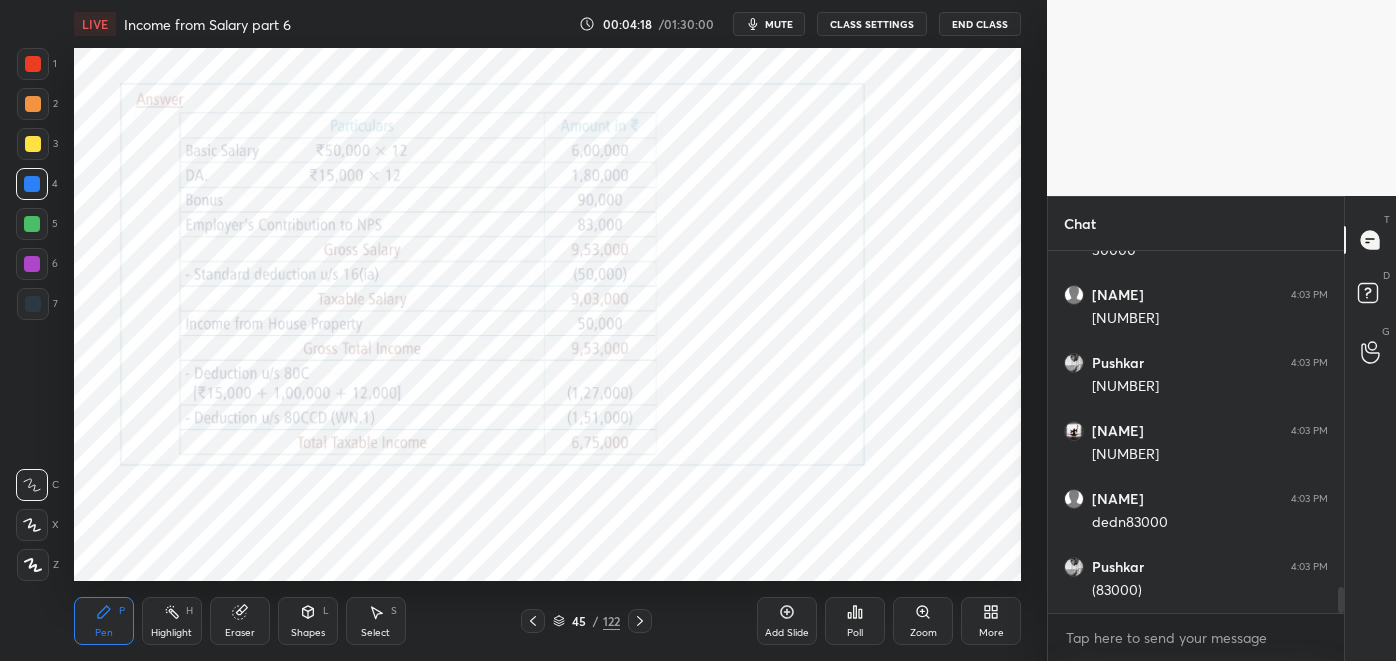 scroll, scrollTop: 4757, scrollLeft: 0, axis: vertical 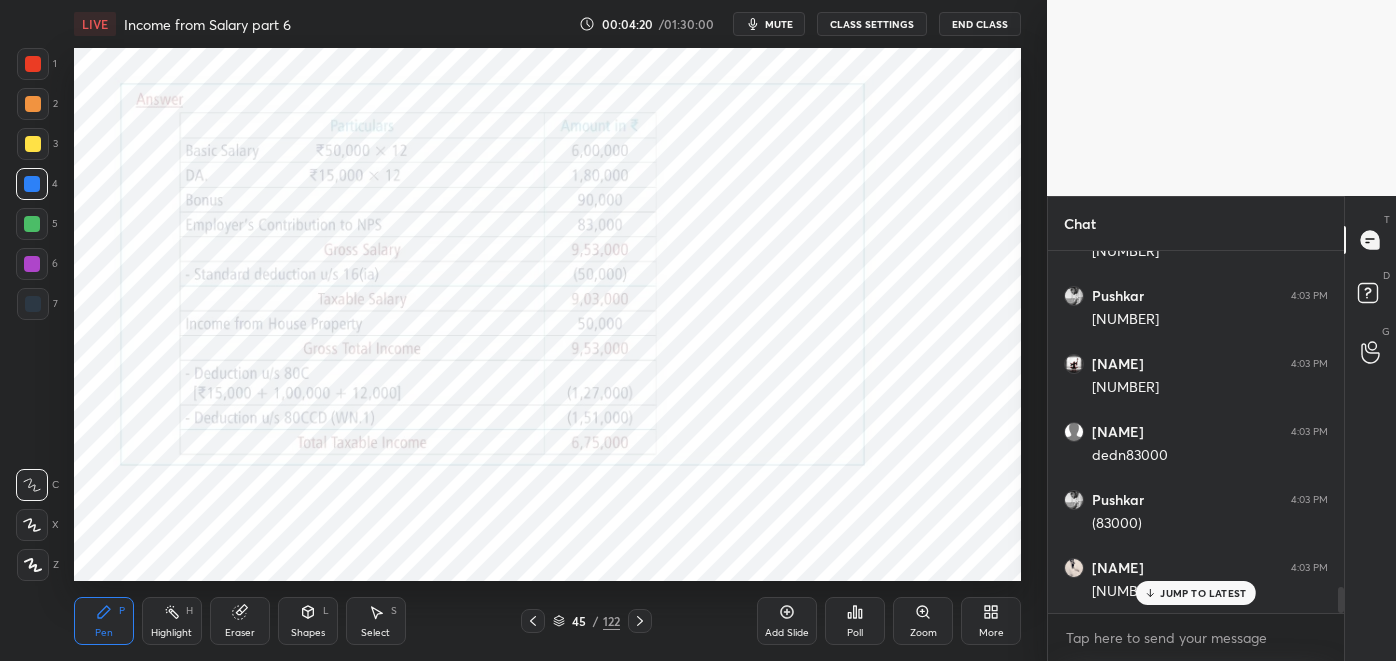 click 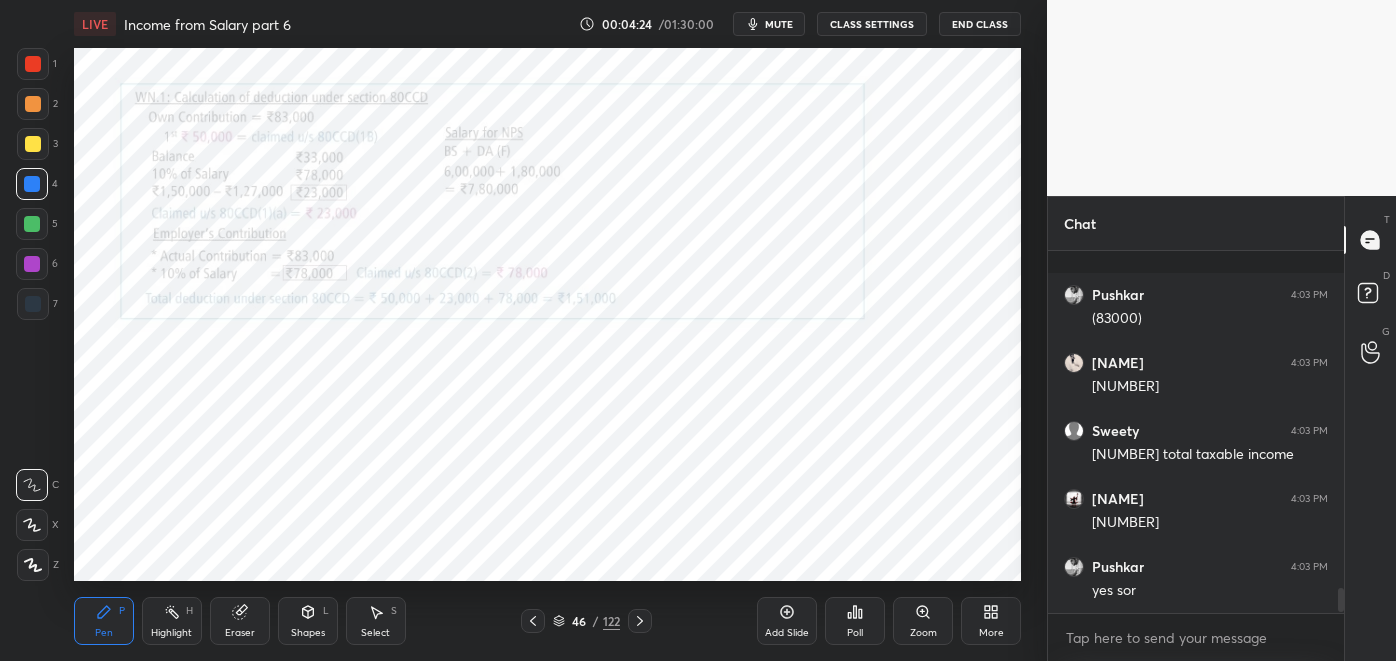 scroll, scrollTop: 5098, scrollLeft: 0, axis: vertical 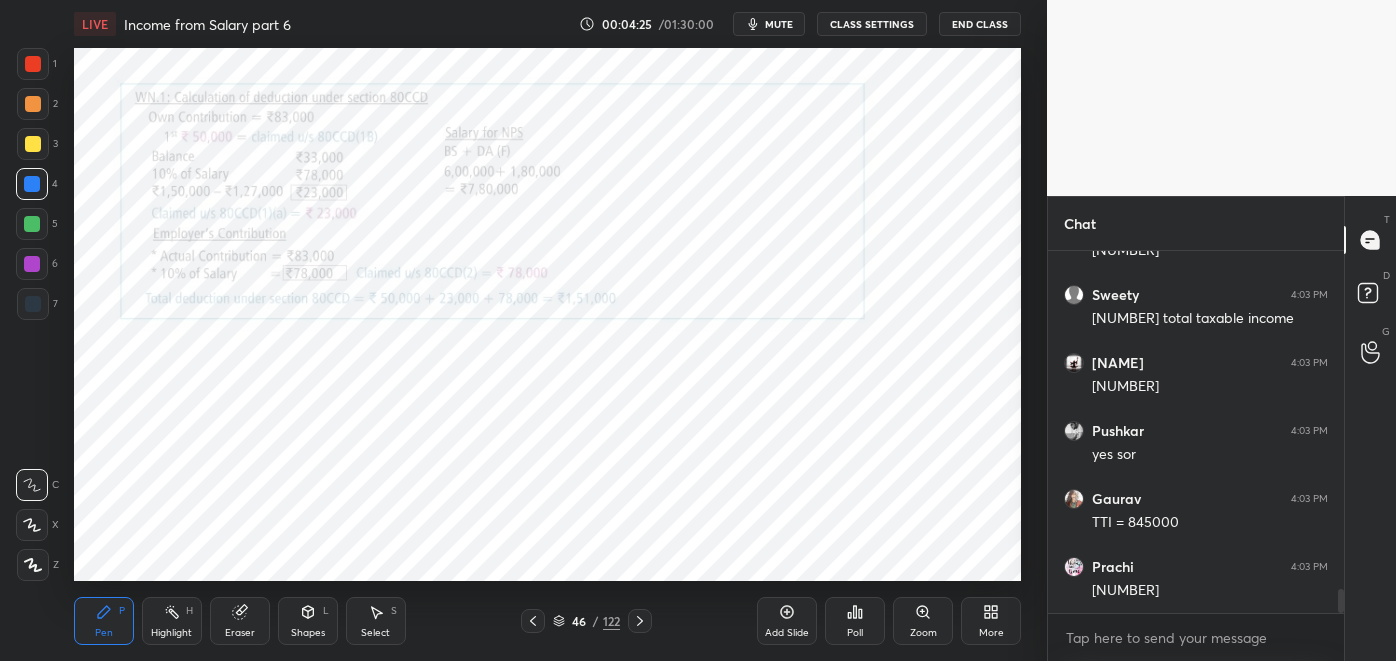 click 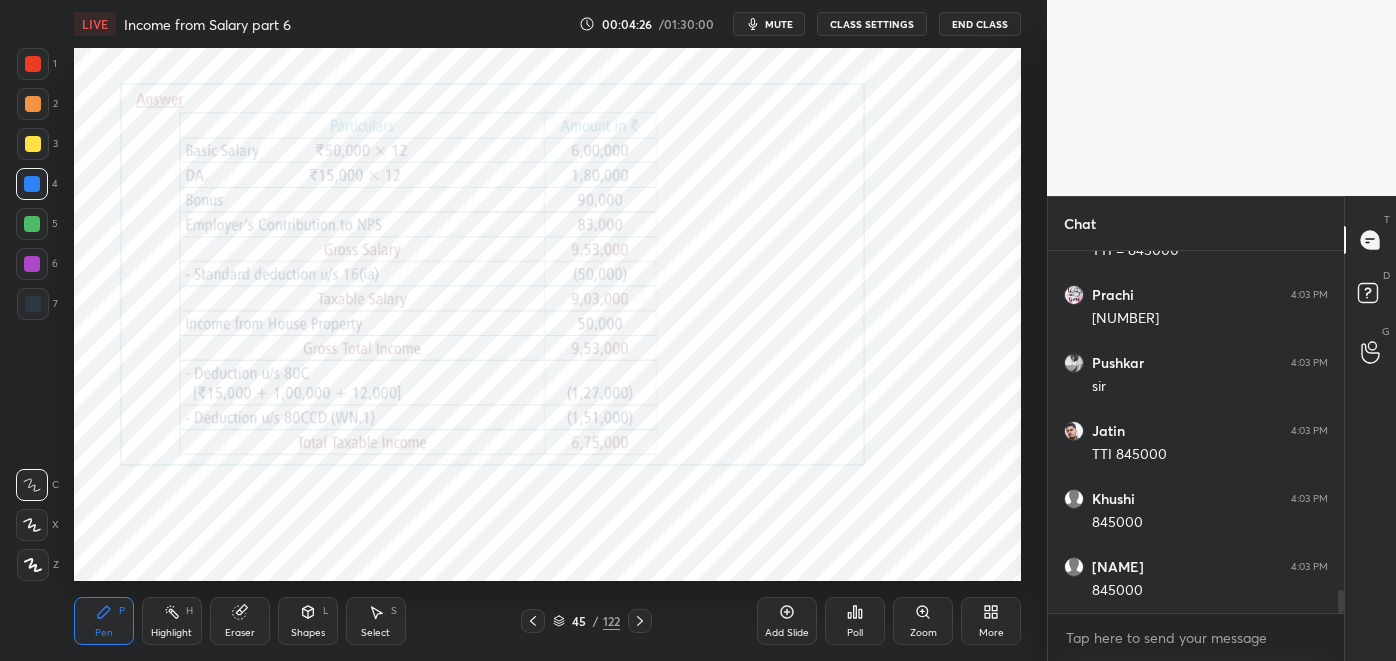 scroll, scrollTop: 5437, scrollLeft: 0, axis: vertical 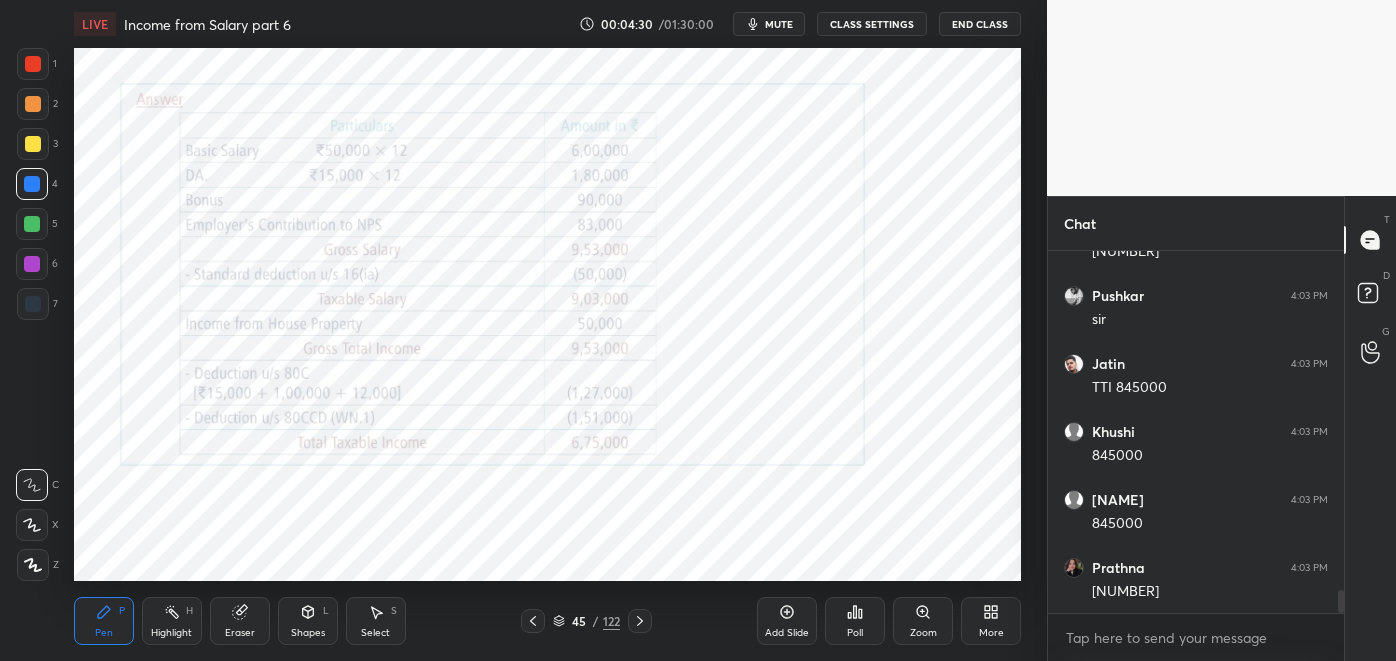 click 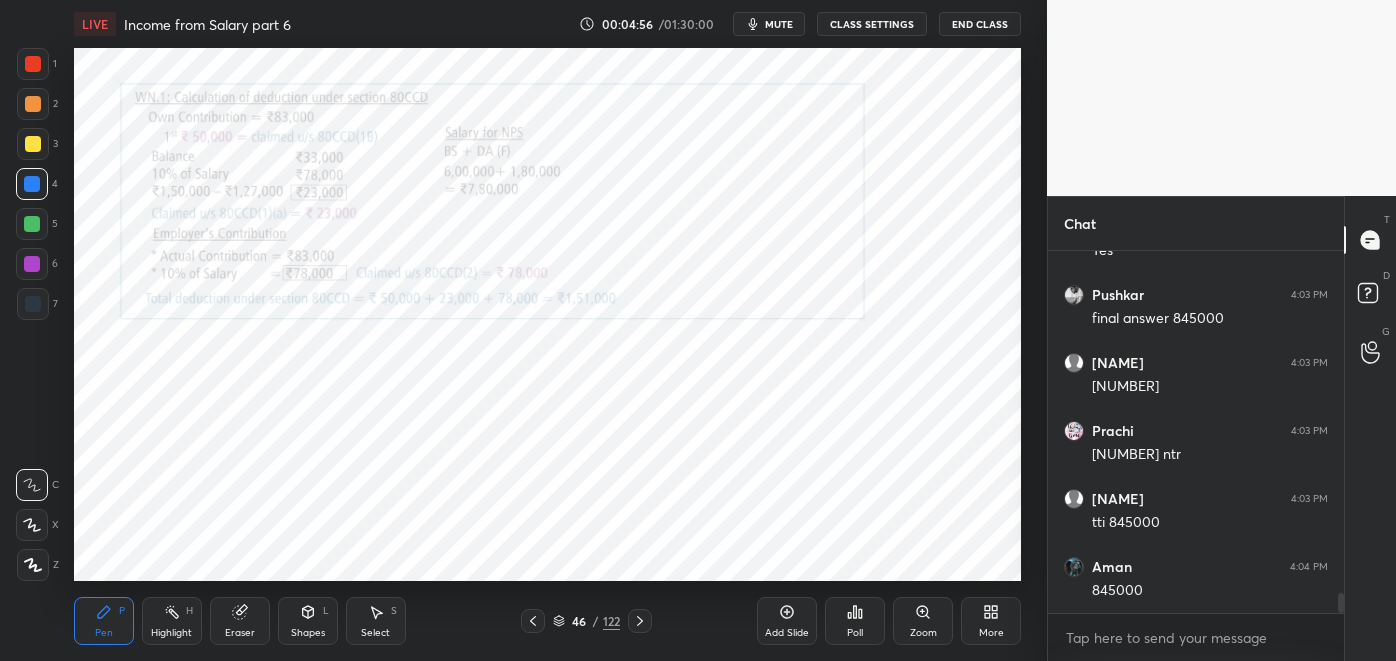 scroll, scrollTop: 6117, scrollLeft: 0, axis: vertical 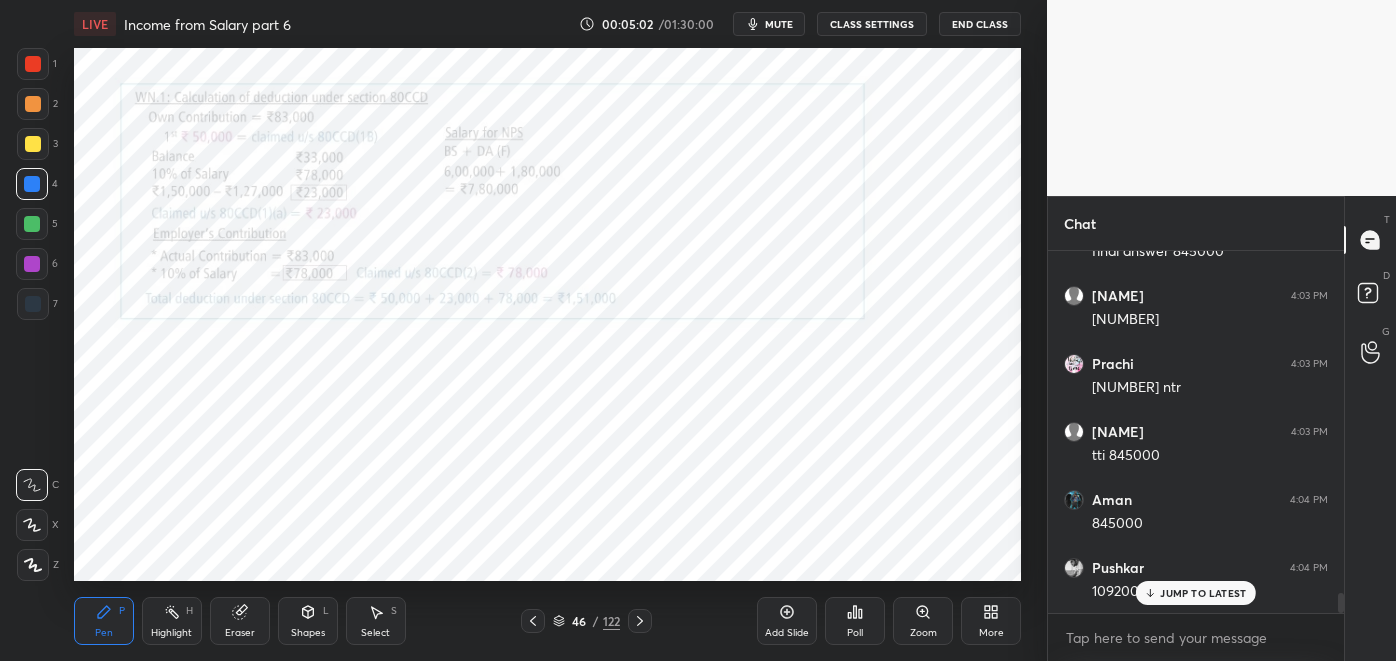 click 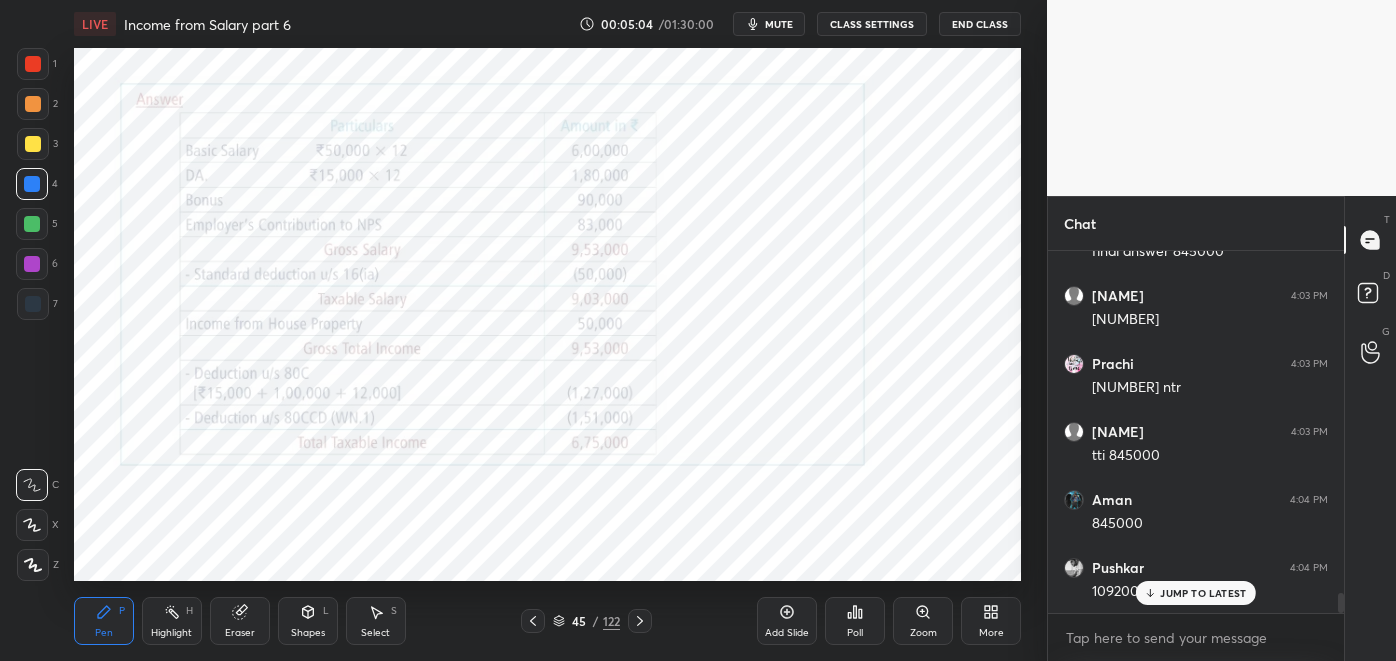 click on "Eraser" at bounding box center (240, 621) 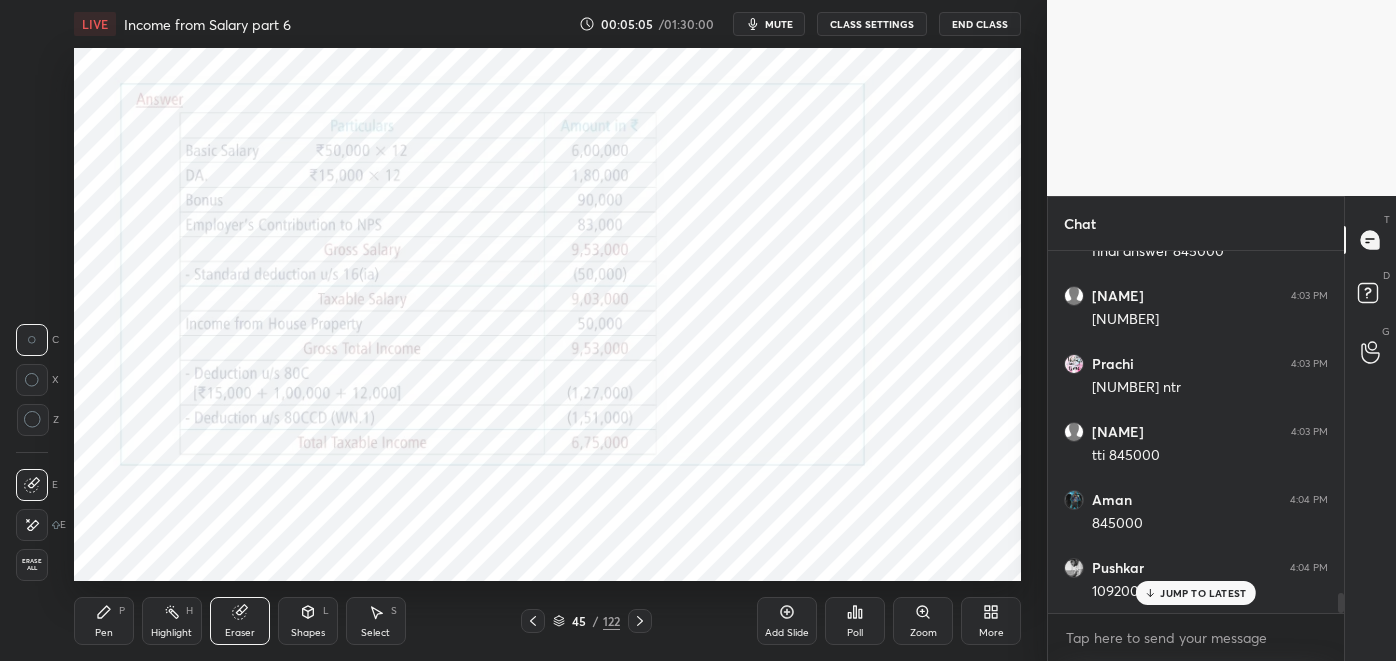 scroll, scrollTop: 6186, scrollLeft: 0, axis: vertical 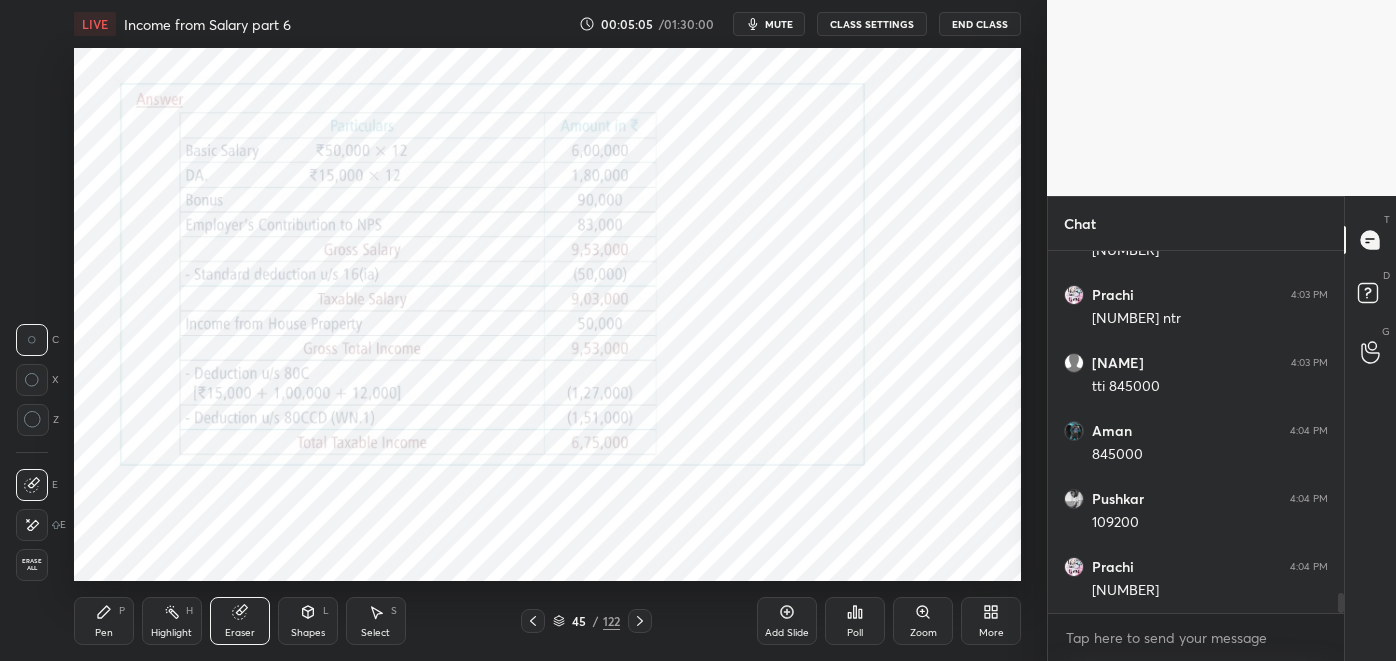 click on "Select S" at bounding box center [376, 621] 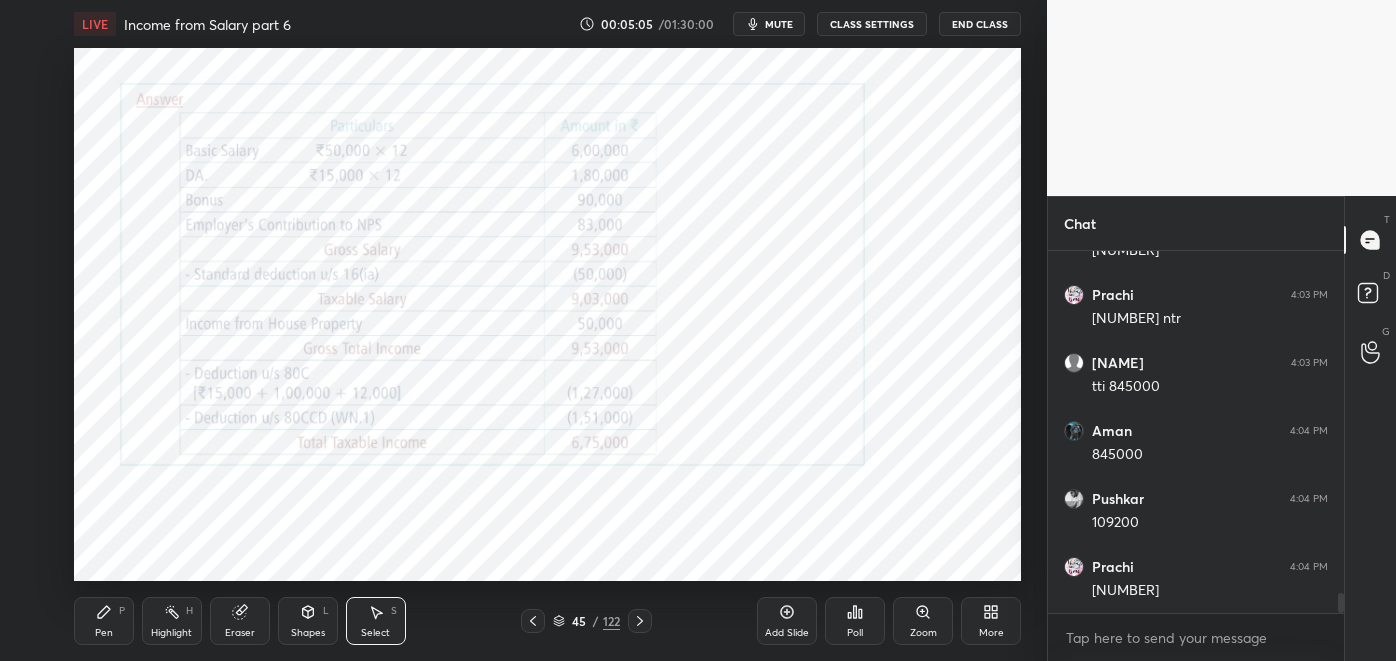 click on "1 2 3 4 5 6 7 C X Z C X Z E E Erase all   H H" at bounding box center (32, 314) 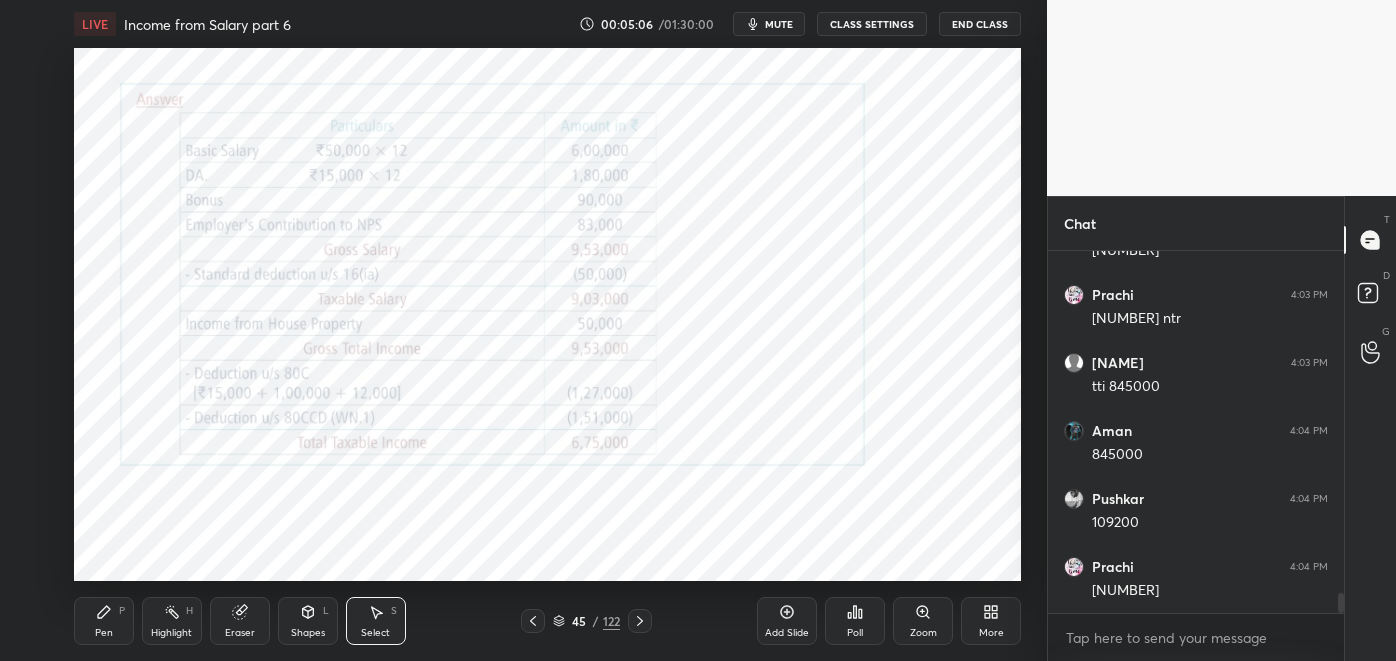 click 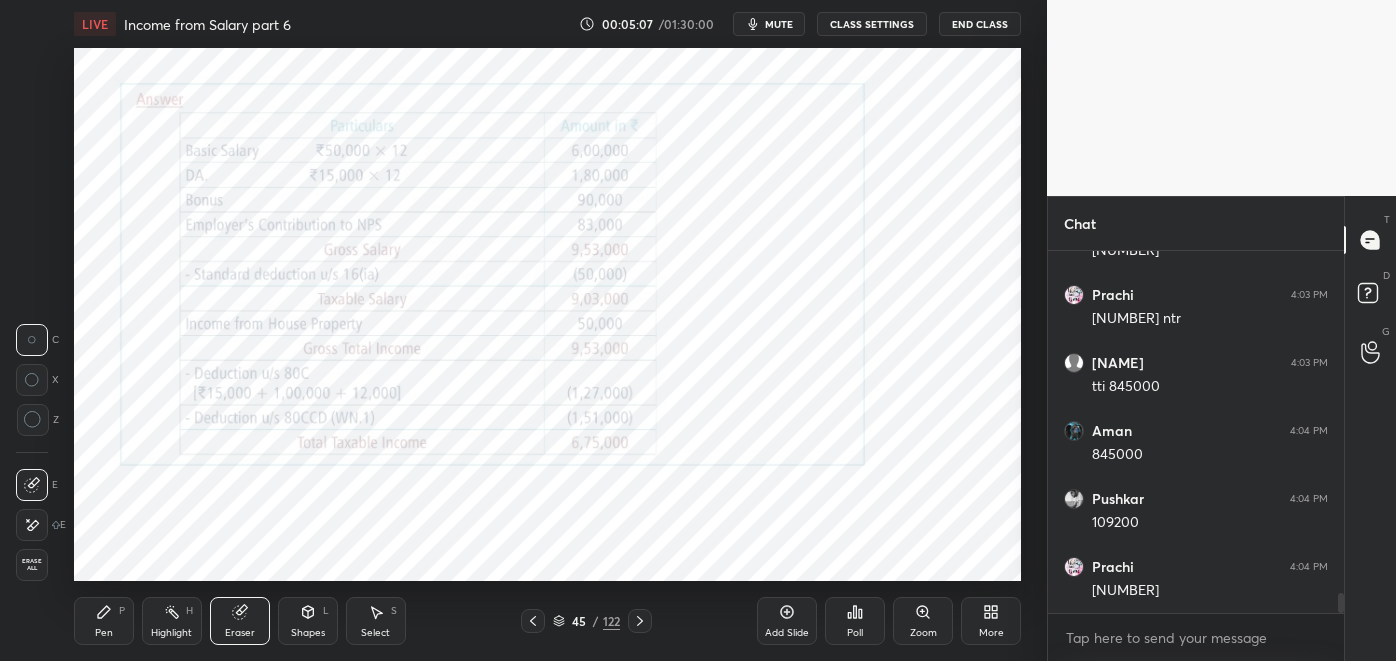 click at bounding box center (32, 525) 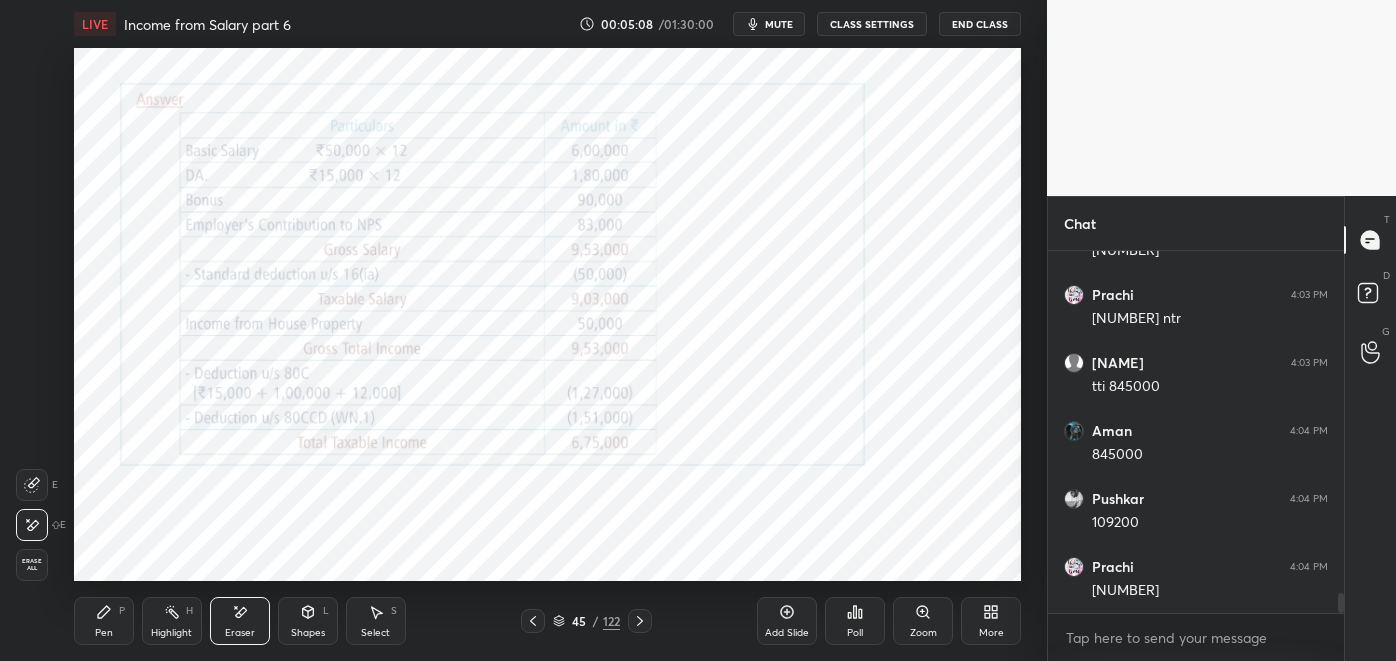 click on "Pen P" at bounding box center (104, 621) 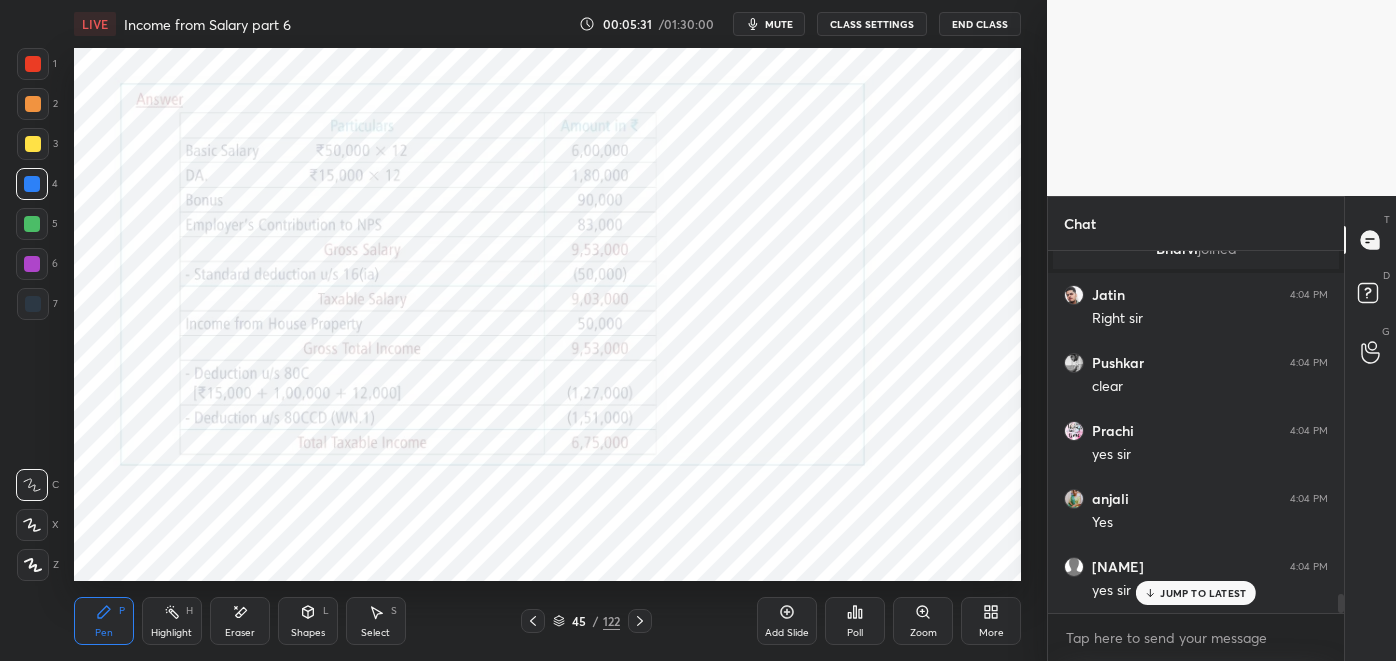 scroll, scrollTop: 6667, scrollLeft: 0, axis: vertical 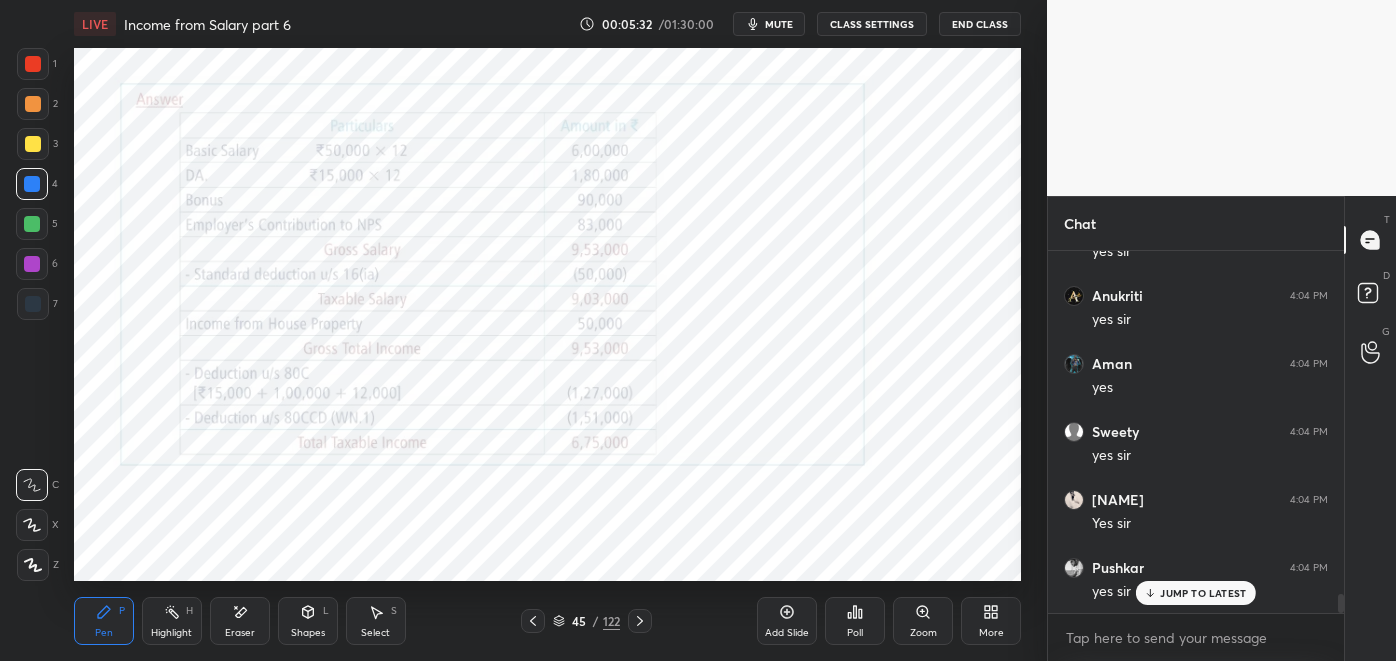 click 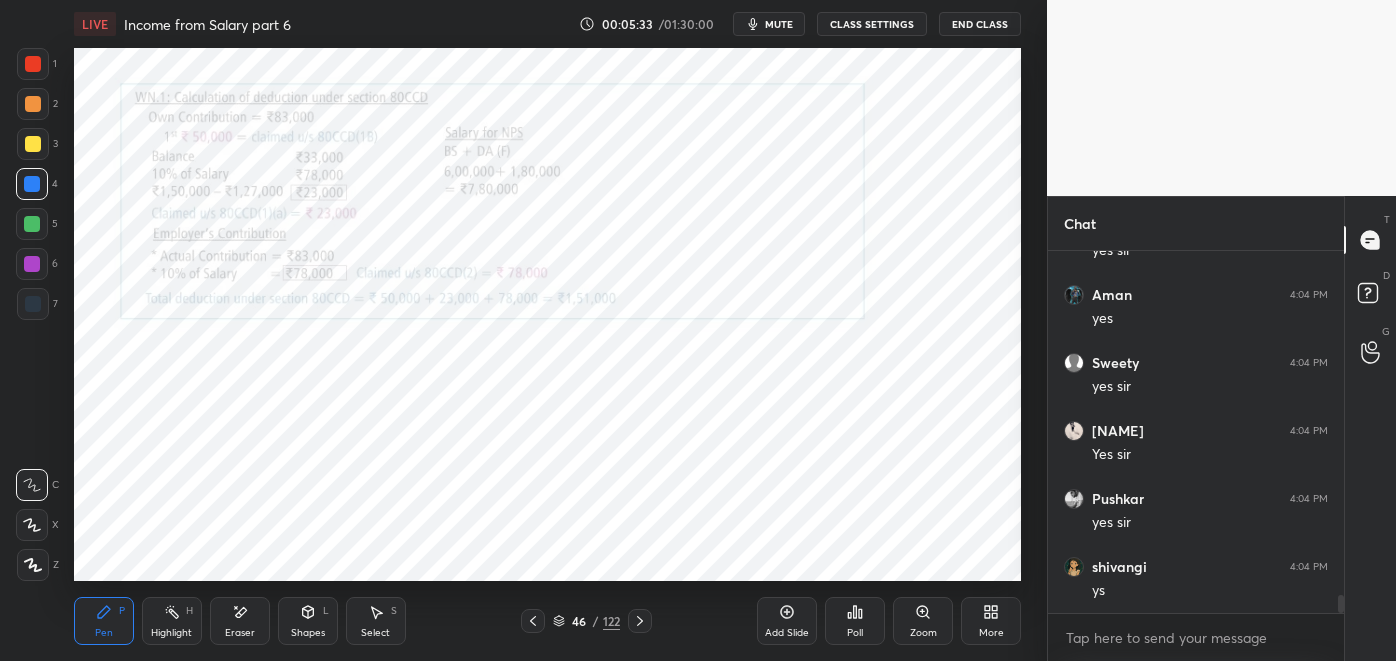 click 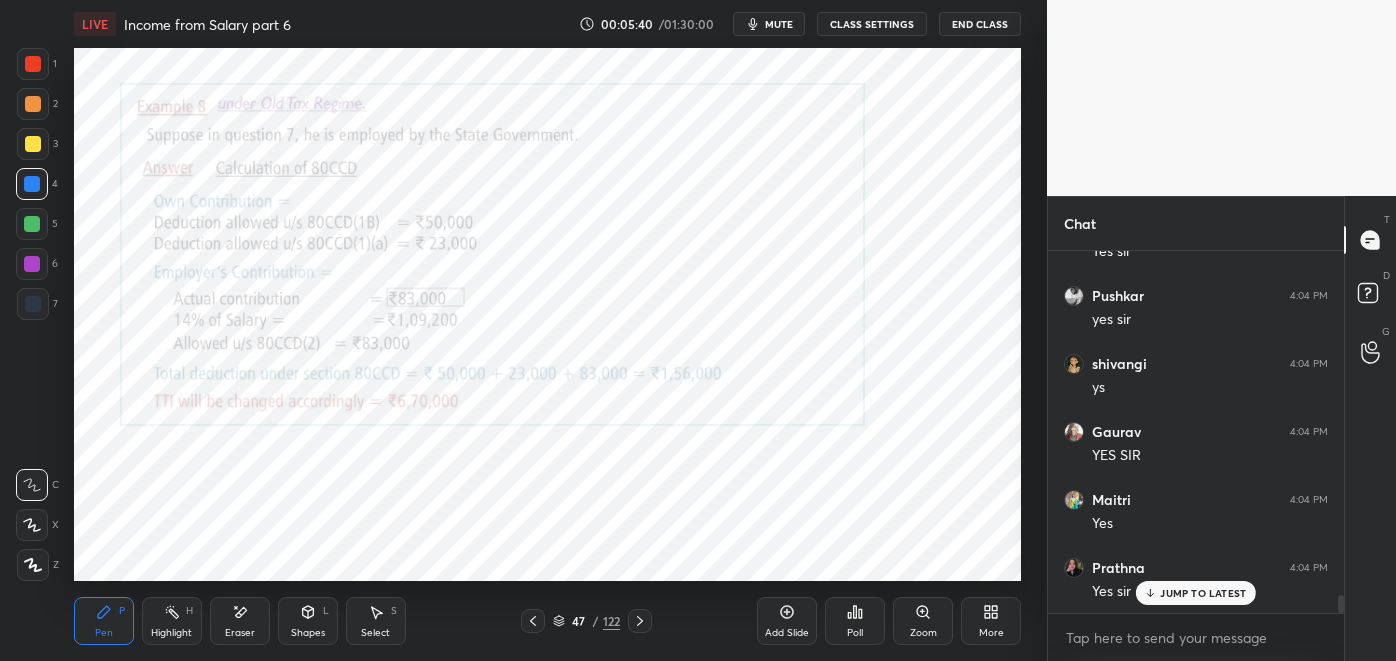 scroll, scrollTop: 7008, scrollLeft: 0, axis: vertical 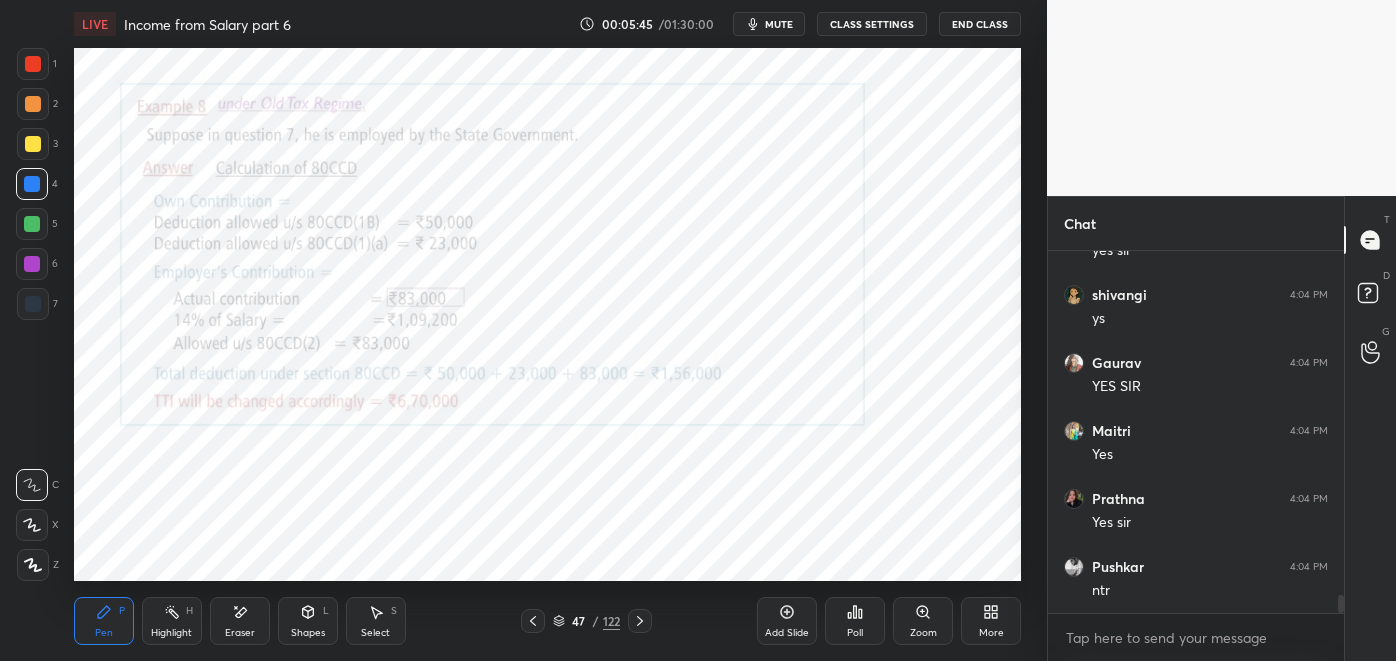 click 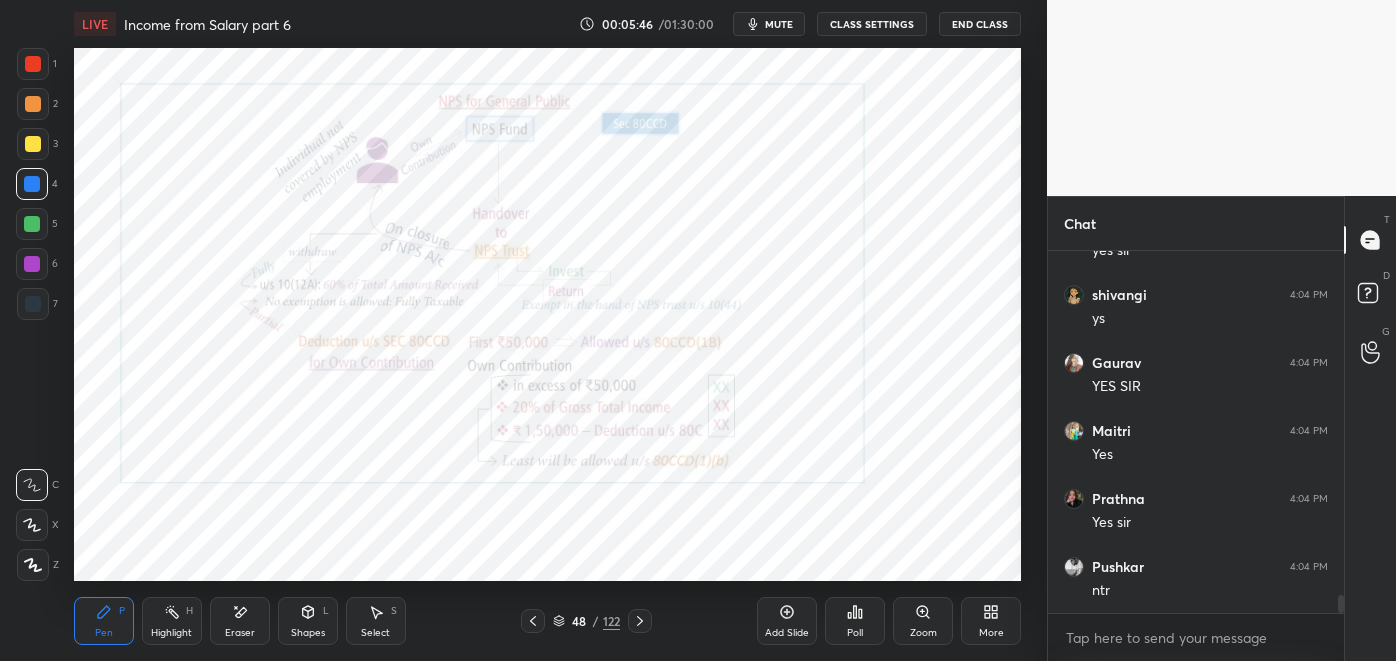scroll, scrollTop: 7027, scrollLeft: 0, axis: vertical 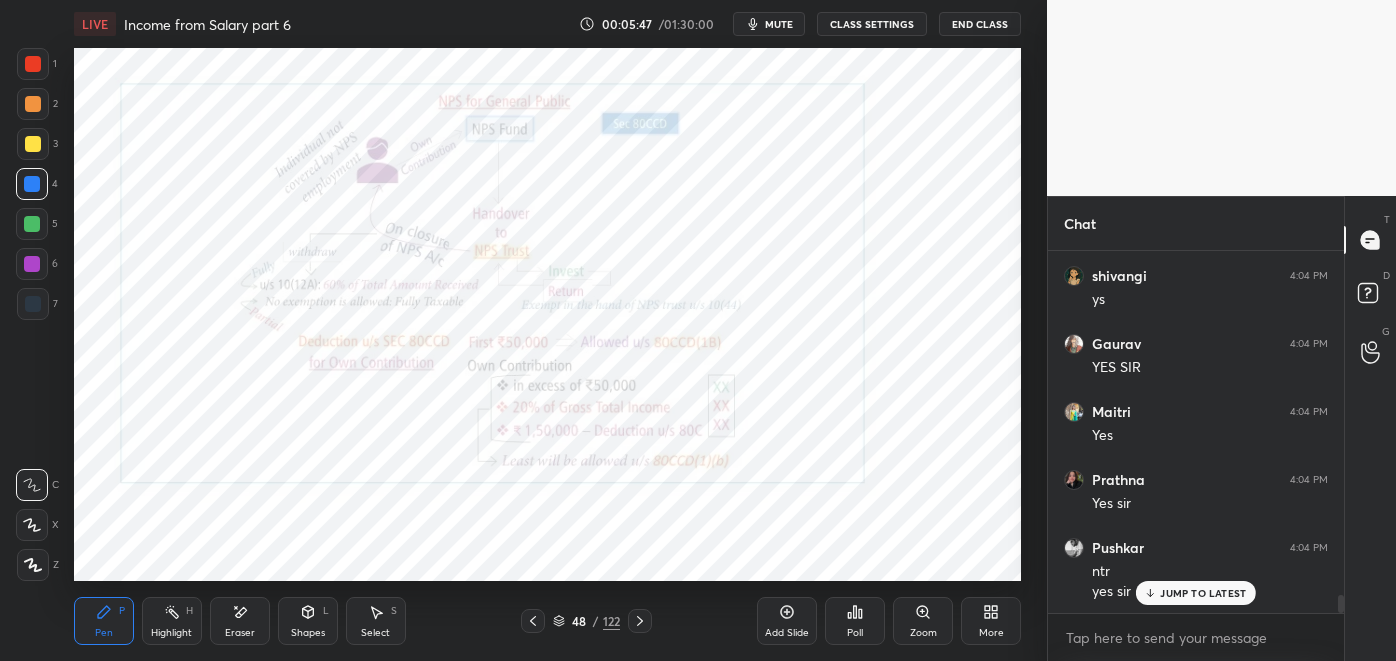 click 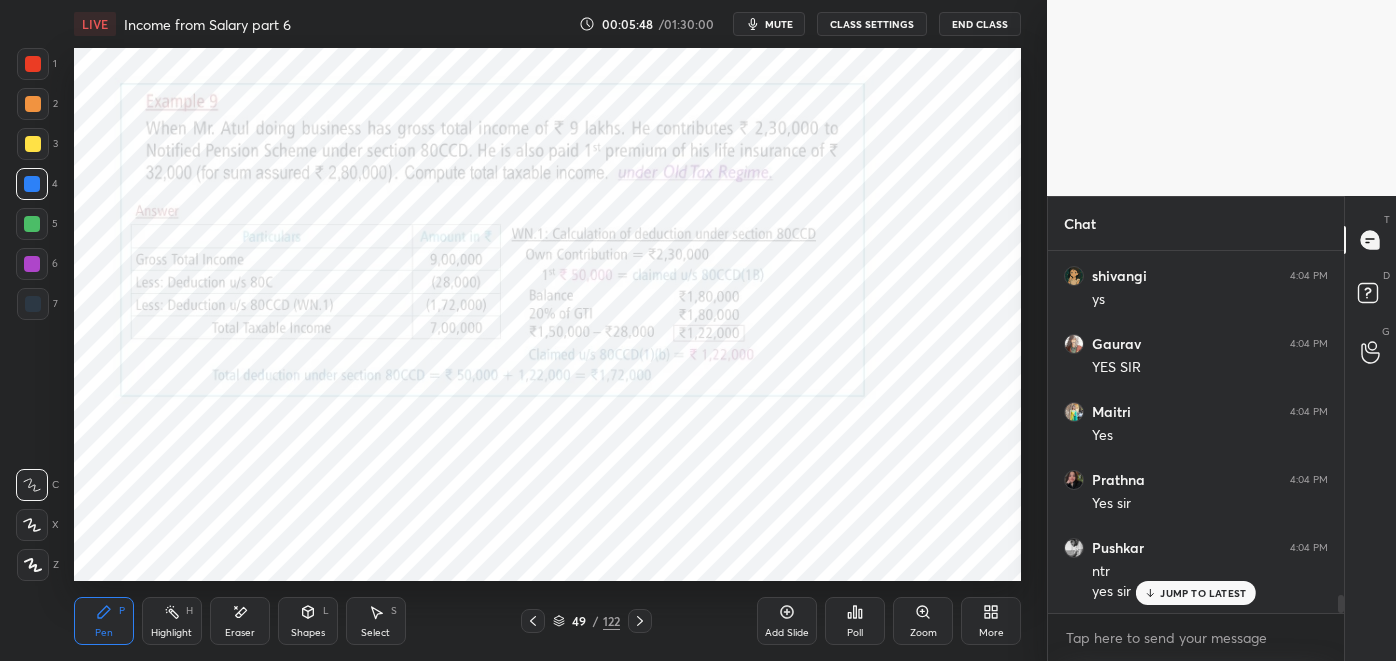 click 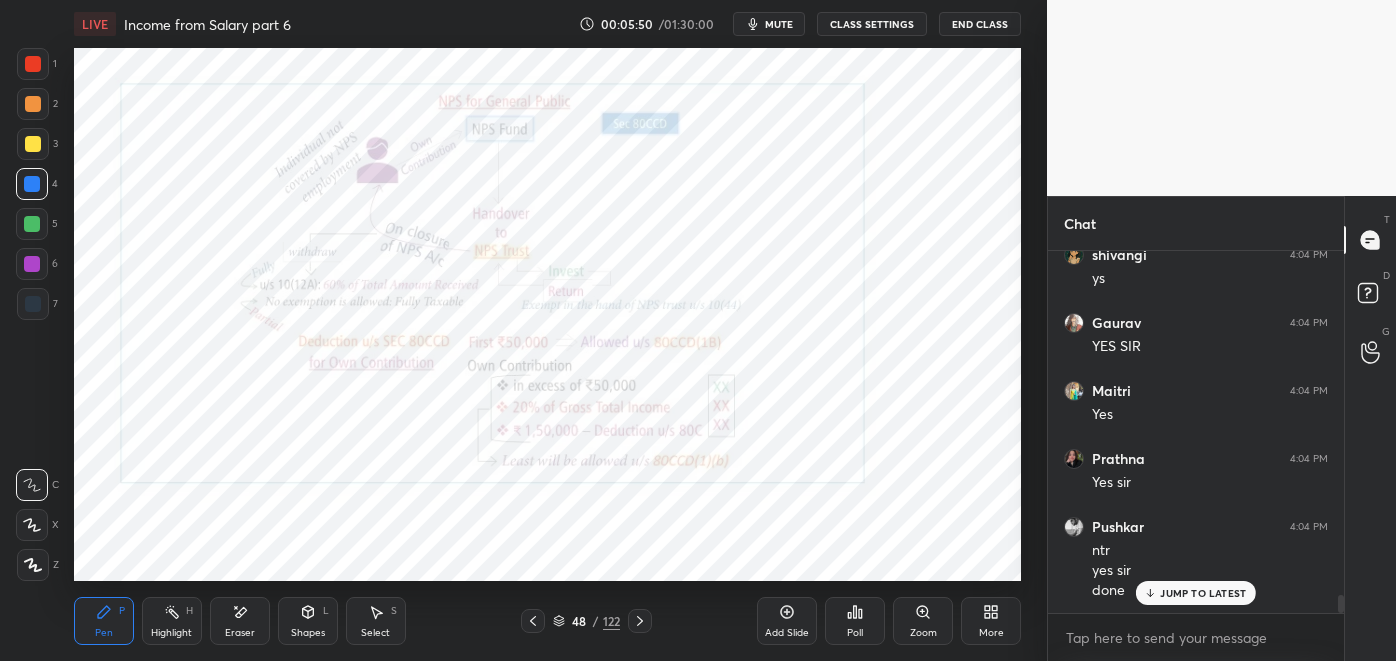 scroll, scrollTop: 7115, scrollLeft: 0, axis: vertical 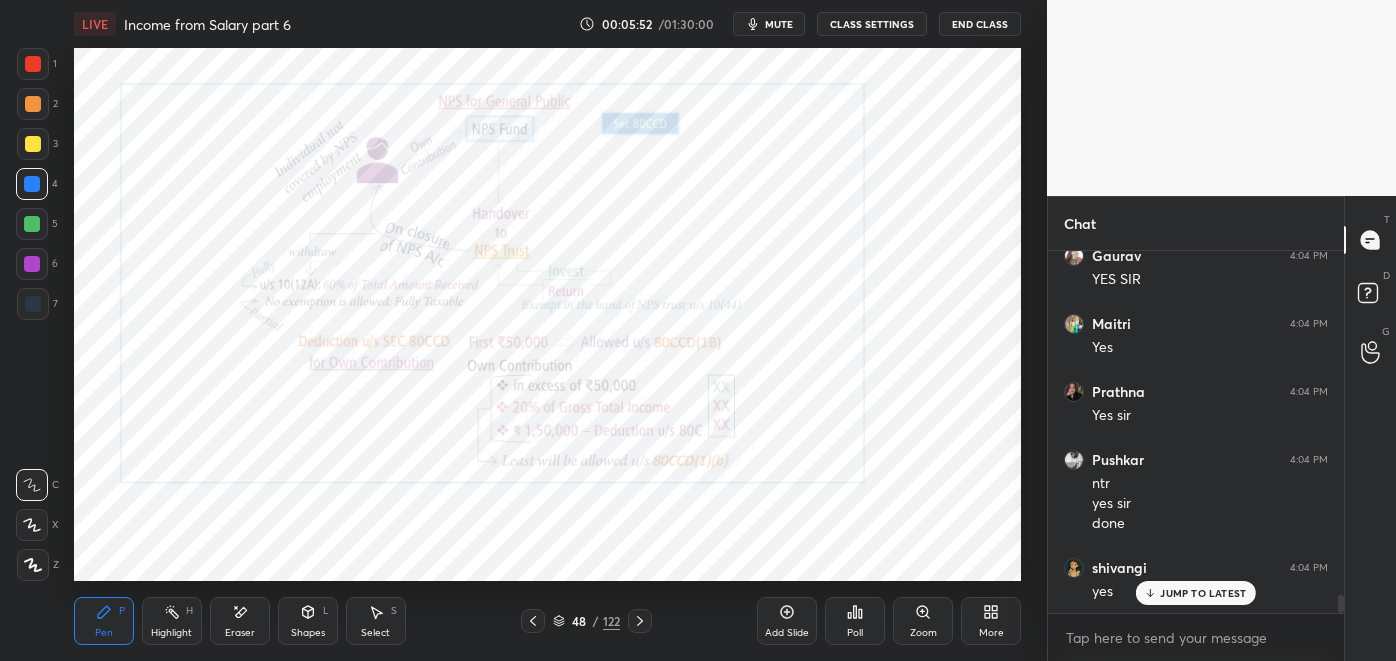 click 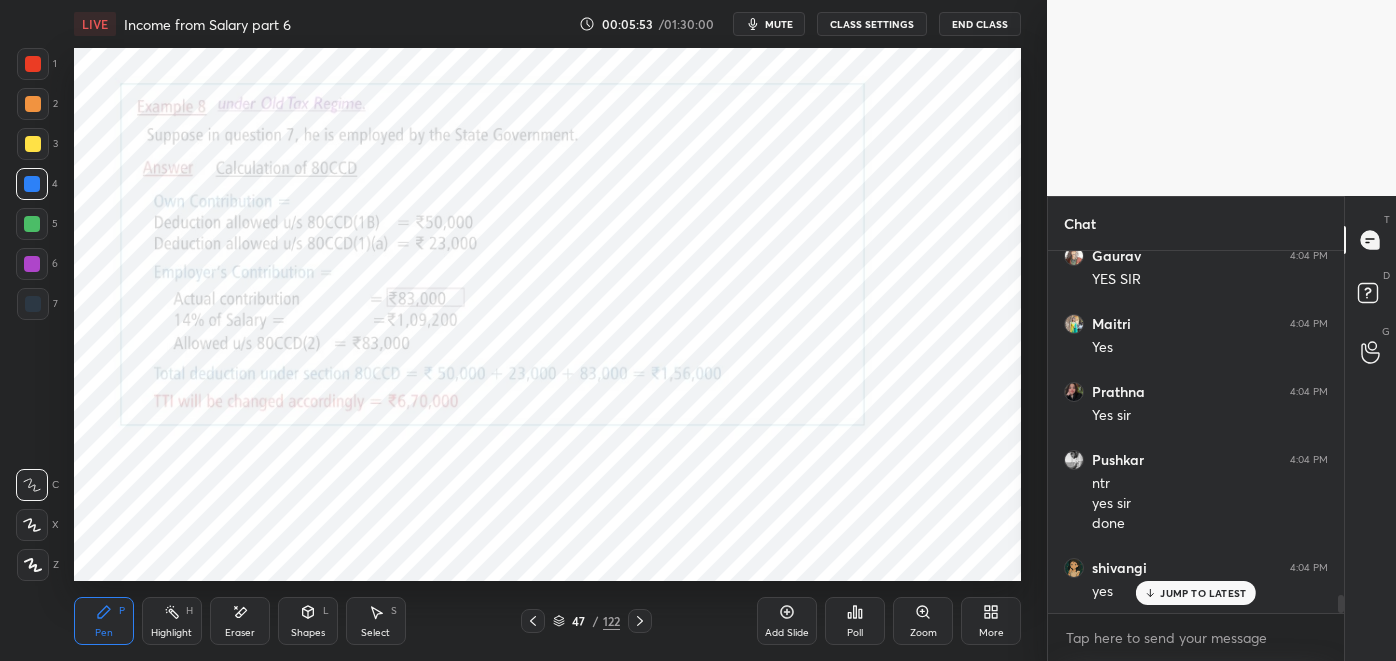 click 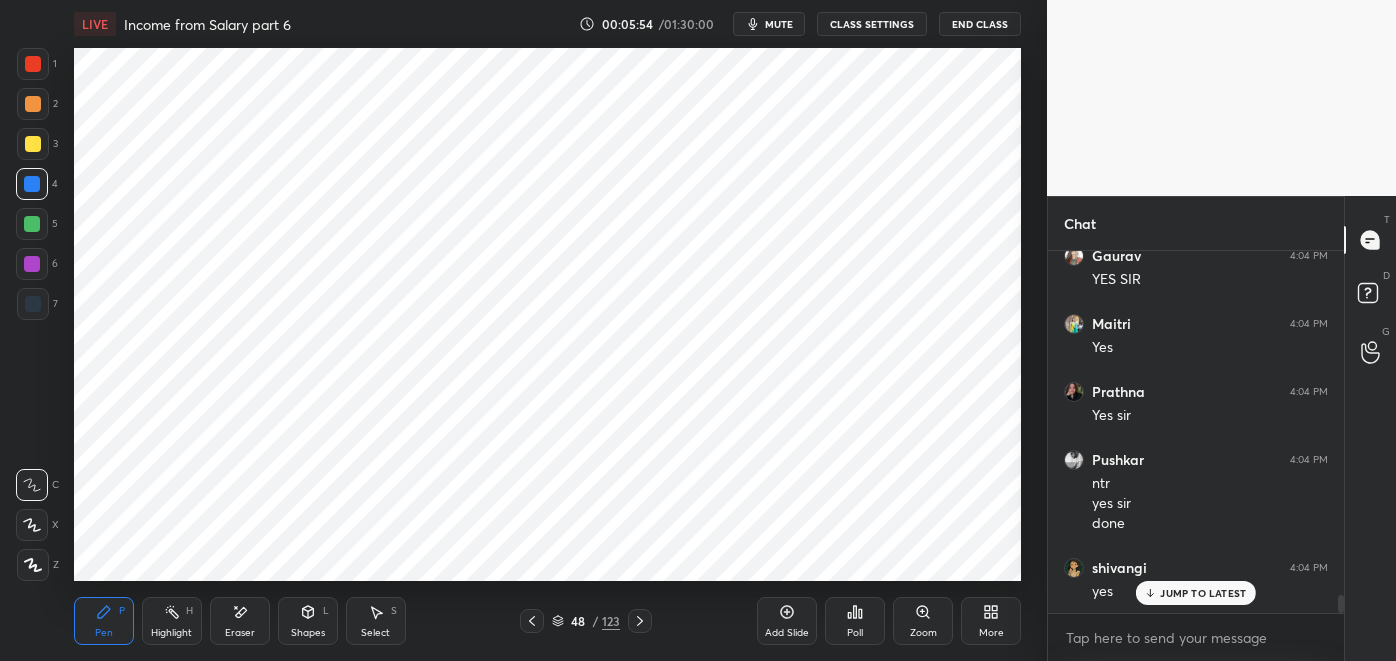 click 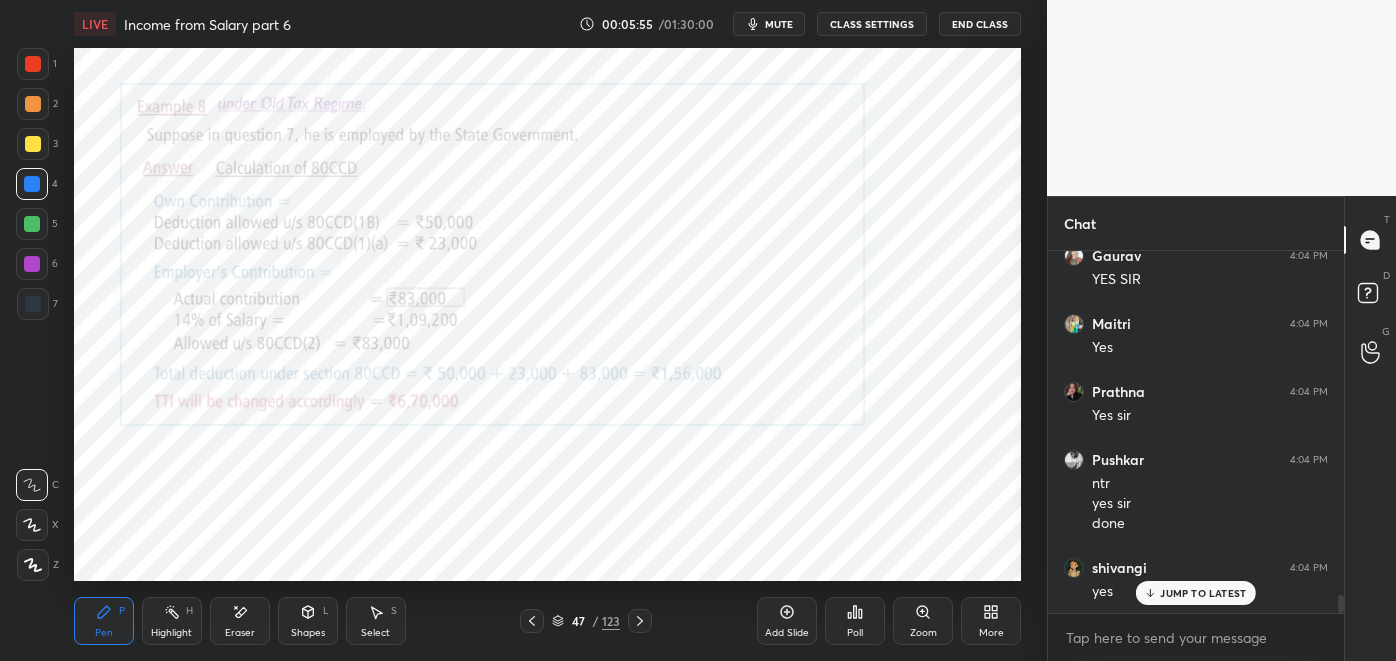 click on "More" at bounding box center [991, 621] 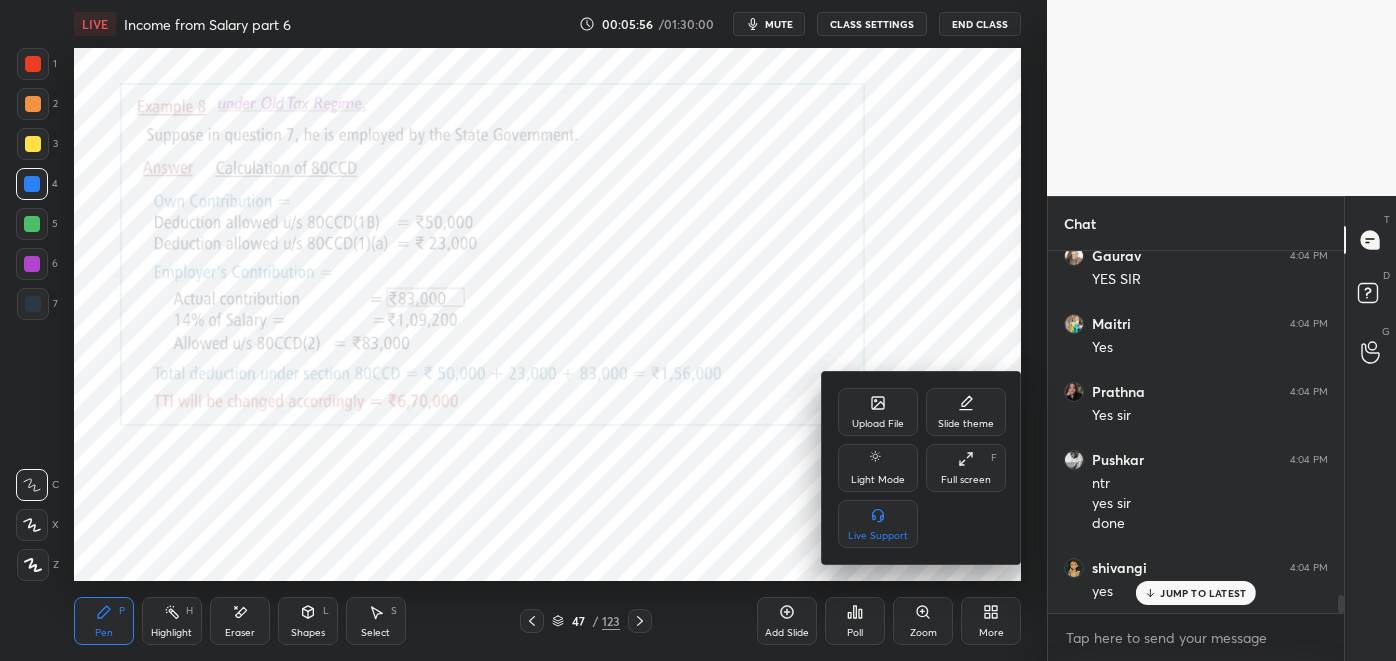 scroll, scrollTop: 7187, scrollLeft: 0, axis: vertical 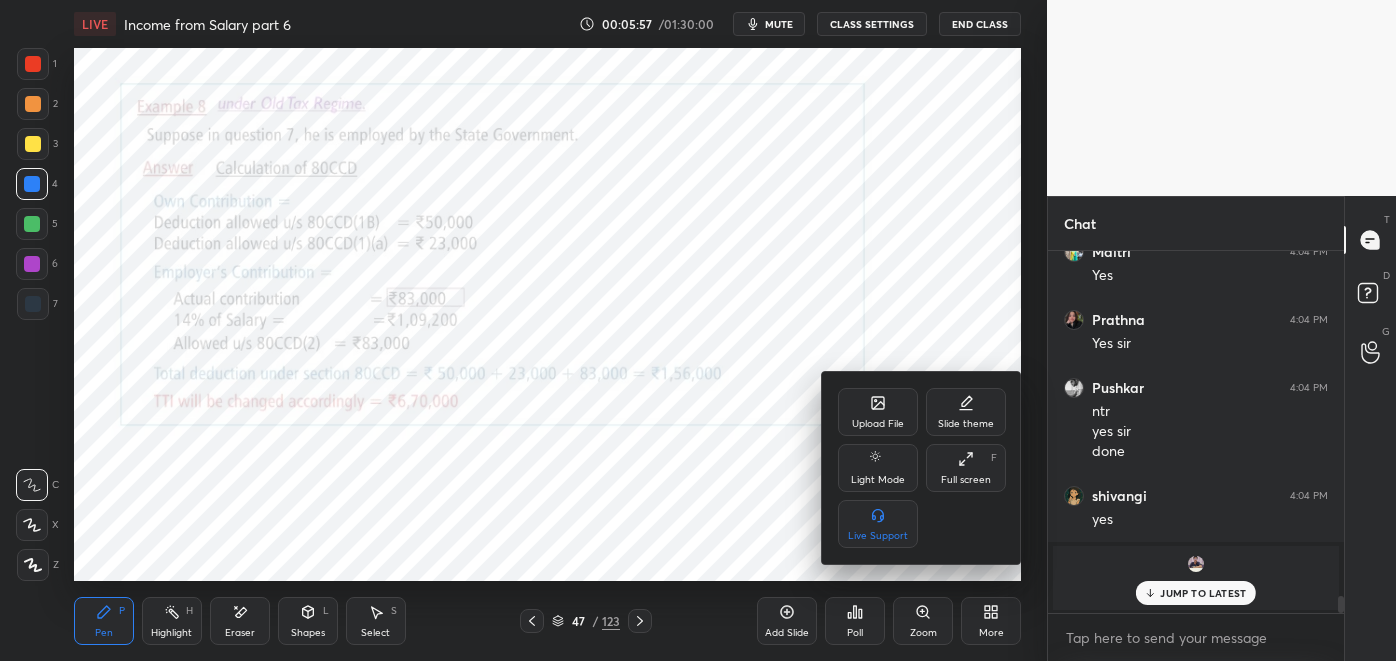 click 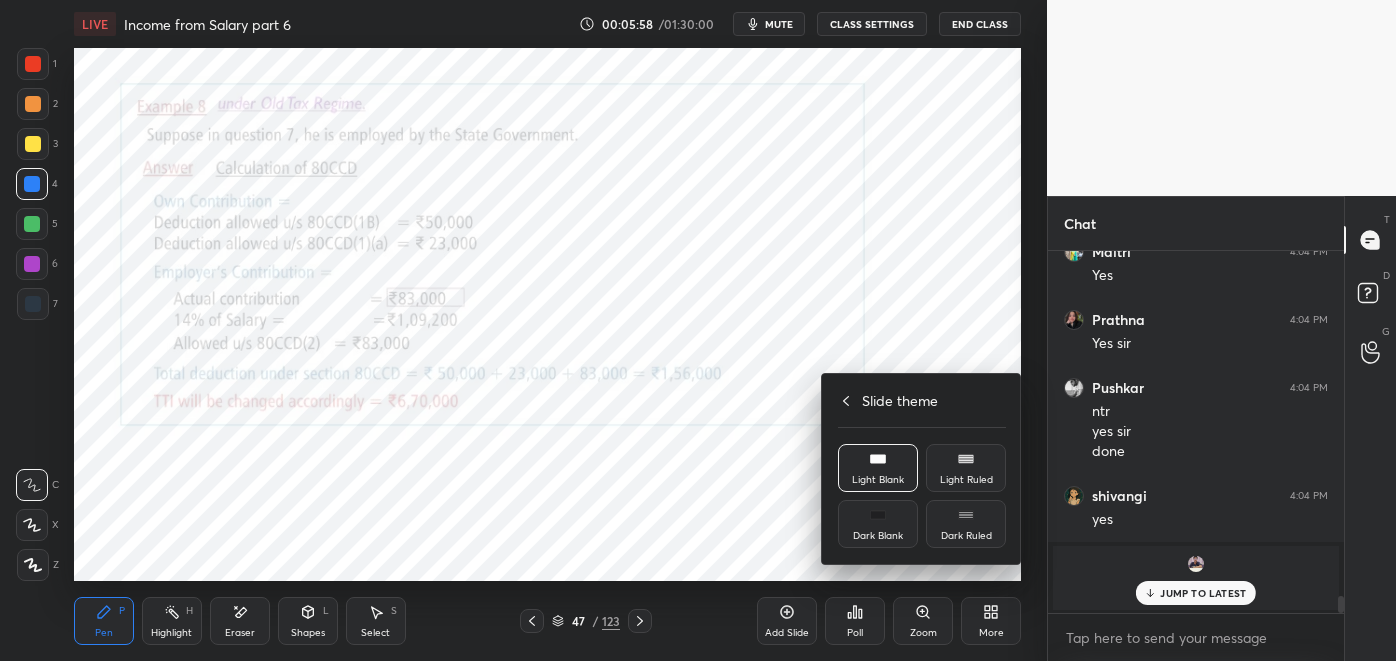 click on "Light Ruled" at bounding box center (966, 480) 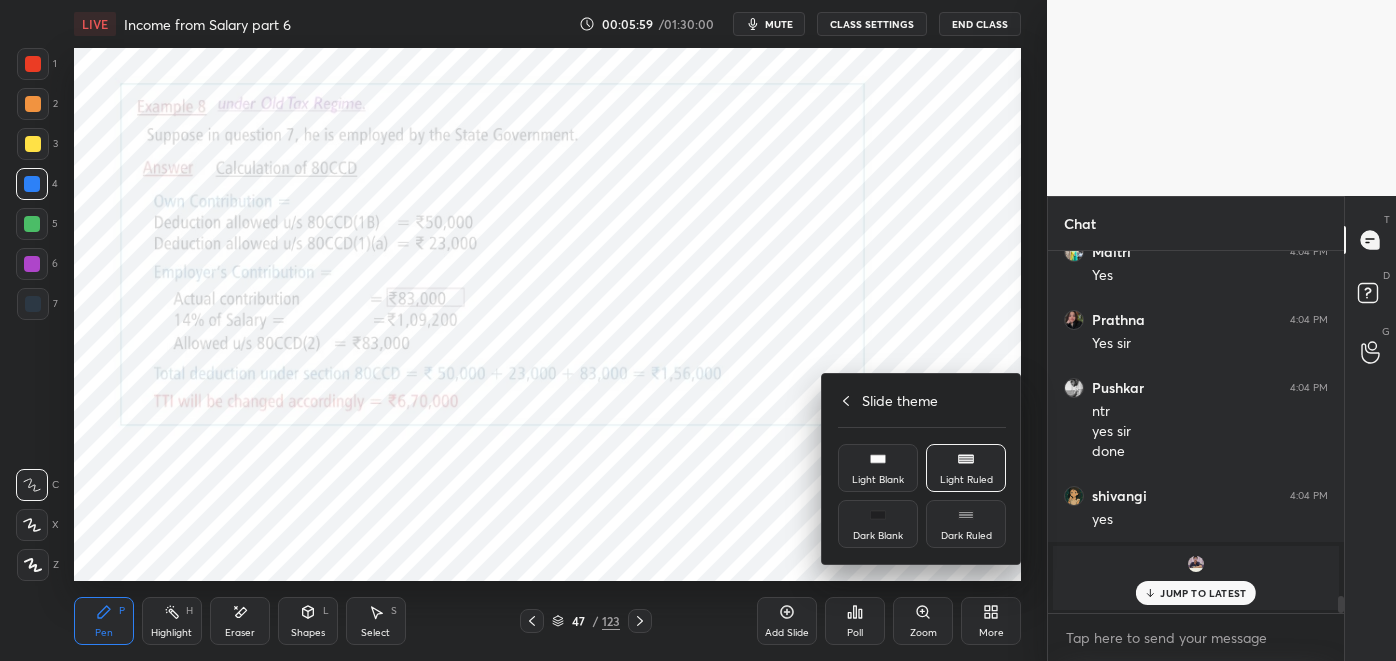 click at bounding box center [698, 330] 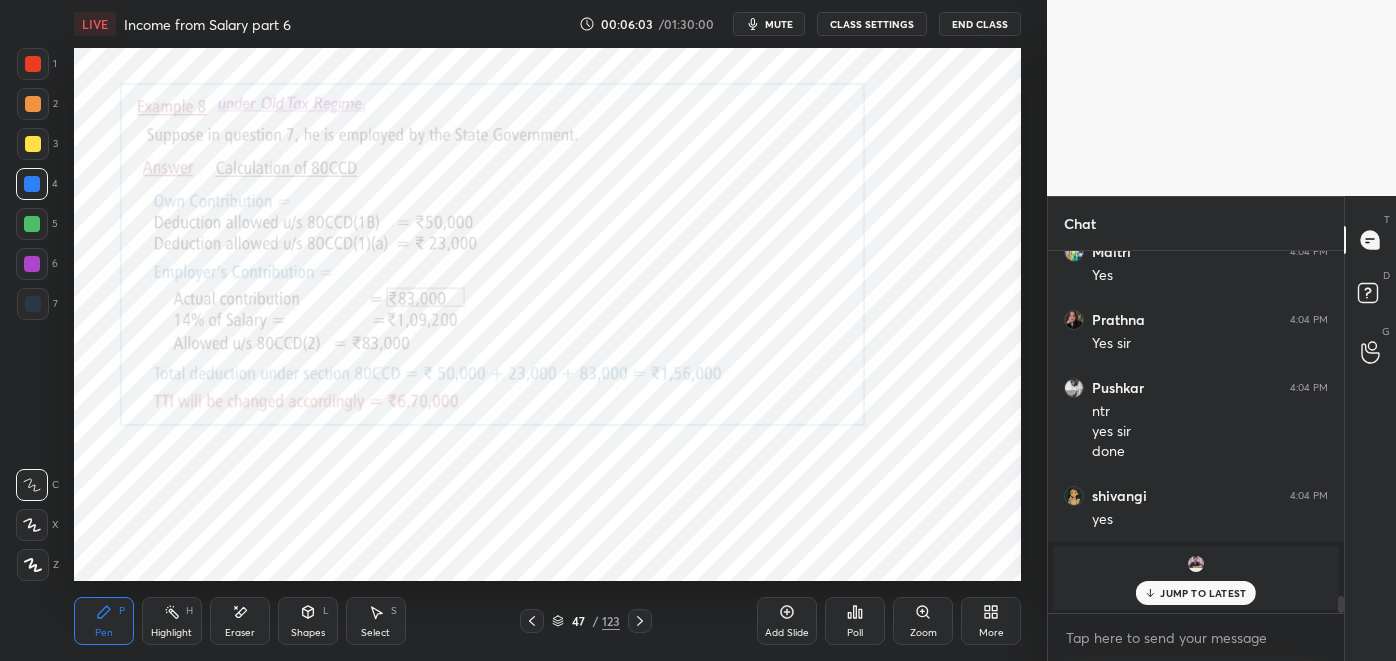 click on "More" at bounding box center (991, 633) 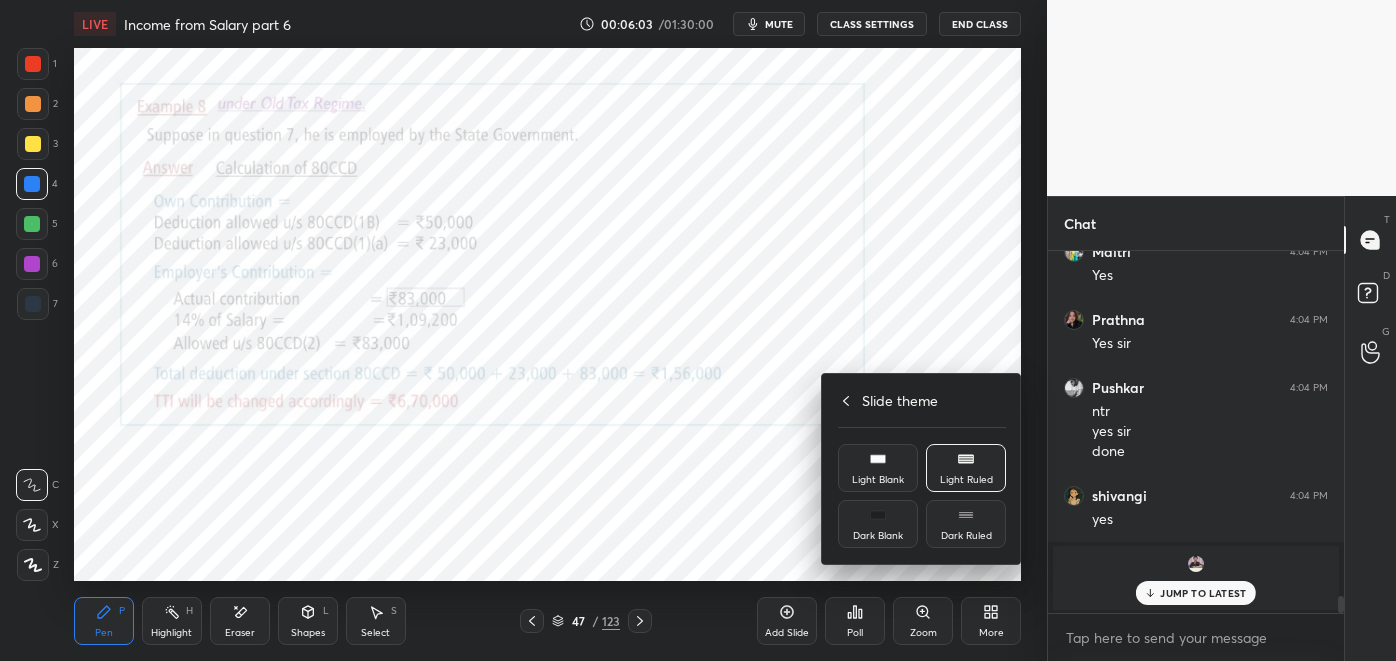 click on "Light Blank" at bounding box center (878, 468) 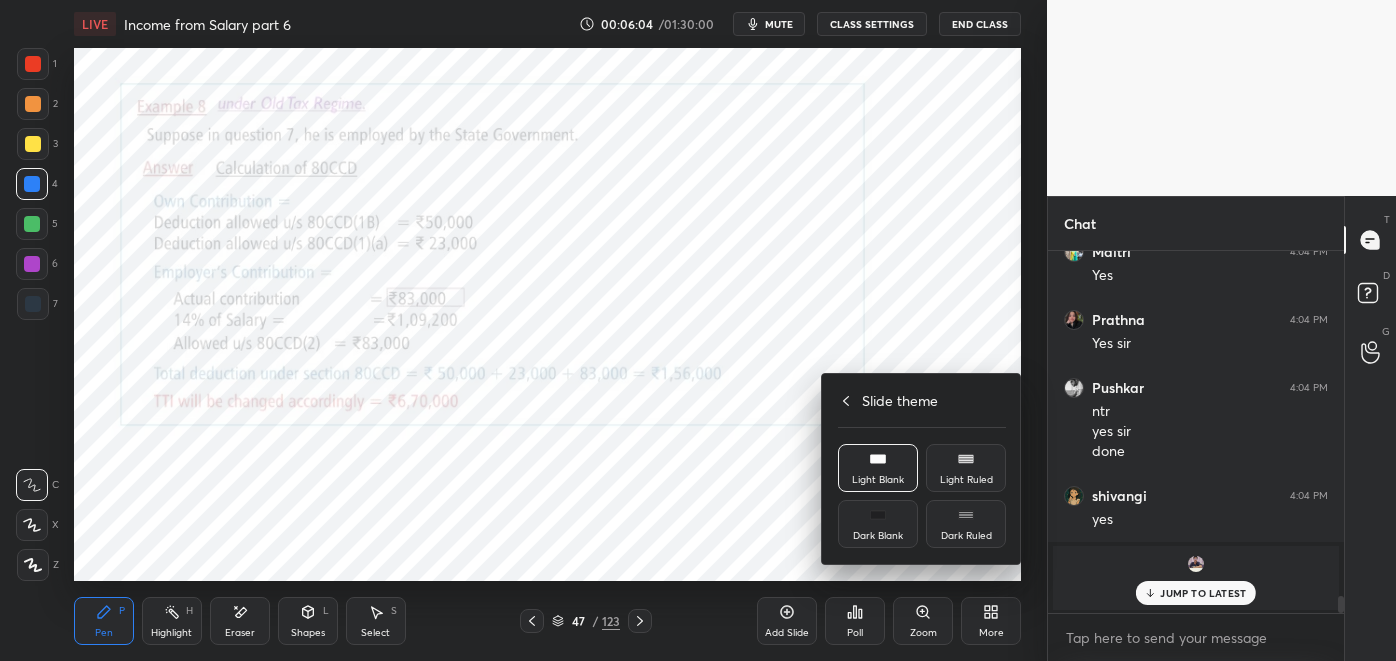 click at bounding box center [698, 330] 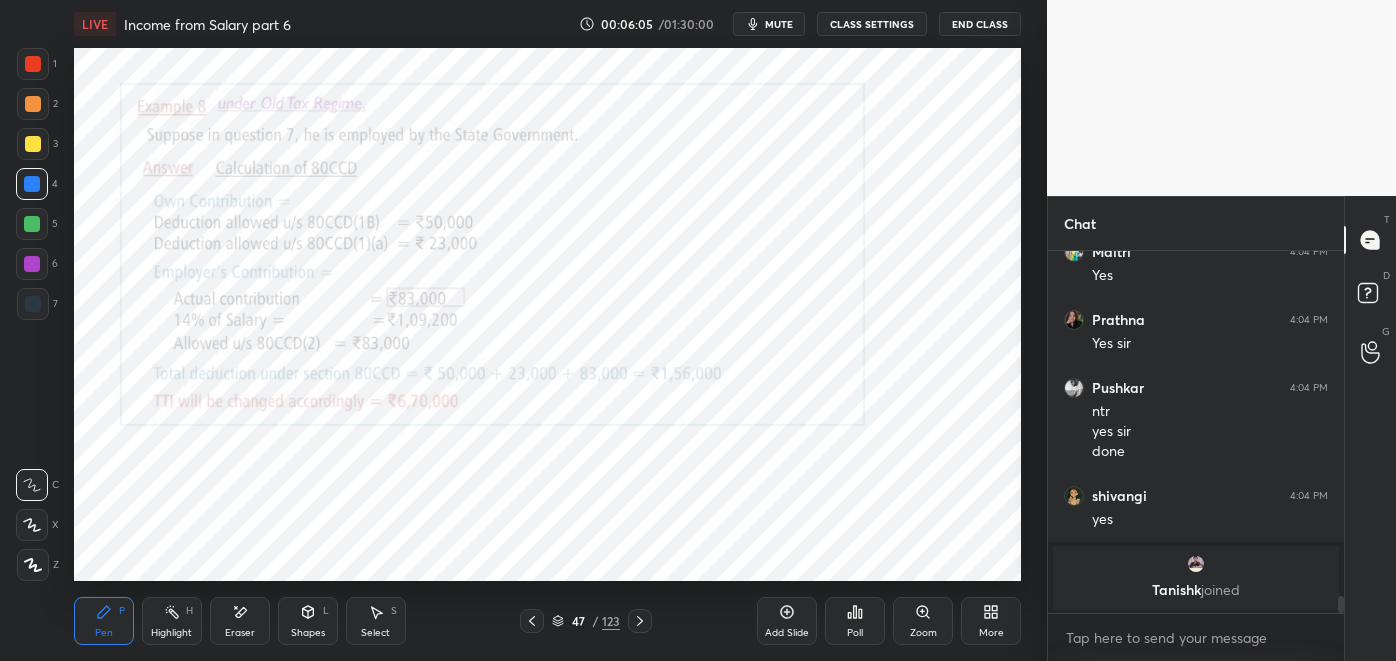 scroll, scrollTop: 7256, scrollLeft: 0, axis: vertical 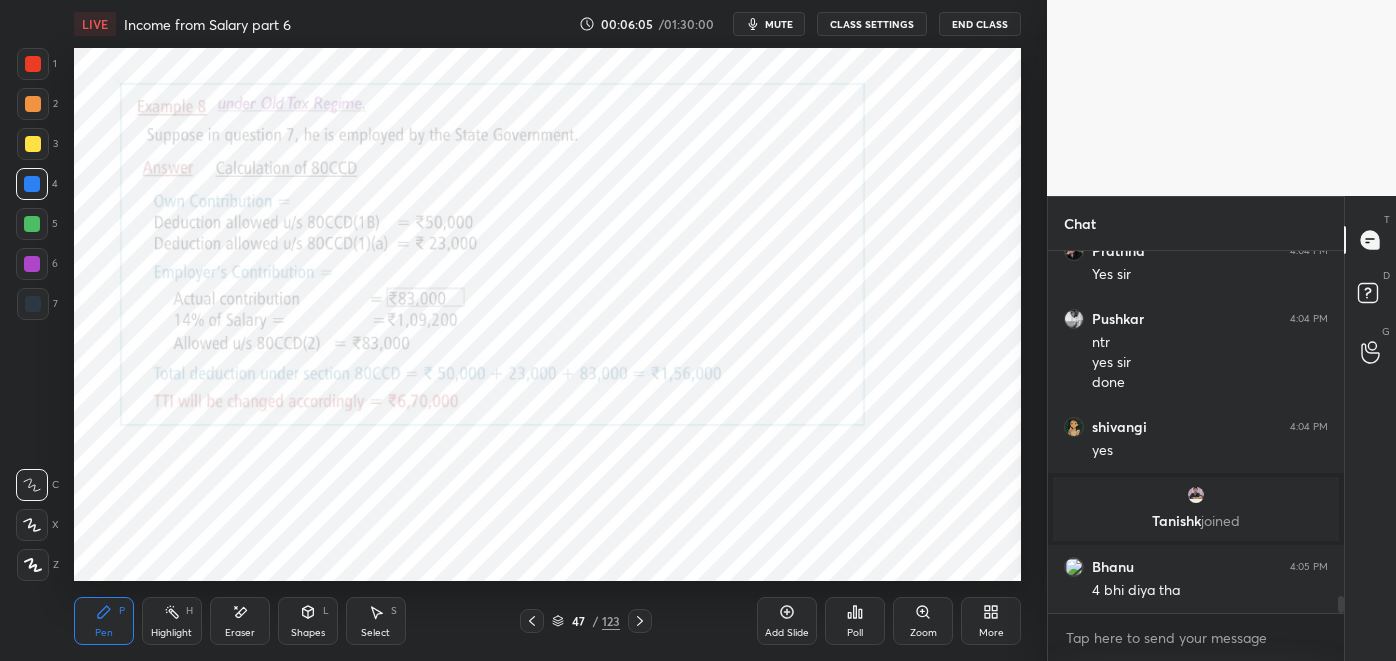 click 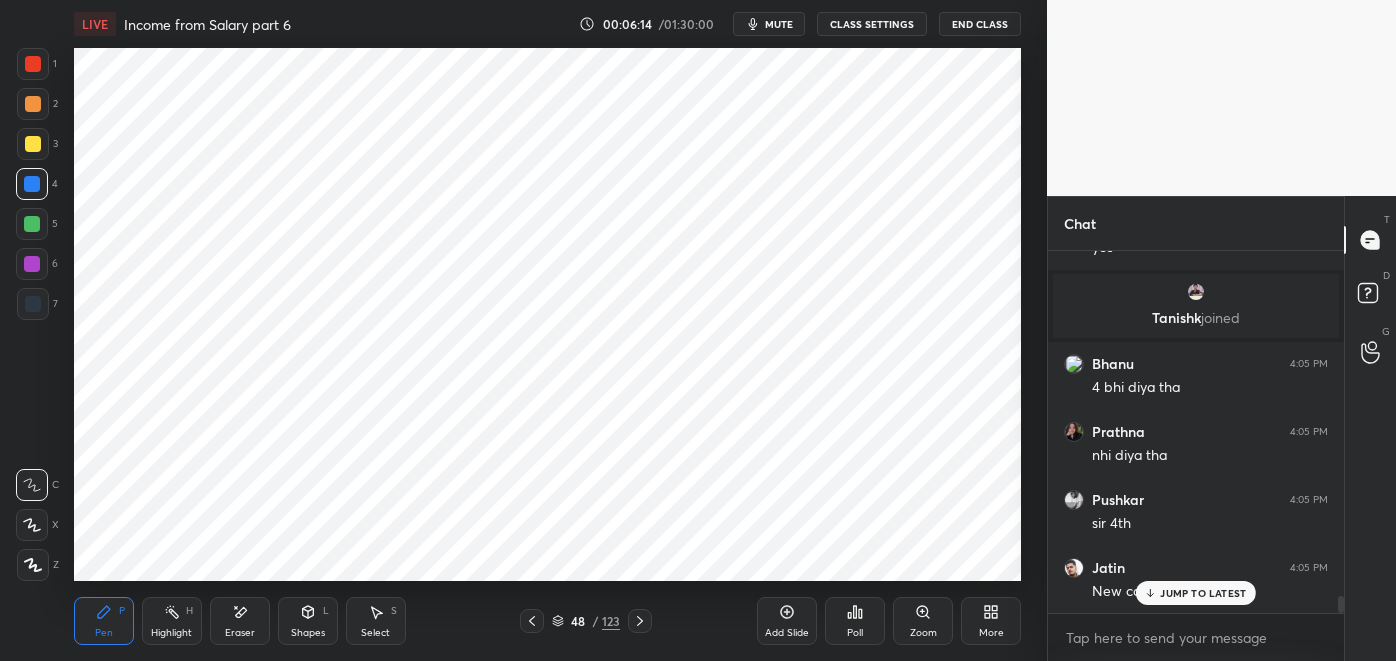 scroll, scrollTop: 7528, scrollLeft: 0, axis: vertical 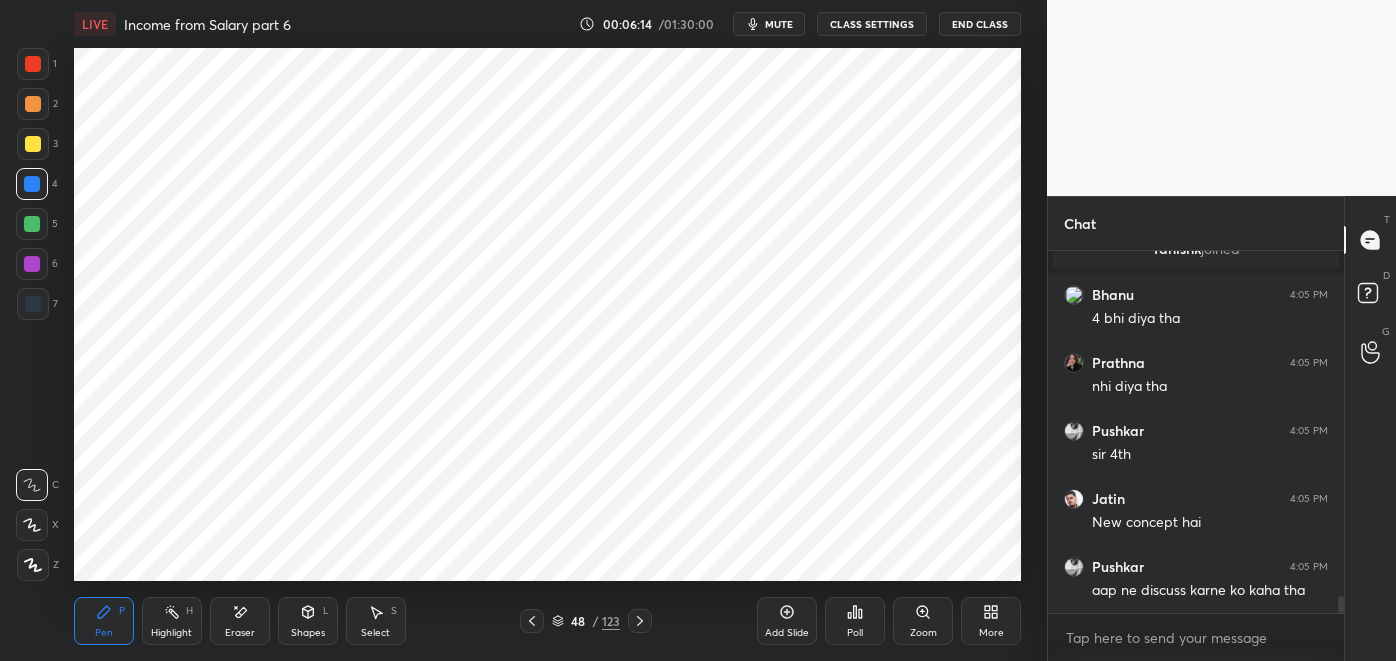 click 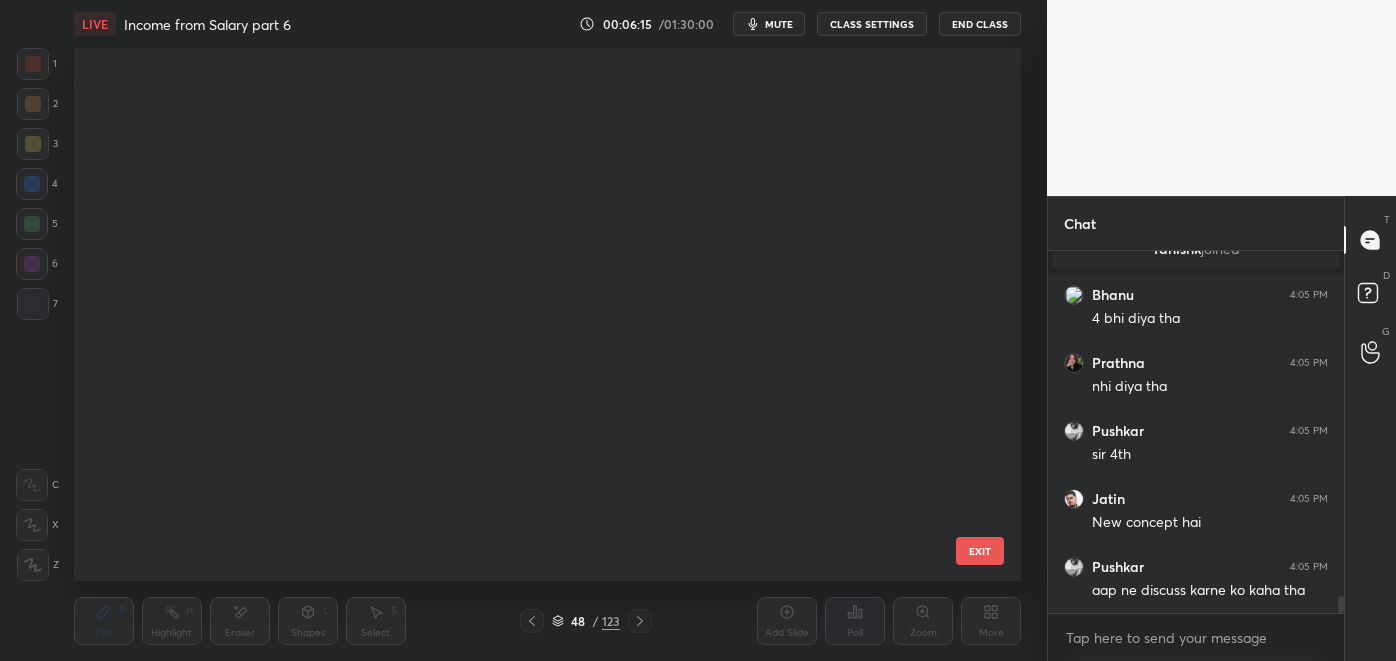 scroll, scrollTop: 2071, scrollLeft: 0, axis: vertical 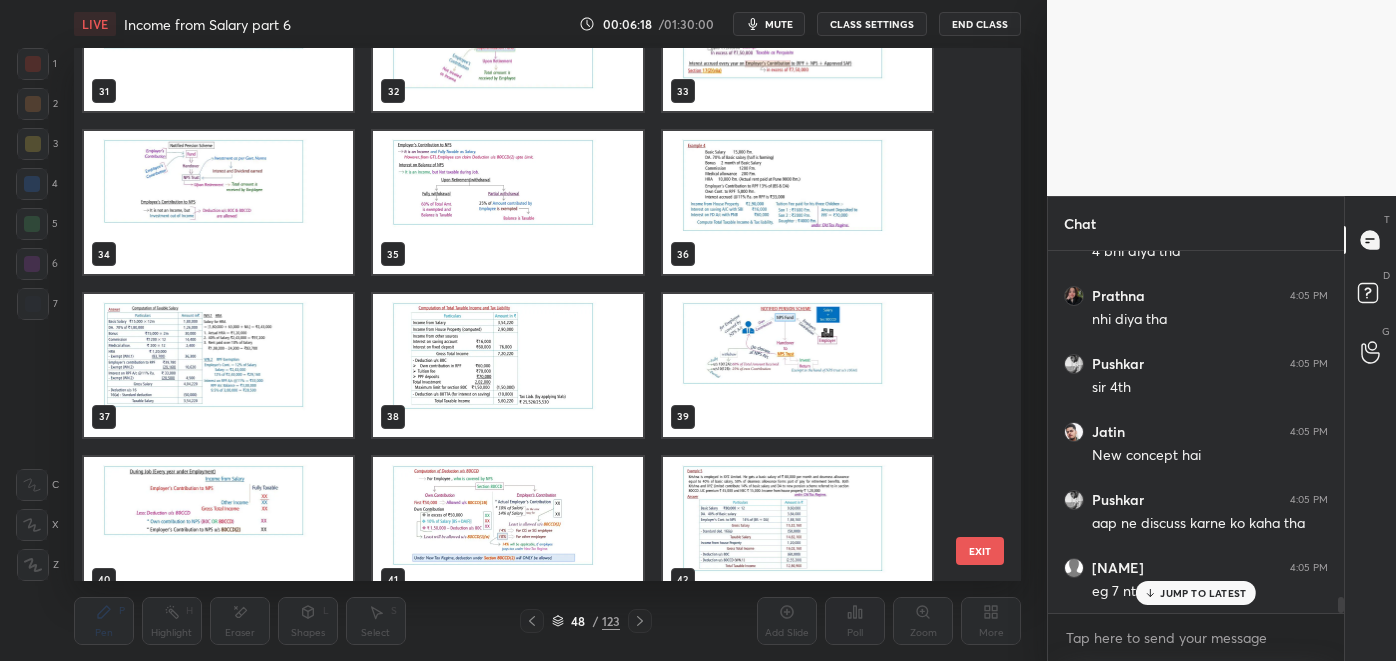 click at bounding box center [796, 202] 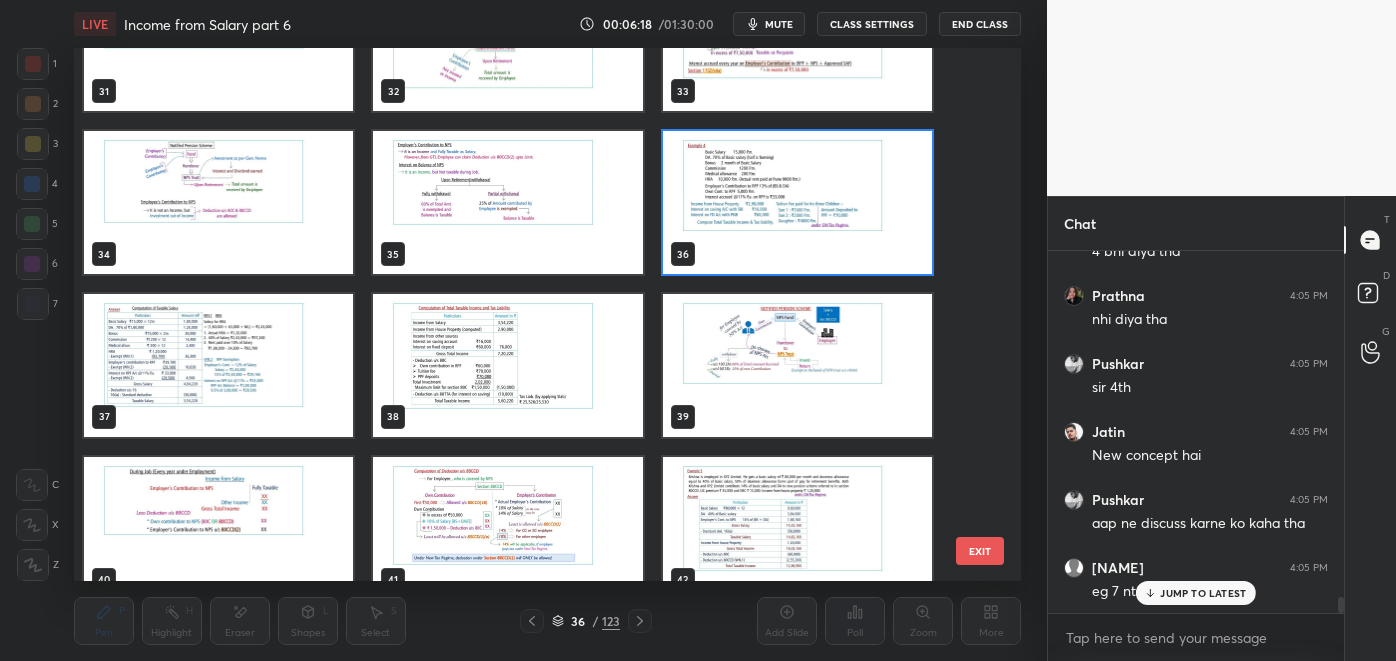 click at bounding box center (796, 202) 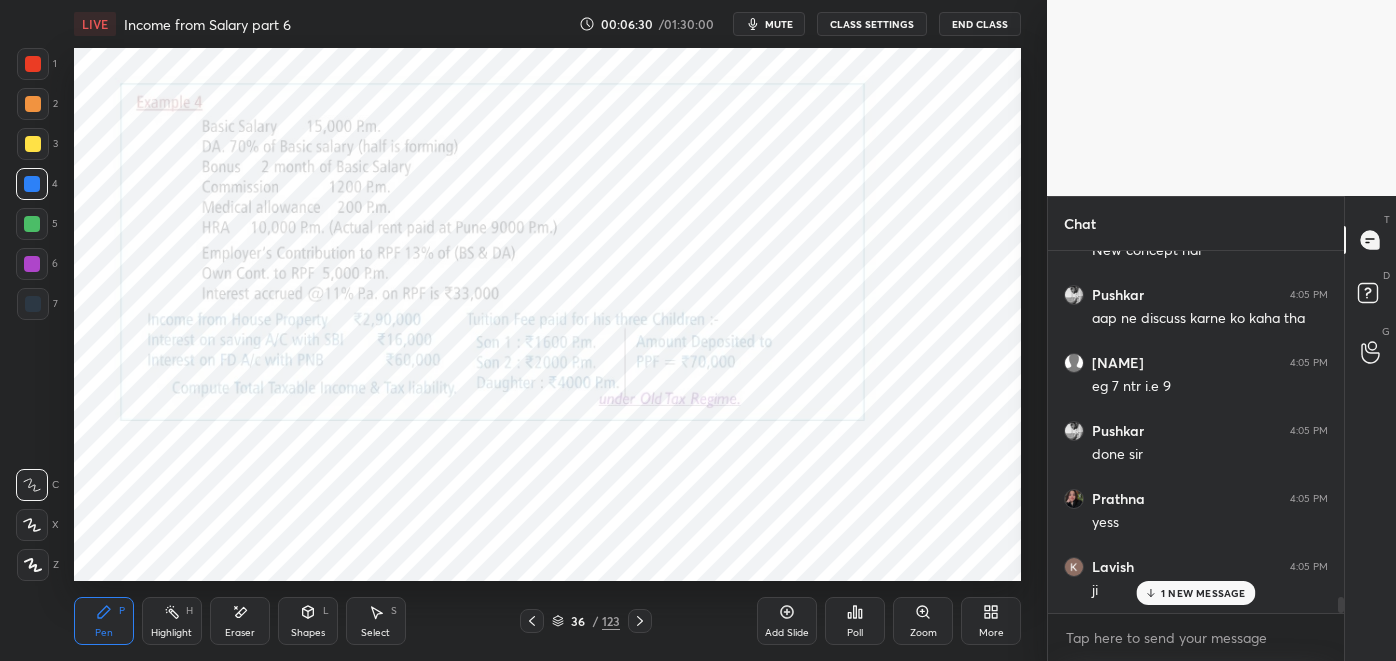 scroll, scrollTop: 7936, scrollLeft: 0, axis: vertical 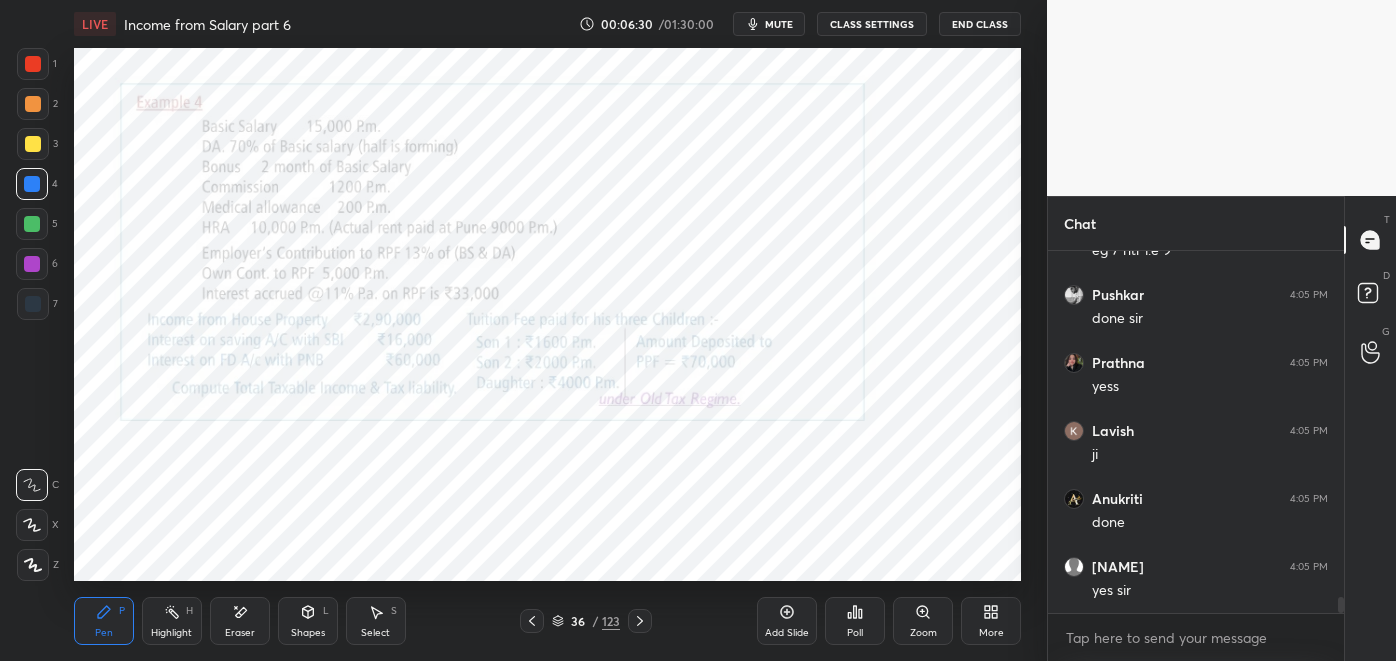 click at bounding box center [640, 621] 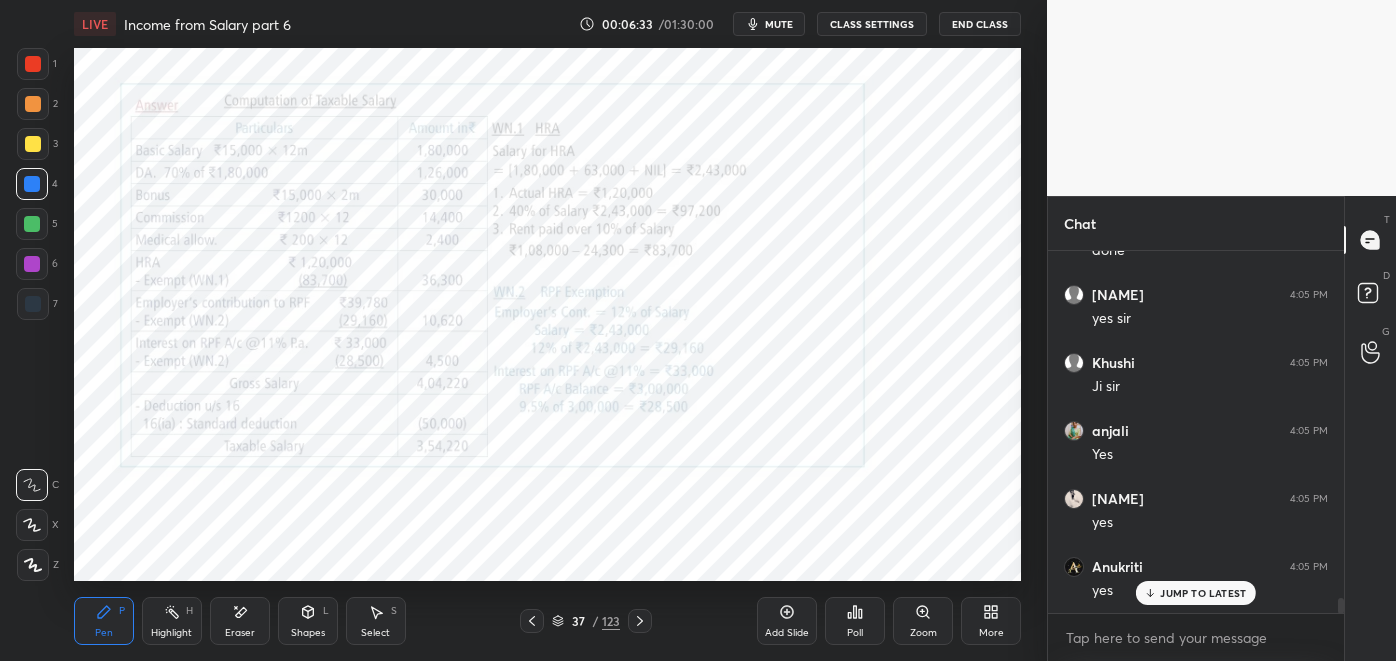 scroll, scrollTop: 8411, scrollLeft: 0, axis: vertical 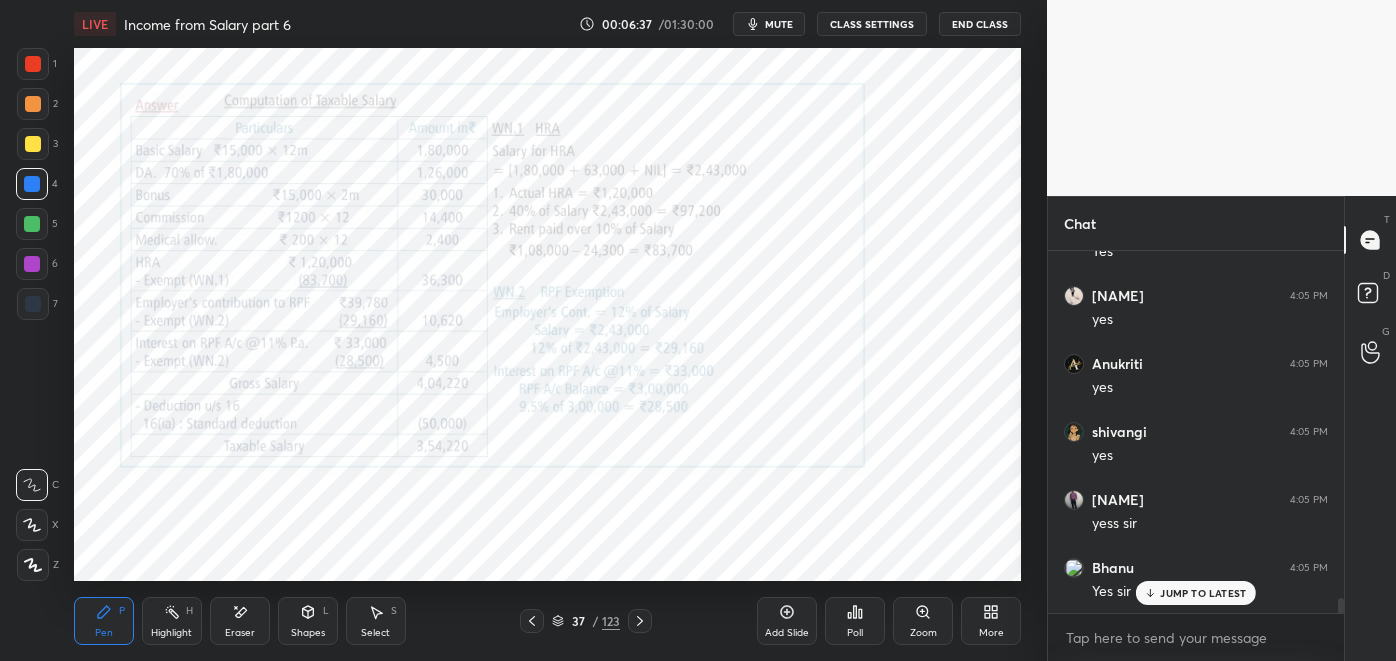 click on "Shapes" at bounding box center (308, 633) 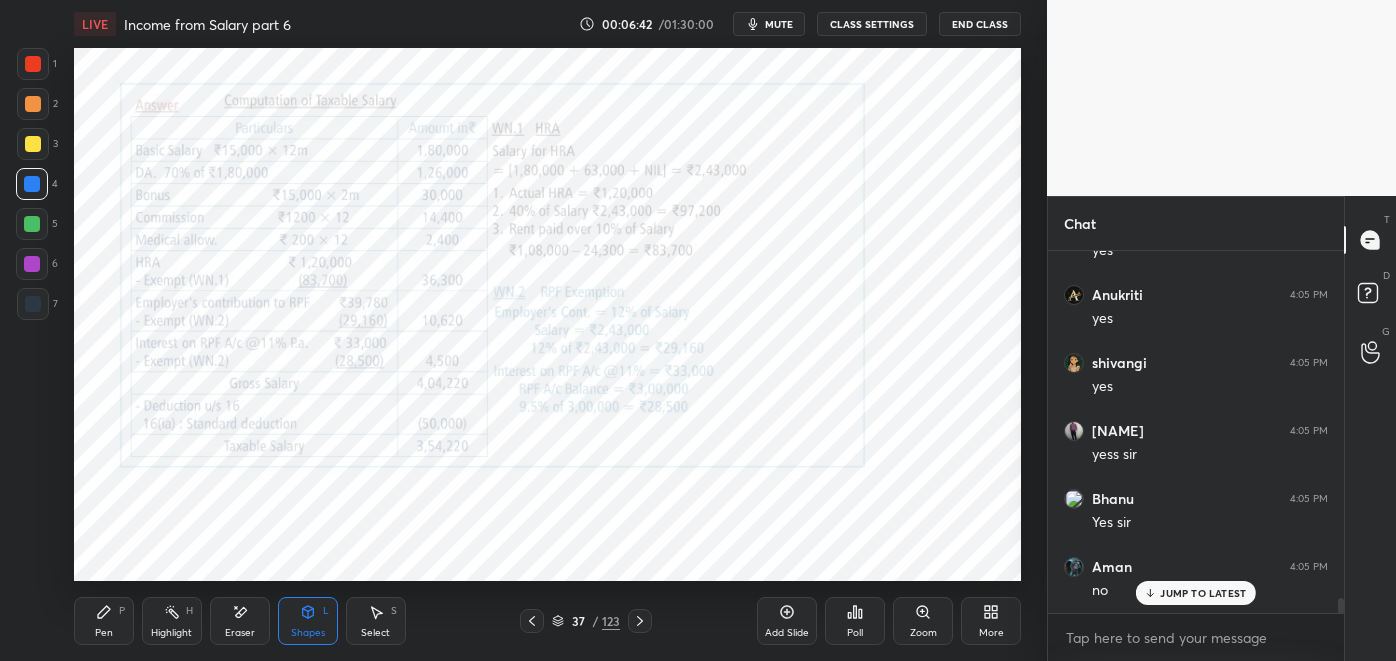 scroll, scrollTop: 8547, scrollLeft: 0, axis: vertical 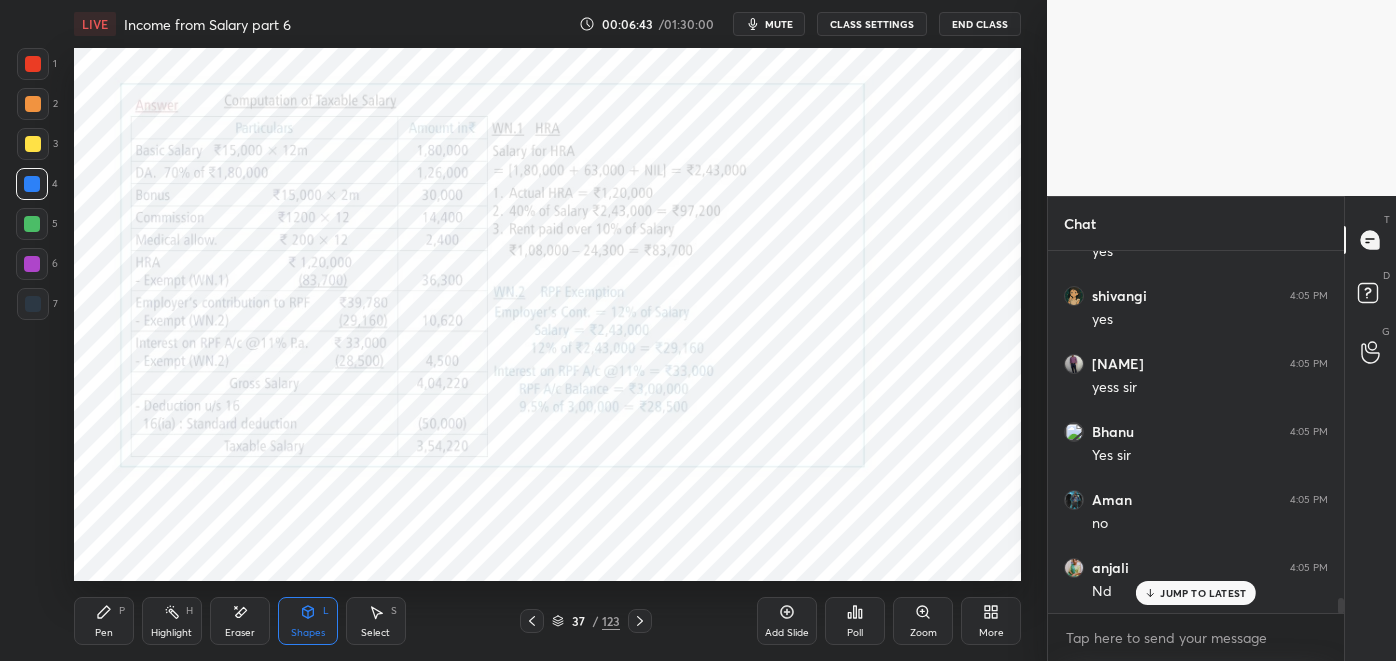 click on "Pen P" at bounding box center (104, 621) 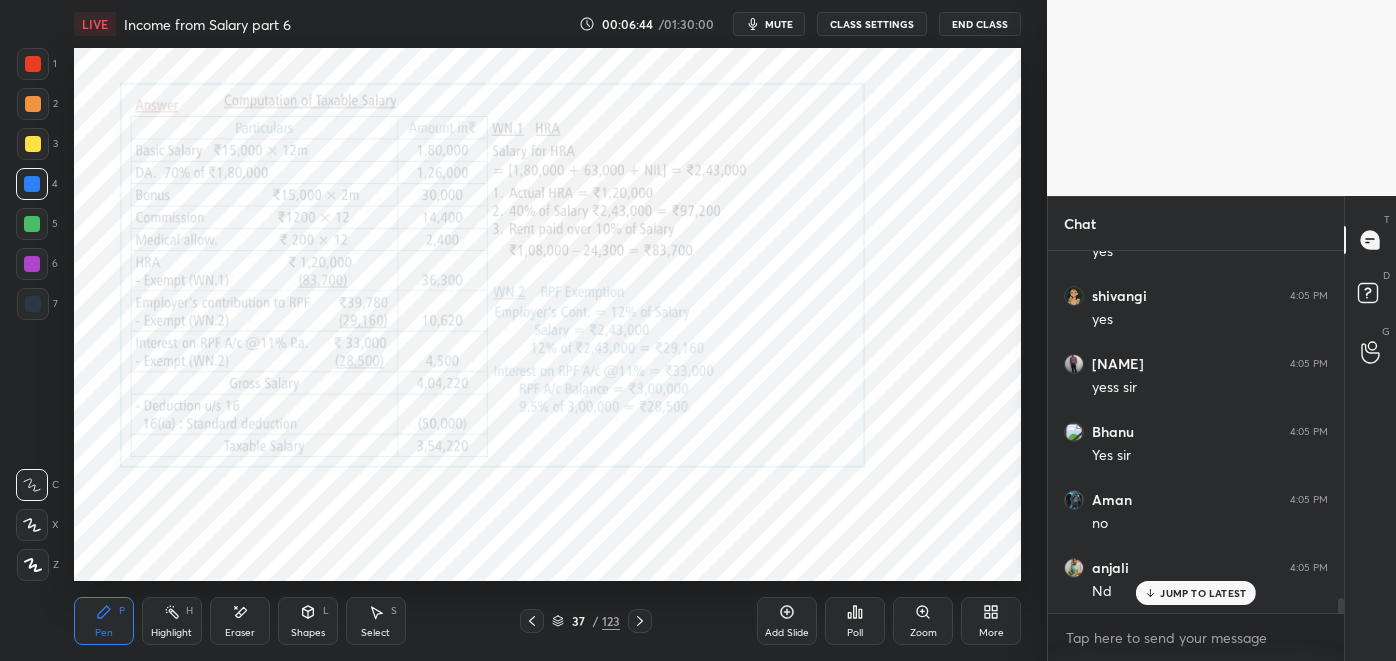 click at bounding box center (33, 64) 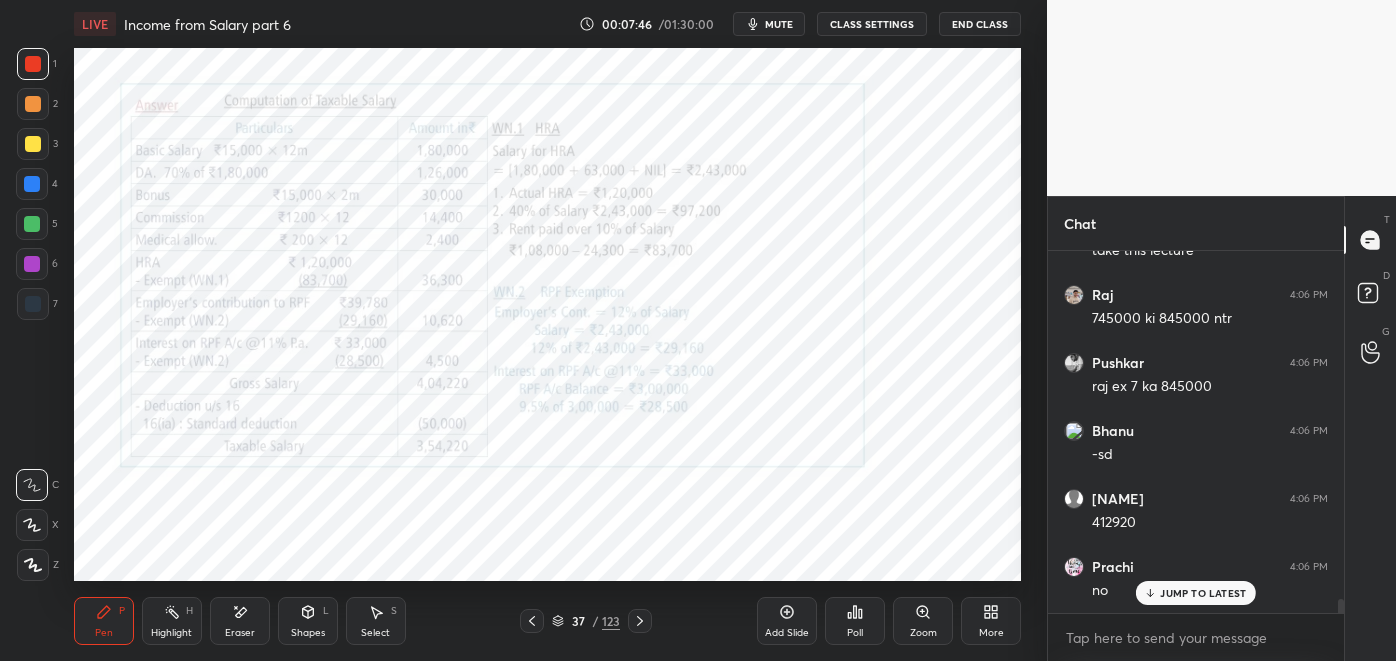 scroll, scrollTop: 9197, scrollLeft: 0, axis: vertical 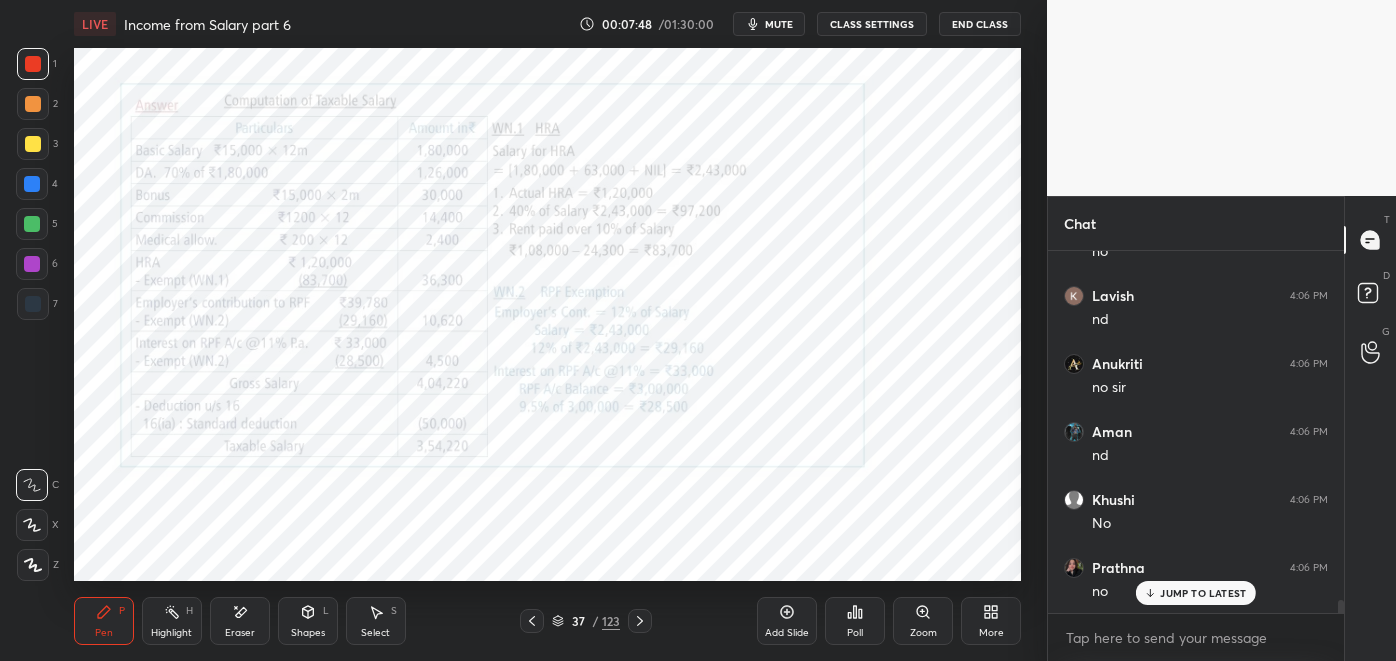 click 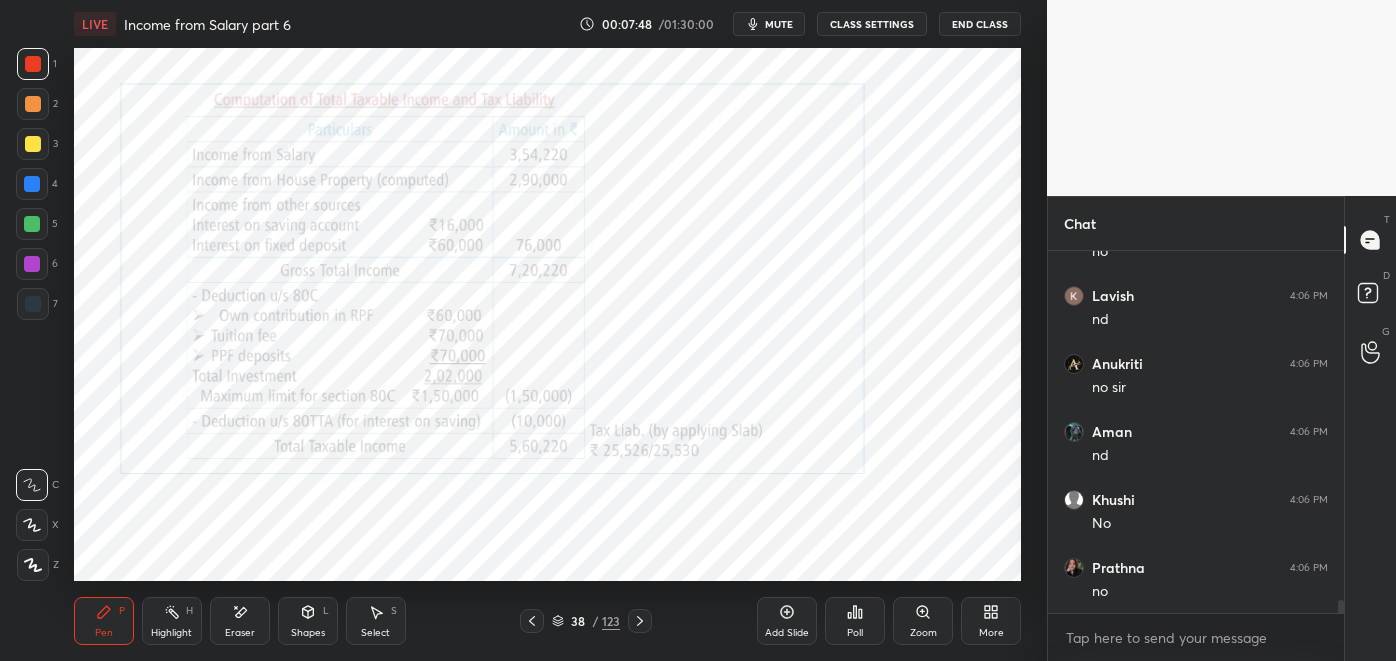 scroll, scrollTop: 9538, scrollLeft: 0, axis: vertical 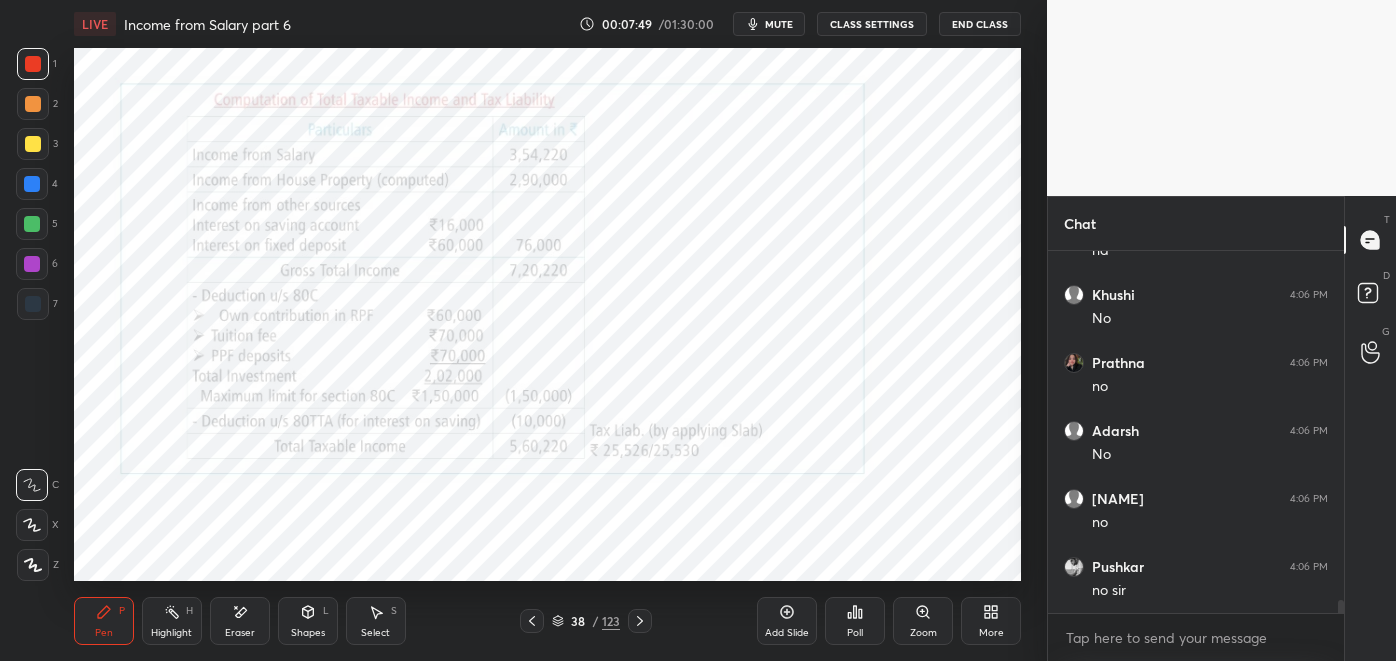 click 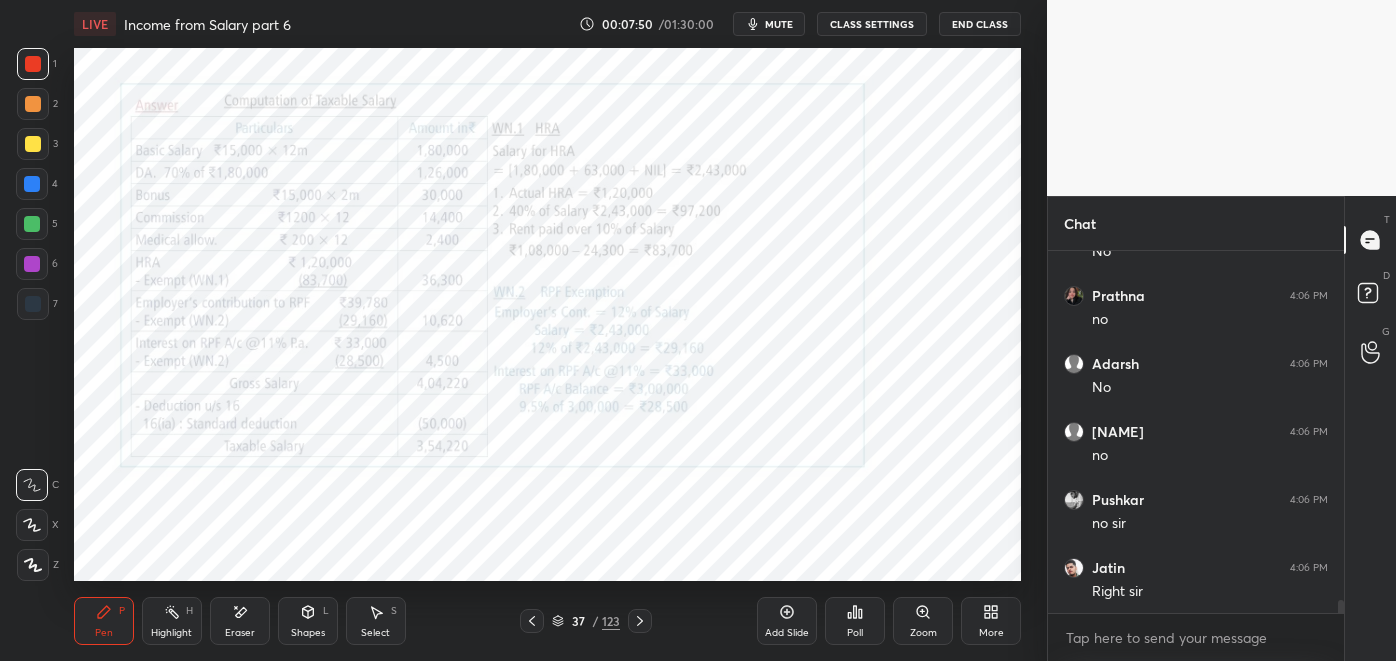 scroll, scrollTop: 9810, scrollLeft: 0, axis: vertical 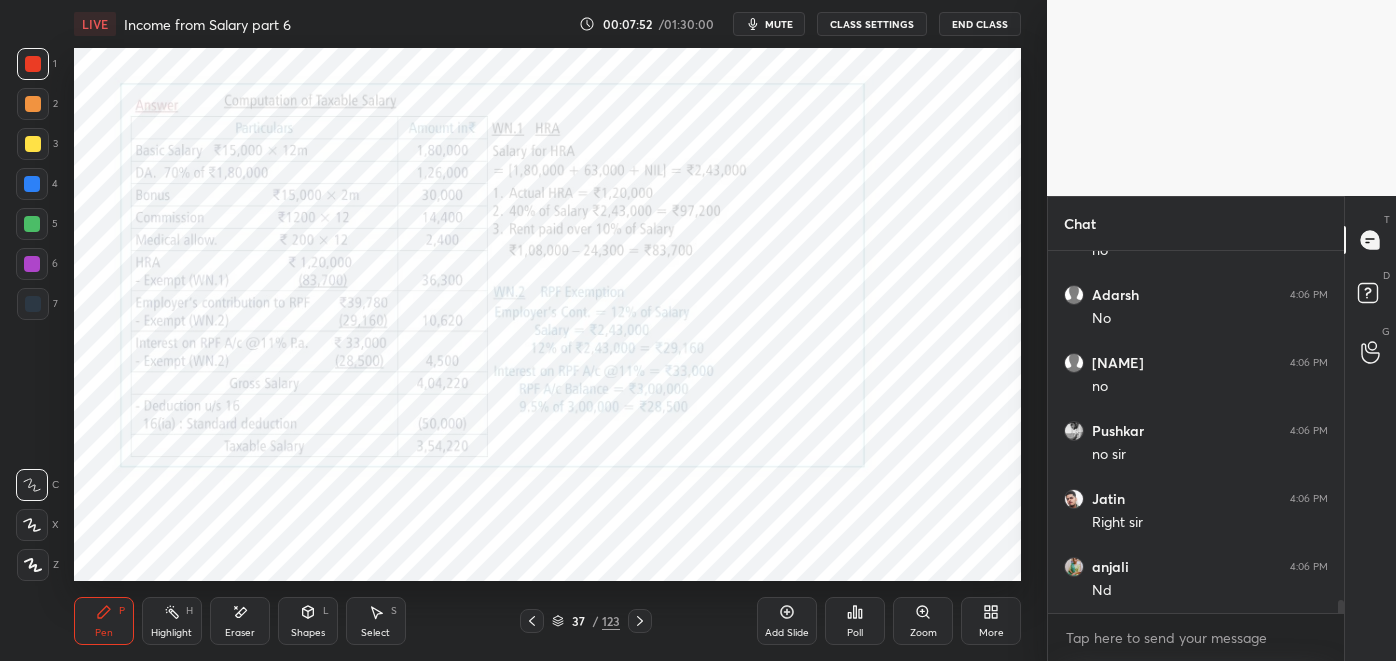 click 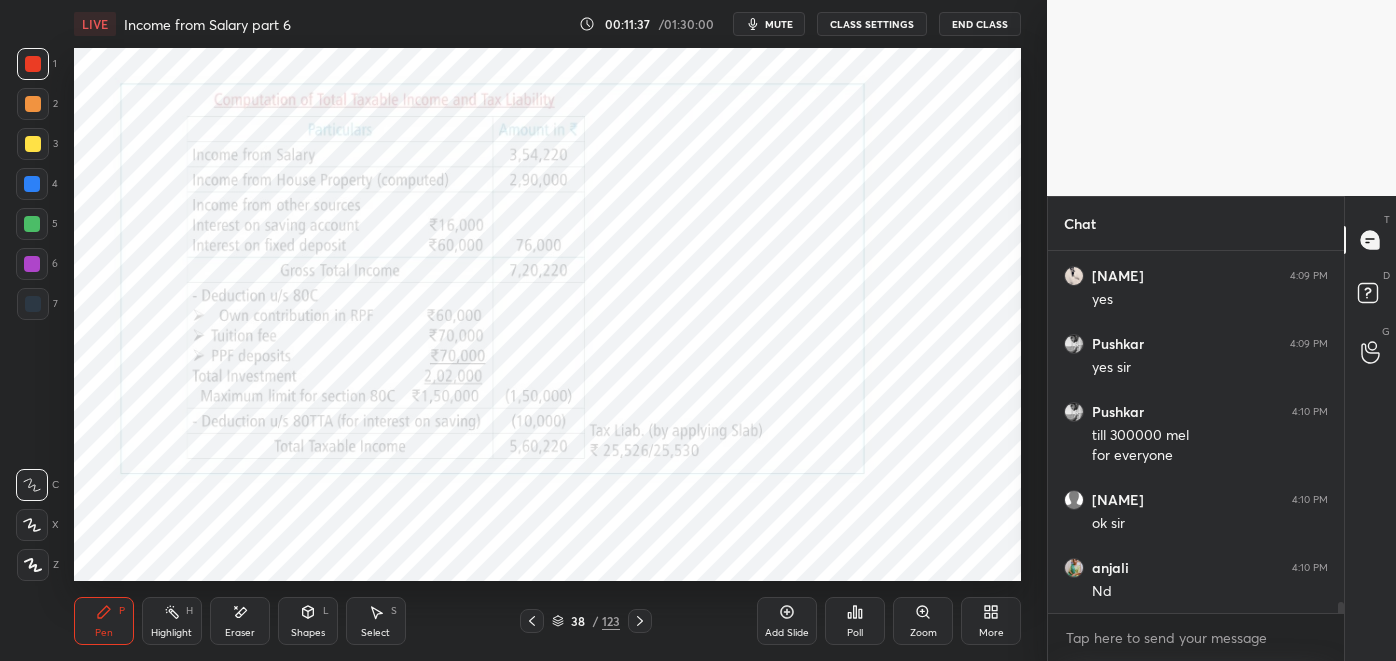 scroll, scrollTop: 11344, scrollLeft: 0, axis: vertical 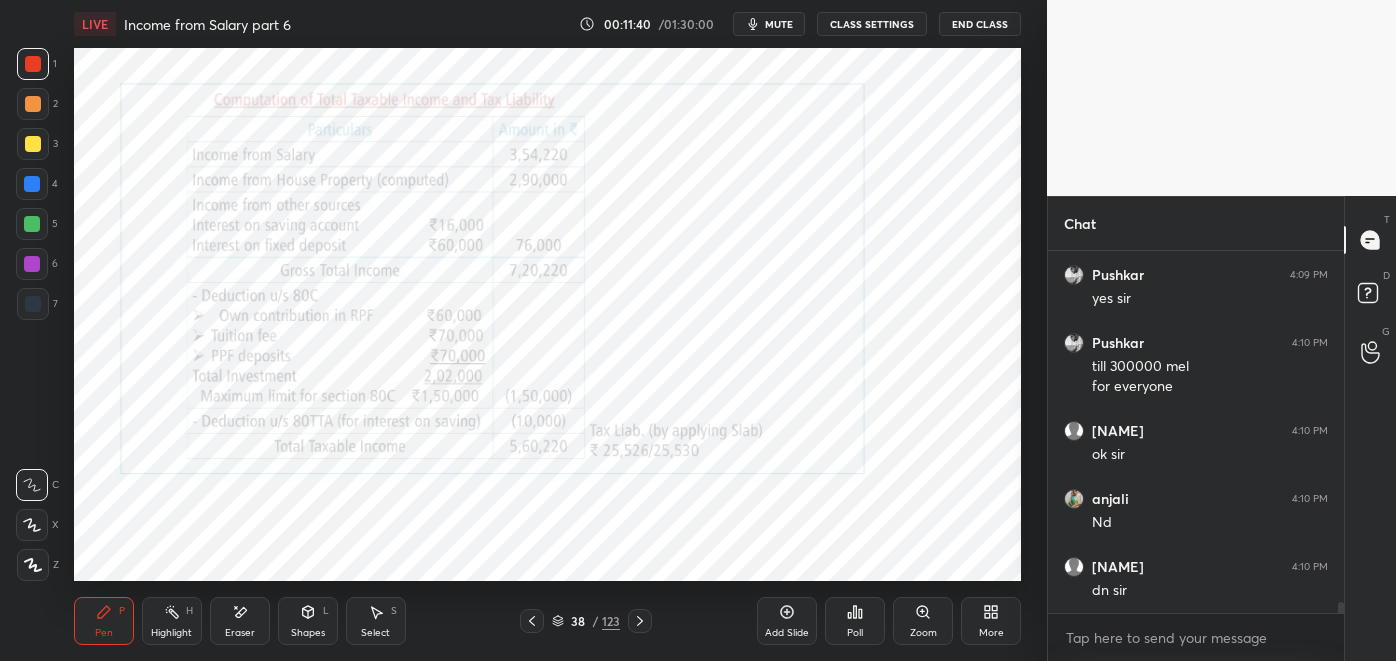 click at bounding box center (640, 621) 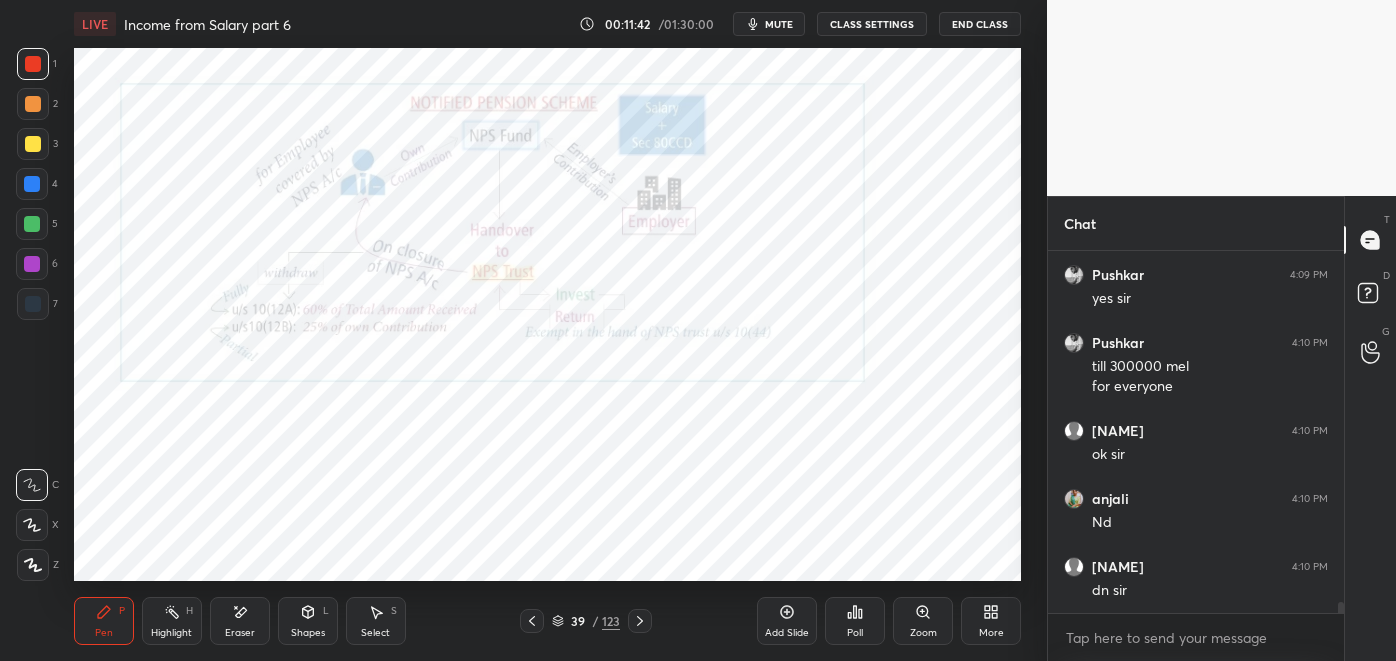click at bounding box center (532, 621) 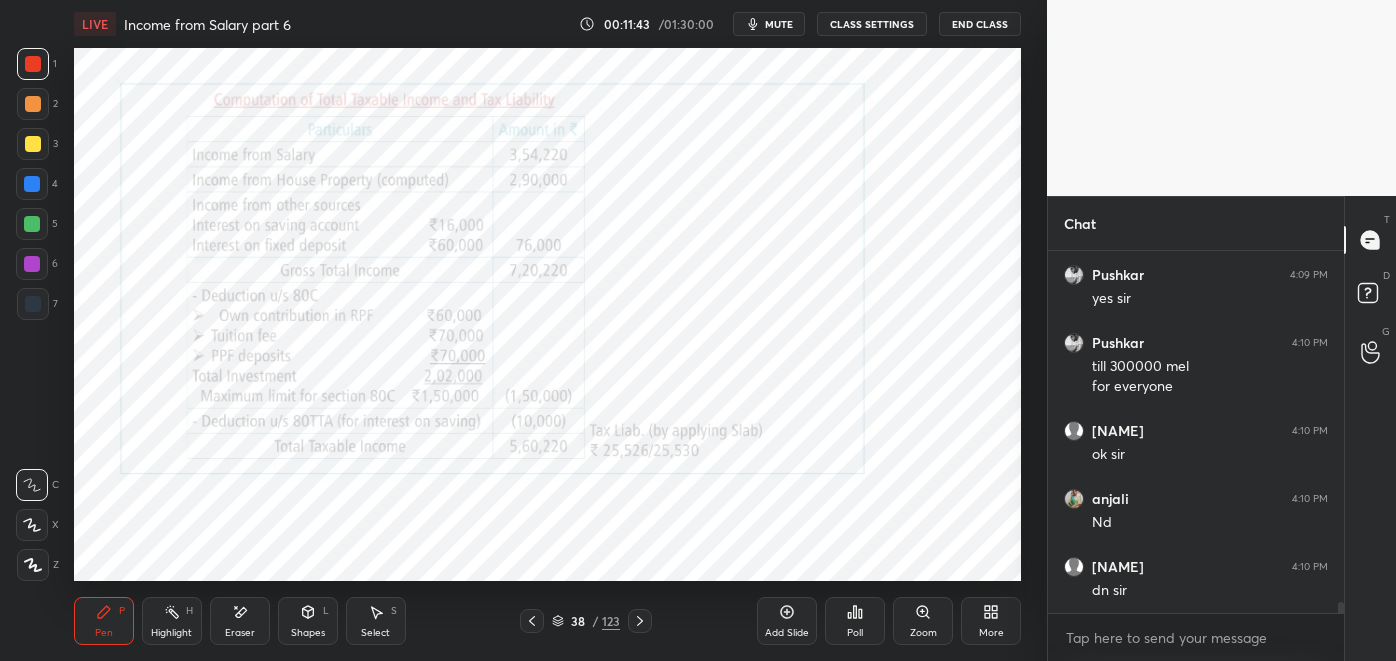 click 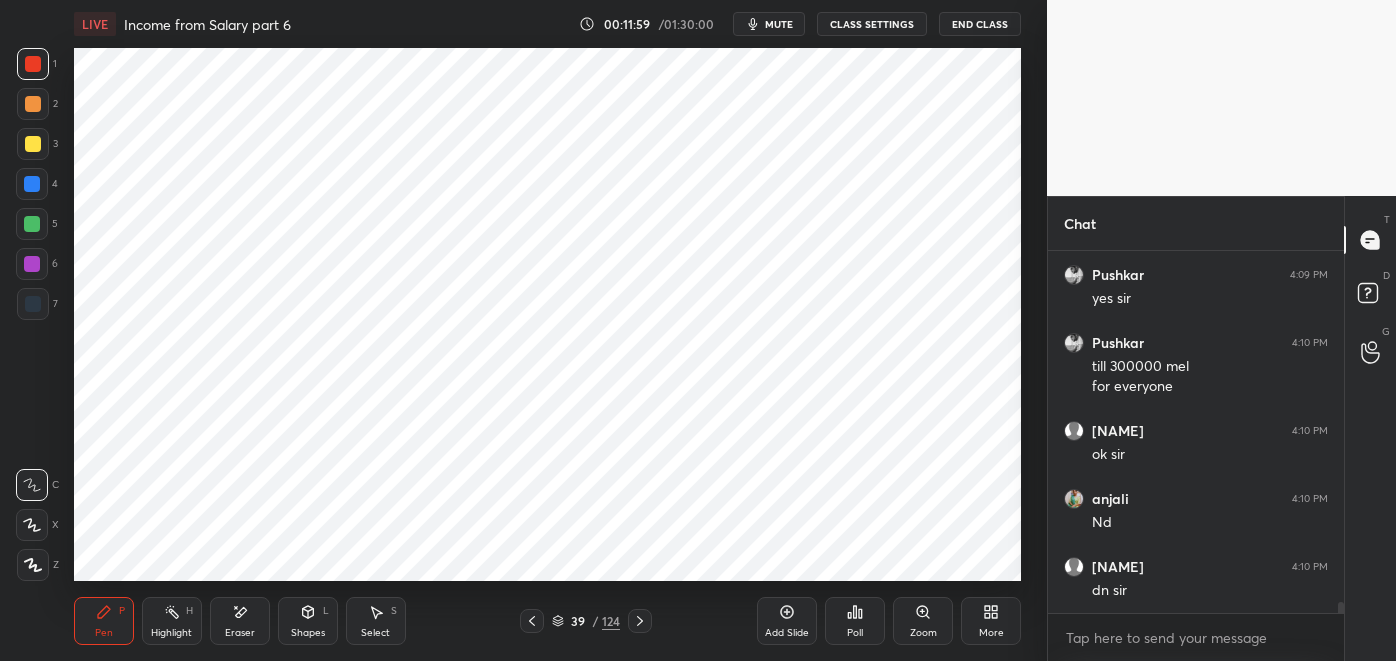 click on "Pen P Highlight H Eraser Shapes L Select S 39 / 124 Add Slide Poll Zoom More" at bounding box center (548, 621) 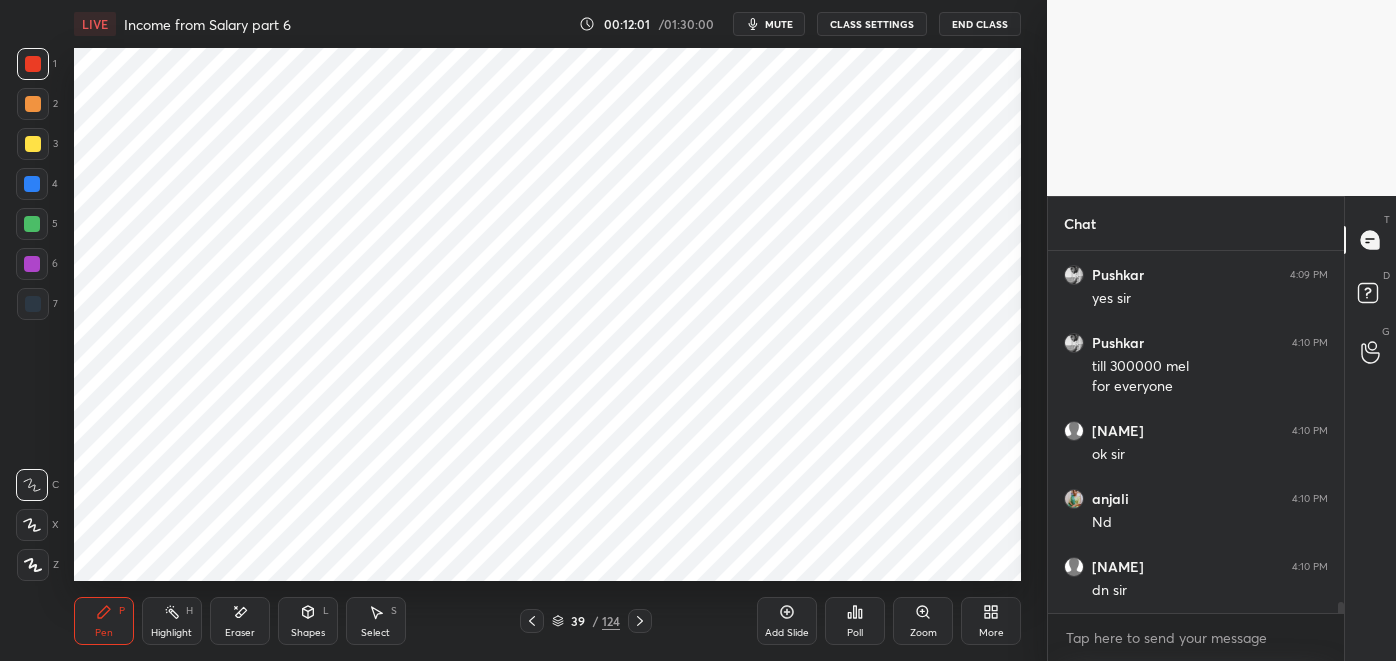 click at bounding box center [33, 304] 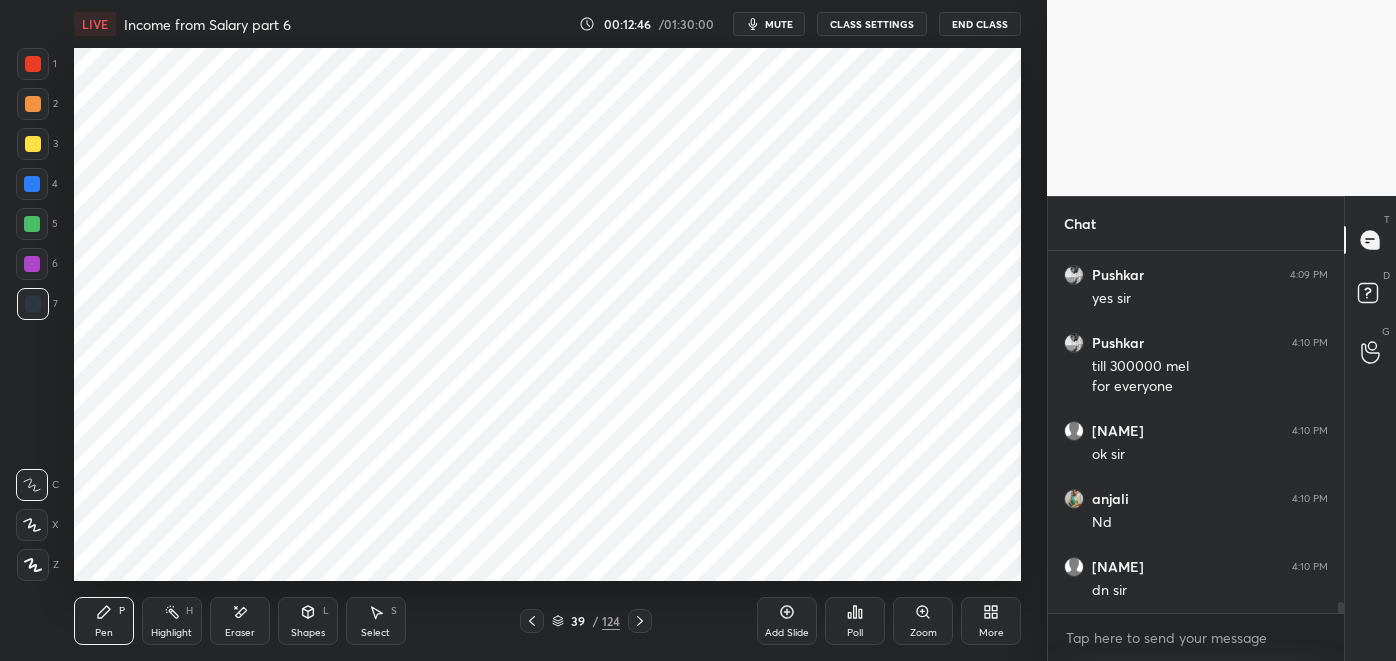 scroll, scrollTop: 11411, scrollLeft: 0, axis: vertical 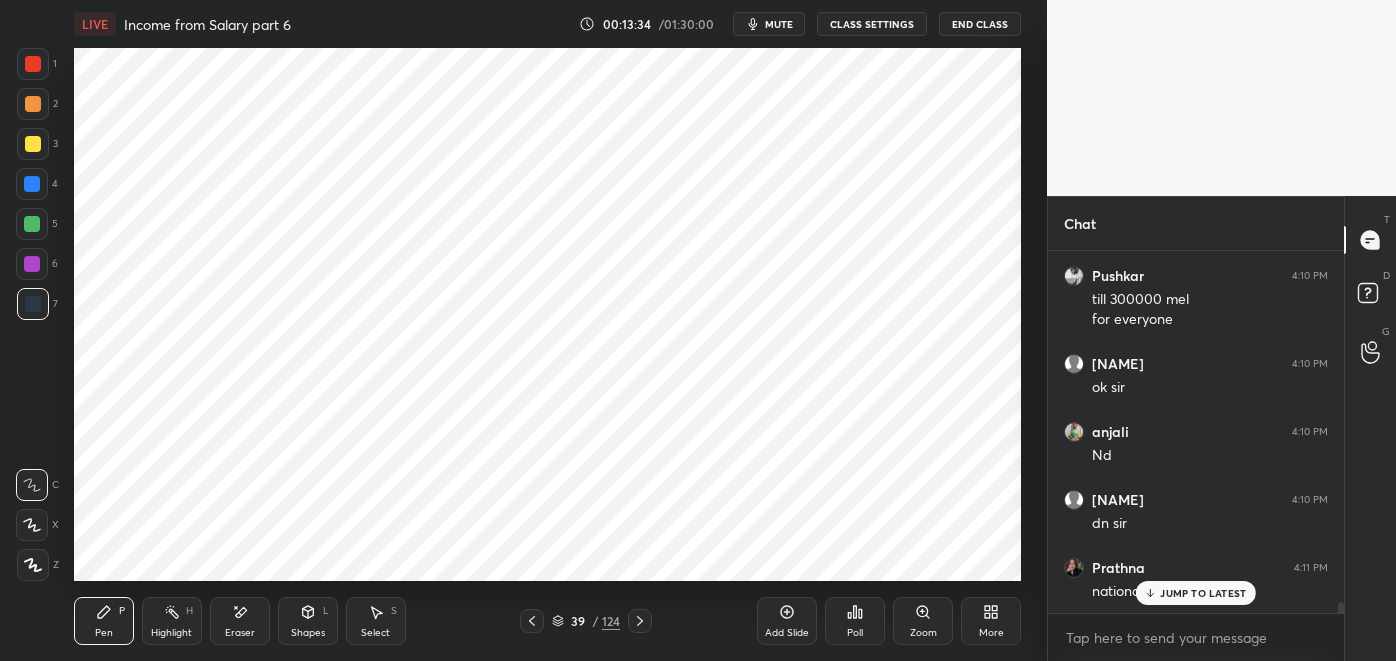 click at bounding box center [32, 224] 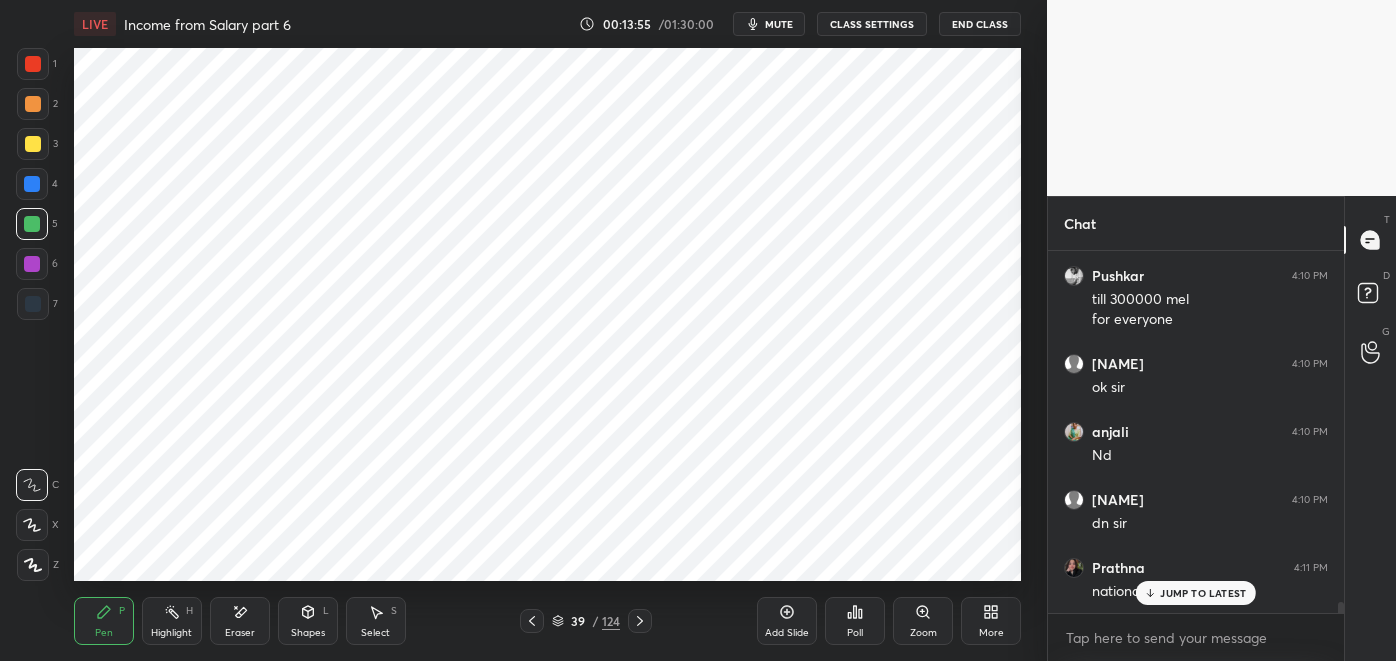 click at bounding box center [32, 264] 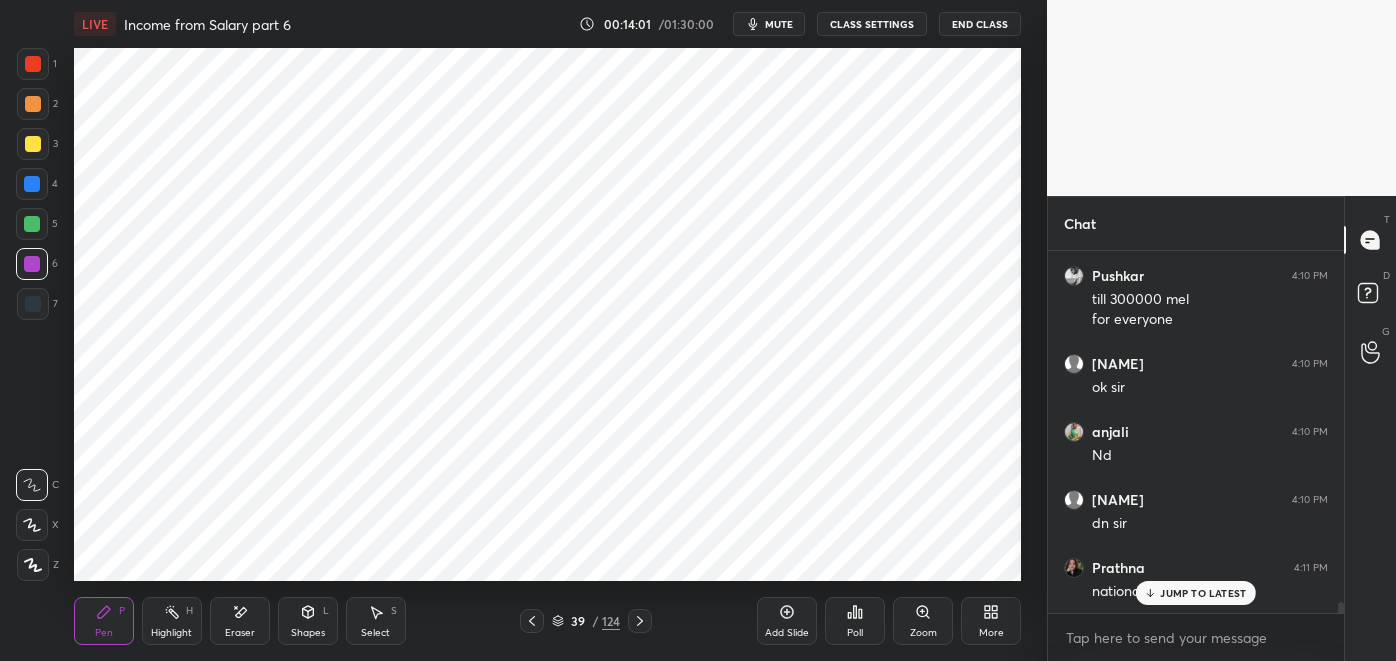 click at bounding box center (33, 304) 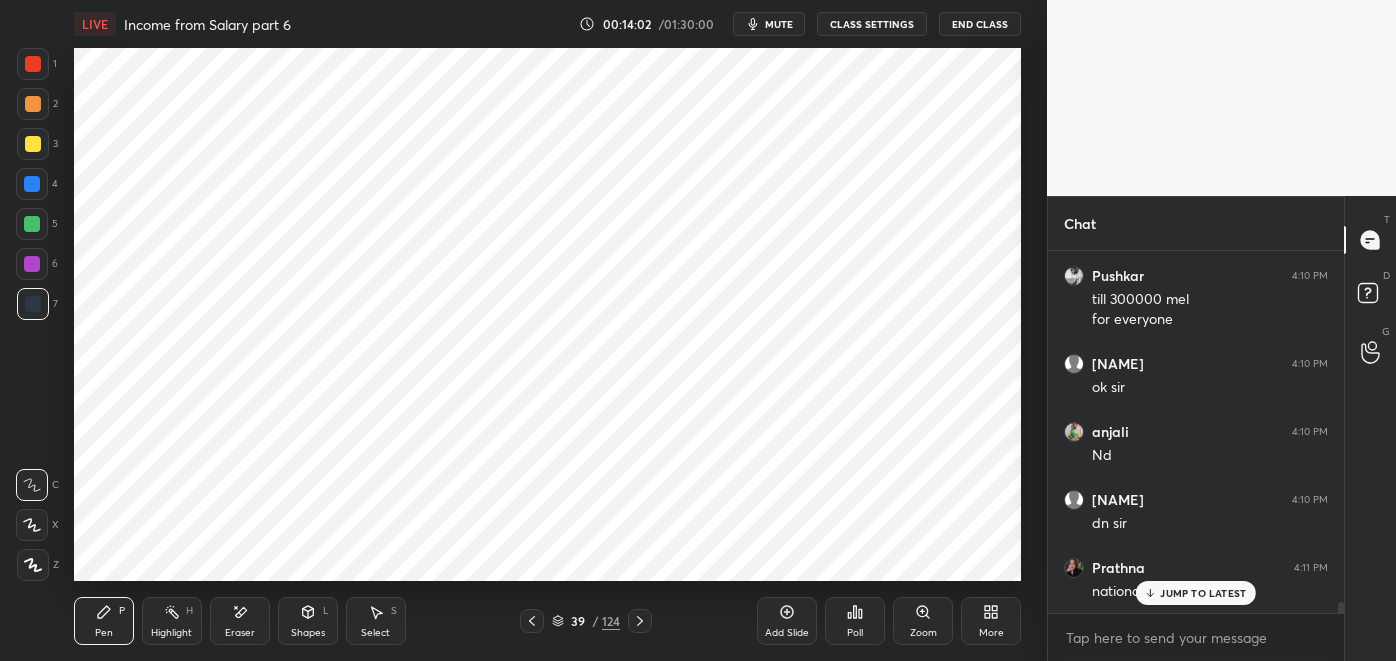 click at bounding box center [33, 64] 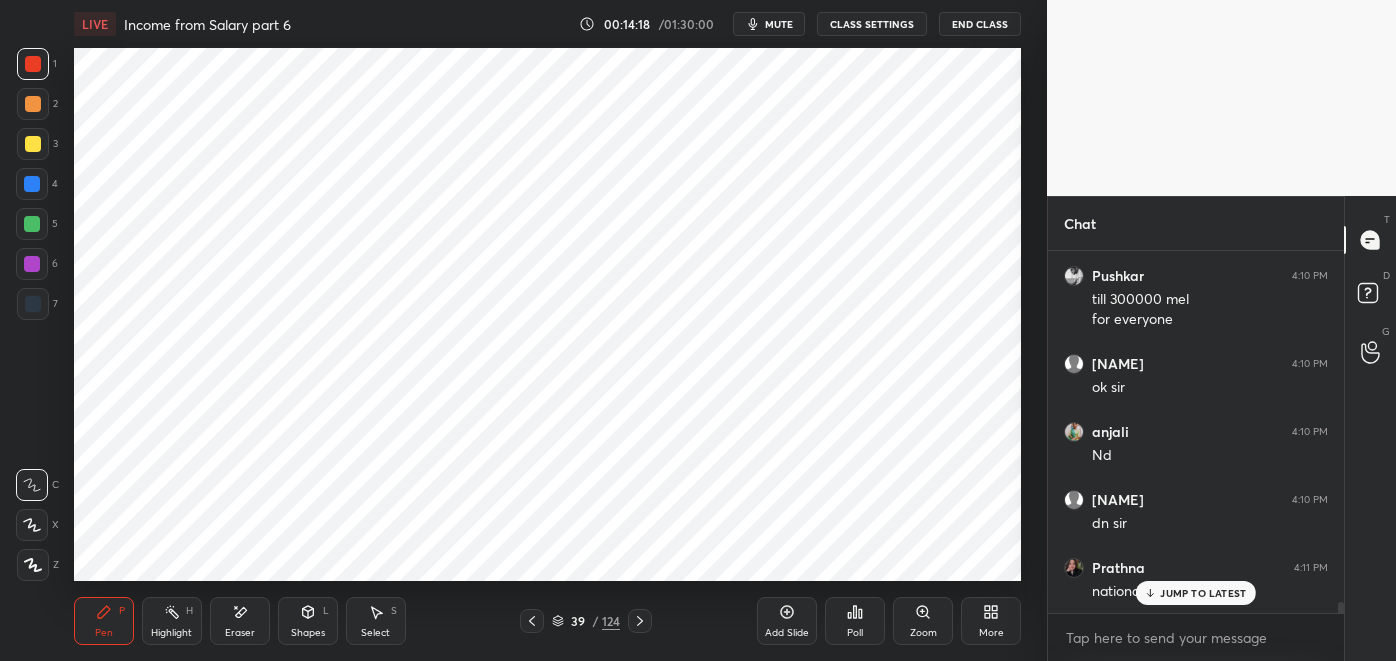 click on "Eraser" at bounding box center (240, 621) 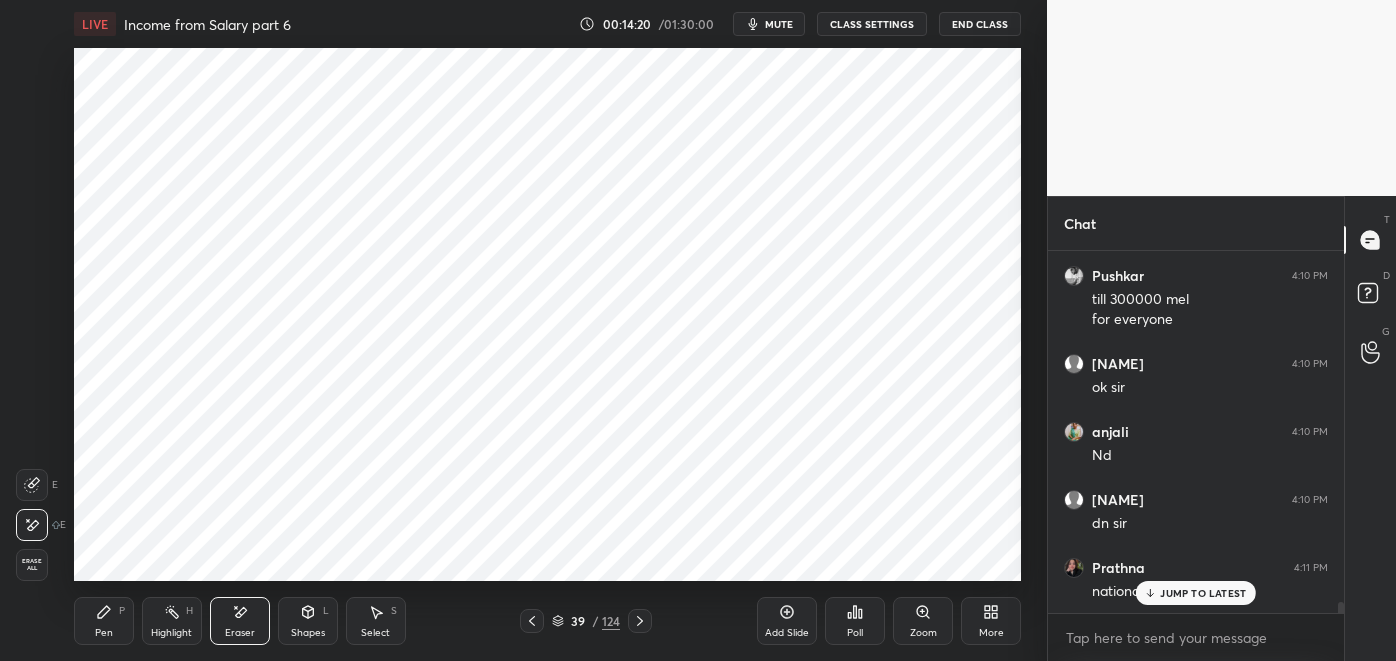click on "Pen P" at bounding box center [104, 621] 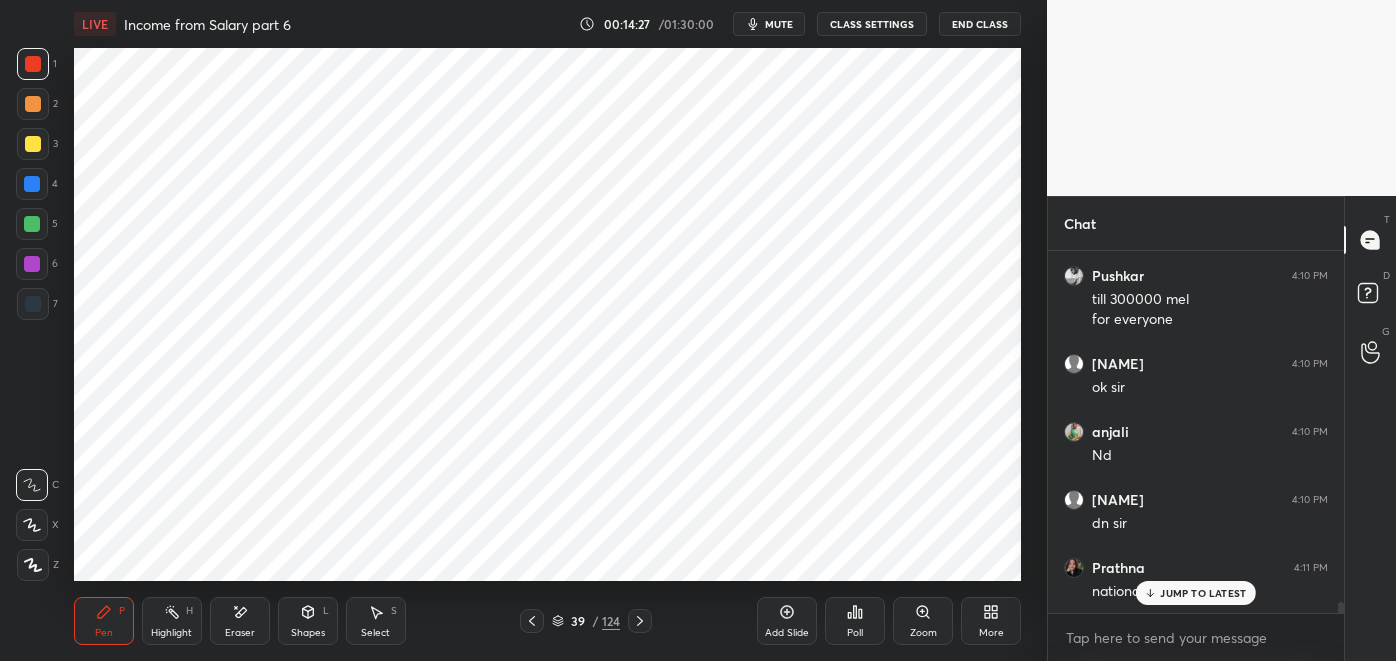 click at bounding box center [33, 304] 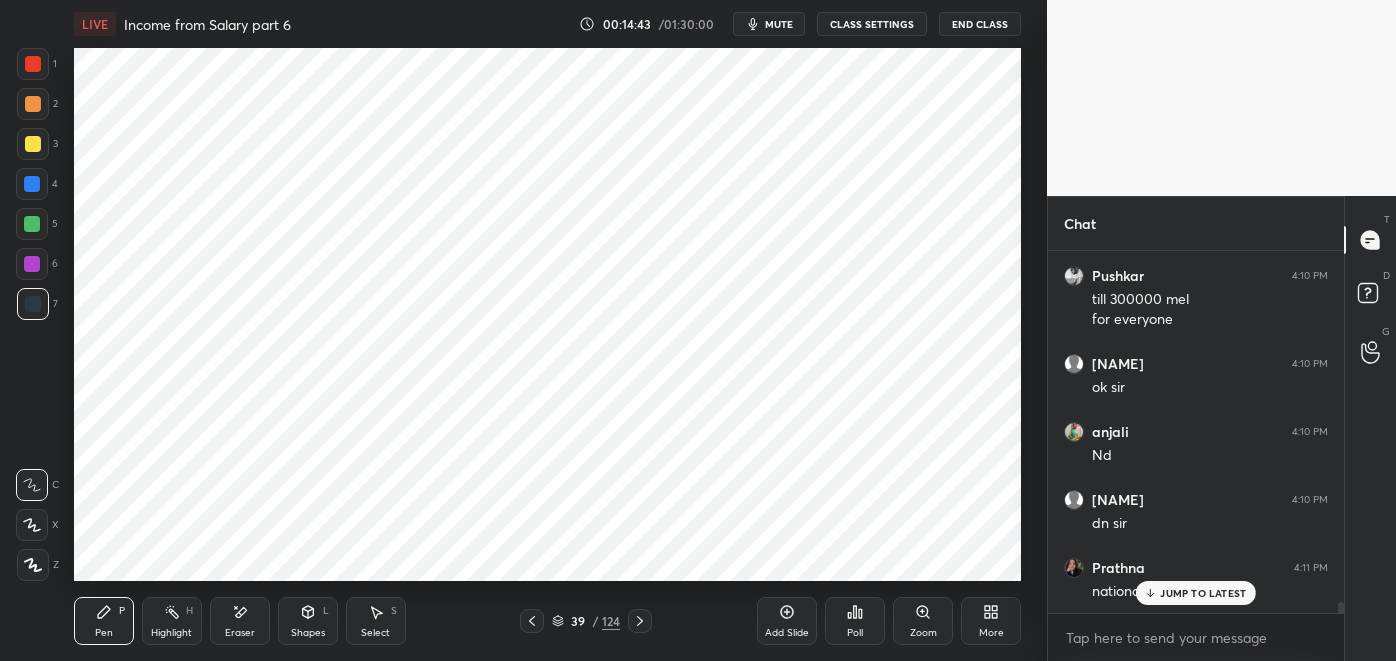 click on "Eraser" at bounding box center [240, 621] 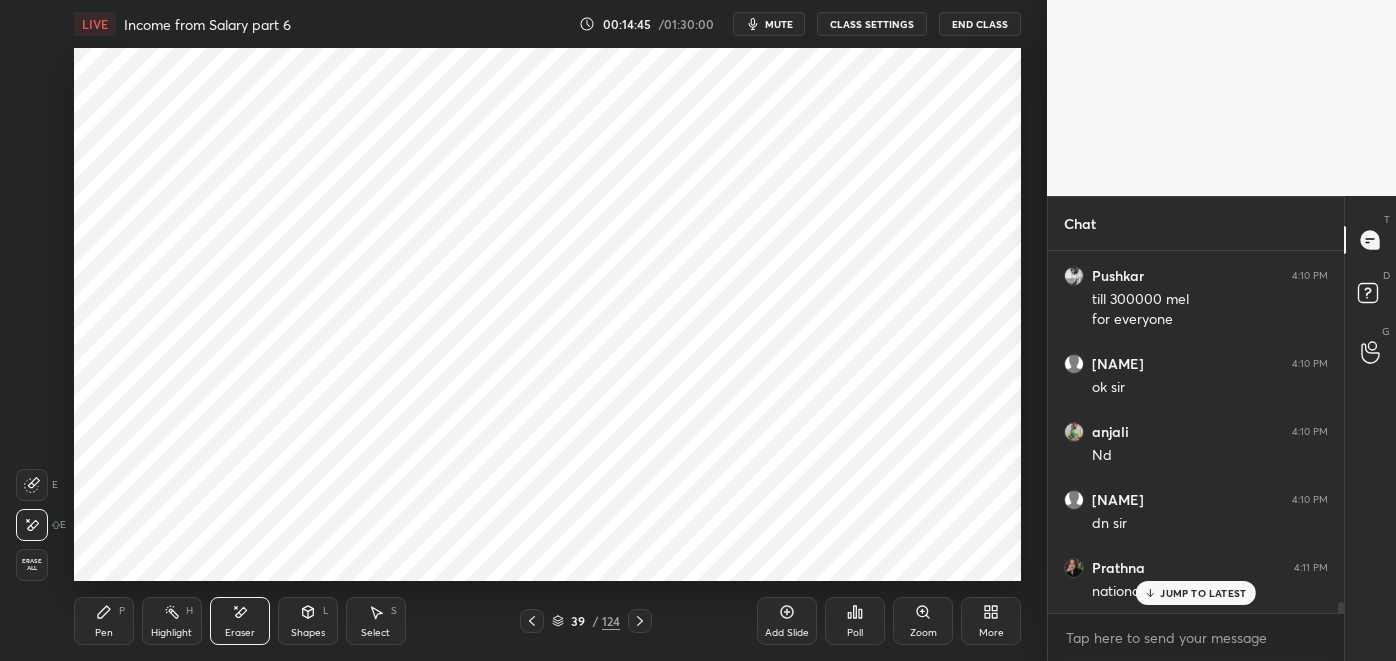 click on "Pen P" at bounding box center (104, 621) 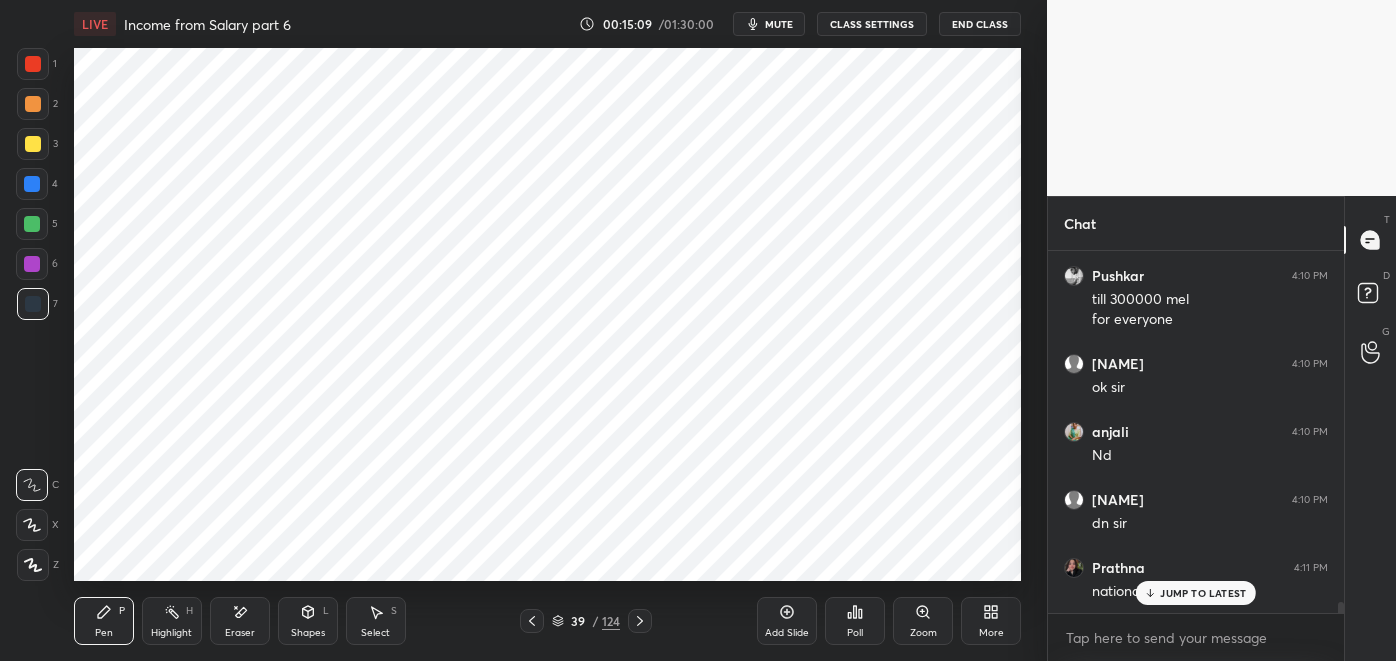 click at bounding box center (32, 264) 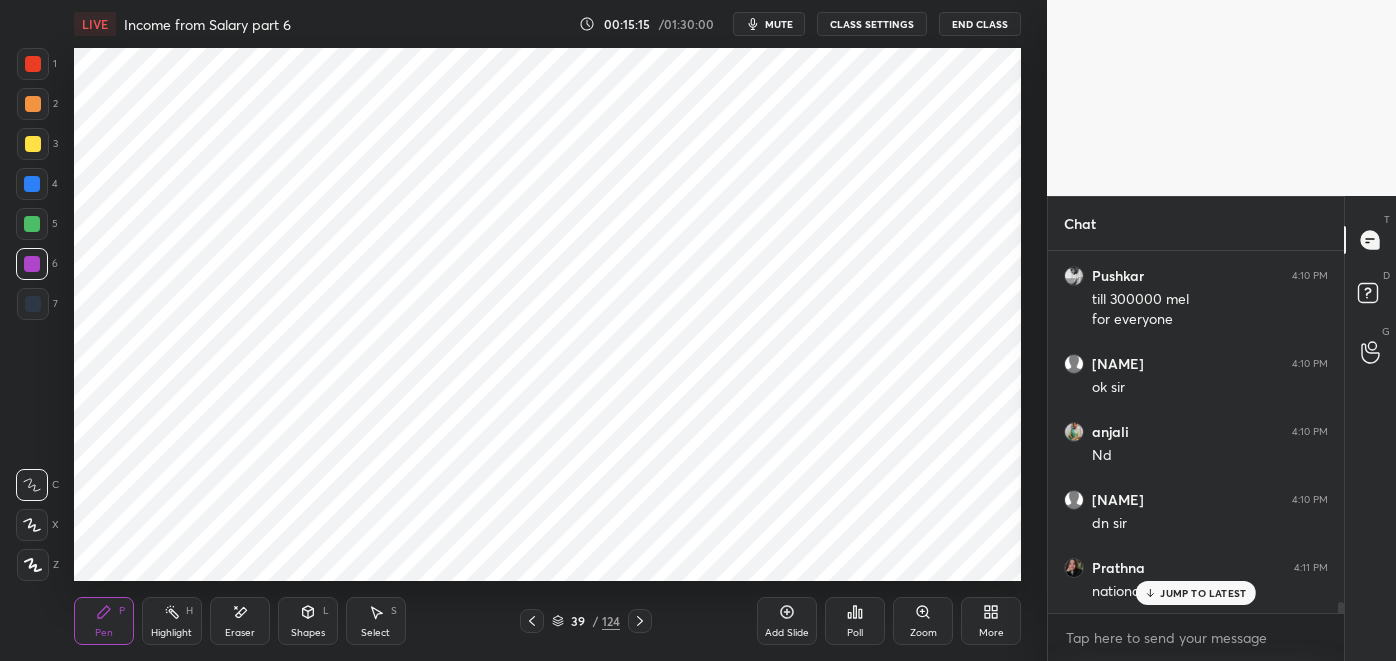 scroll, scrollTop: 11483, scrollLeft: 0, axis: vertical 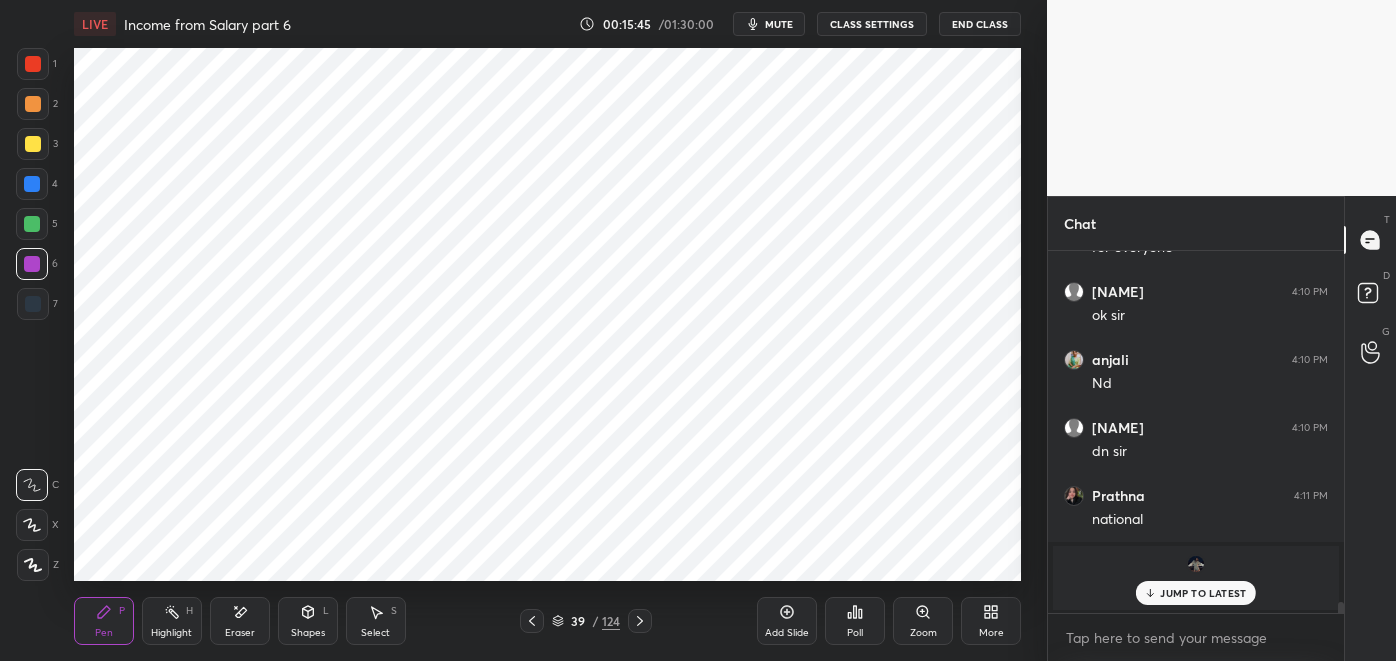 click at bounding box center (32, 184) 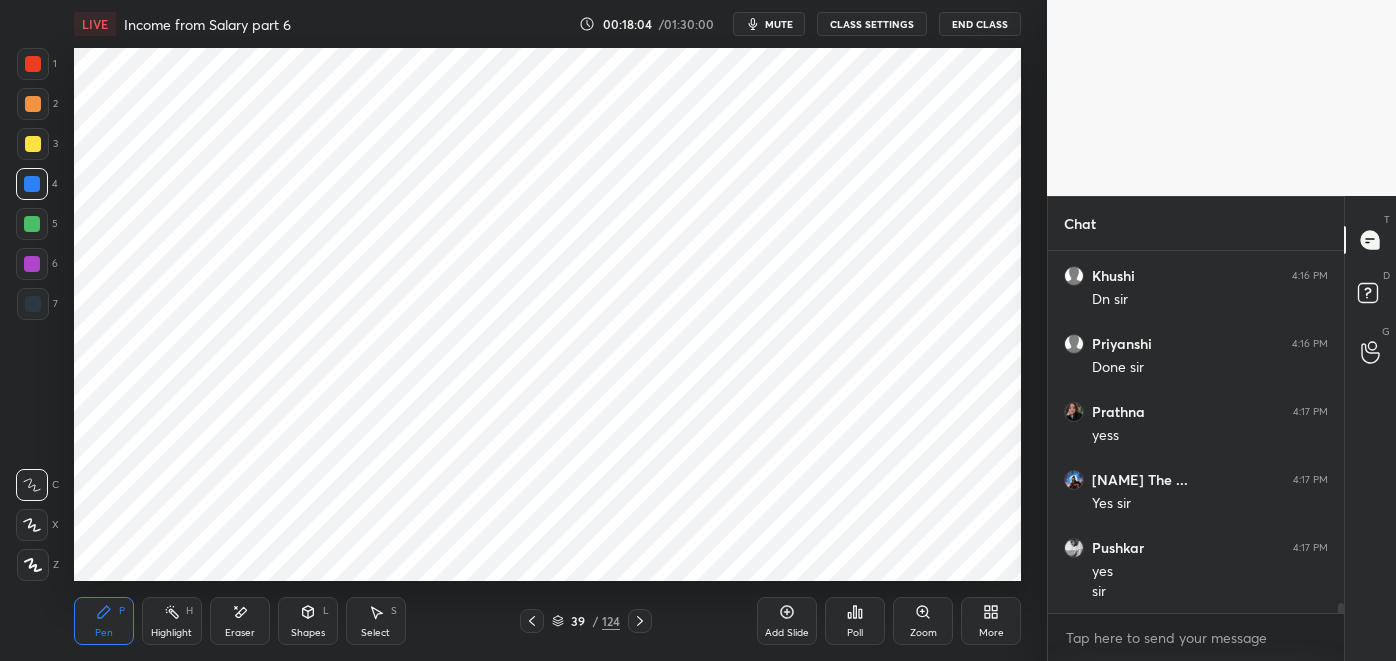 scroll, scrollTop: 13272, scrollLeft: 0, axis: vertical 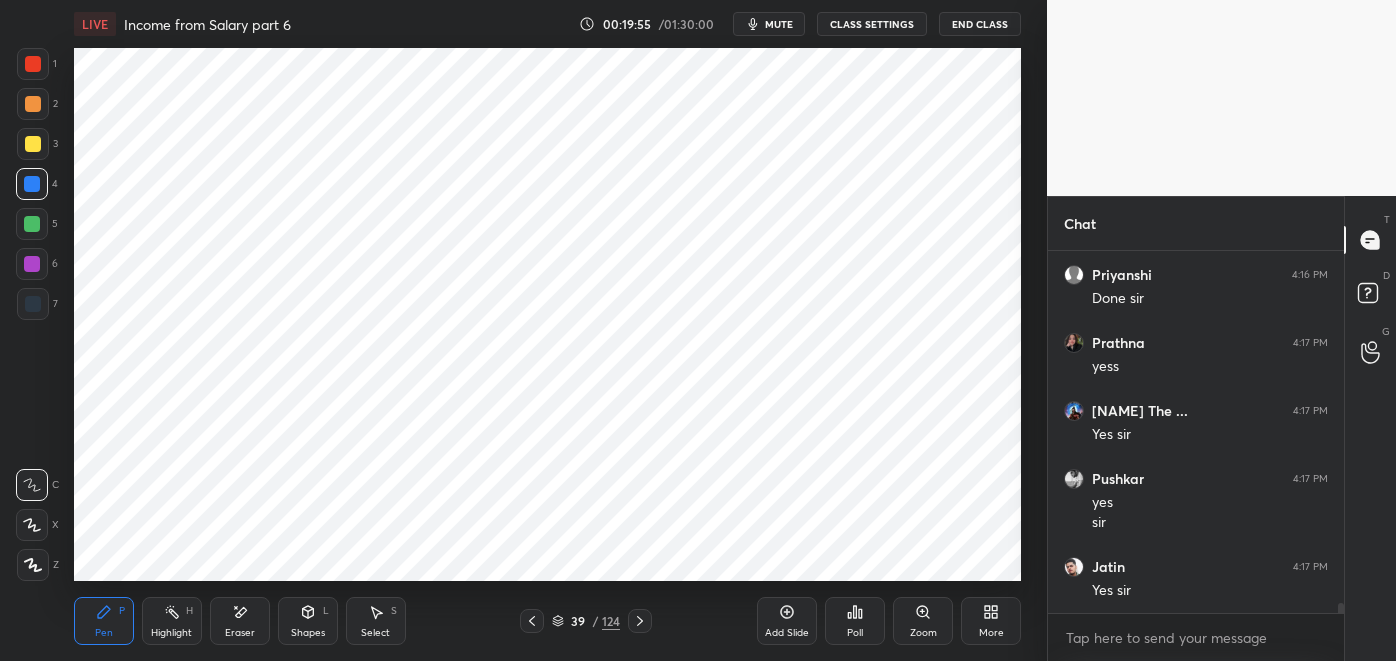 click at bounding box center [32, 264] 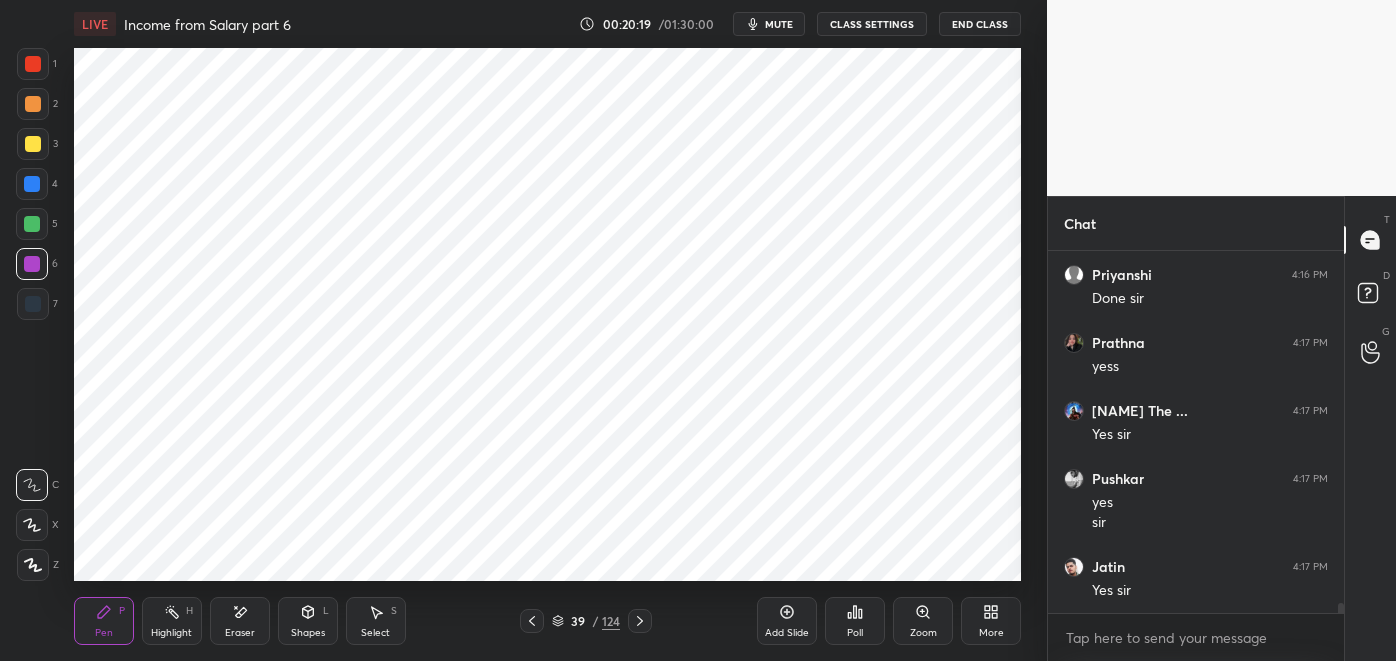 click at bounding box center [33, 304] 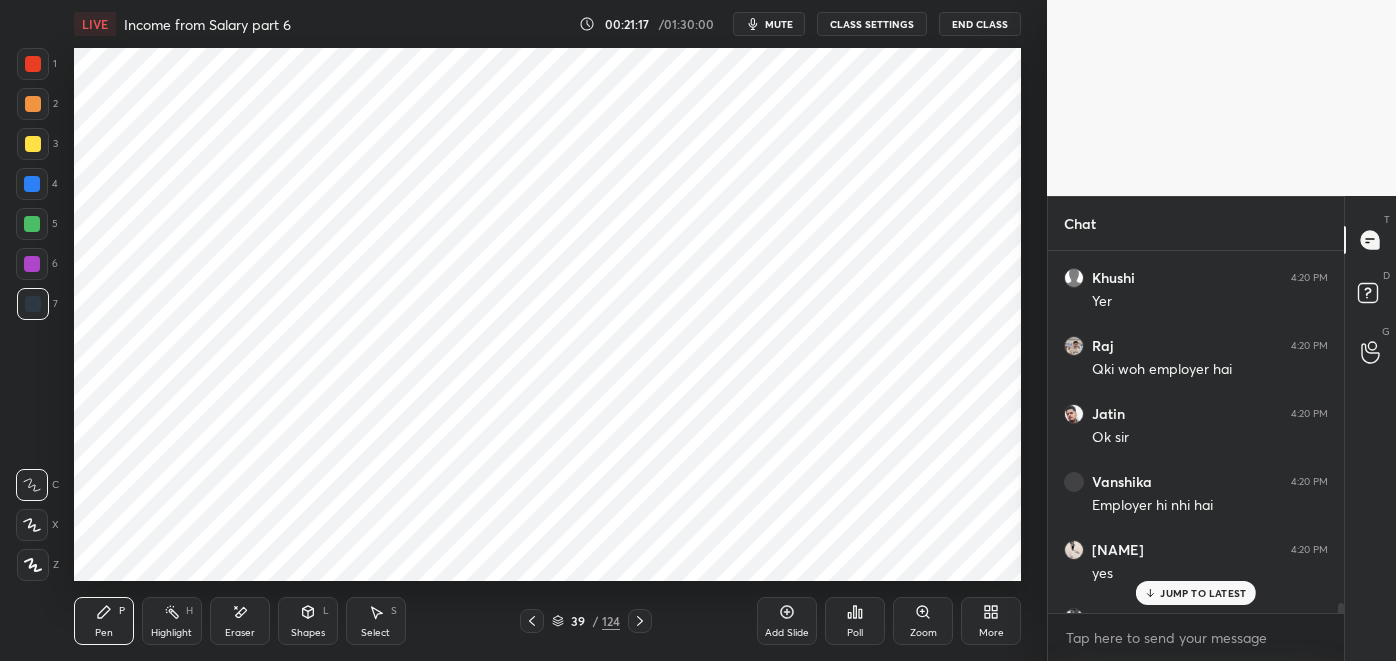 scroll, scrollTop: 14304, scrollLeft: 0, axis: vertical 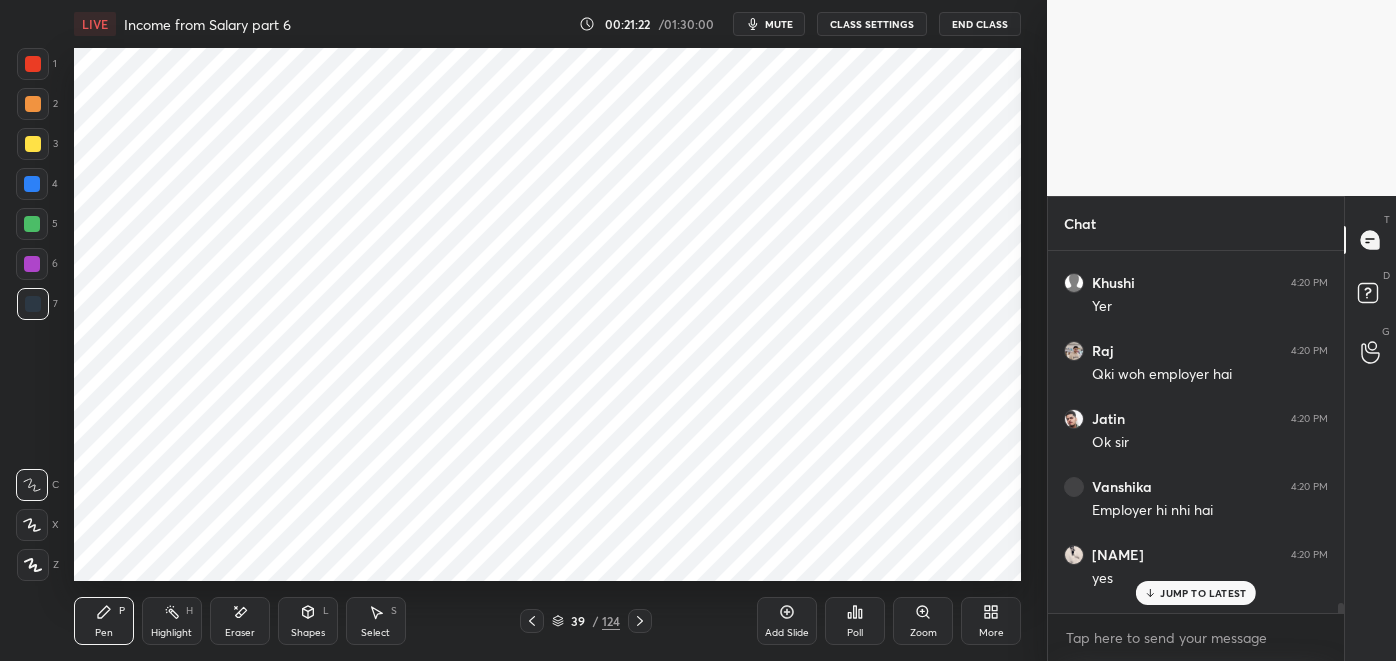 click on "Highlight H" at bounding box center (172, 621) 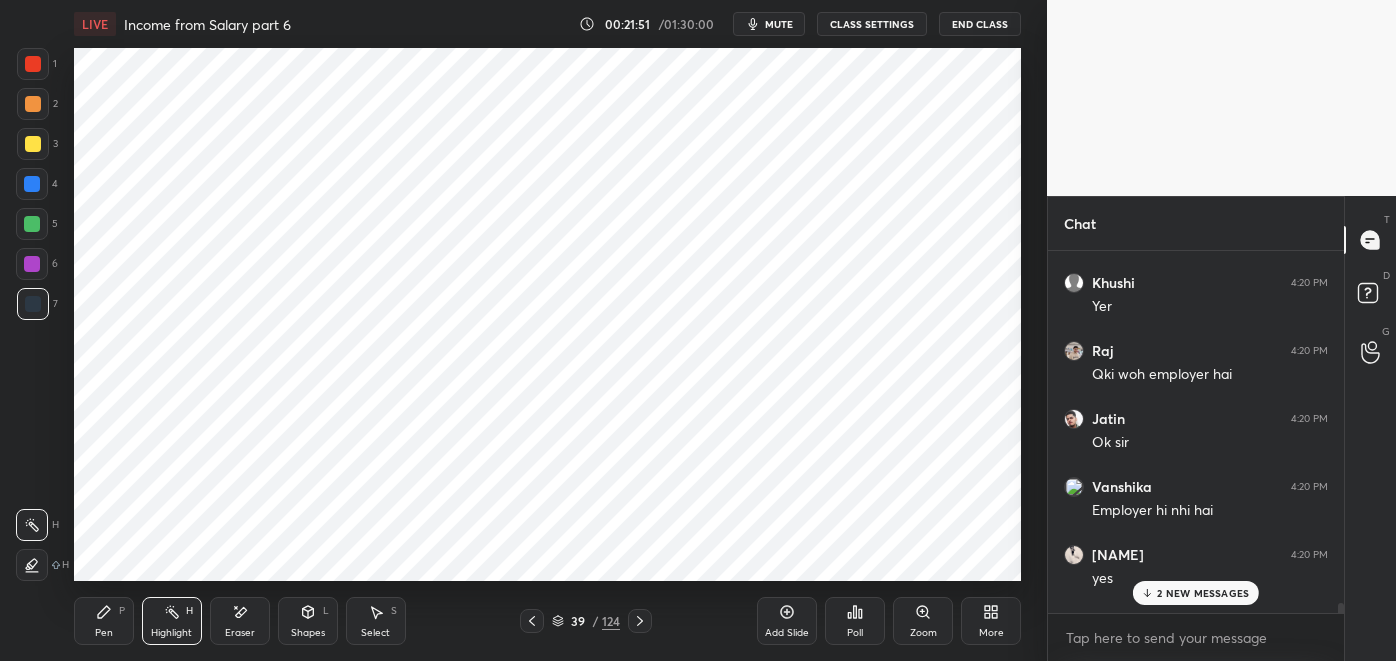 click on "Pen P" at bounding box center (104, 621) 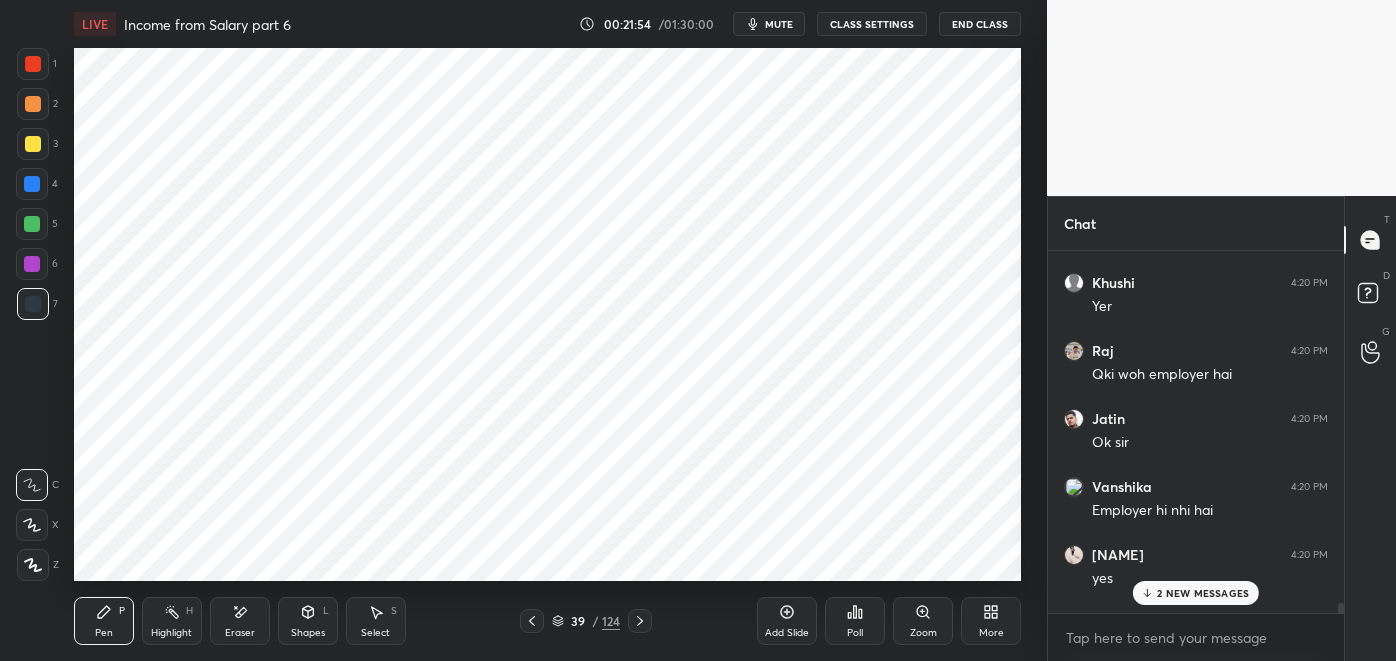 click on "Eraser" at bounding box center (240, 621) 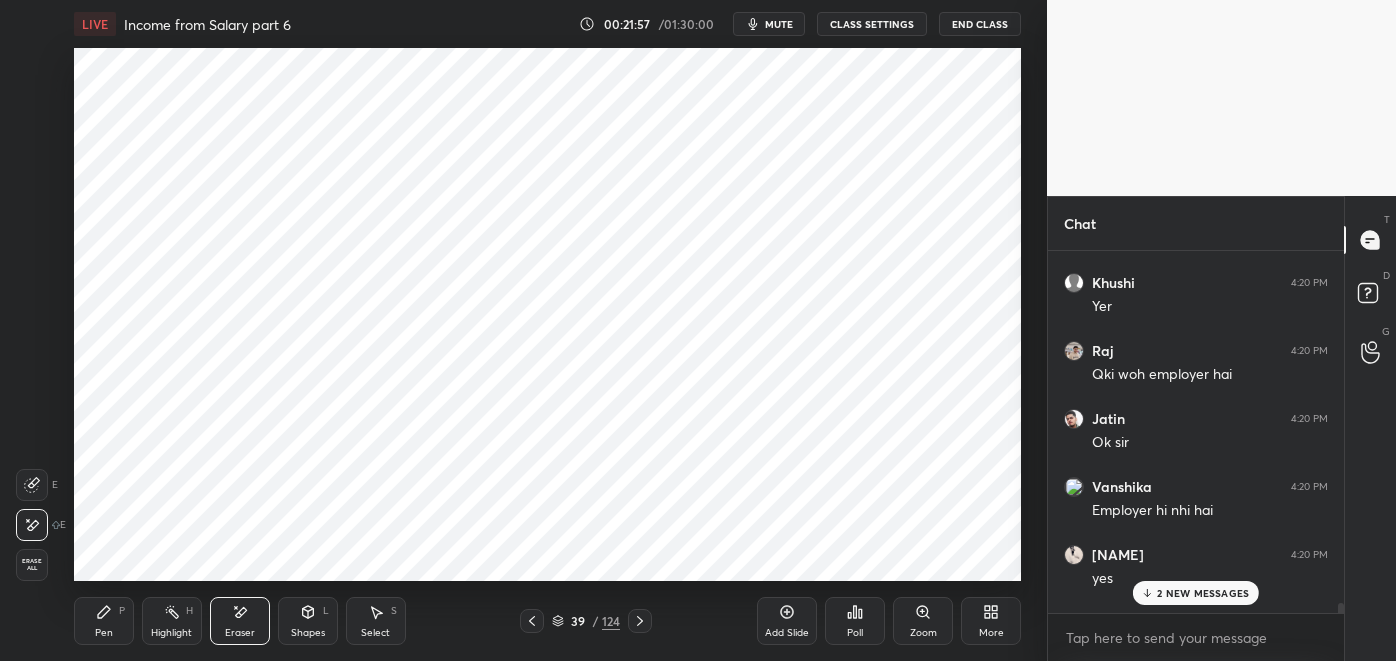 click on "Pen P" at bounding box center [104, 621] 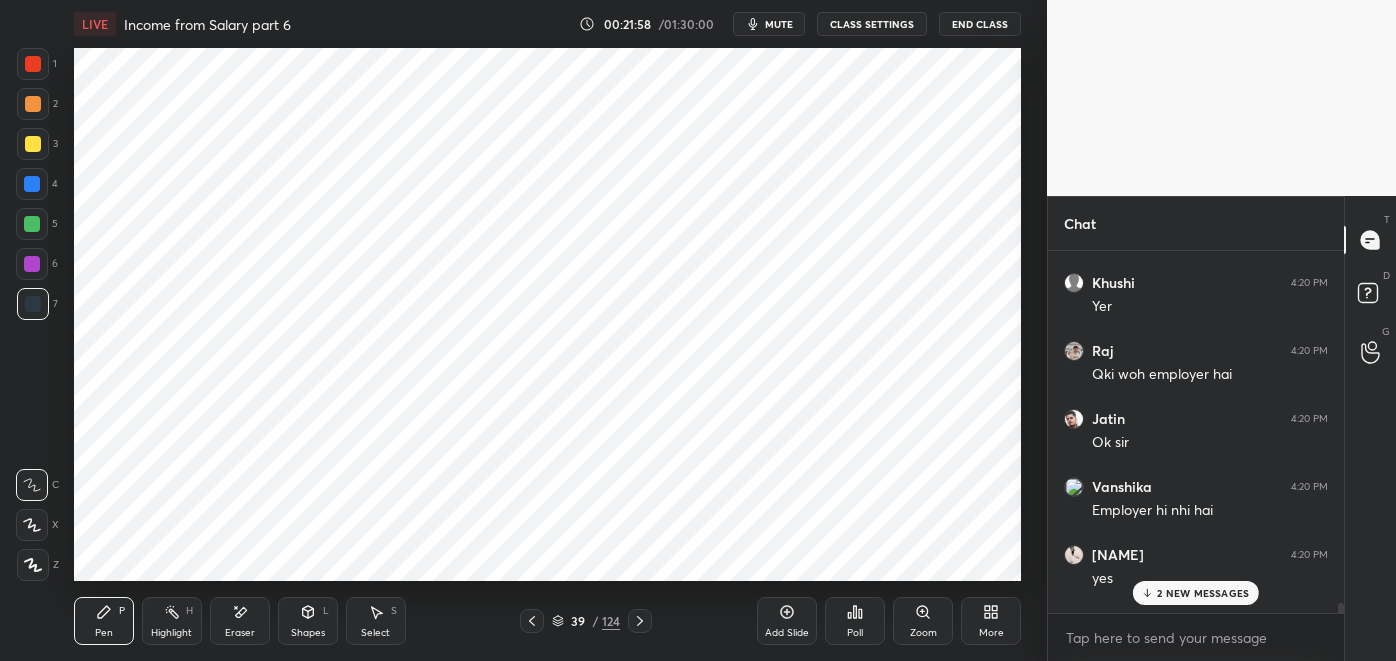 click at bounding box center [32, 184] 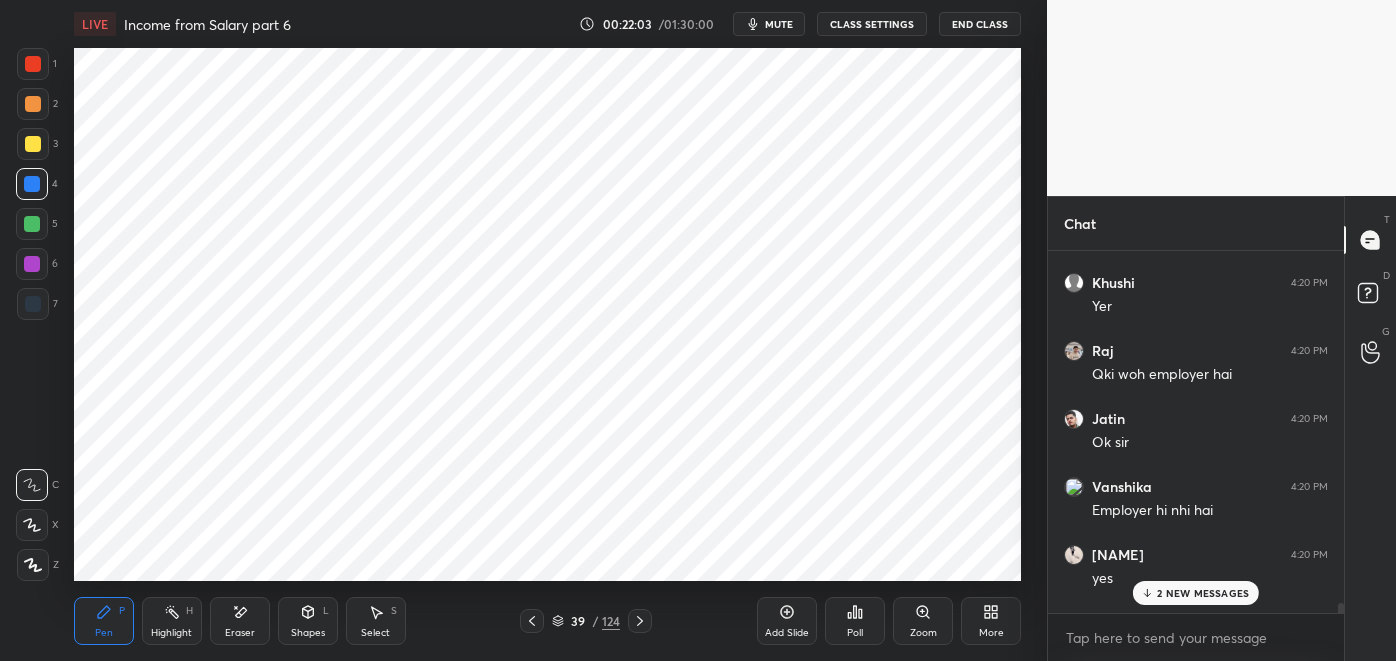 click on "Highlight H" at bounding box center (172, 621) 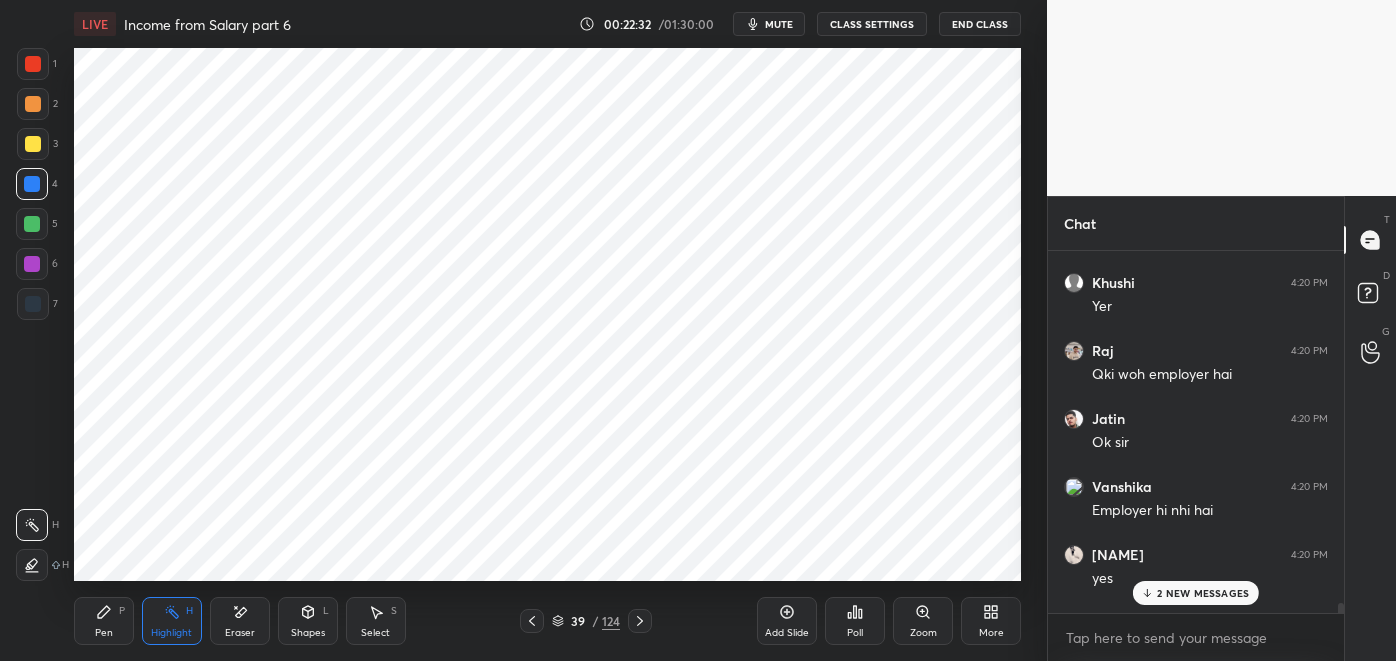 click on "Pen P" at bounding box center (104, 621) 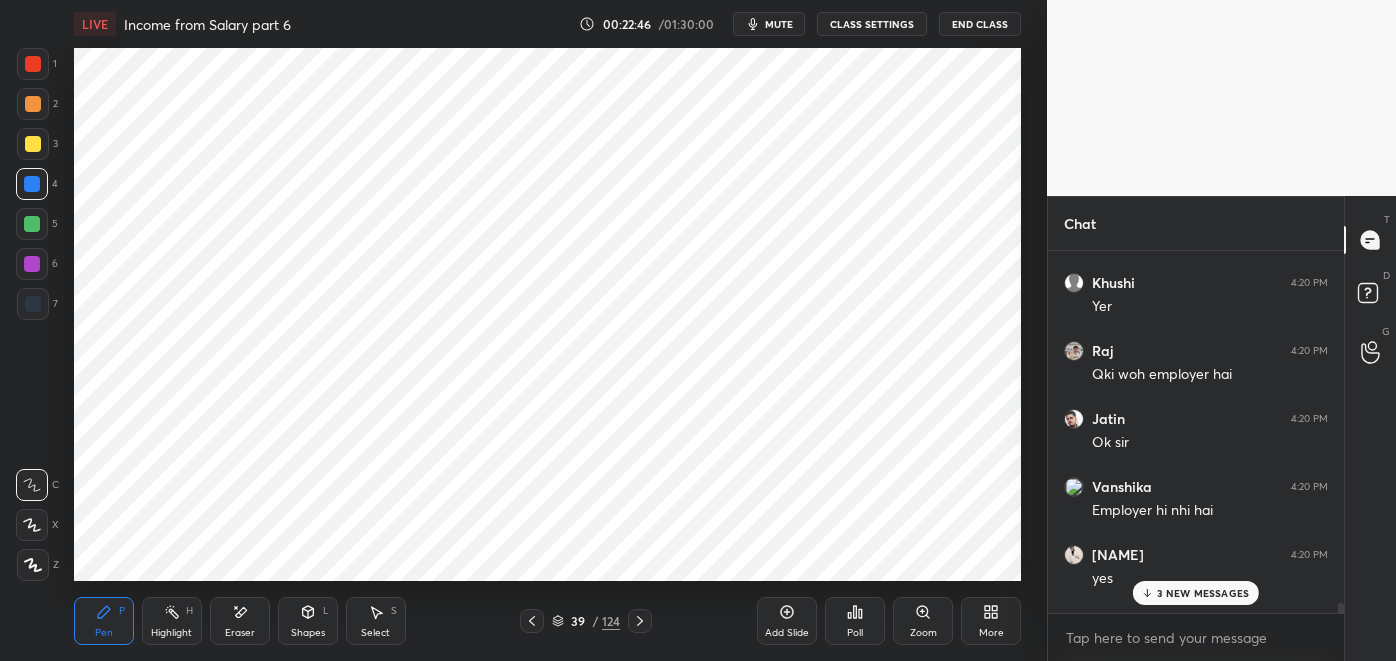 click 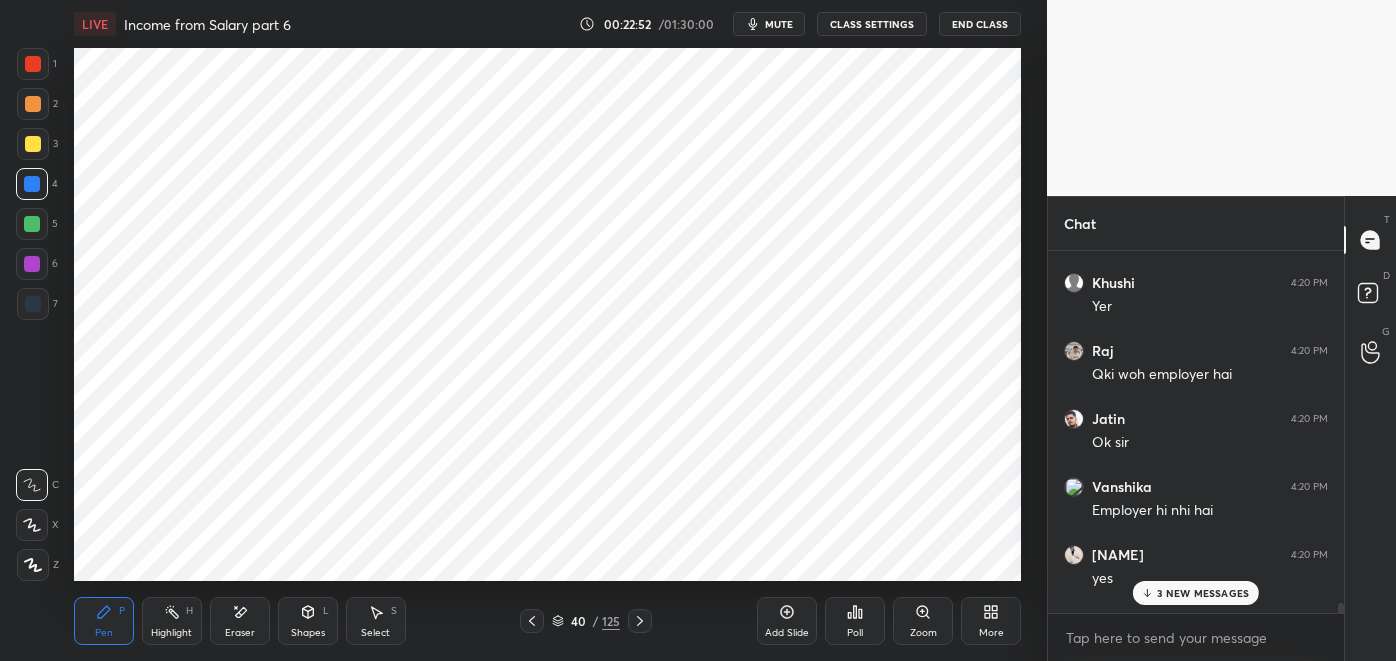 click at bounding box center (33, 64) 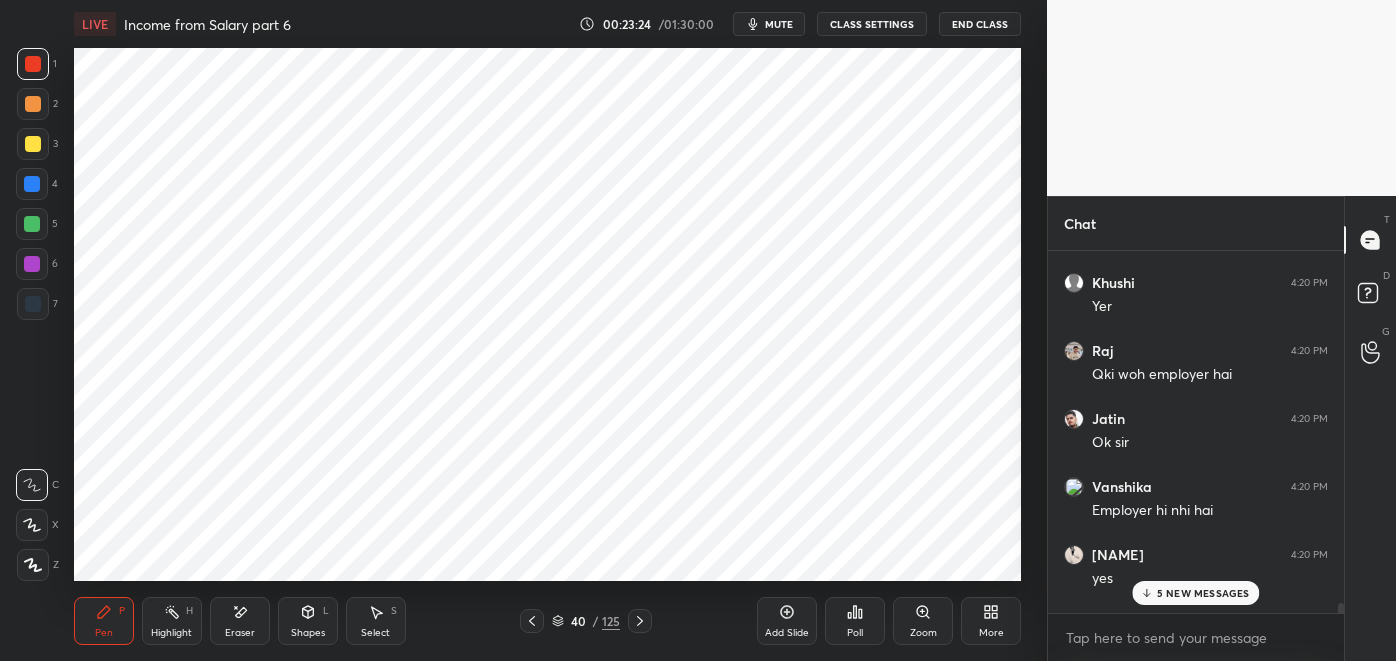 click at bounding box center [32, 184] 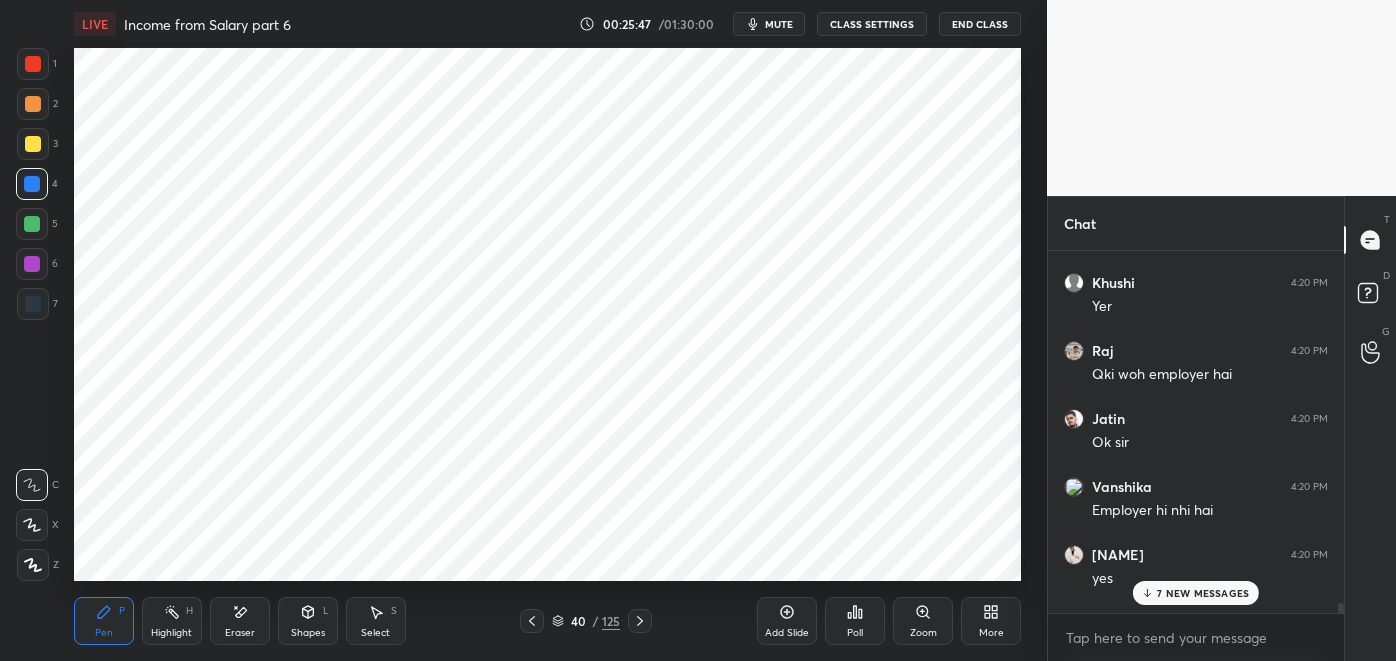 click at bounding box center (32, 264) 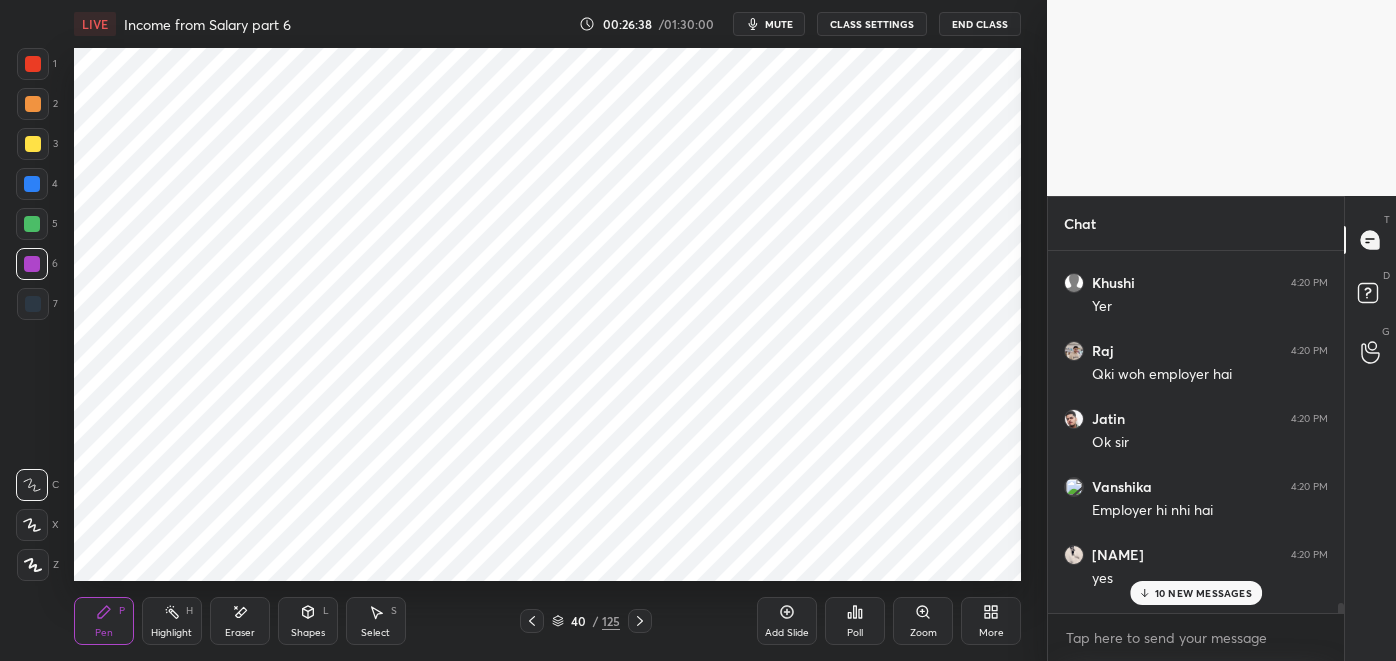 click on "10 NEW MESSAGES" at bounding box center (1203, 593) 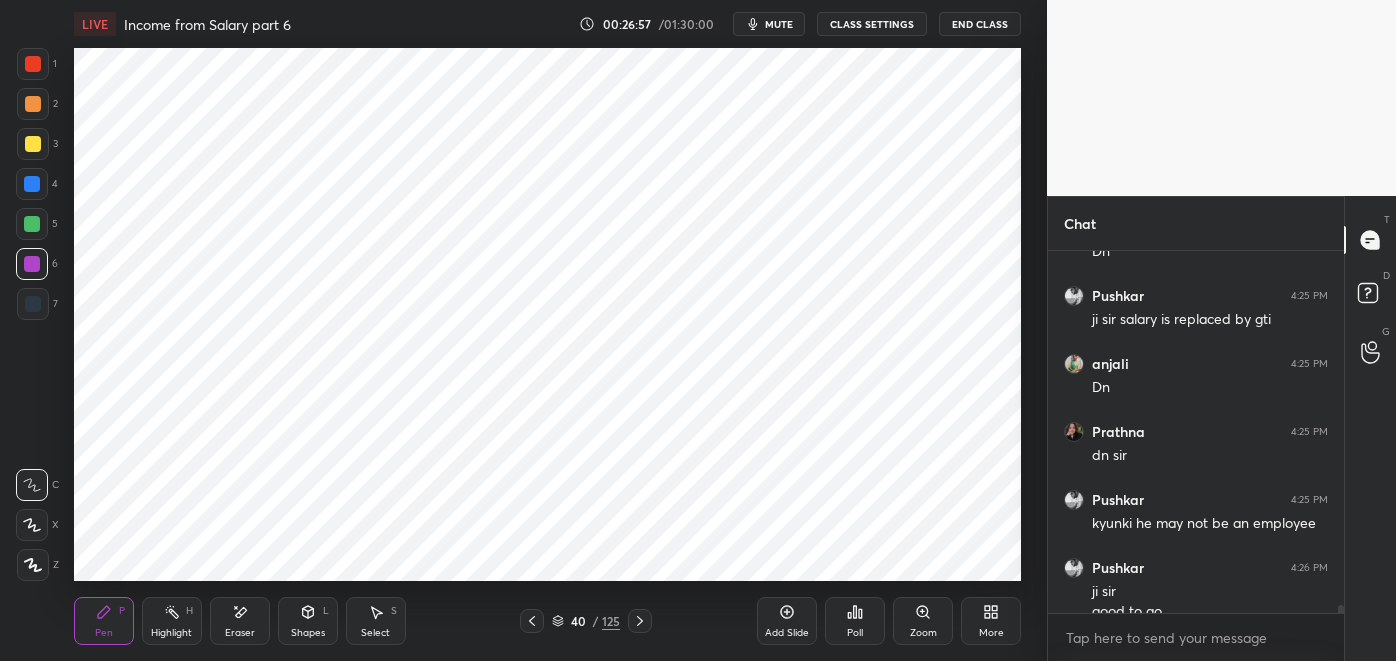scroll, scrollTop: 15320, scrollLeft: 0, axis: vertical 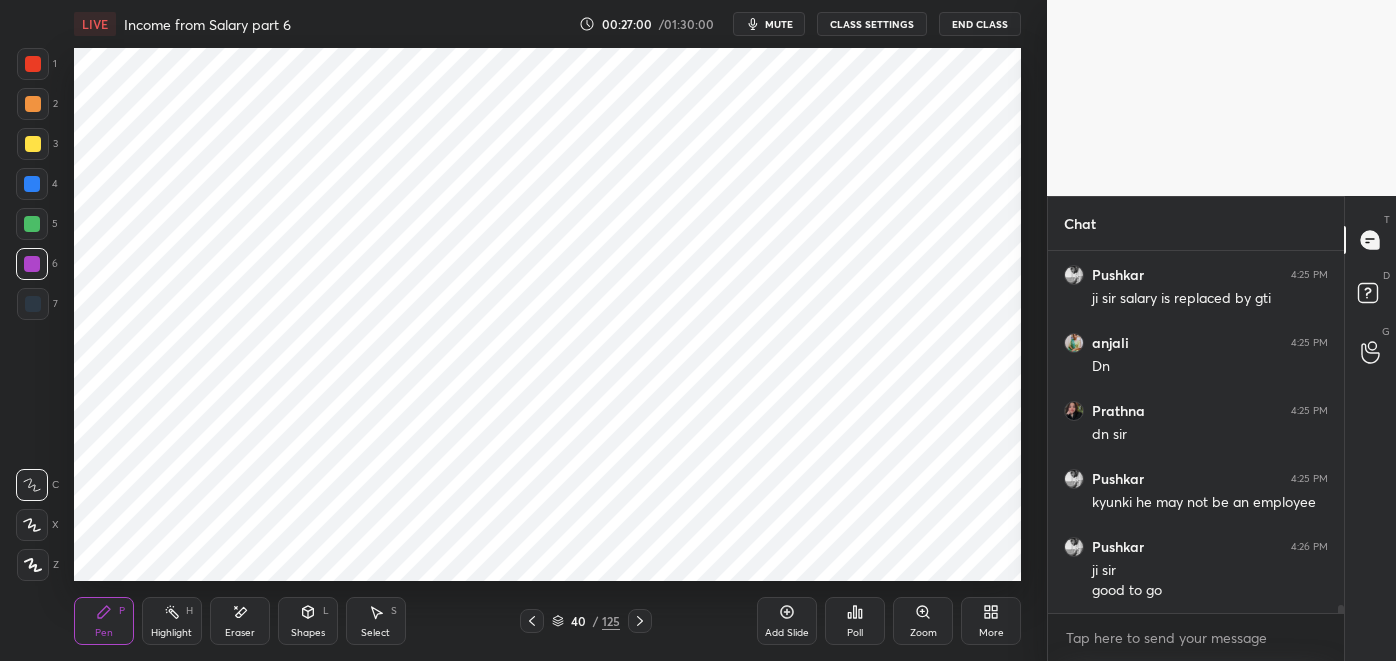 click 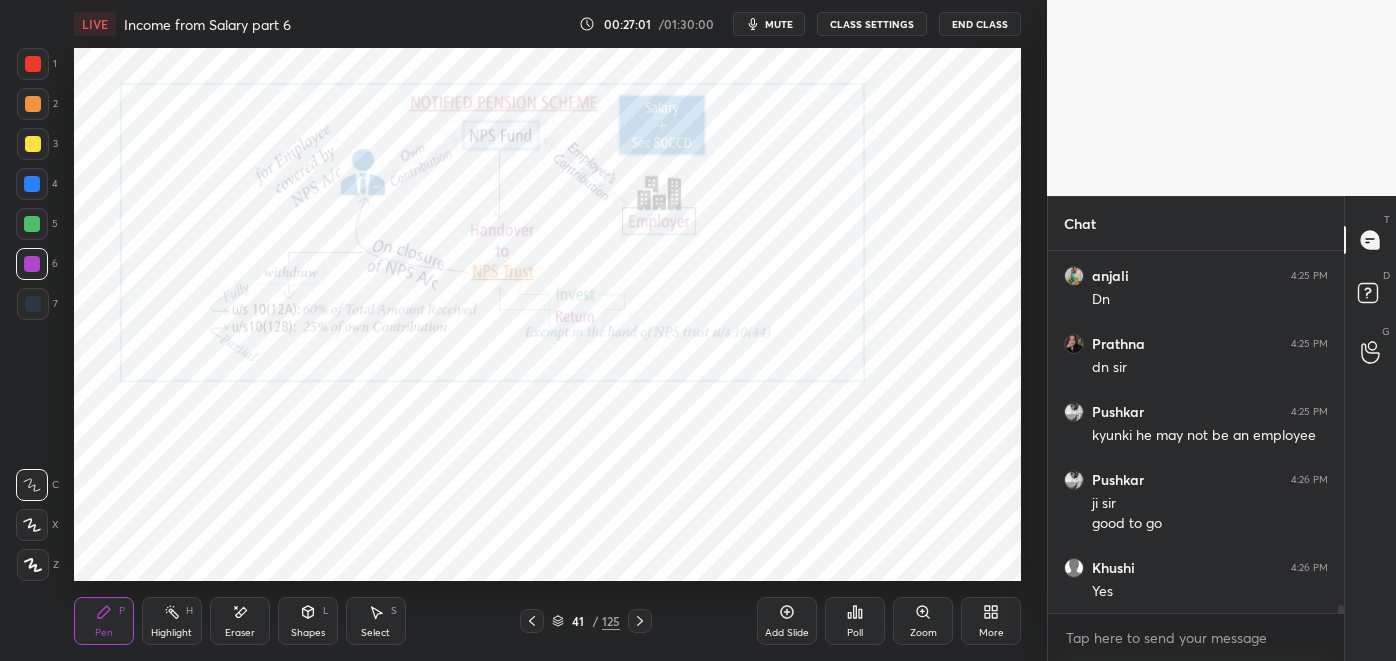 scroll, scrollTop: 15456, scrollLeft: 0, axis: vertical 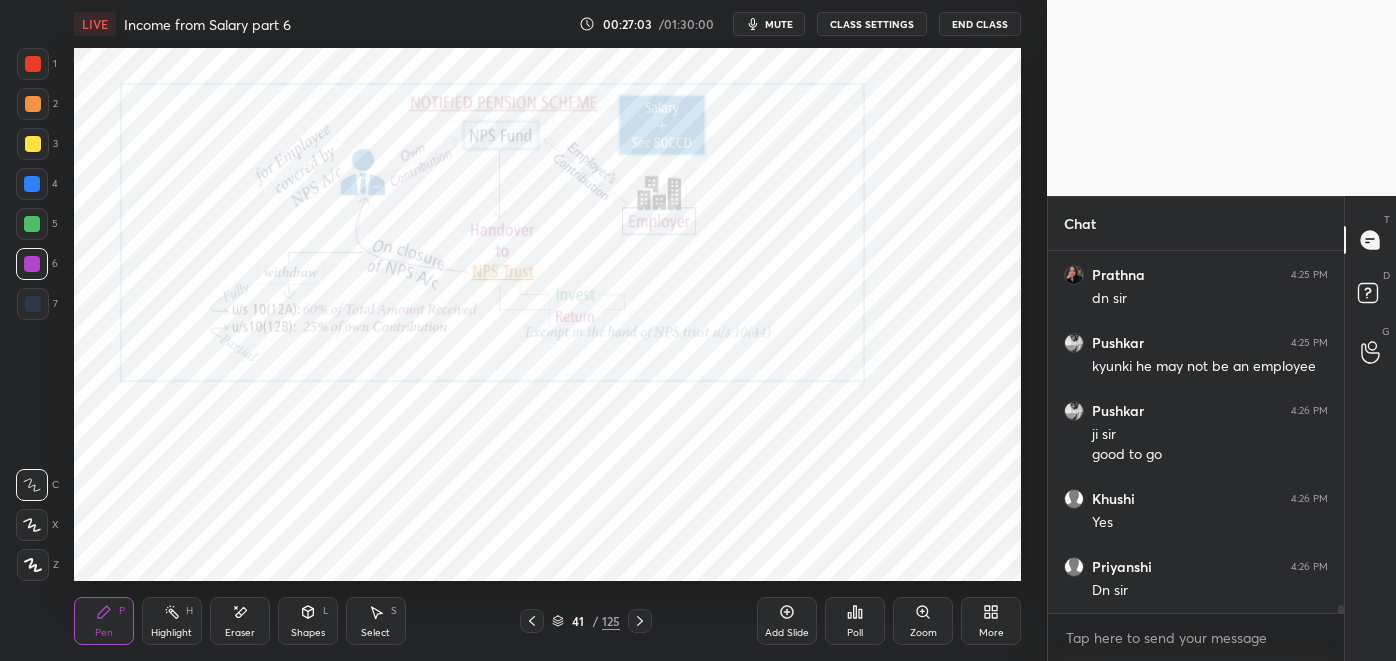 click 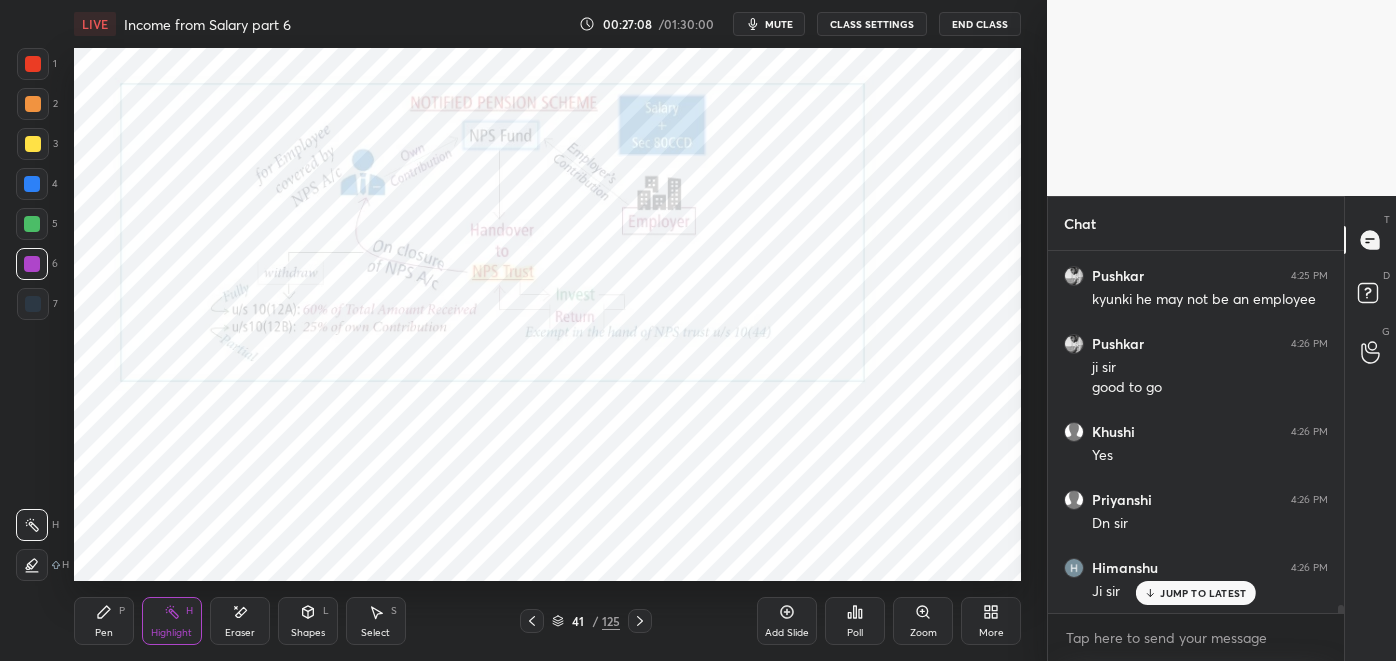 scroll, scrollTop: 15592, scrollLeft: 0, axis: vertical 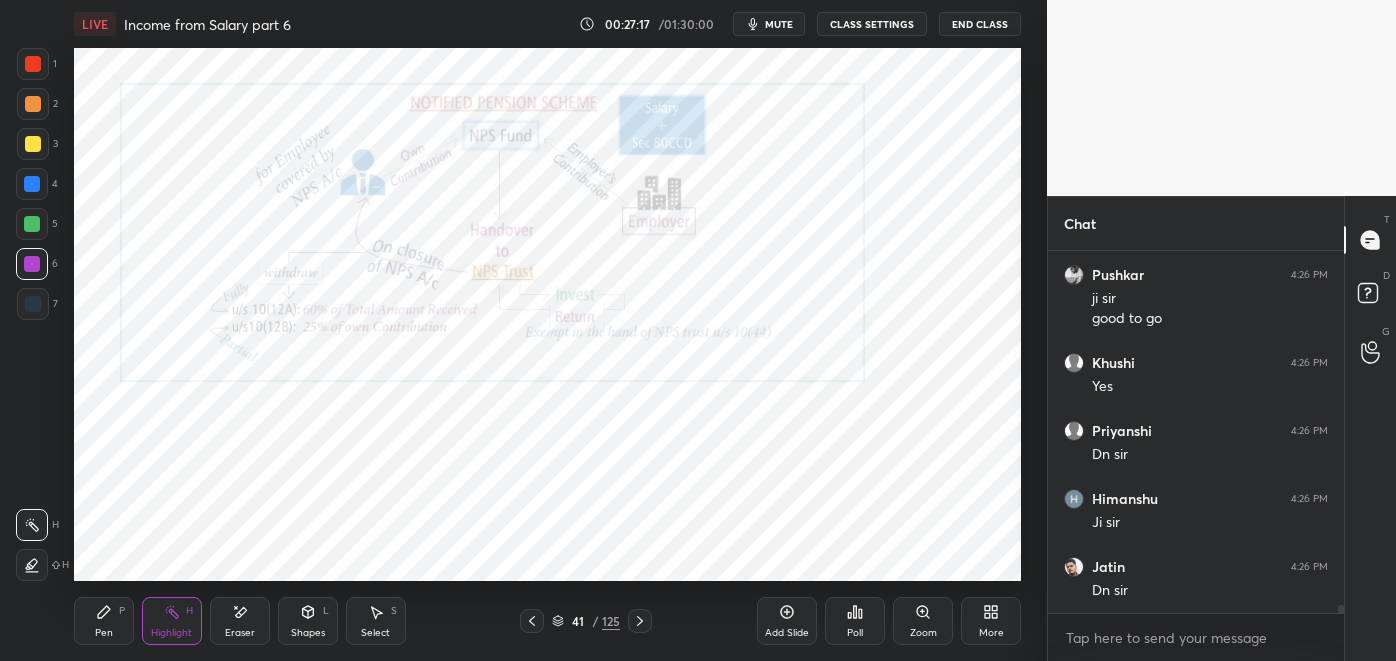 click at bounding box center (640, 621) 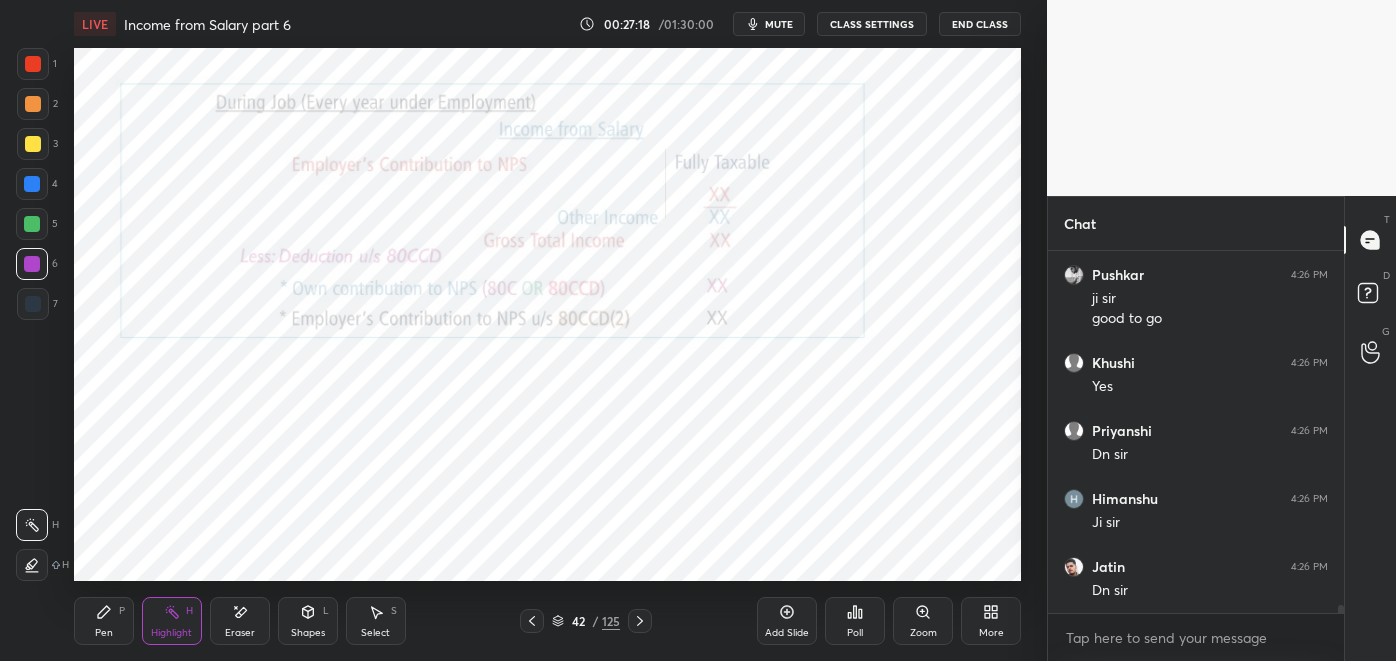 click 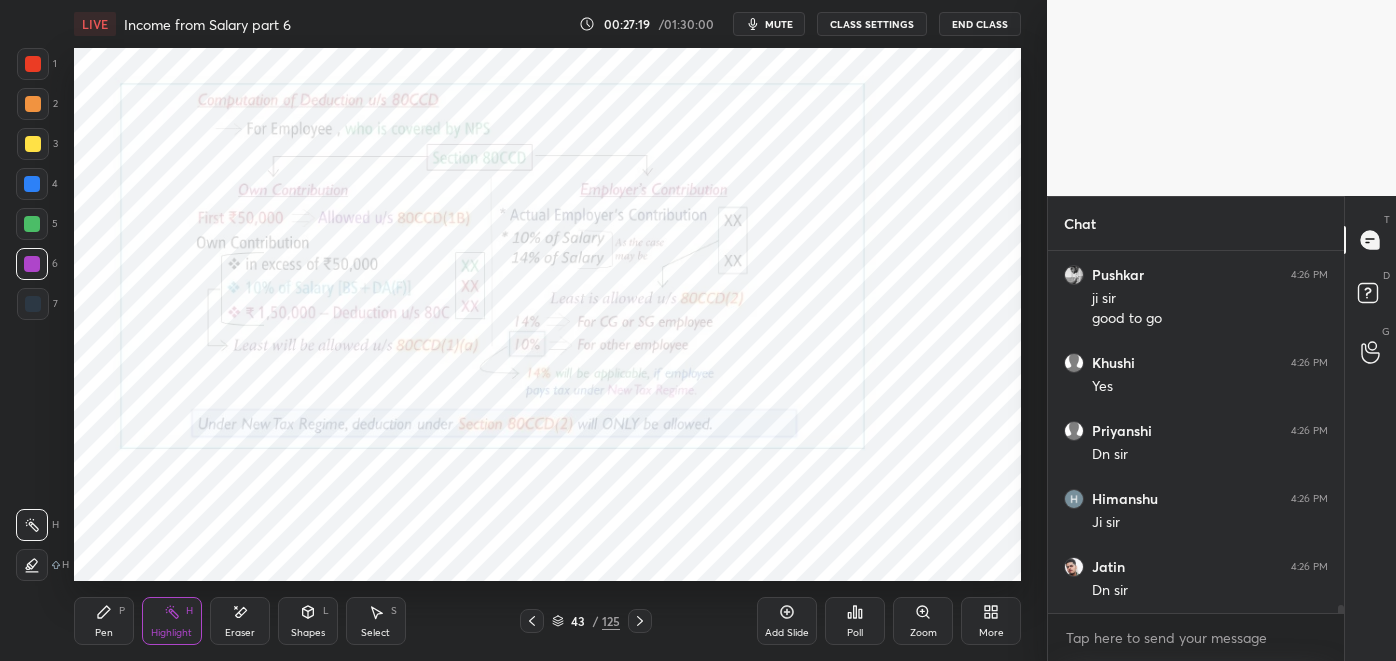 click at bounding box center (640, 621) 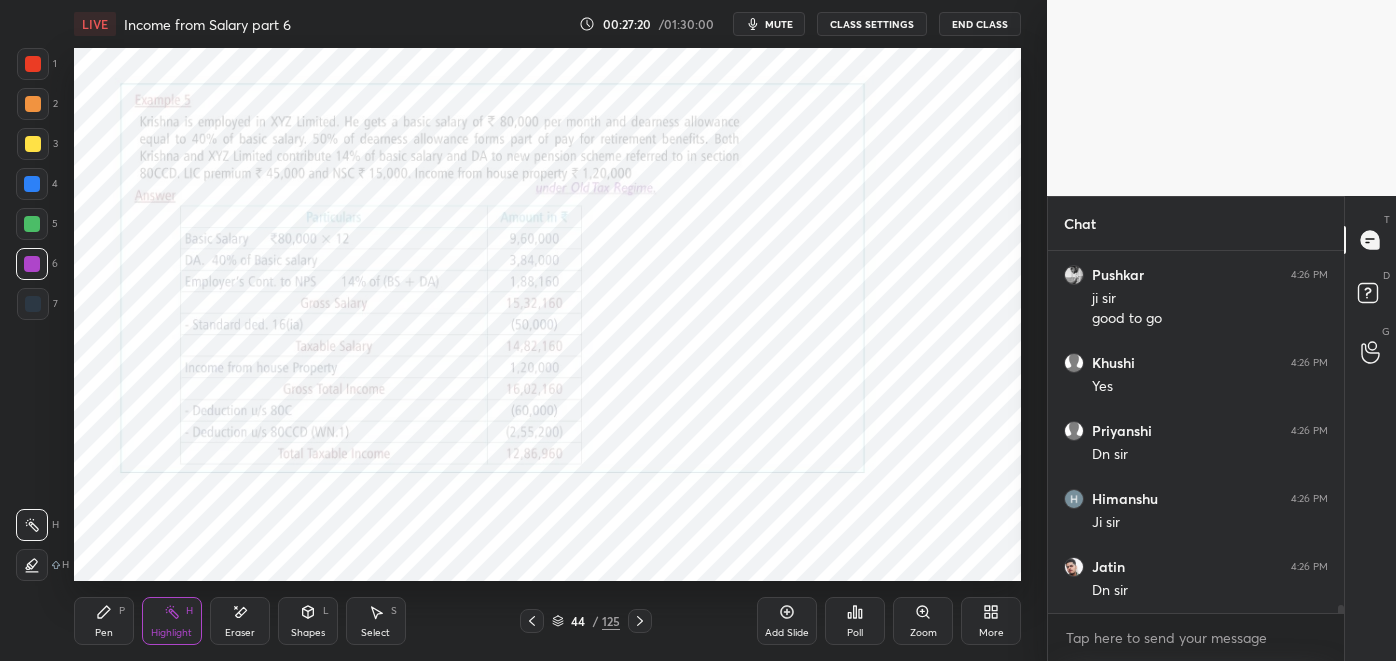 click 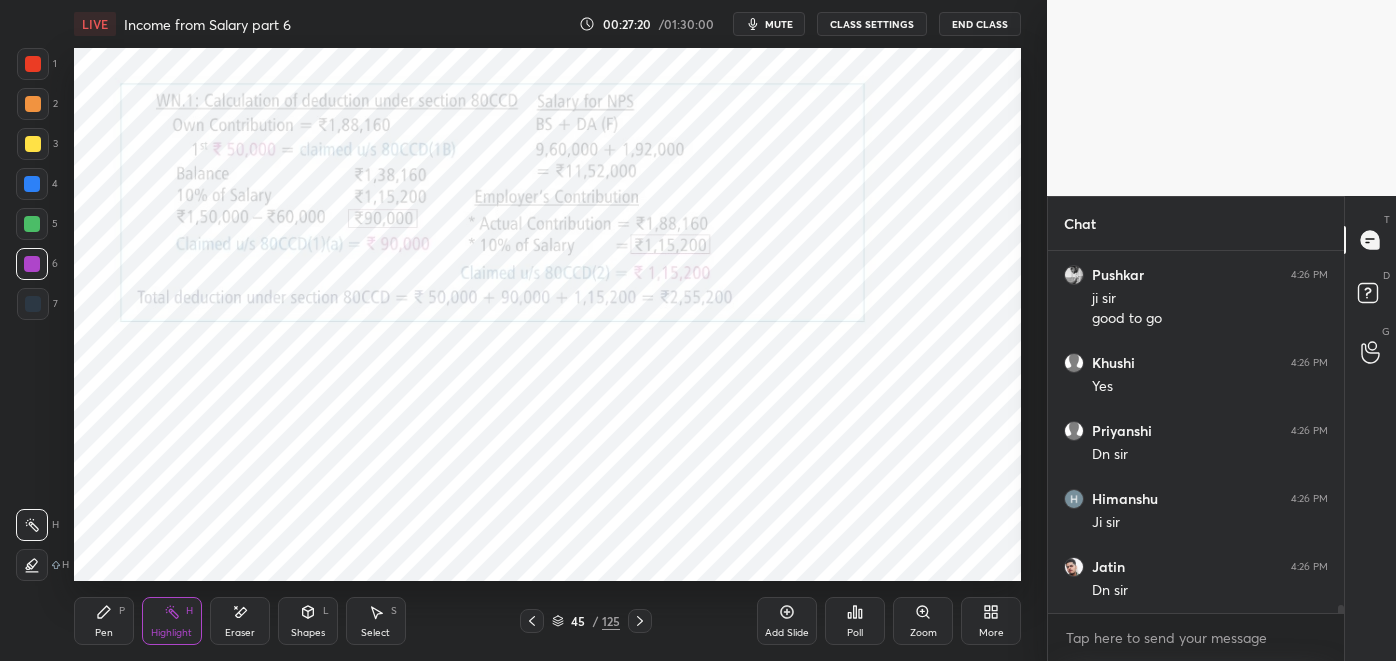 click 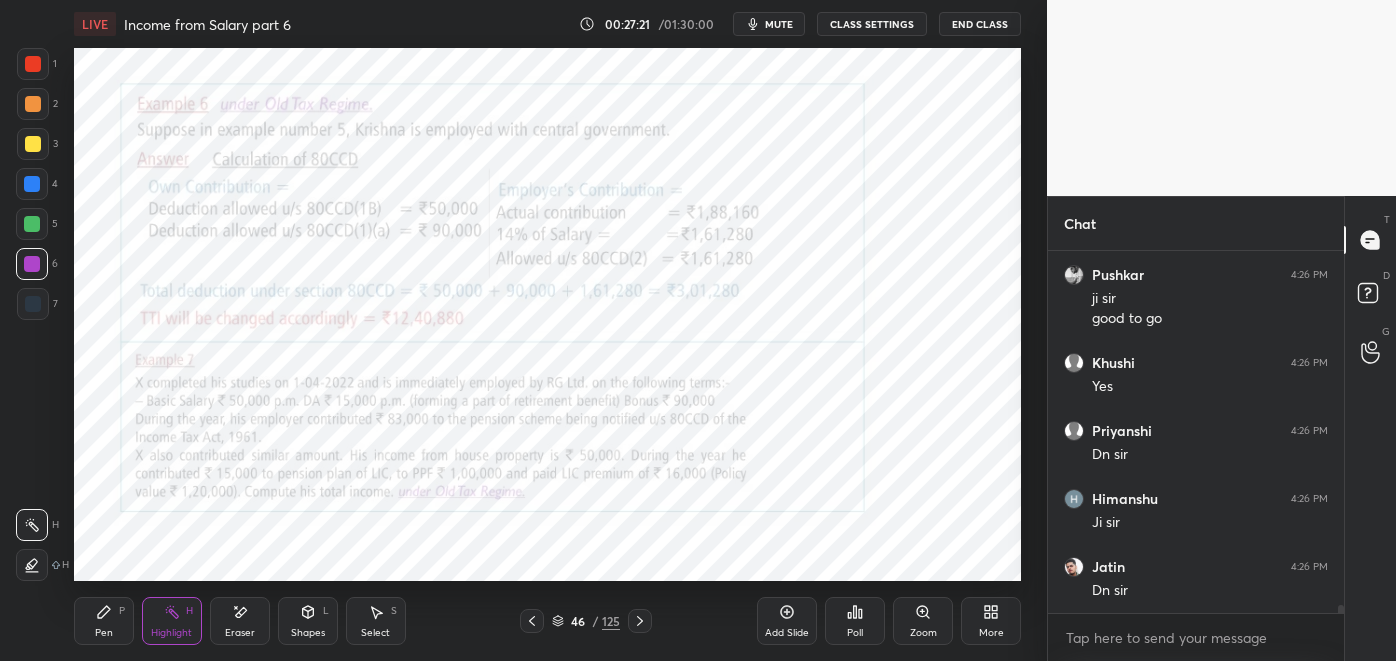 click 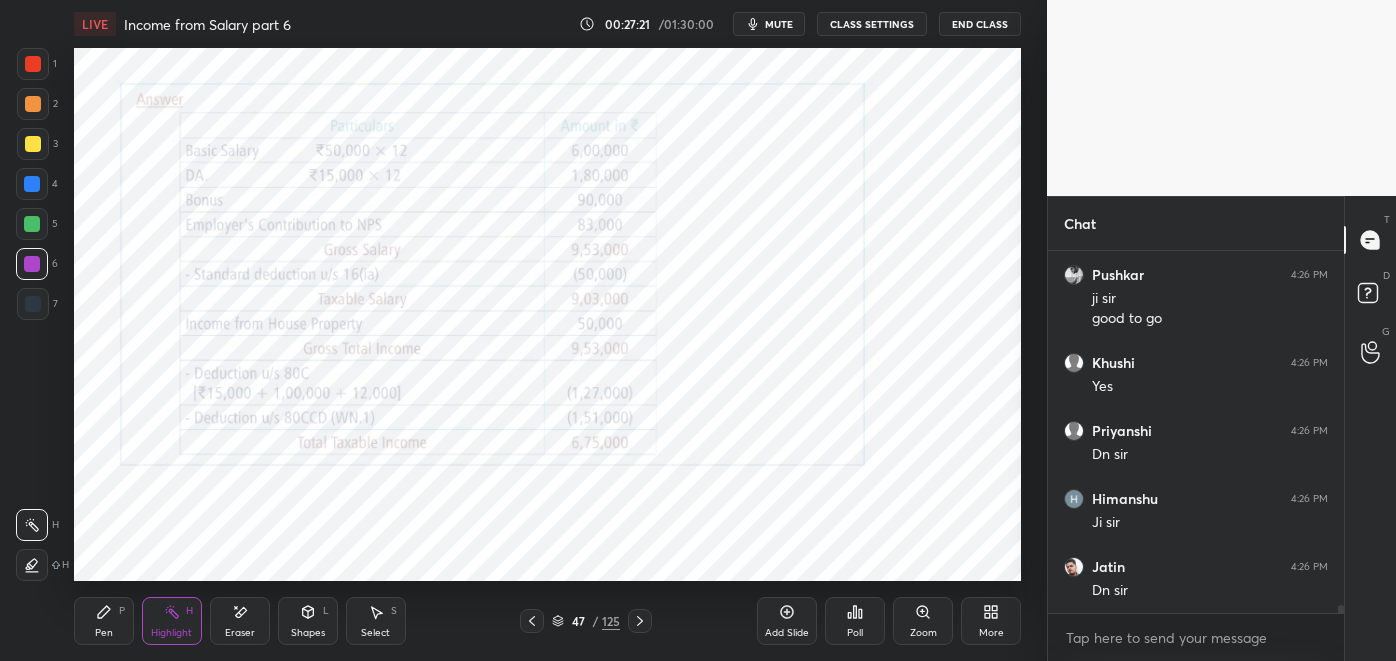 click at bounding box center (640, 621) 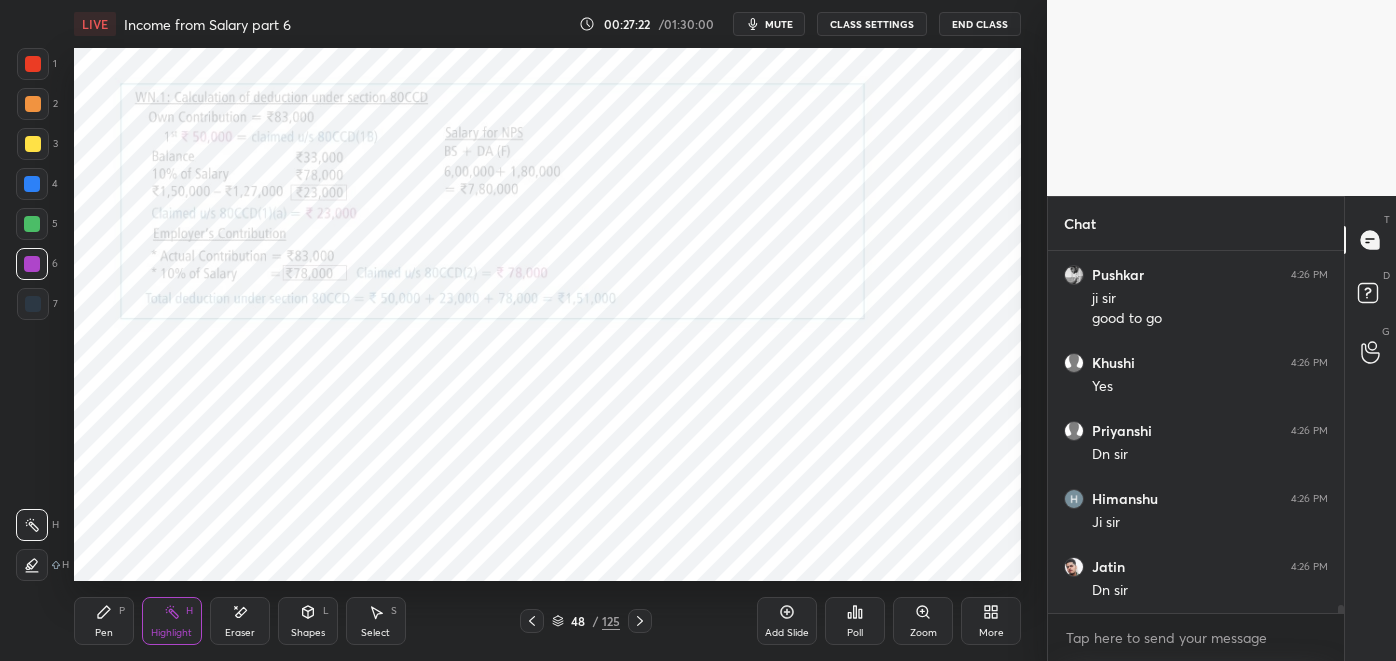 click 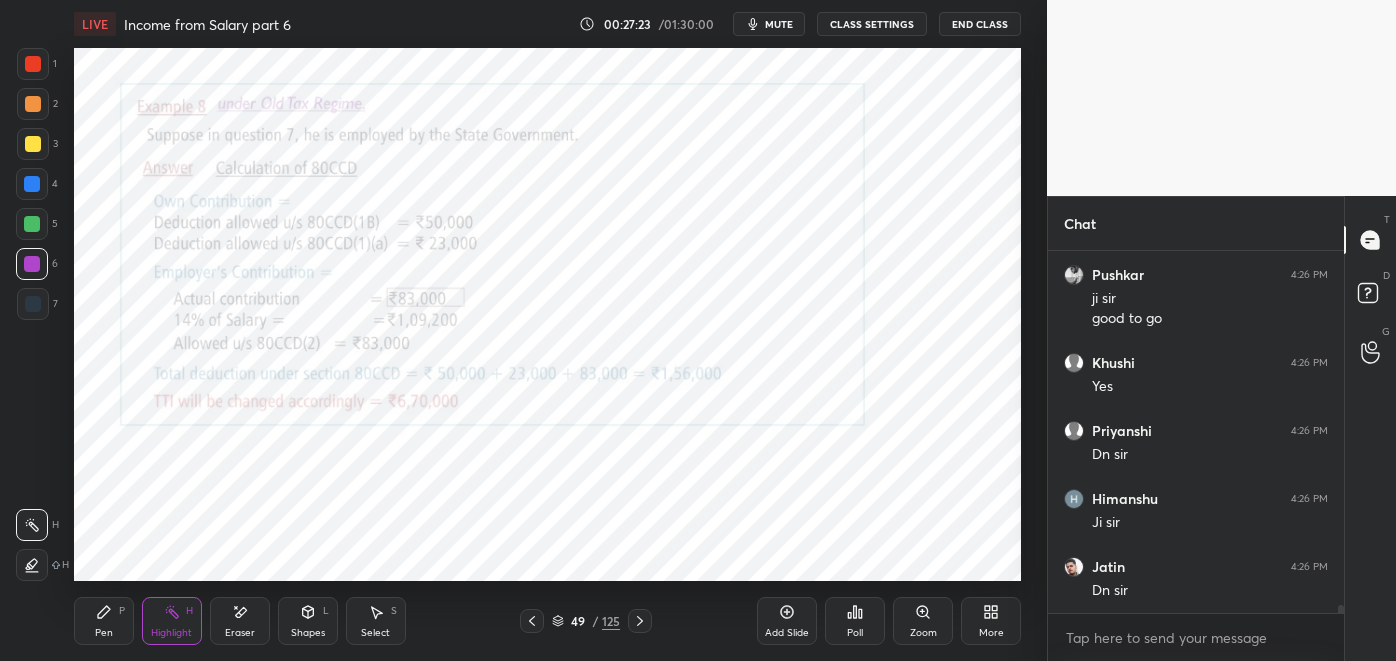 click 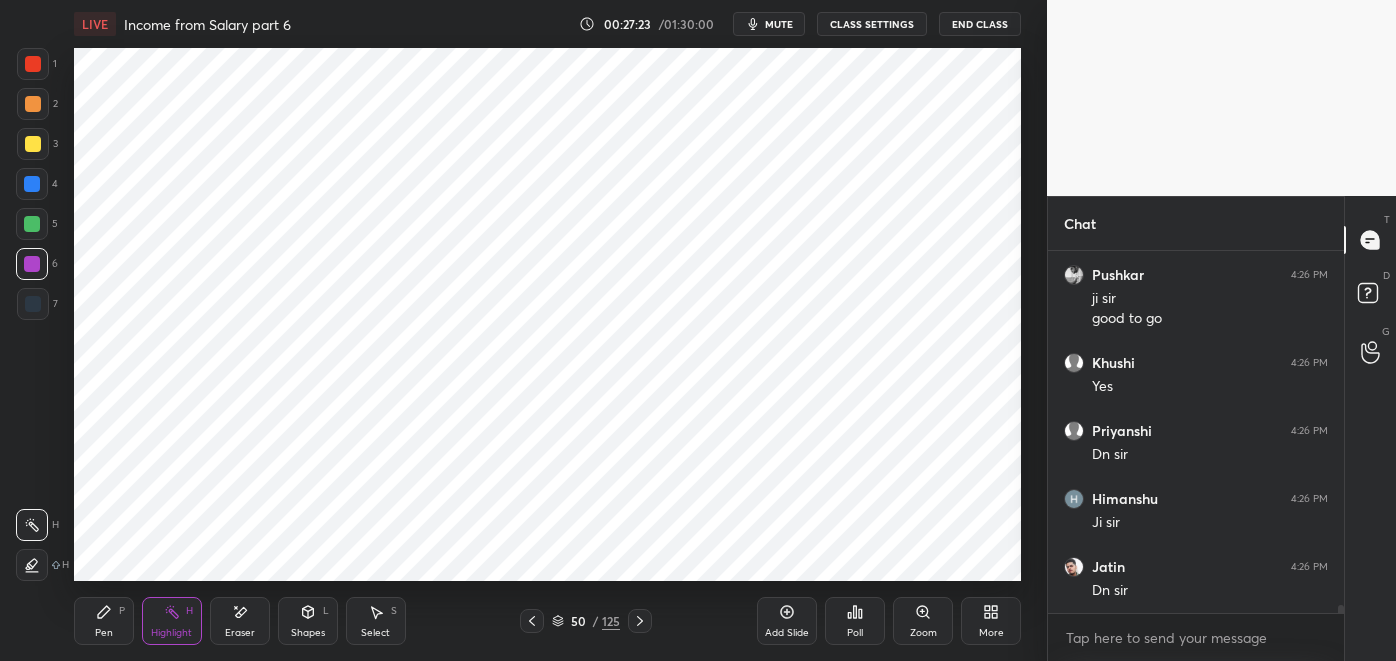 click 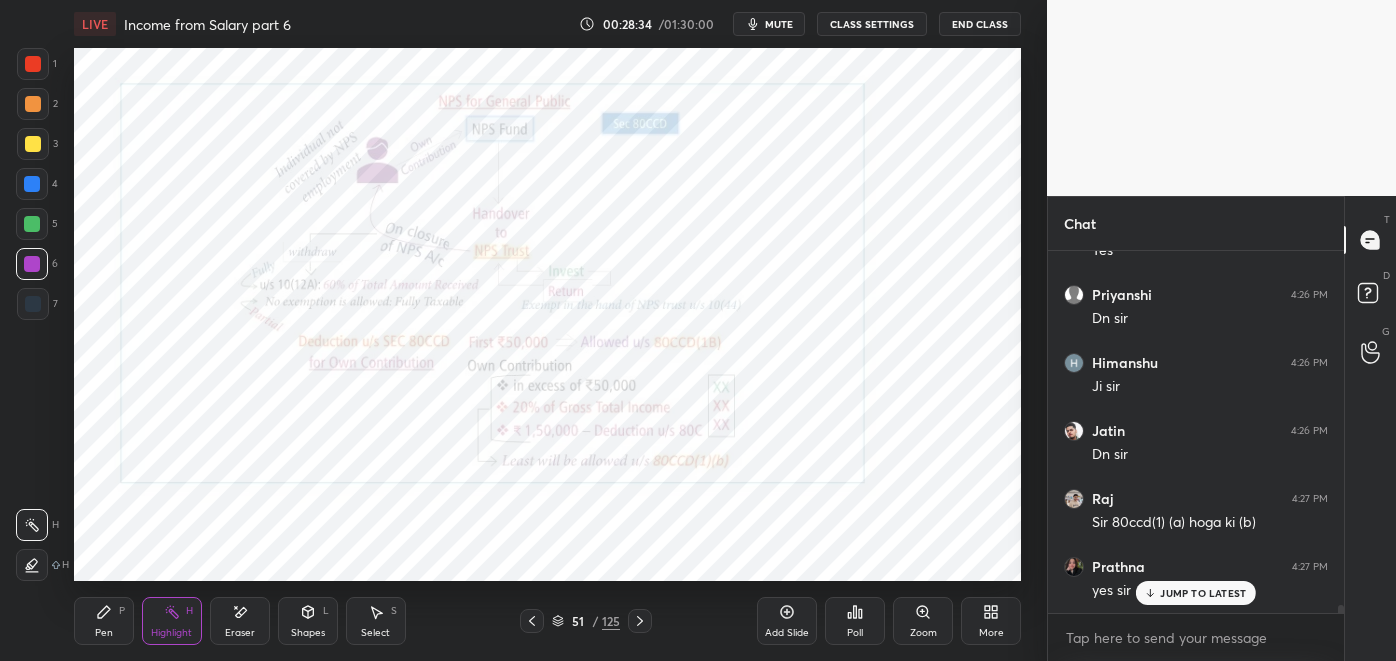 scroll, scrollTop: 15795, scrollLeft: 0, axis: vertical 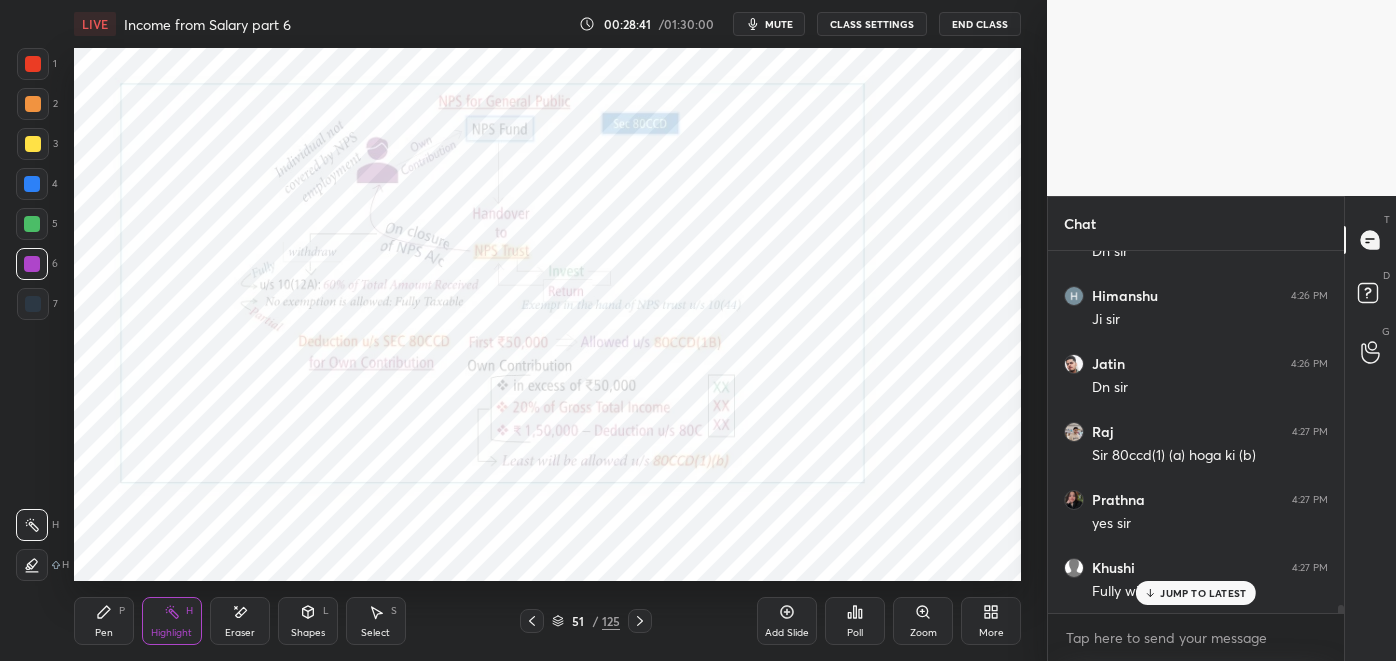 click 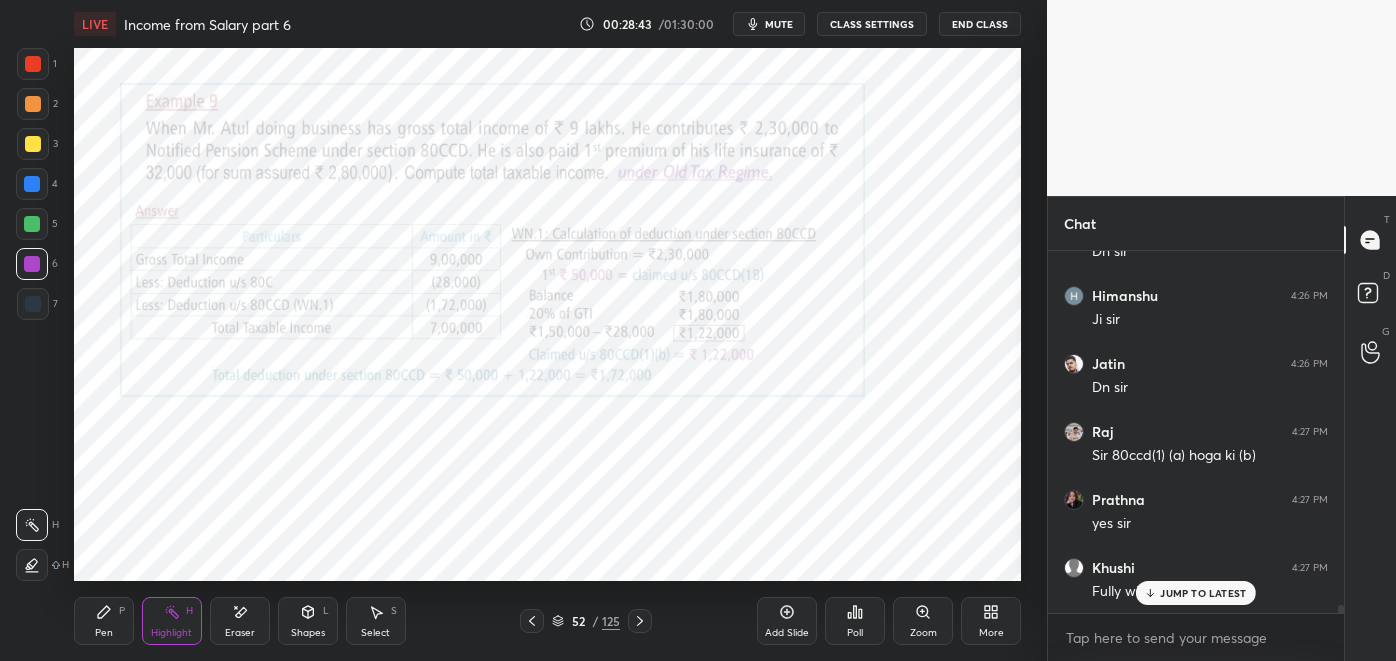 click on "Pen P" at bounding box center (104, 621) 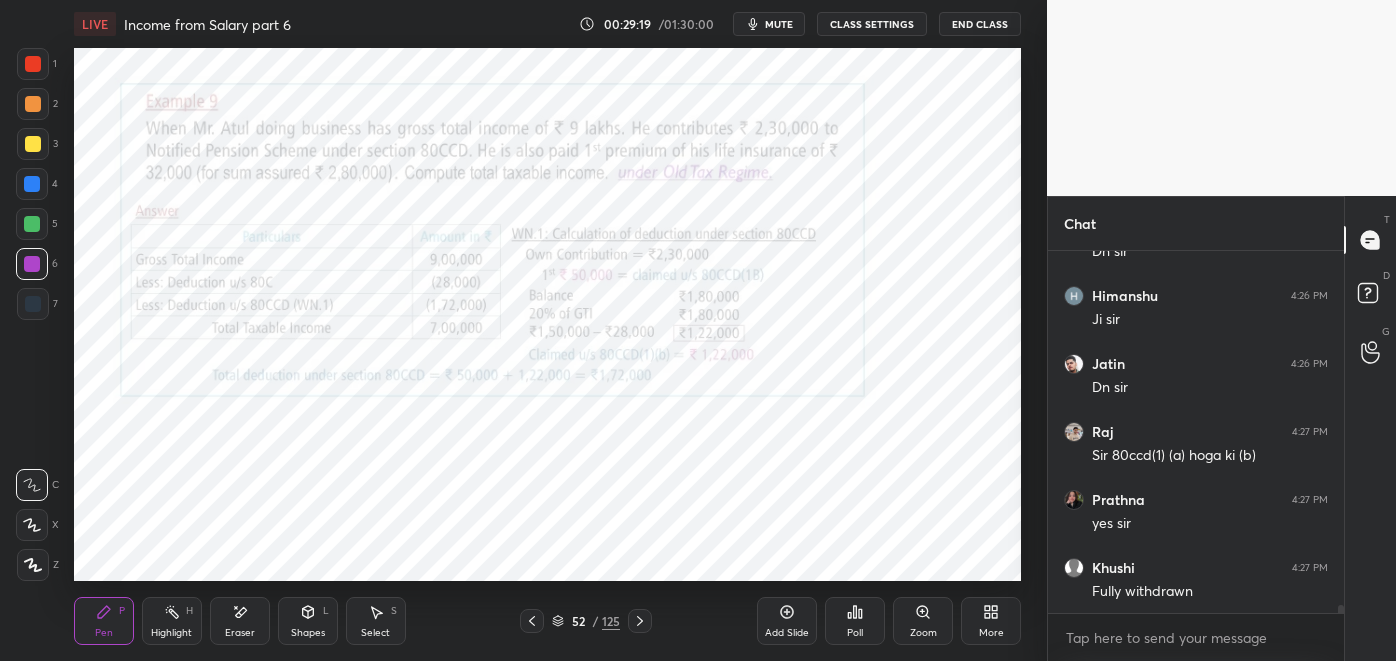 scroll, scrollTop: 15864, scrollLeft: 0, axis: vertical 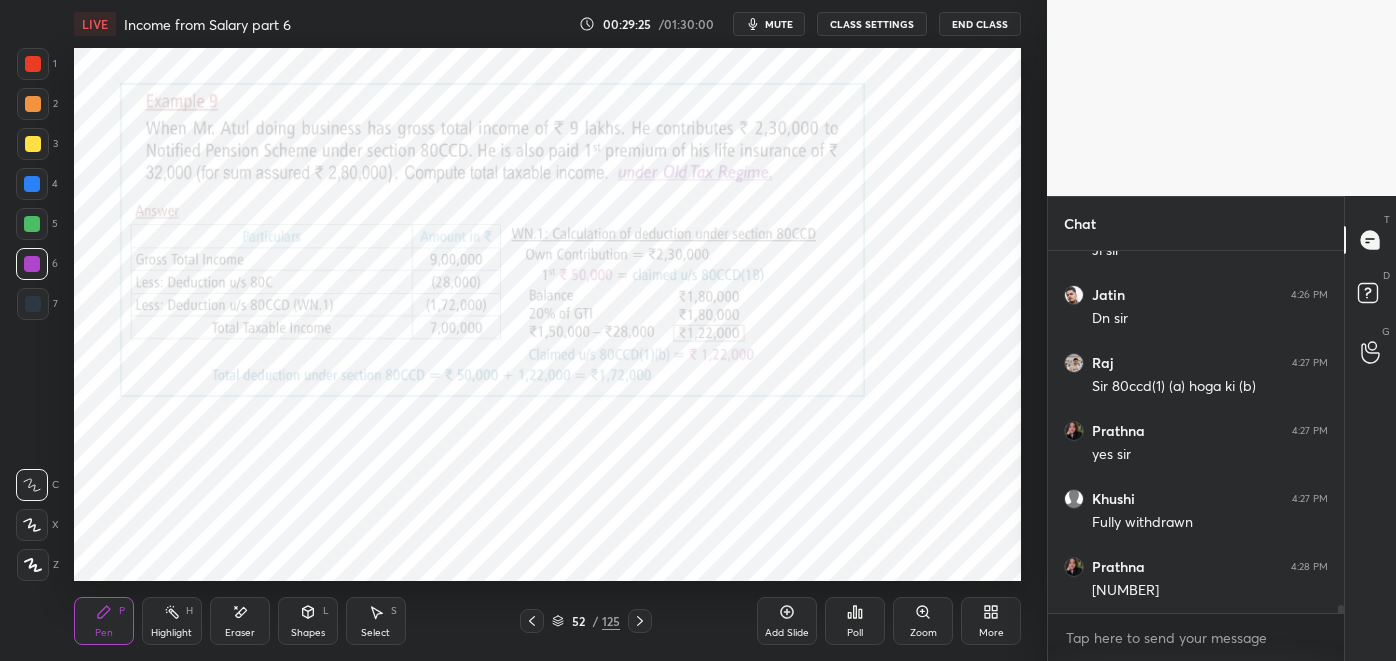 click at bounding box center (33, 304) 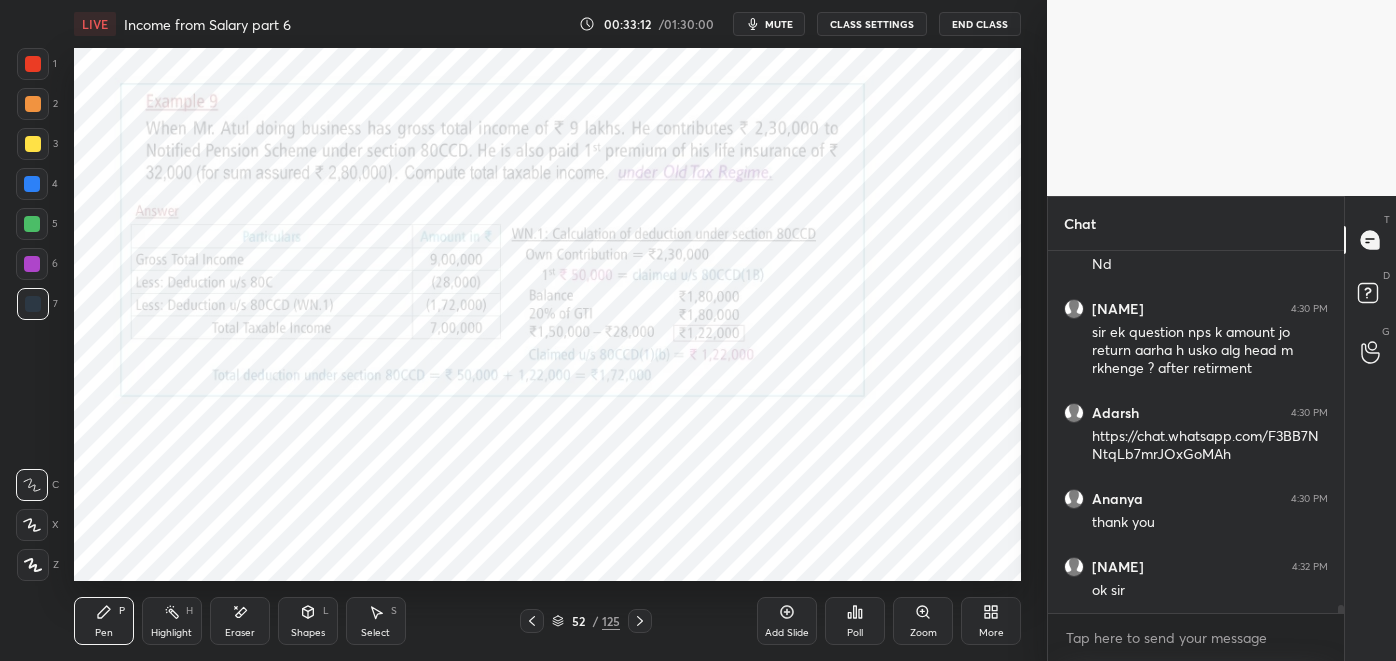 scroll, scrollTop: 16829, scrollLeft: 0, axis: vertical 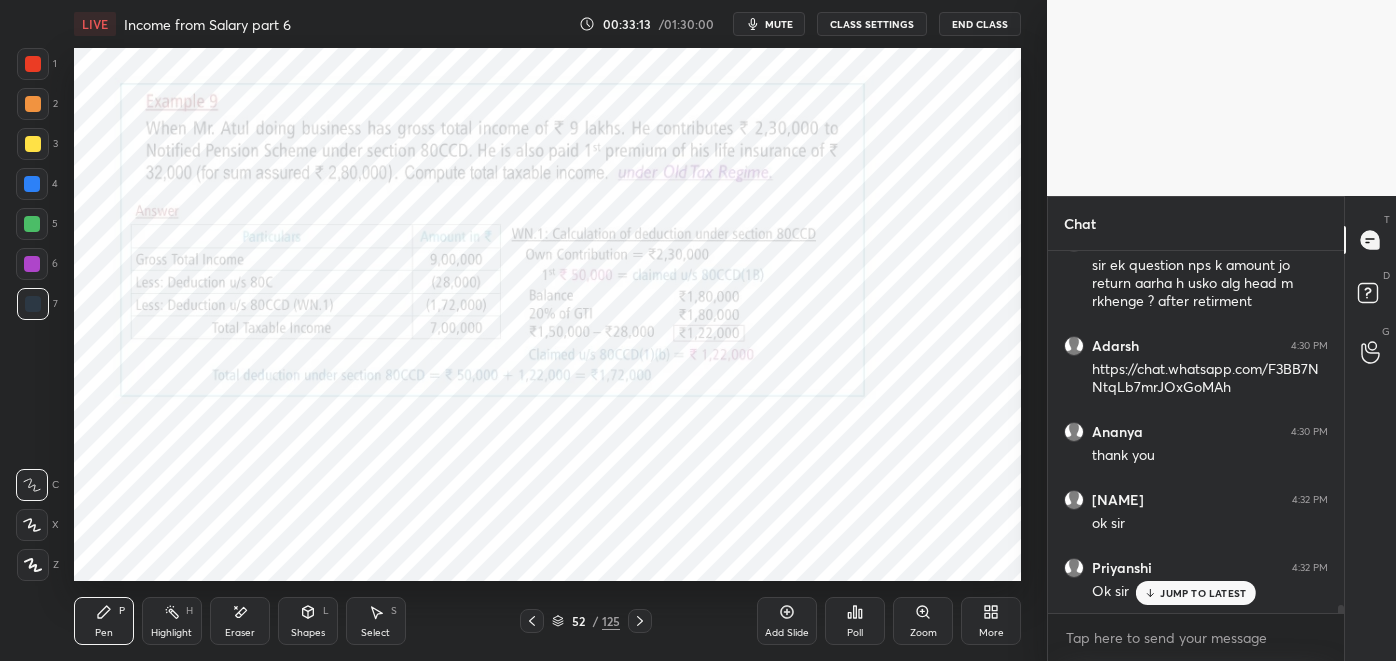 click 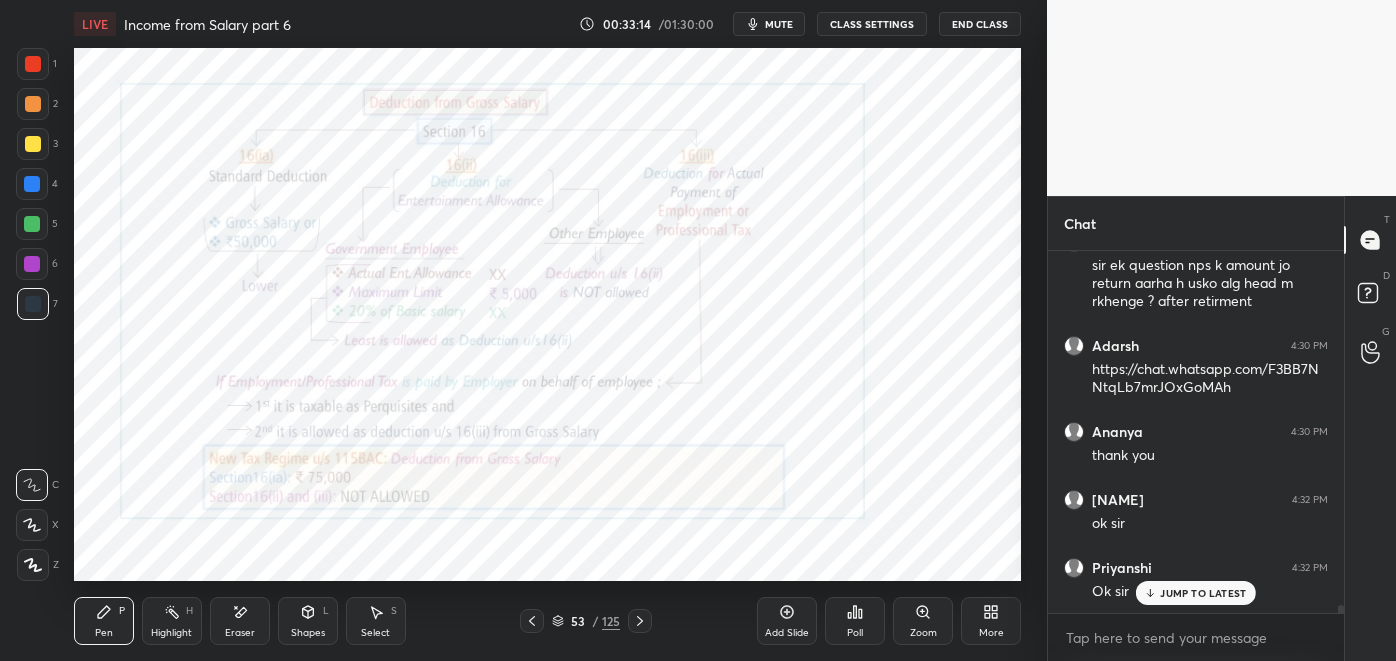 click 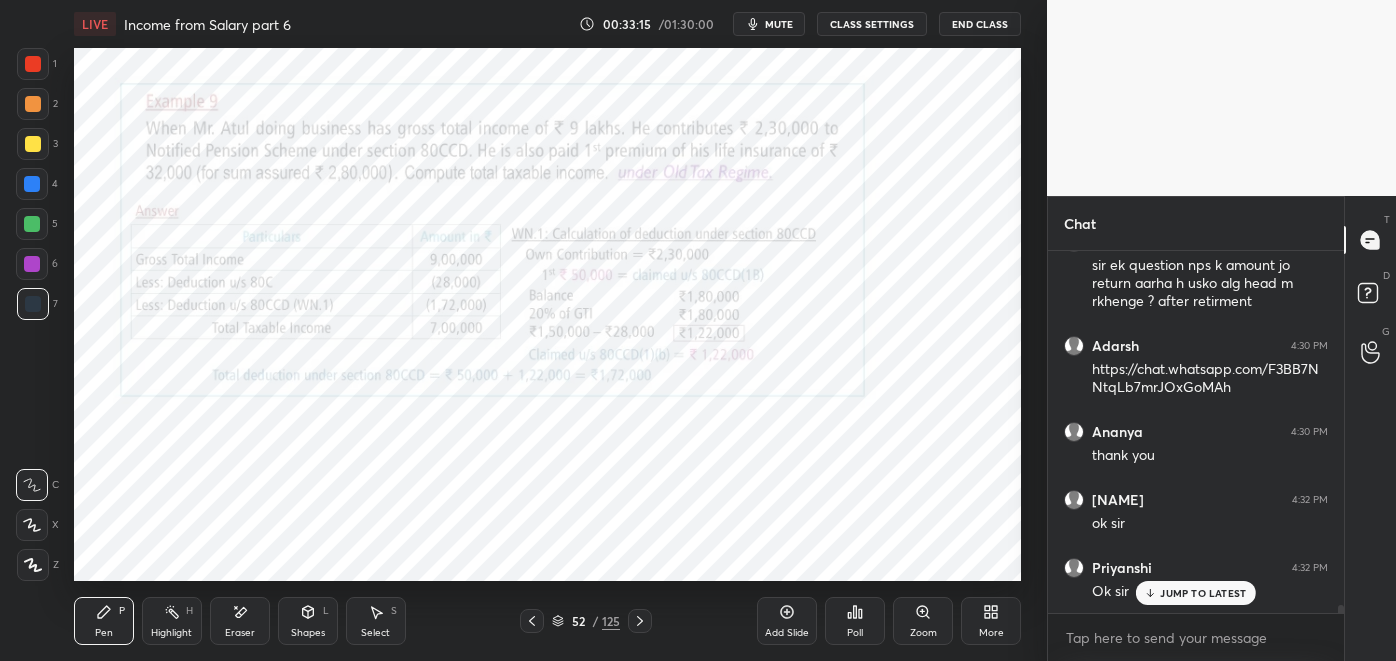 click 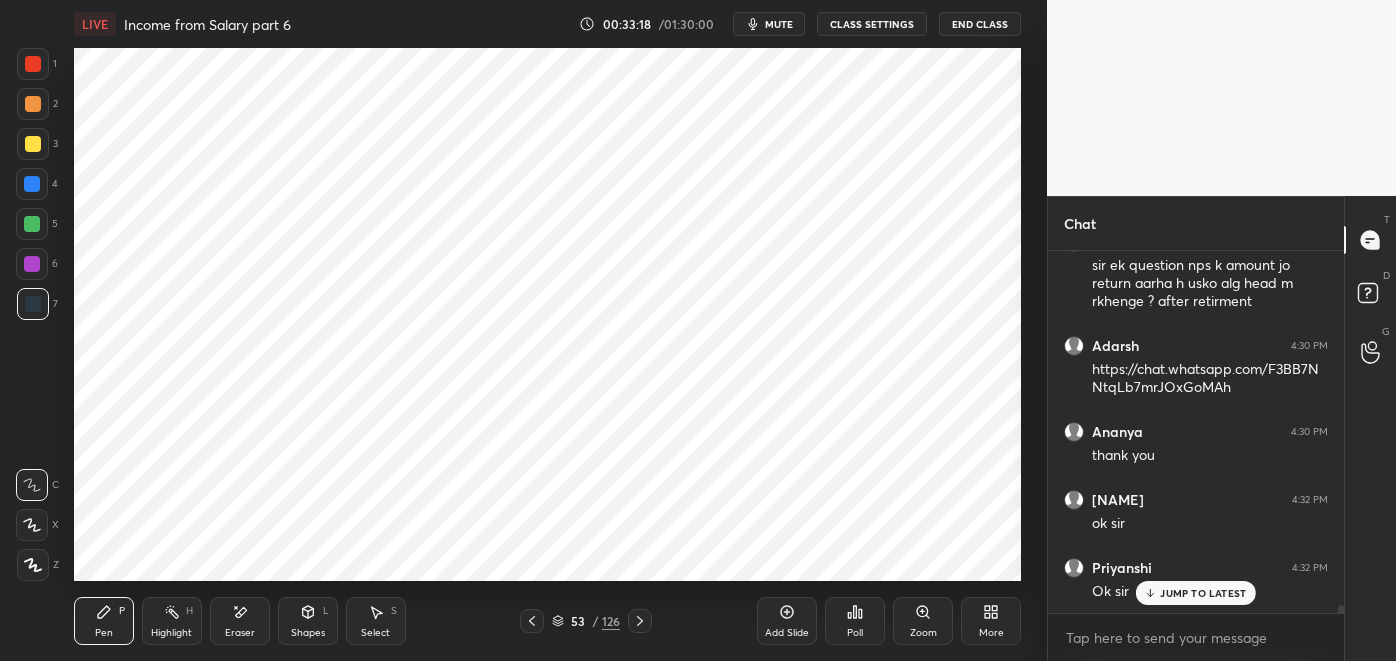 click at bounding box center (33, 64) 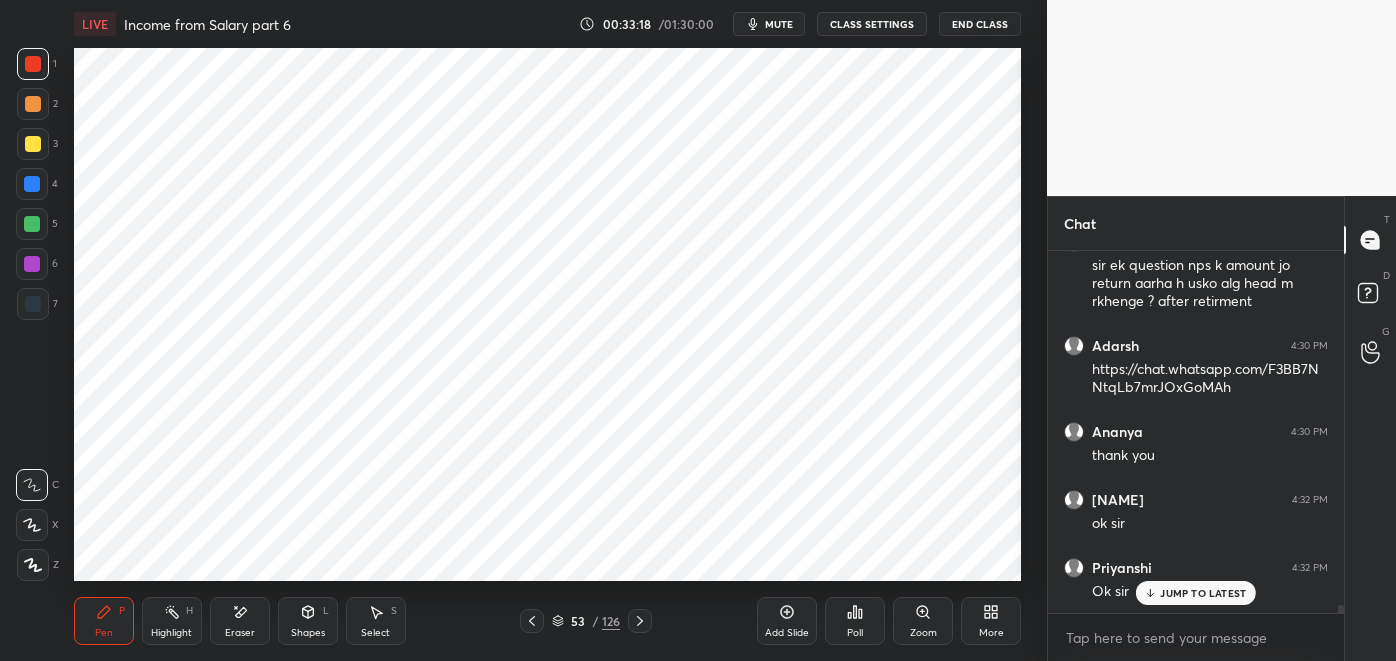 scroll, scrollTop: 16898, scrollLeft: 0, axis: vertical 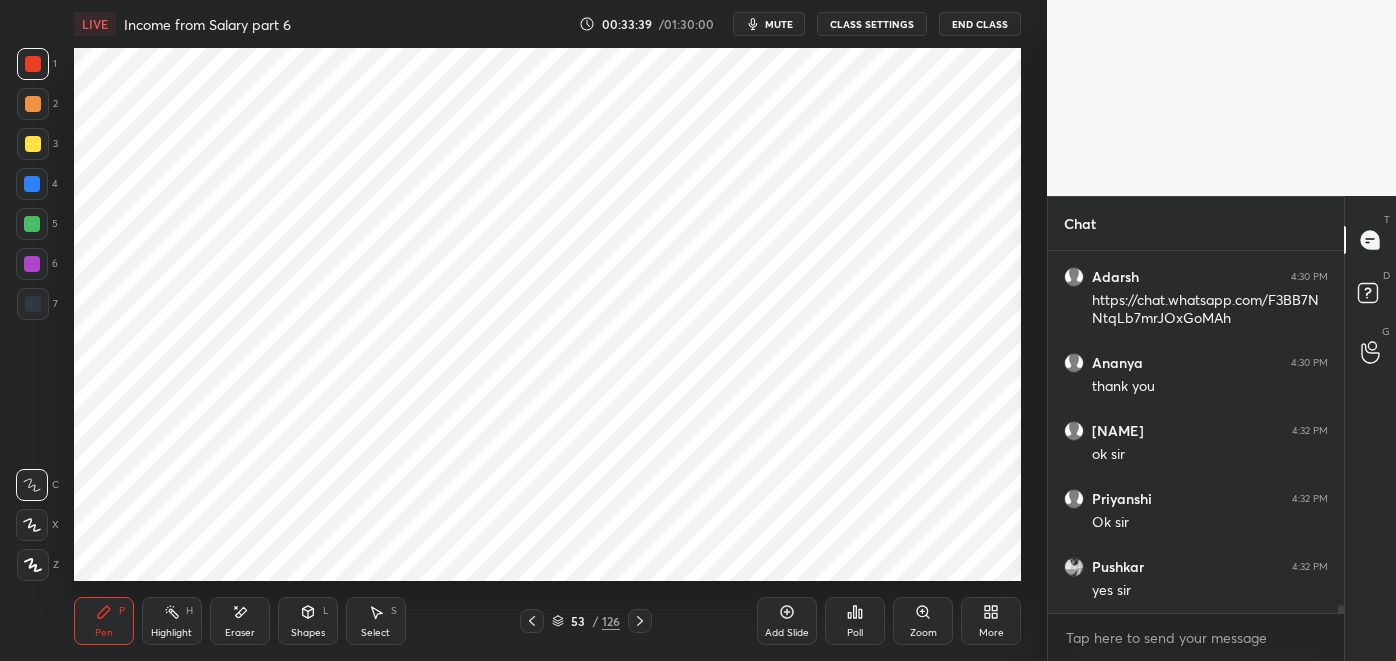 click at bounding box center (33, 304) 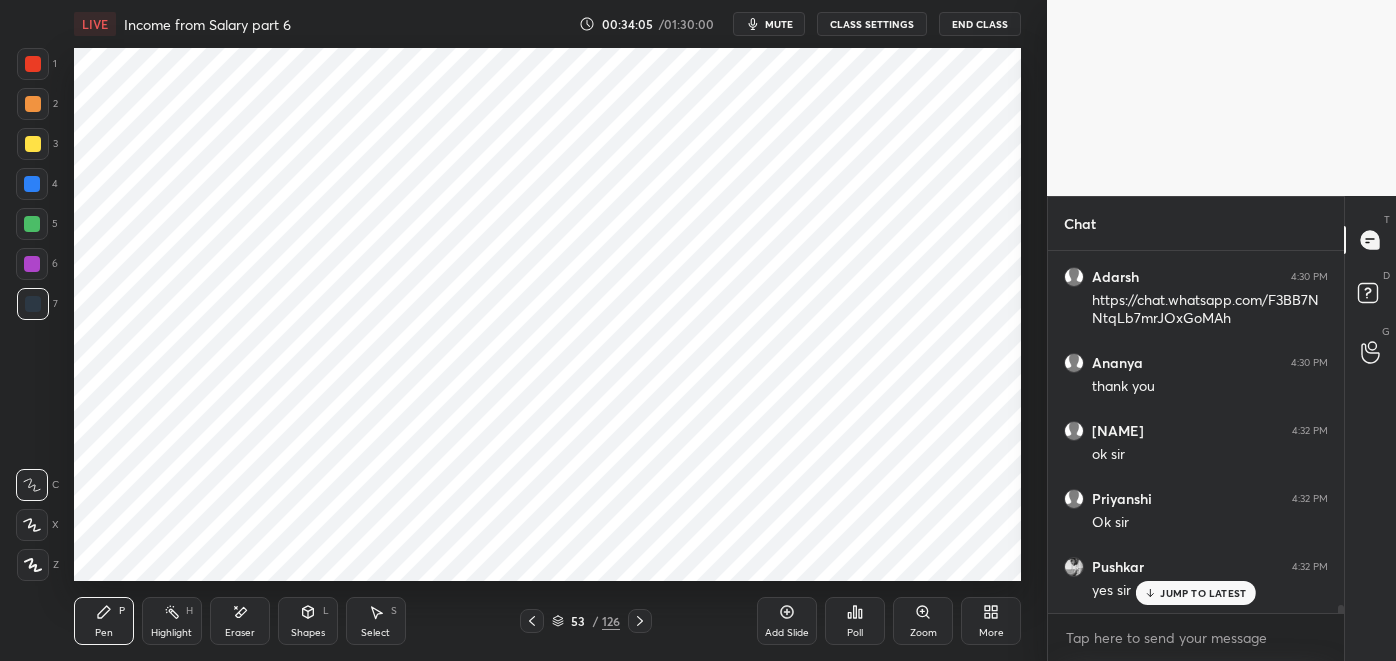 scroll, scrollTop: 16965, scrollLeft: 0, axis: vertical 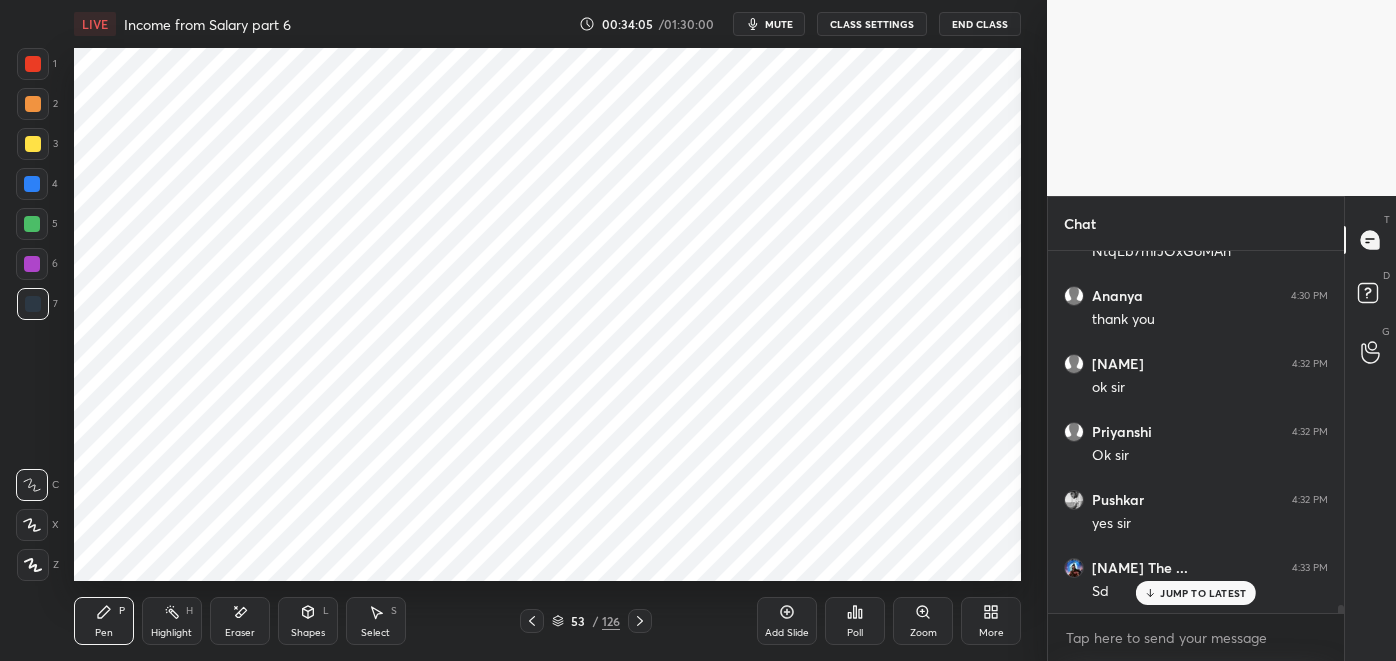 click at bounding box center [32, 264] 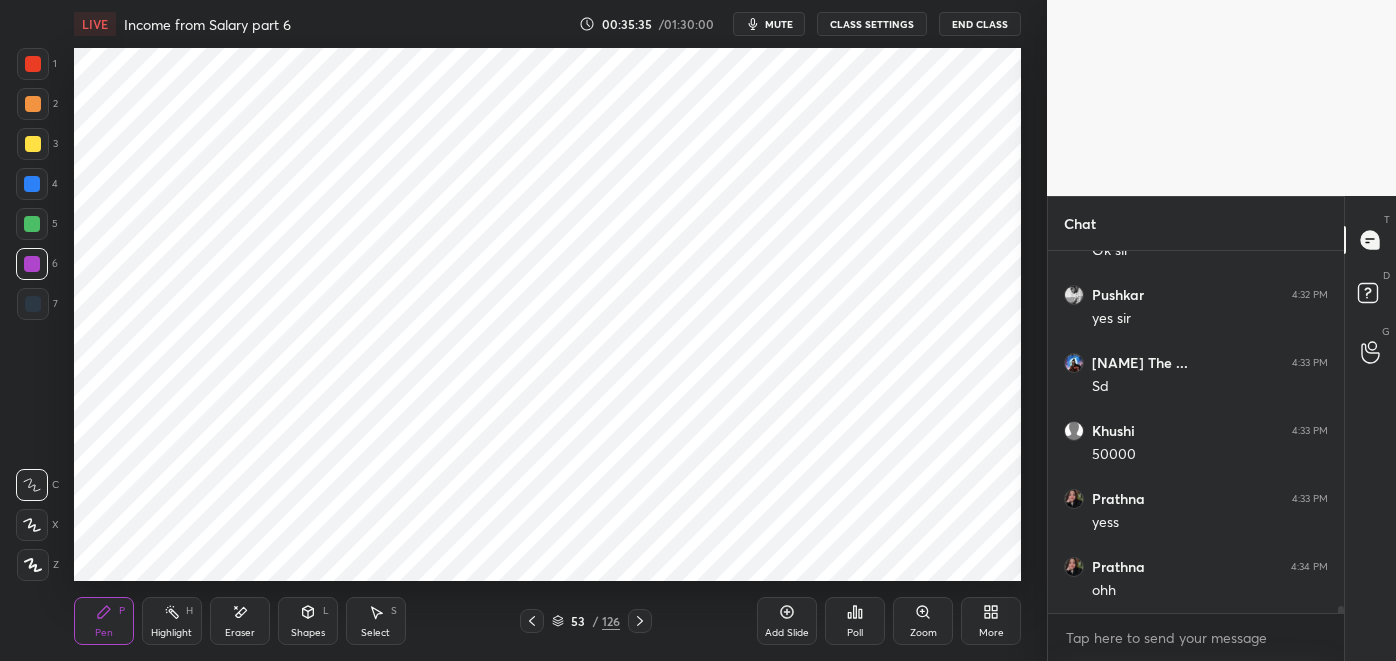 scroll, scrollTop: 17237, scrollLeft: 0, axis: vertical 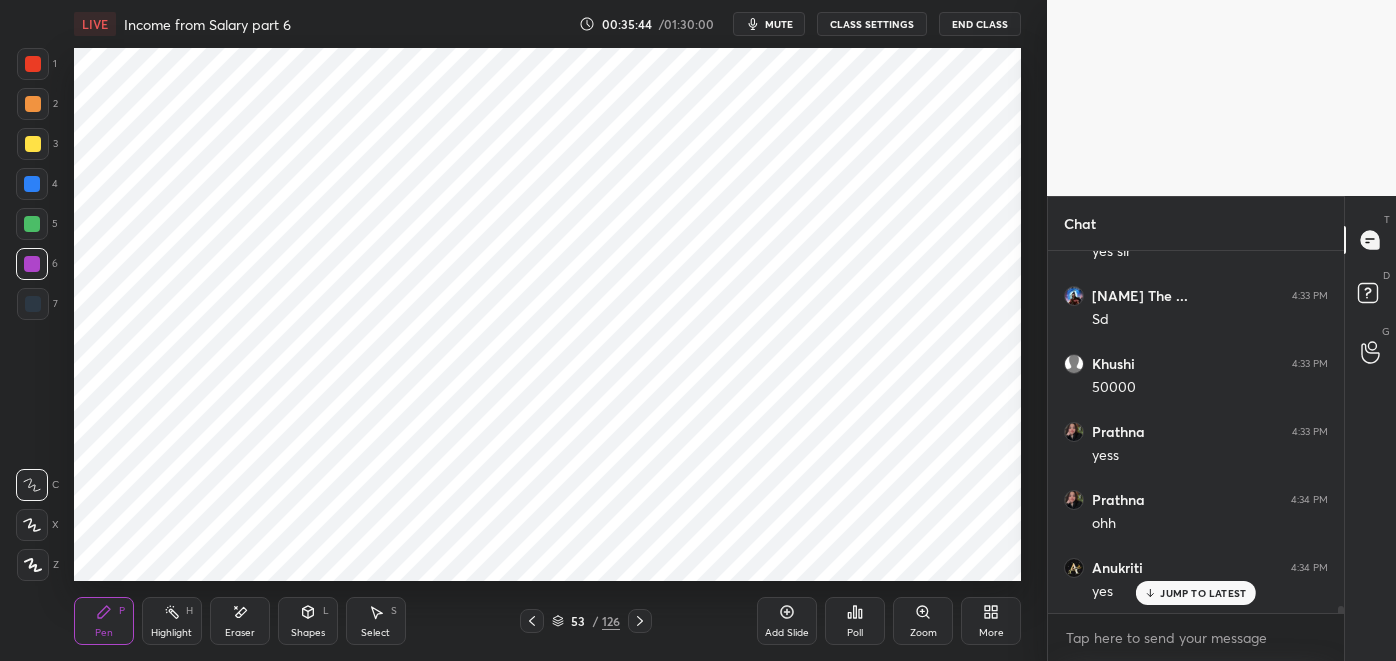 click at bounding box center [32, 224] 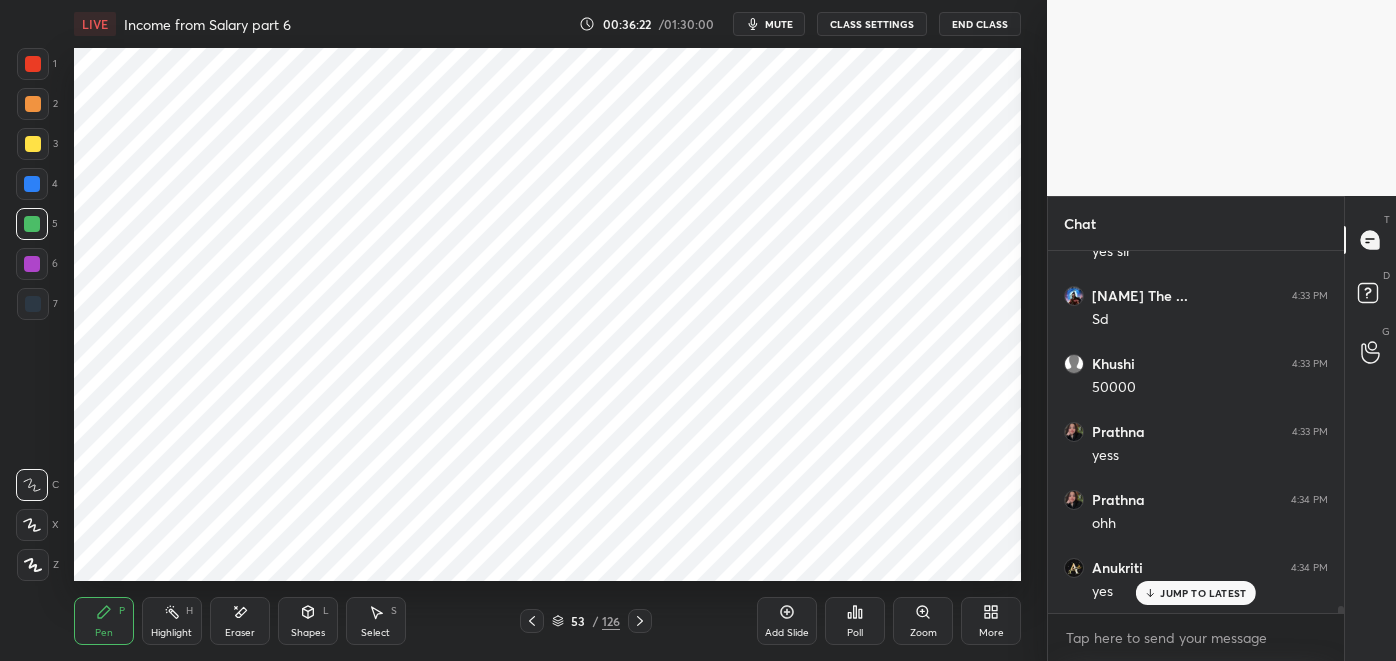 click at bounding box center (33, 304) 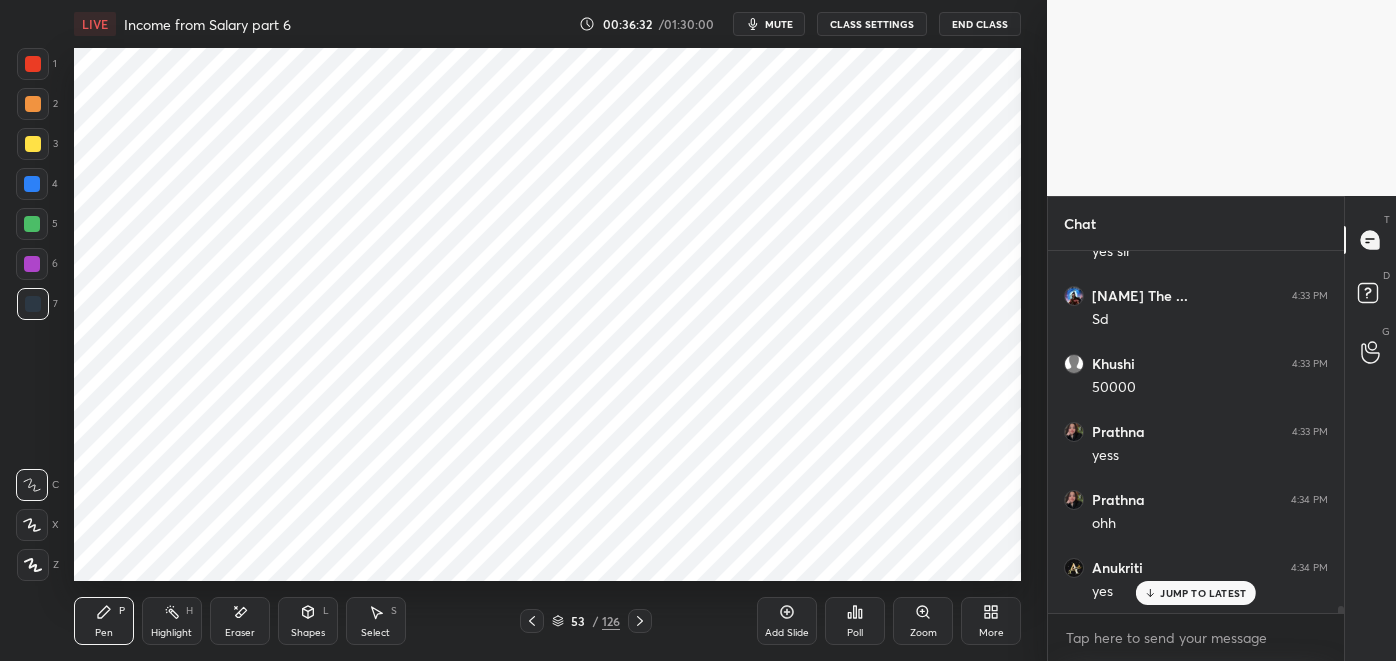 click on "Eraser" at bounding box center [240, 621] 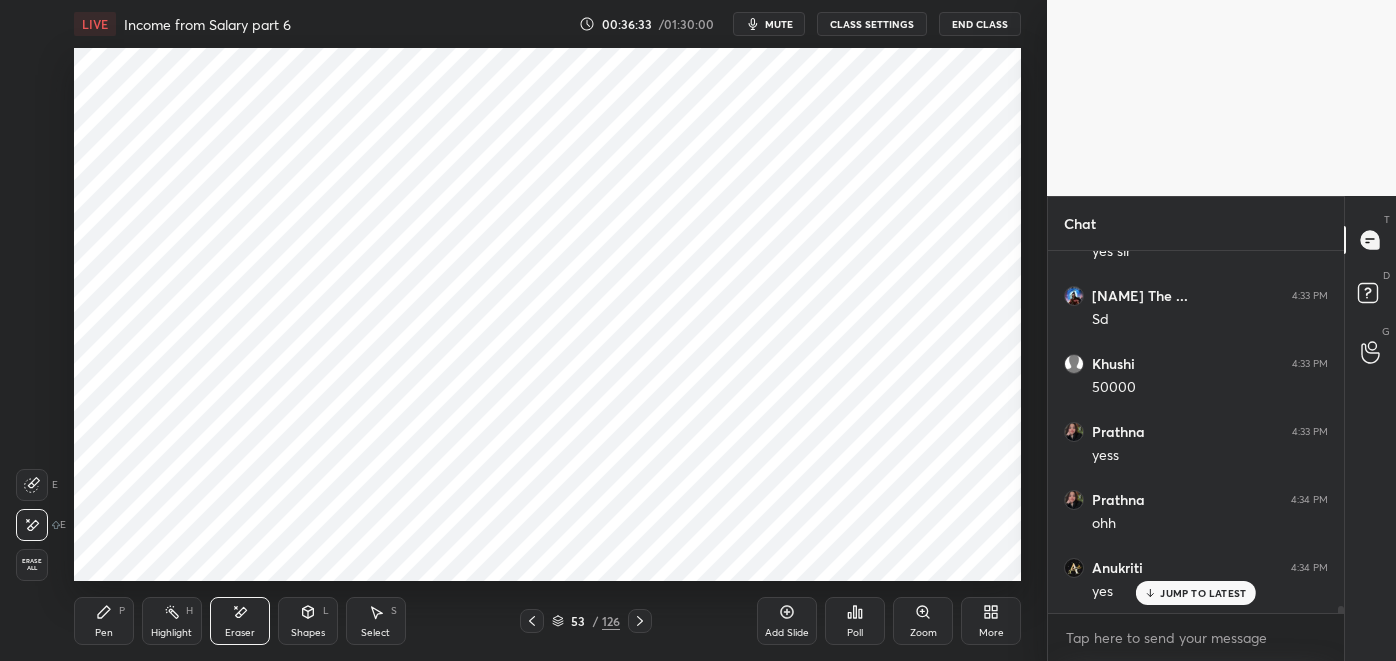 click on "Pen P" at bounding box center [104, 621] 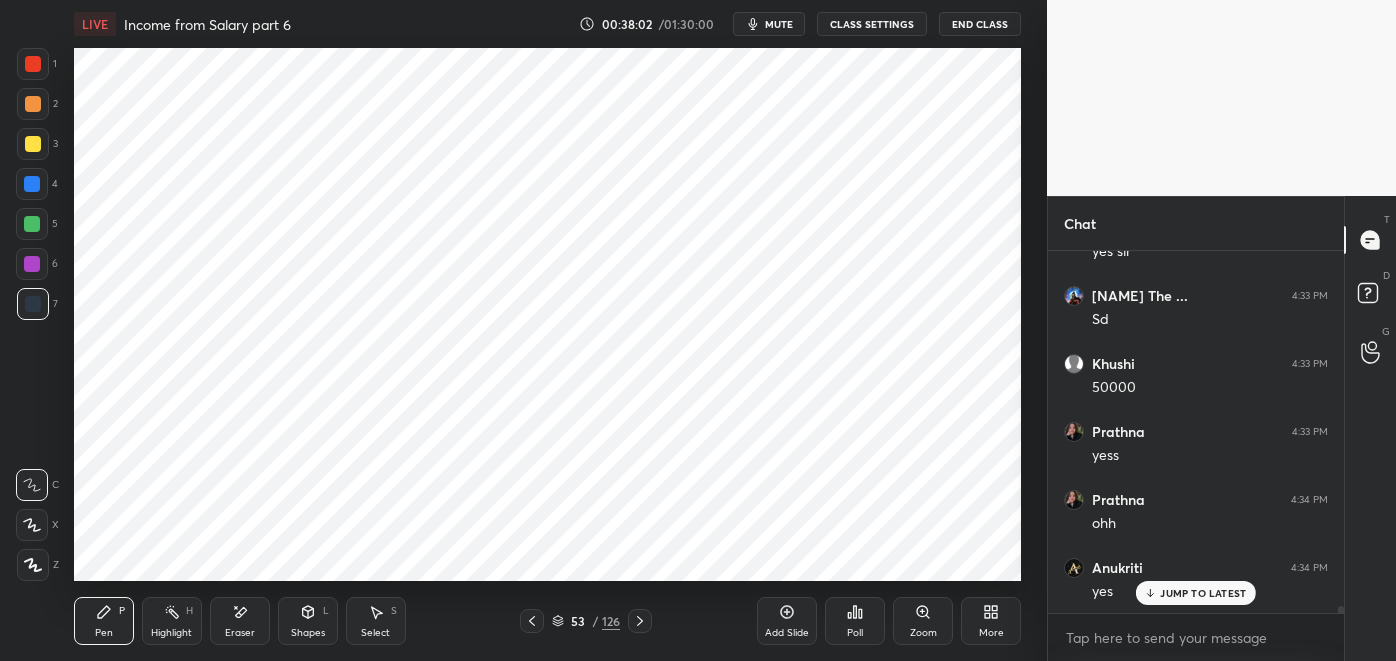 scroll, scrollTop: 17306, scrollLeft: 0, axis: vertical 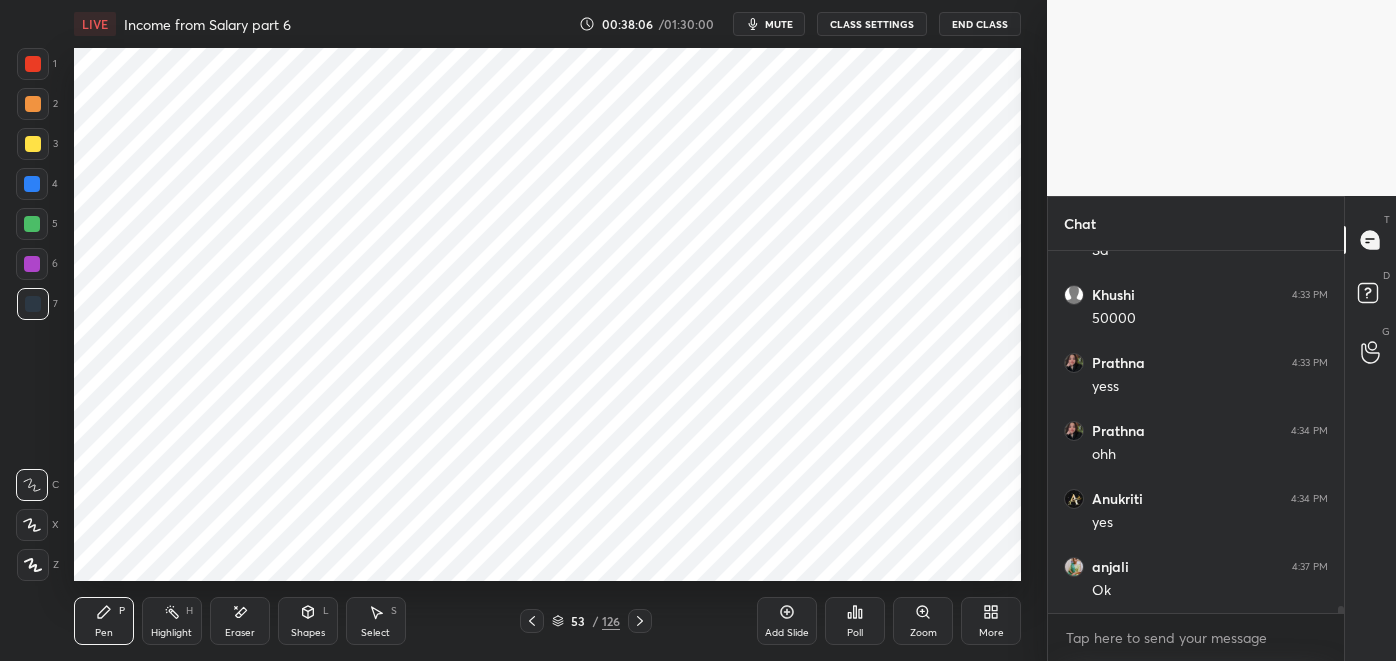 click on "Highlight" at bounding box center (171, 633) 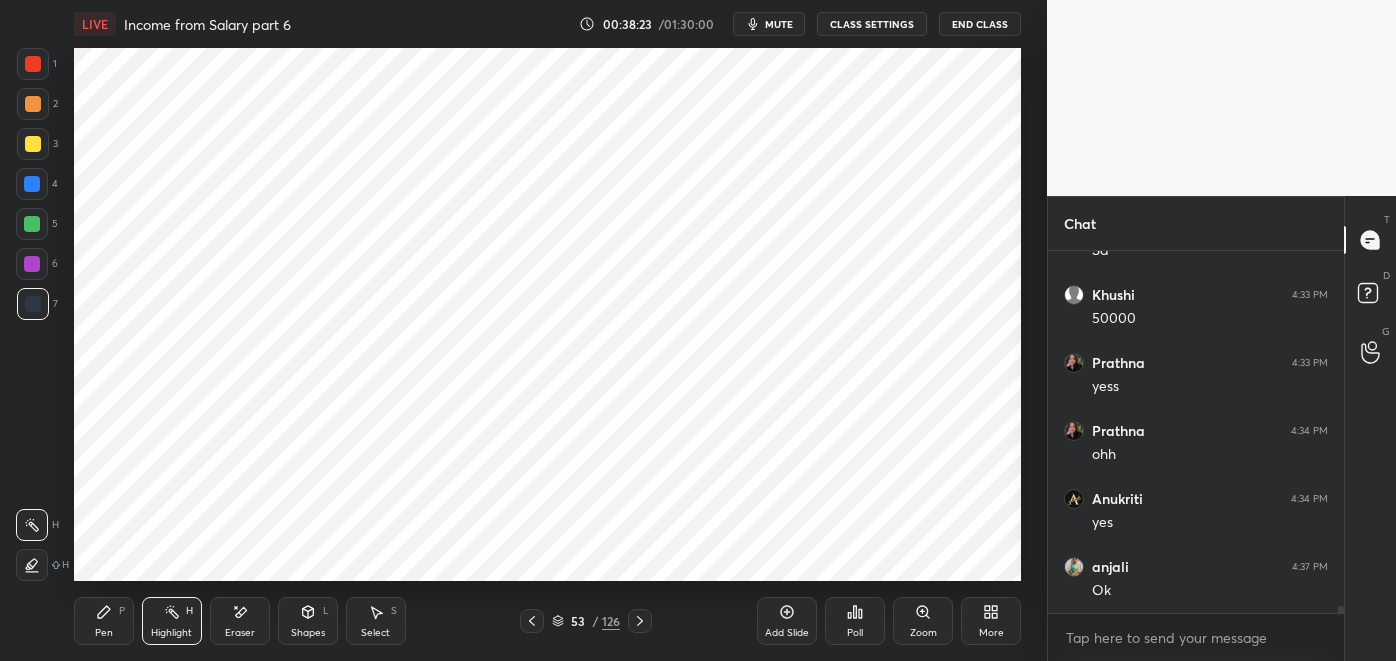 click 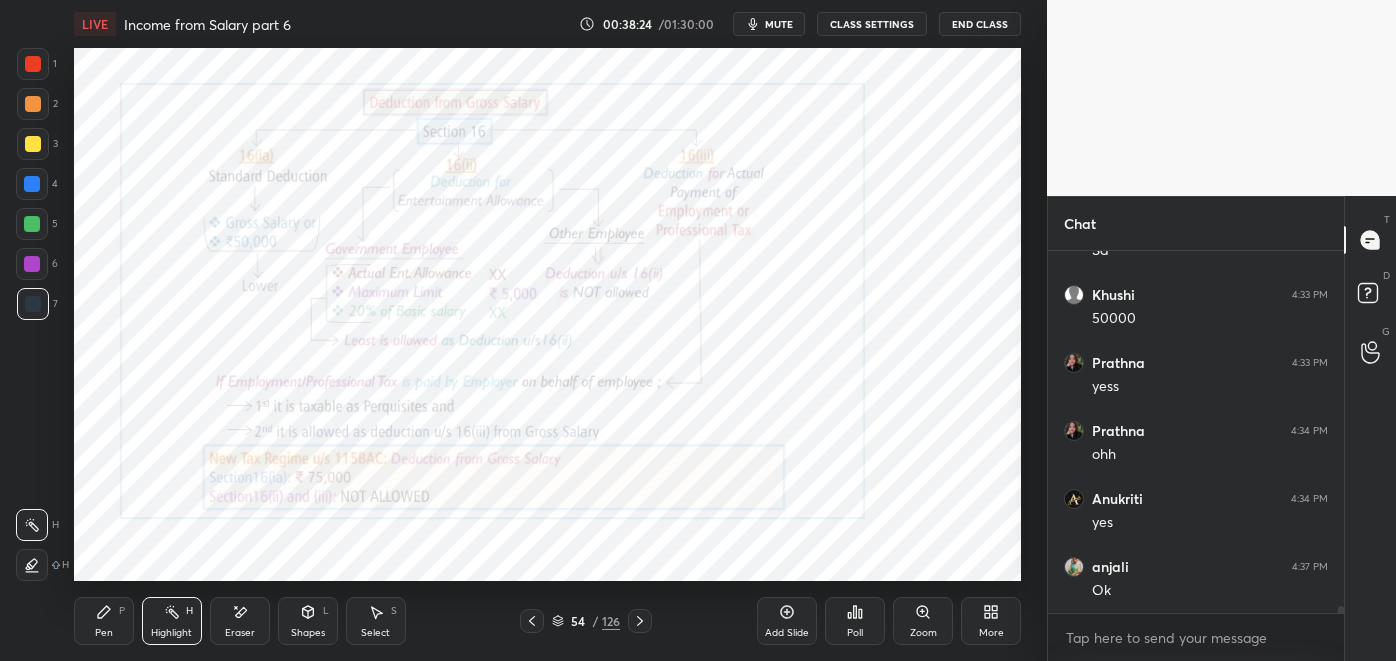 click 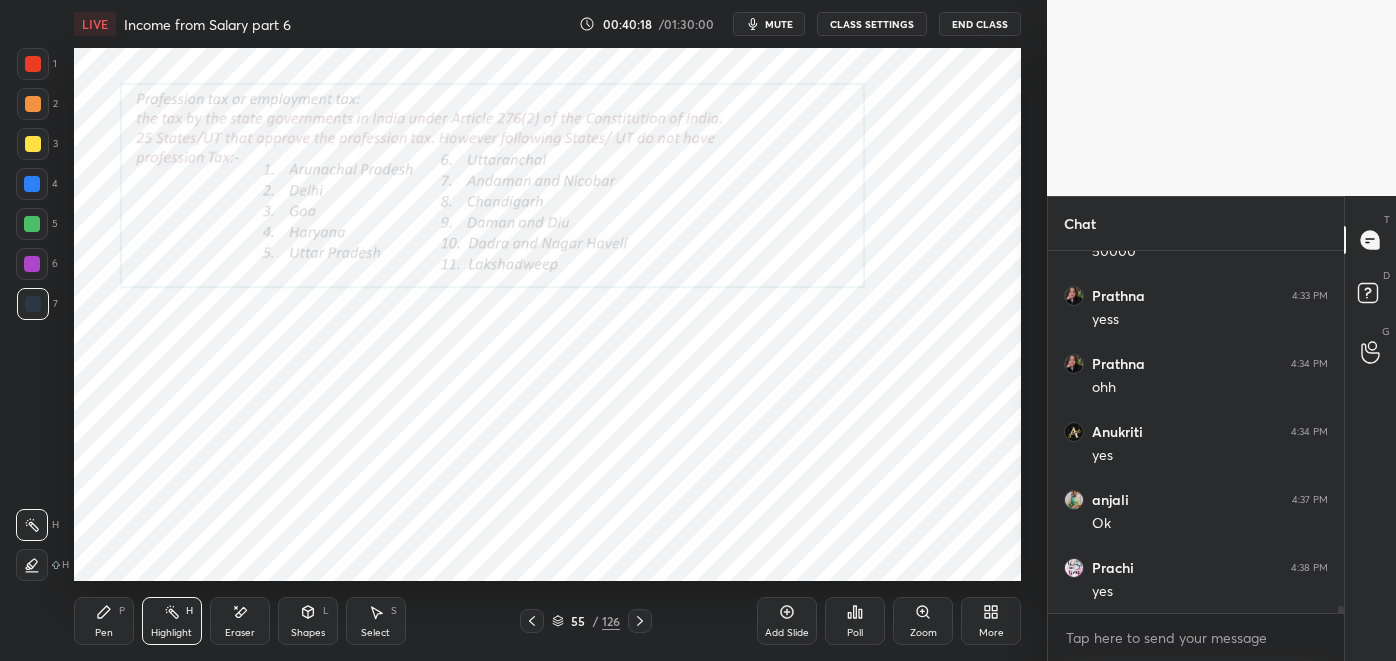 scroll, scrollTop: 17442, scrollLeft: 0, axis: vertical 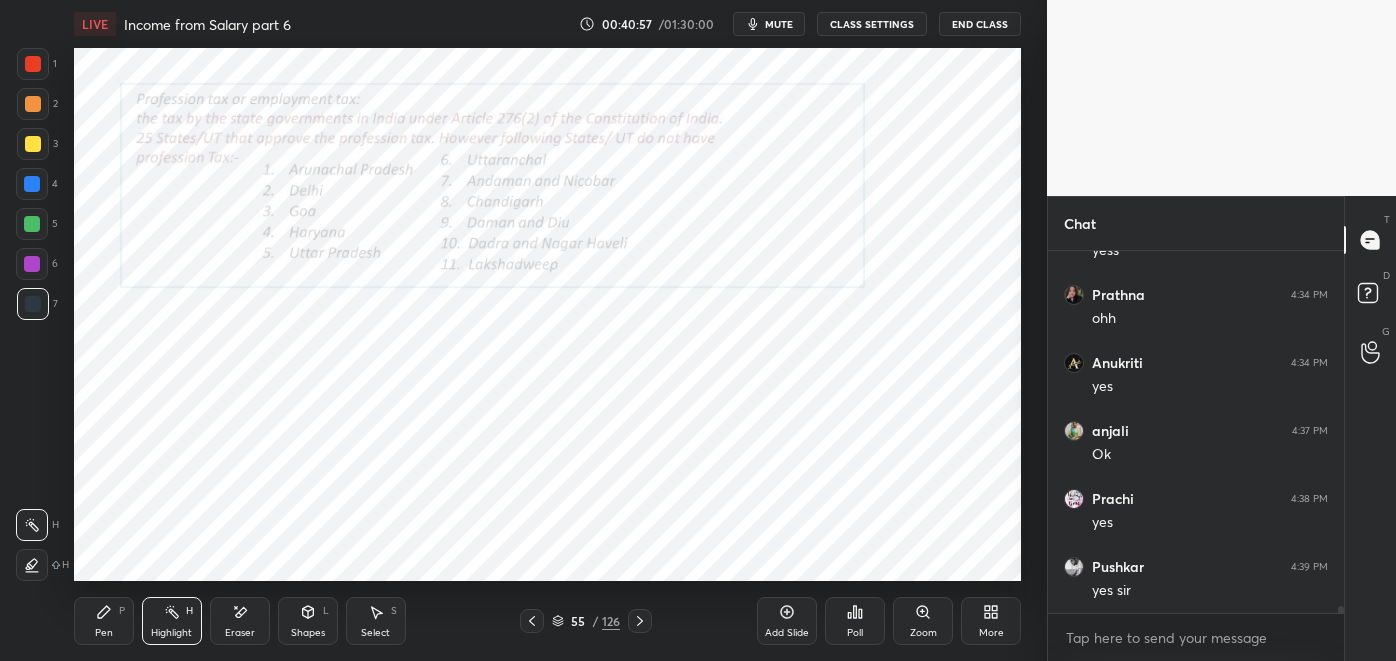 click 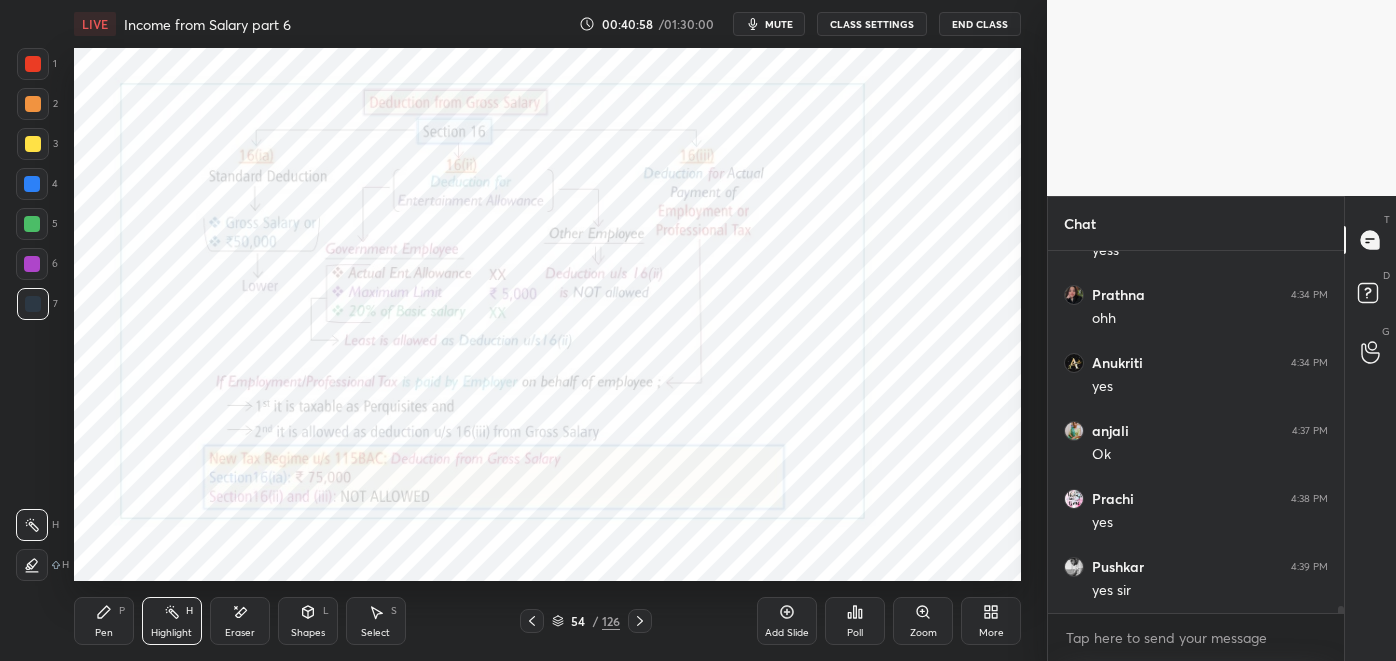 click 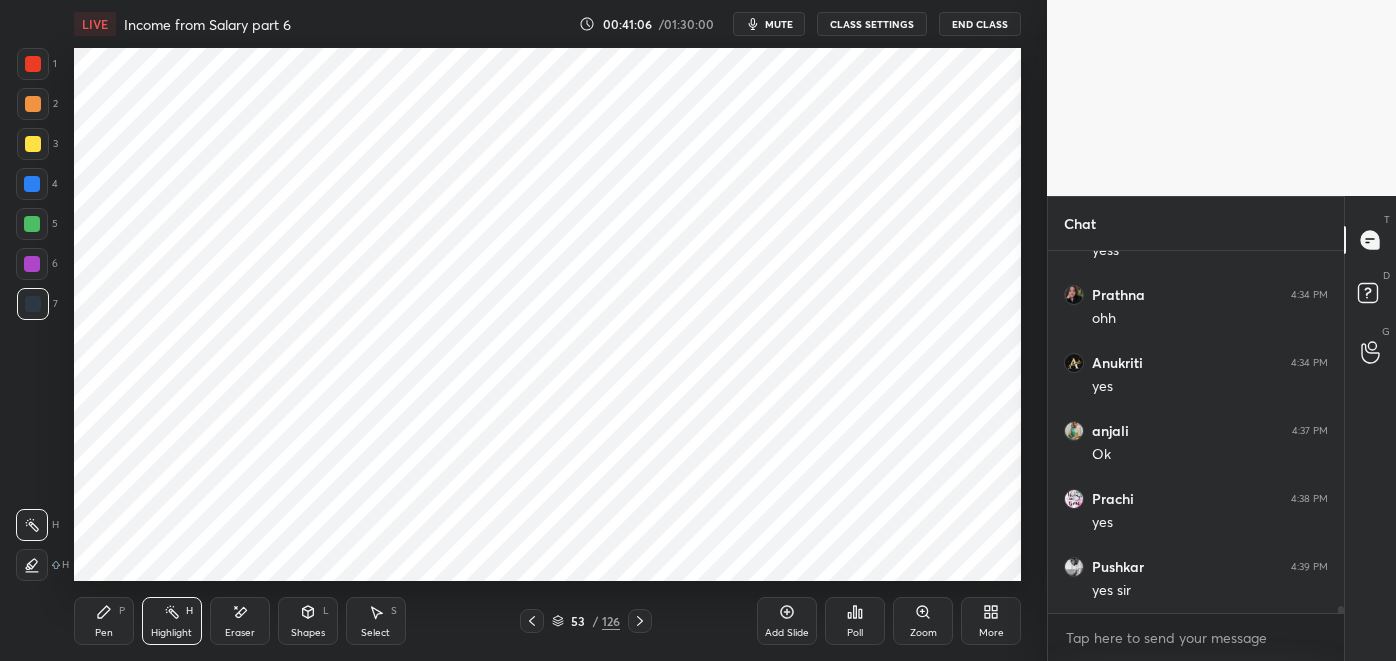click on "Pen P" at bounding box center (104, 621) 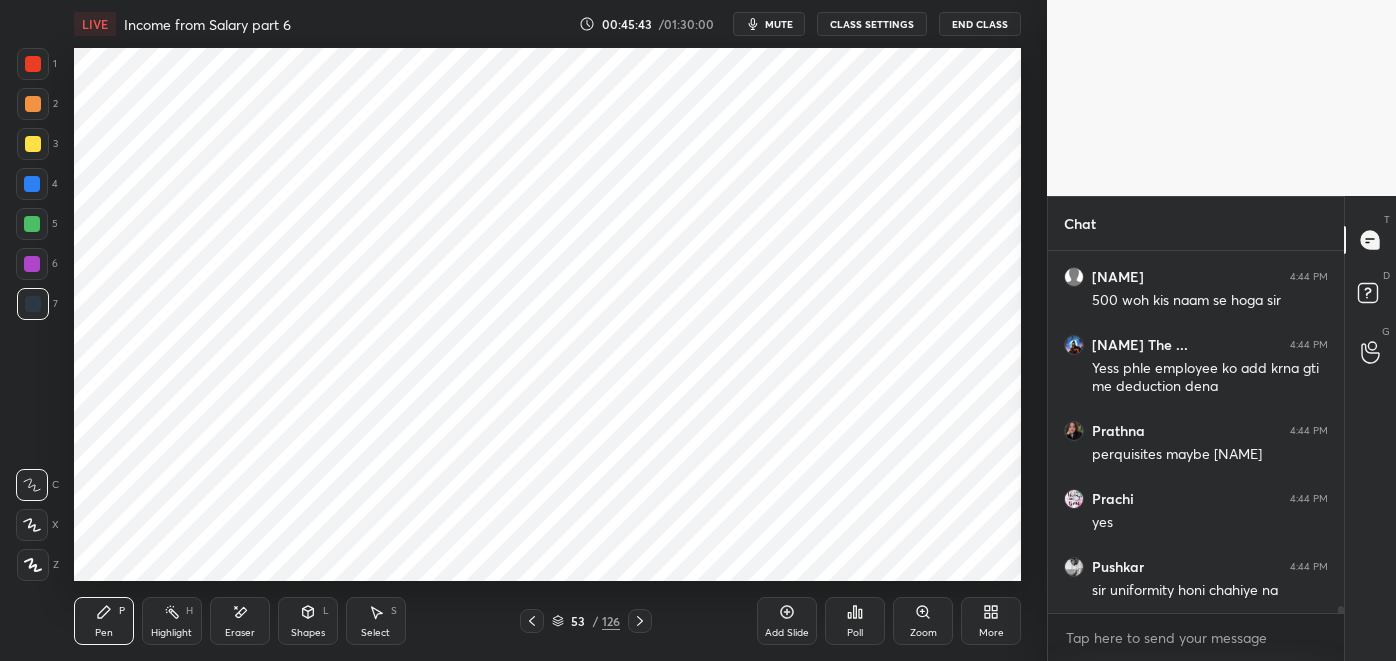 scroll, scrollTop: 19675, scrollLeft: 0, axis: vertical 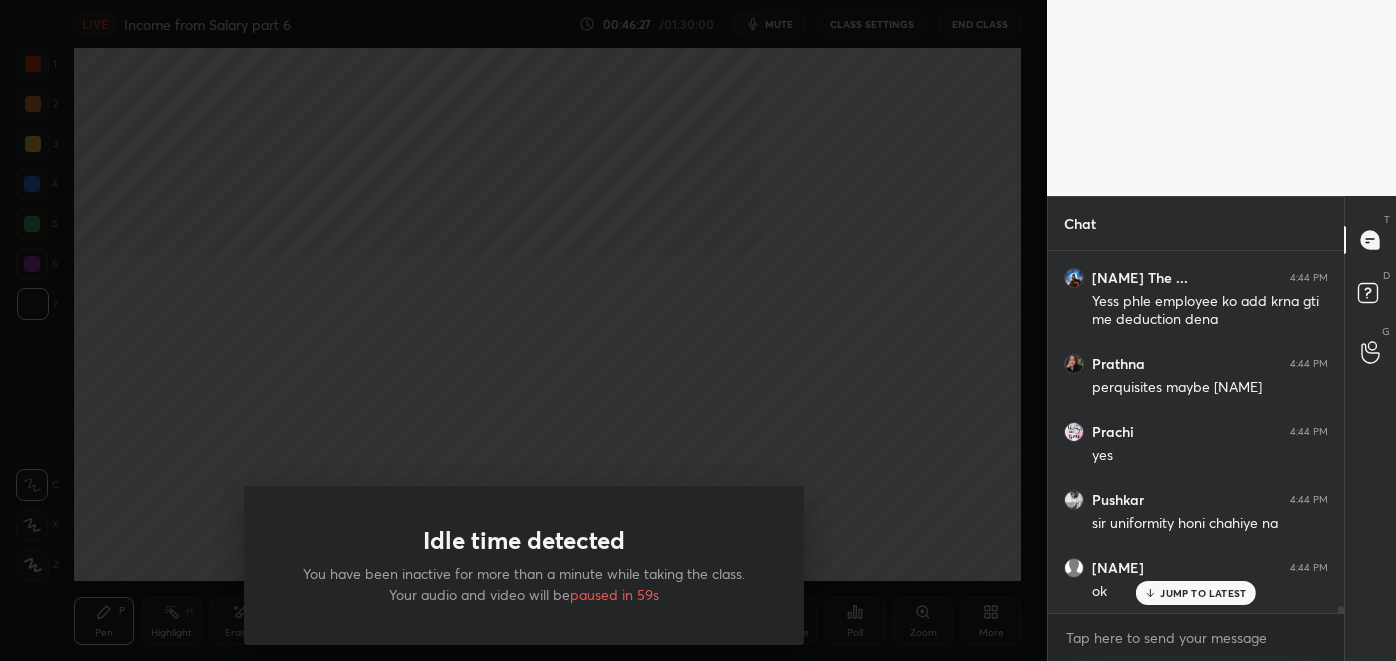 click on "Idle time detected You have been inactive for more than a minute while taking the class. Your audio and video will be  paused in 59s" at bounding box center [523, 330] 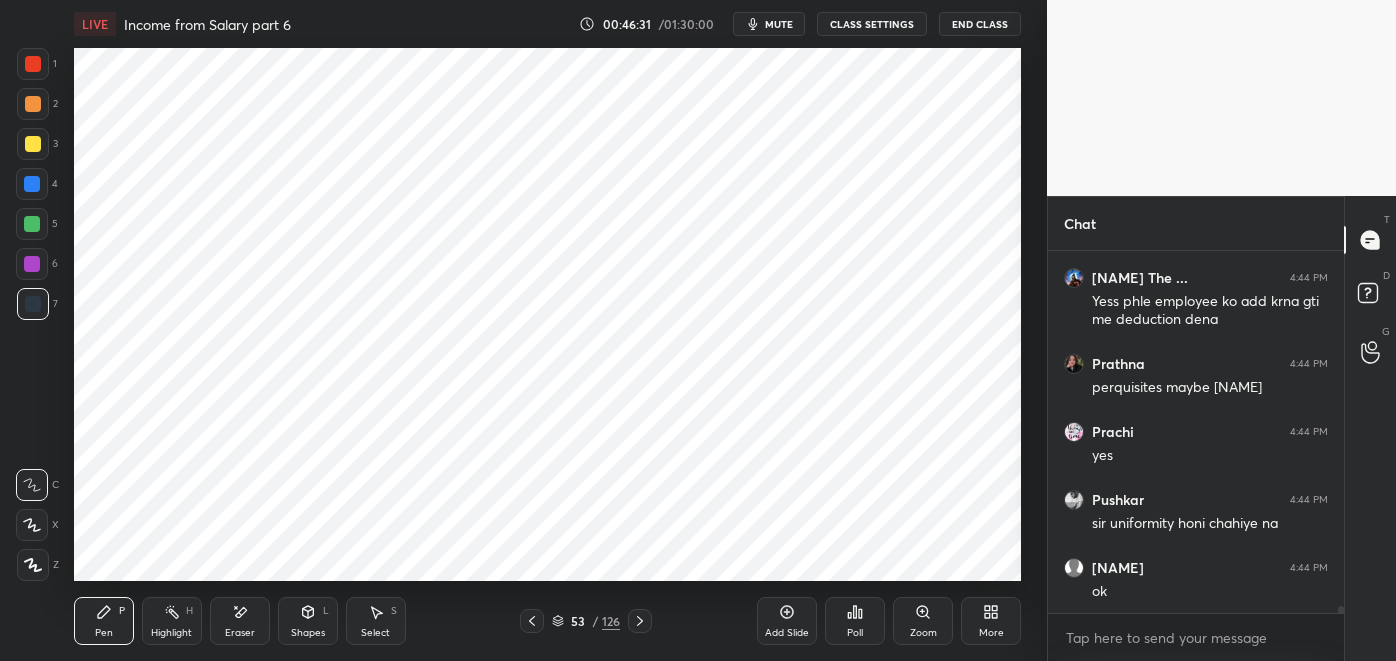 scroll, scrollTop: 19744, scrollLeft: 0, axis: vertical 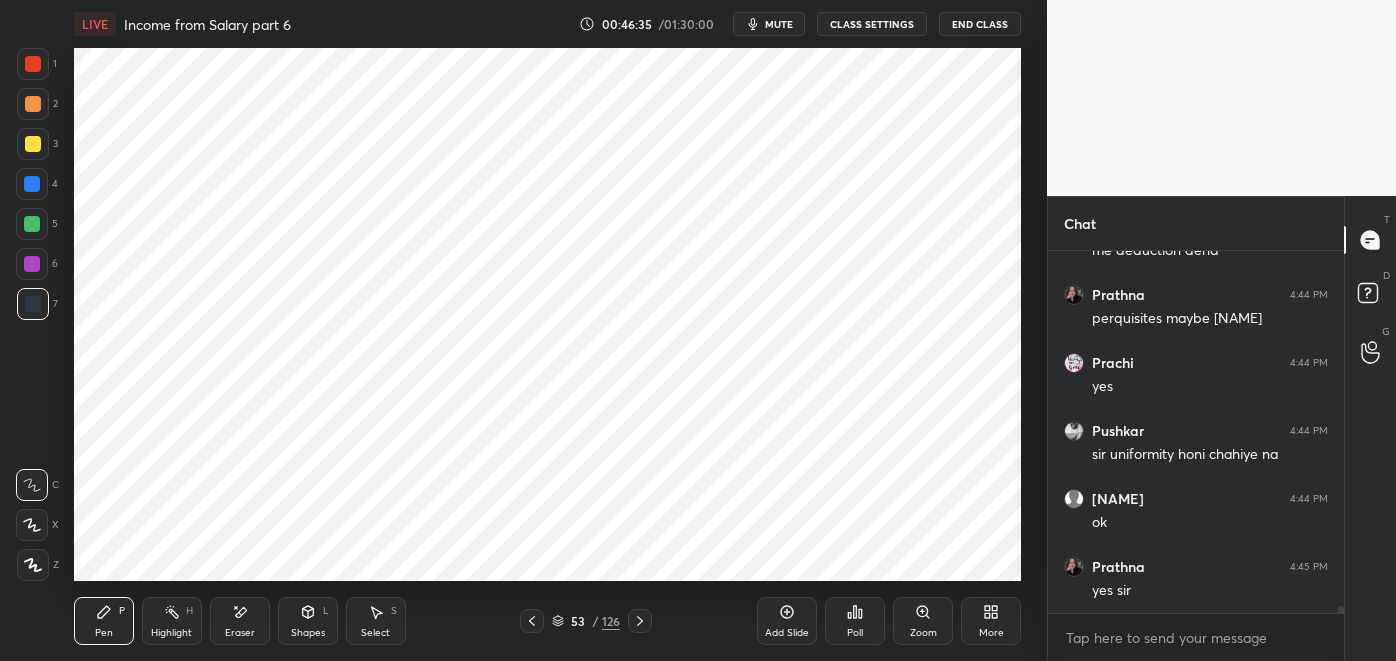 click on "Highlight H" at bounding box center [172, 621] 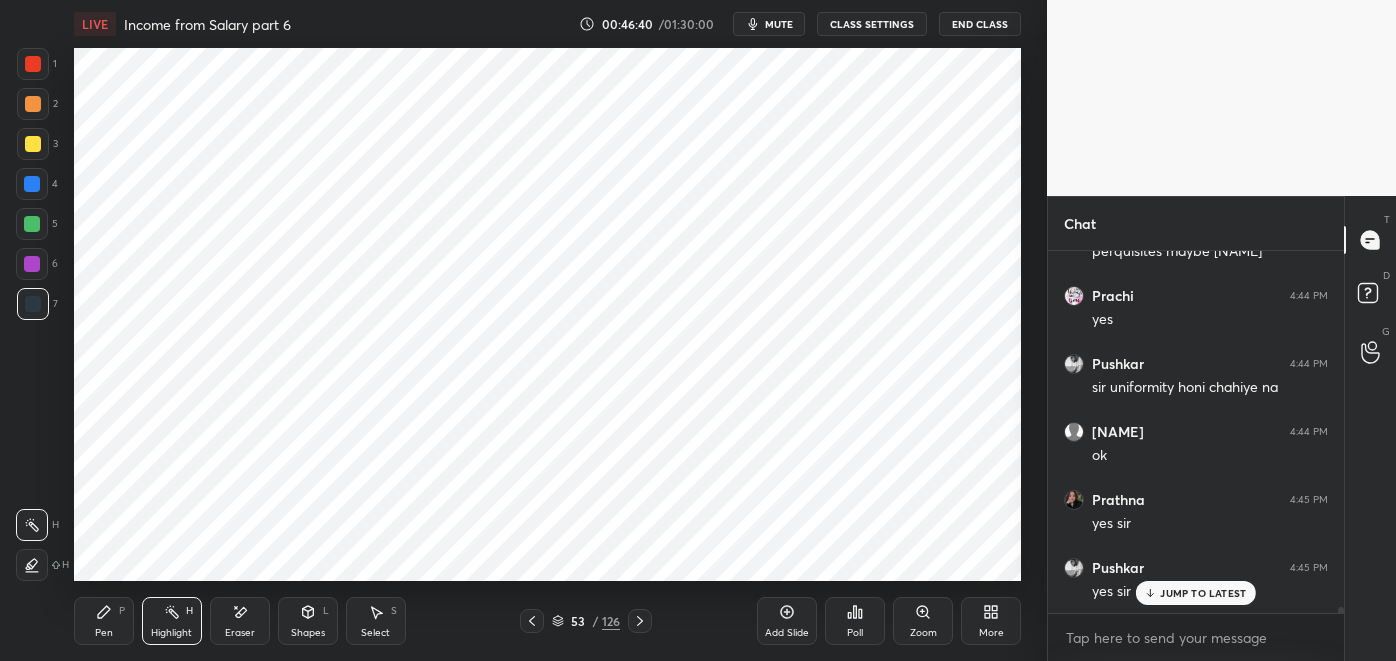 scroll, scrollTop: 19880, scrollLeft: 0, axis: vertical 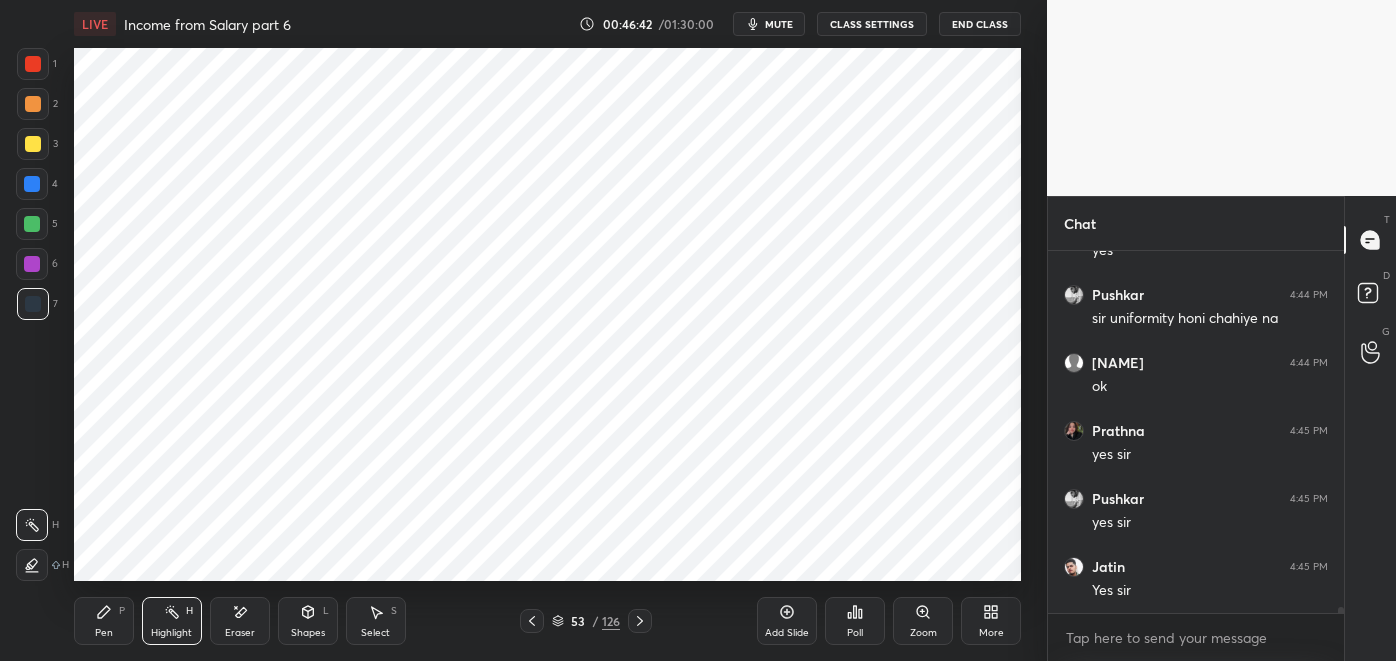 click on "53 / 126" at bounding box center [586, 621] 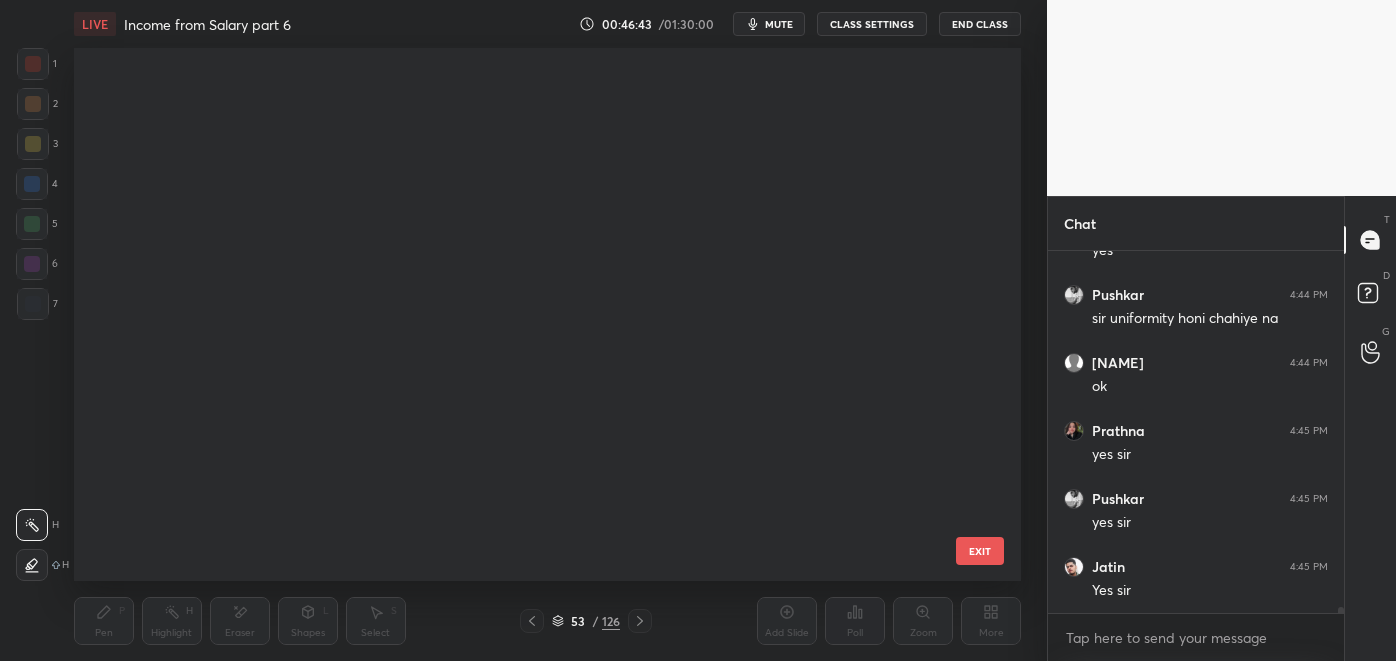 scroll, scrollTop: 2396, scrollLeft: 0, axis: vertical 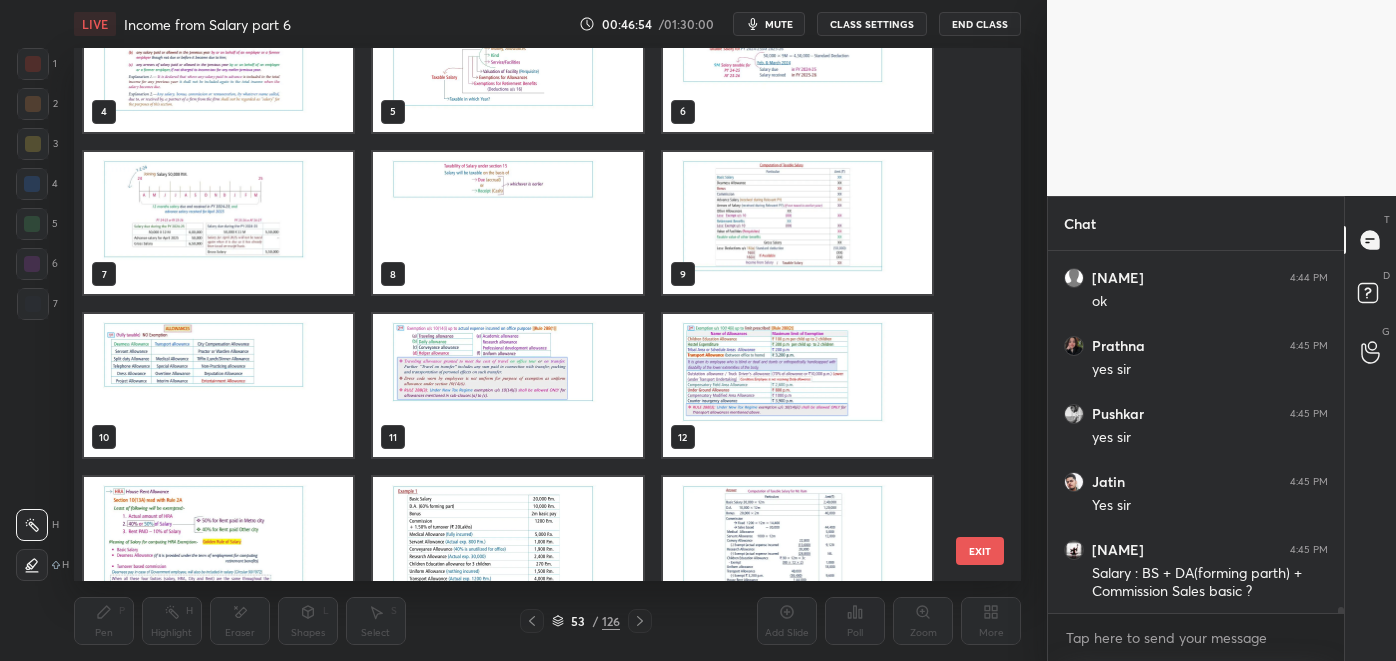 click at bounding box center [218, 385] 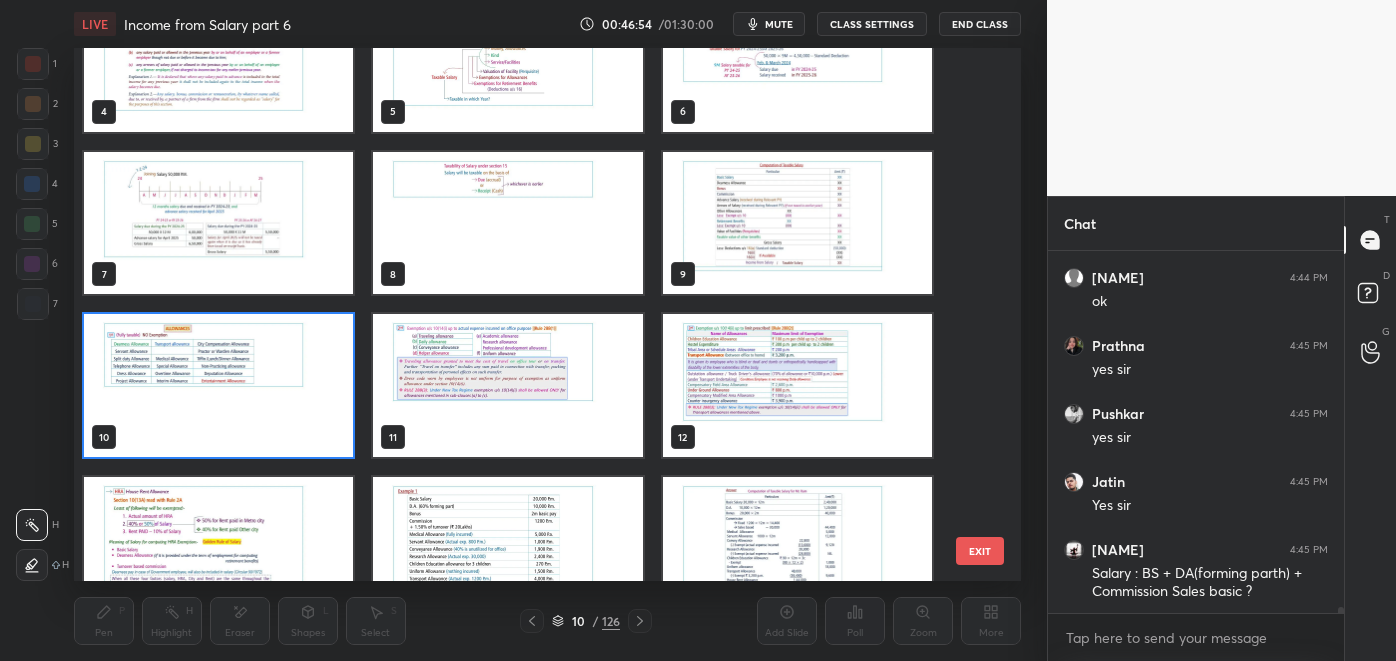 click at bounding box center [218, 385] 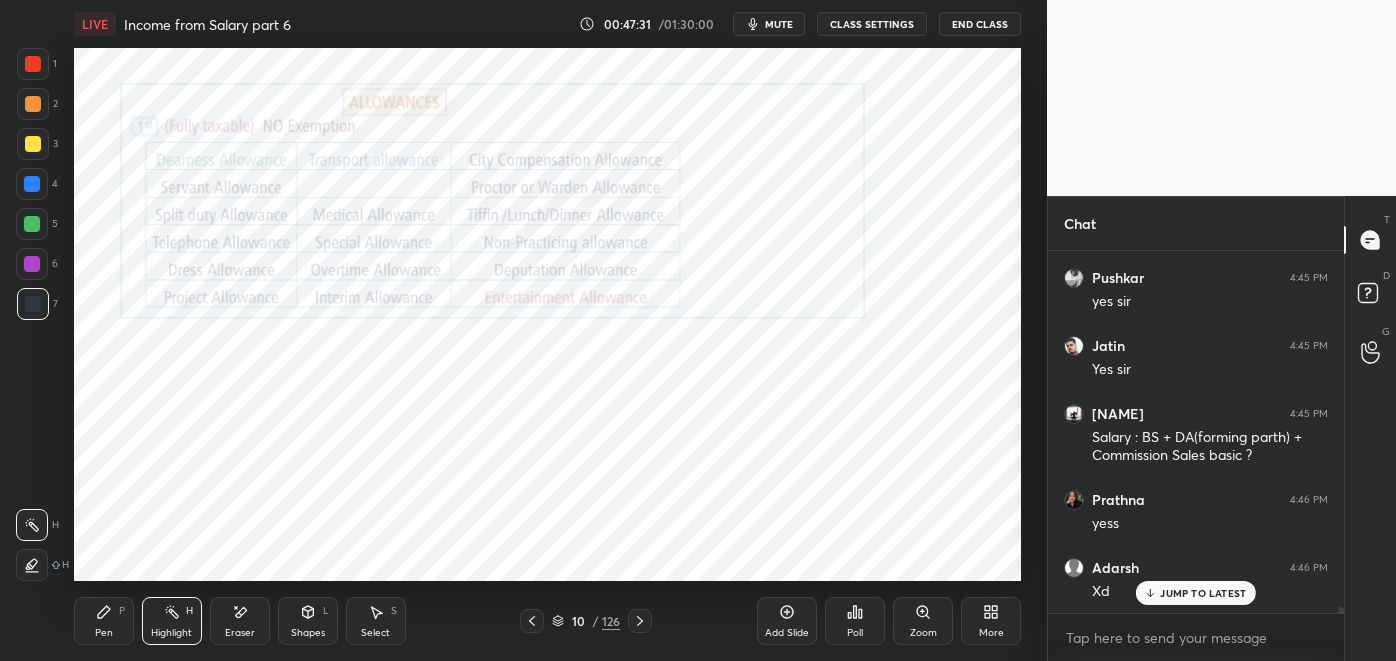 scroll, scrollTop: 20187, scrollLeft: 0, axis: vertical 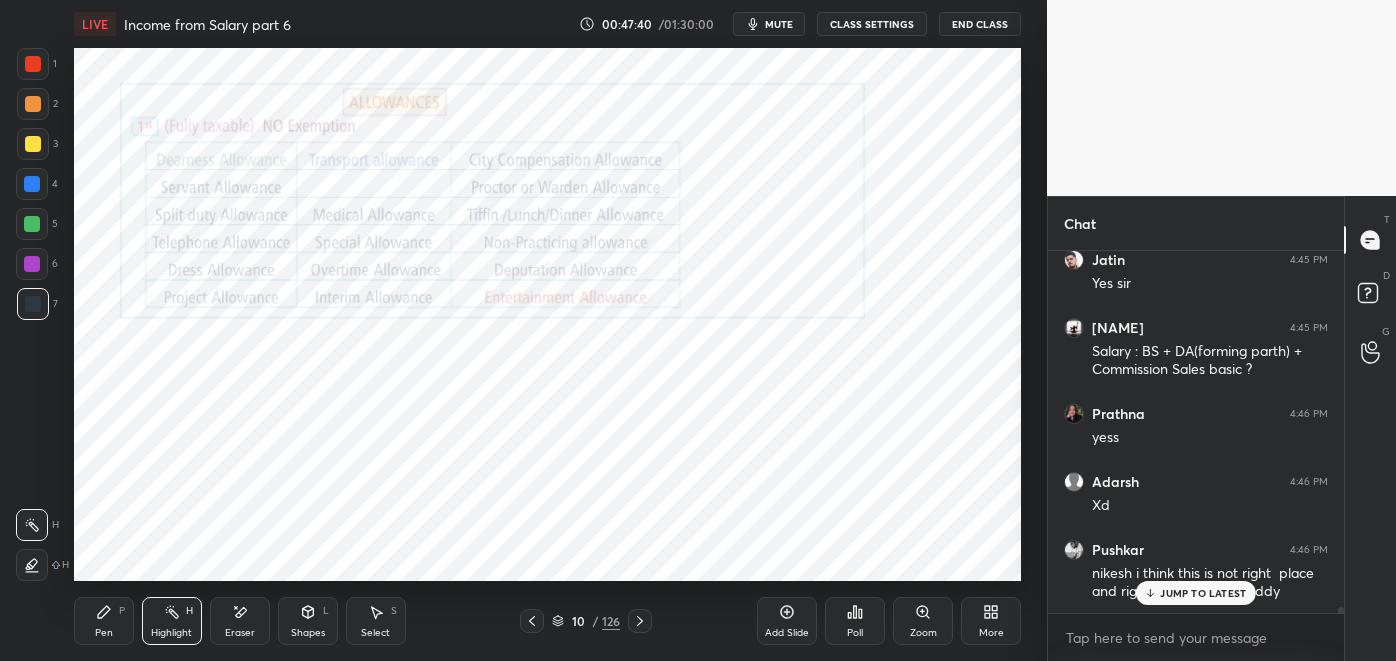 click on "JUMP TO LATEST" at bounding box center (1203, 593) 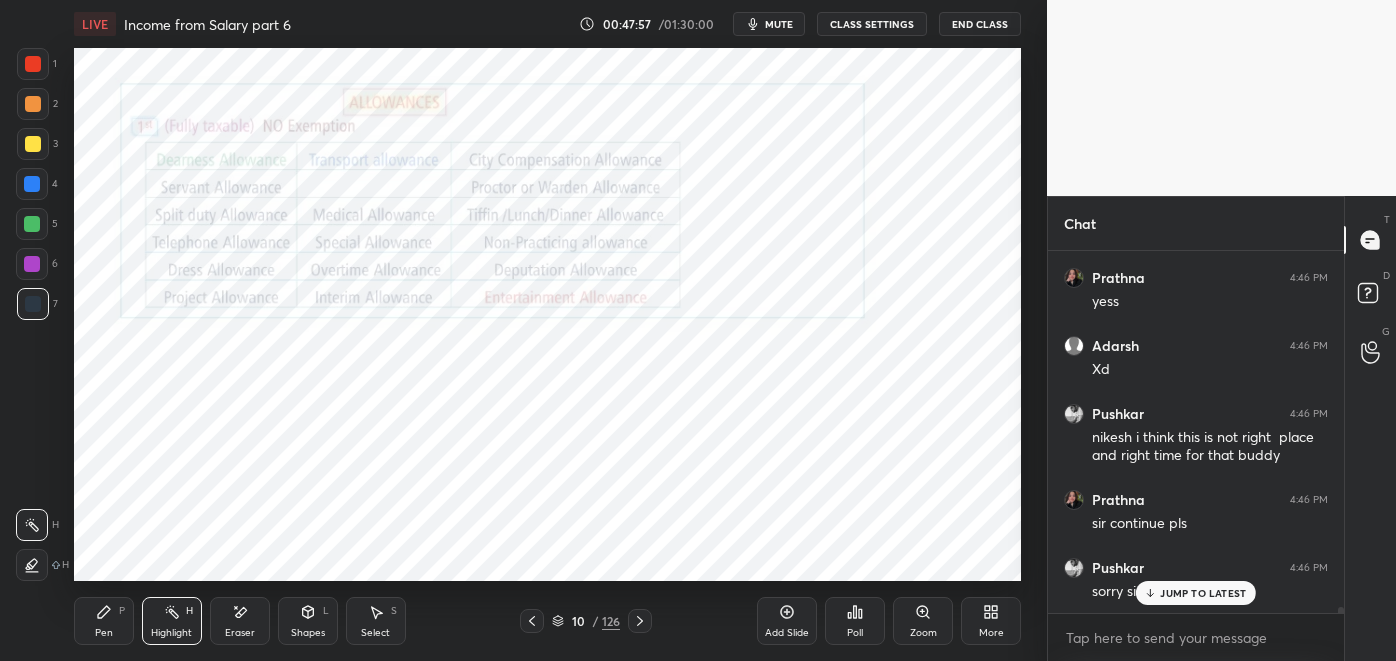 scroll, scrollTop: 20392, scrollLeft: 0, axis: vertical 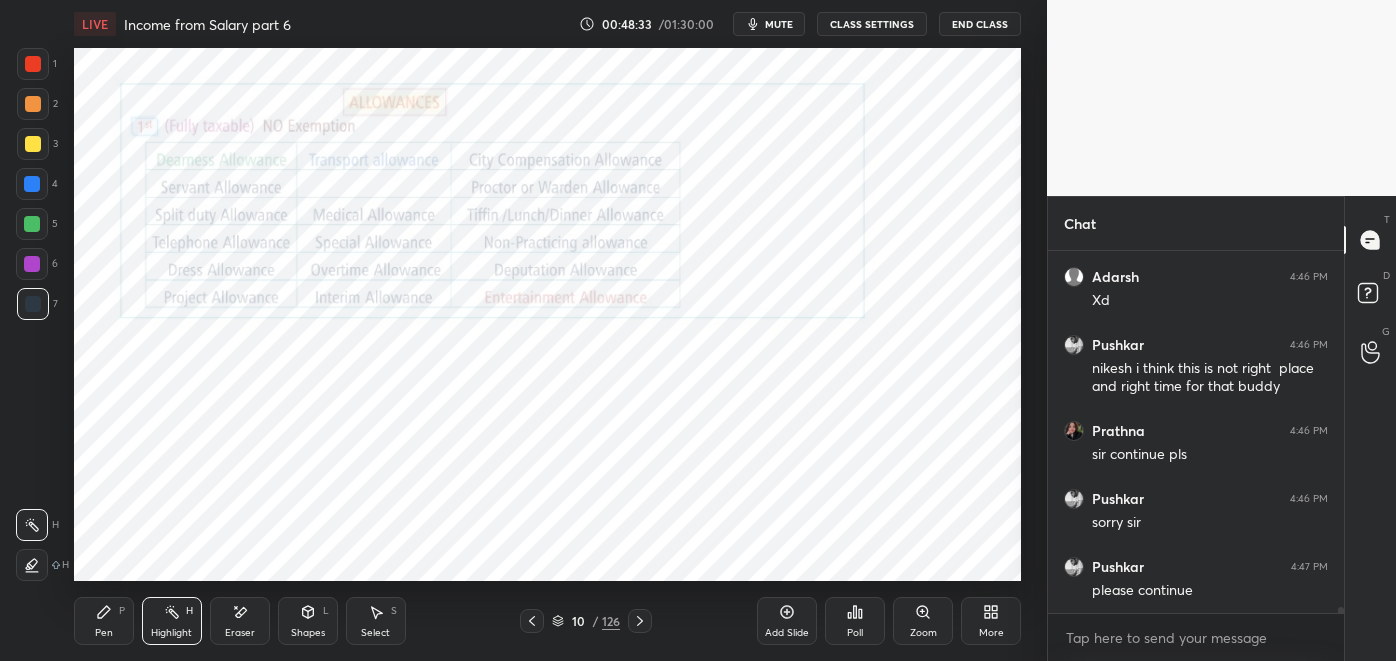 click on "Pen" at bounding box center [104, 633] 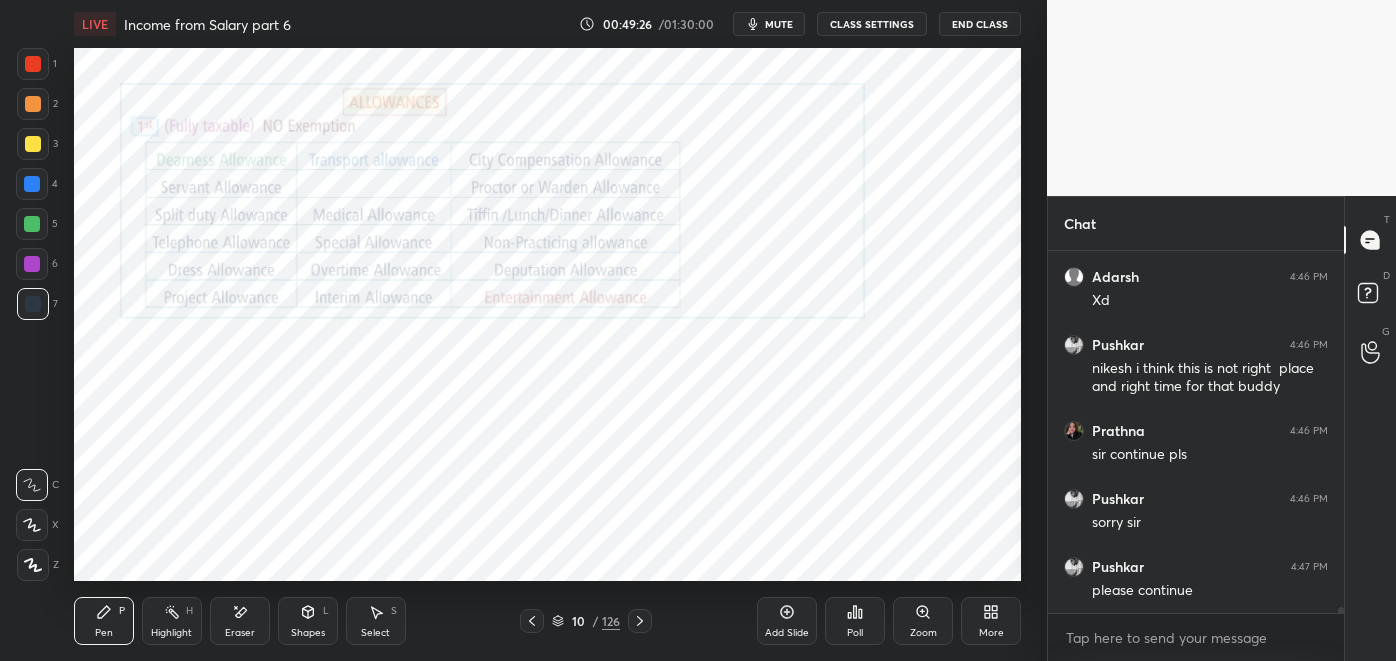scroll, scrollTop: 20459, scrollLeft: 0, axis: vertical 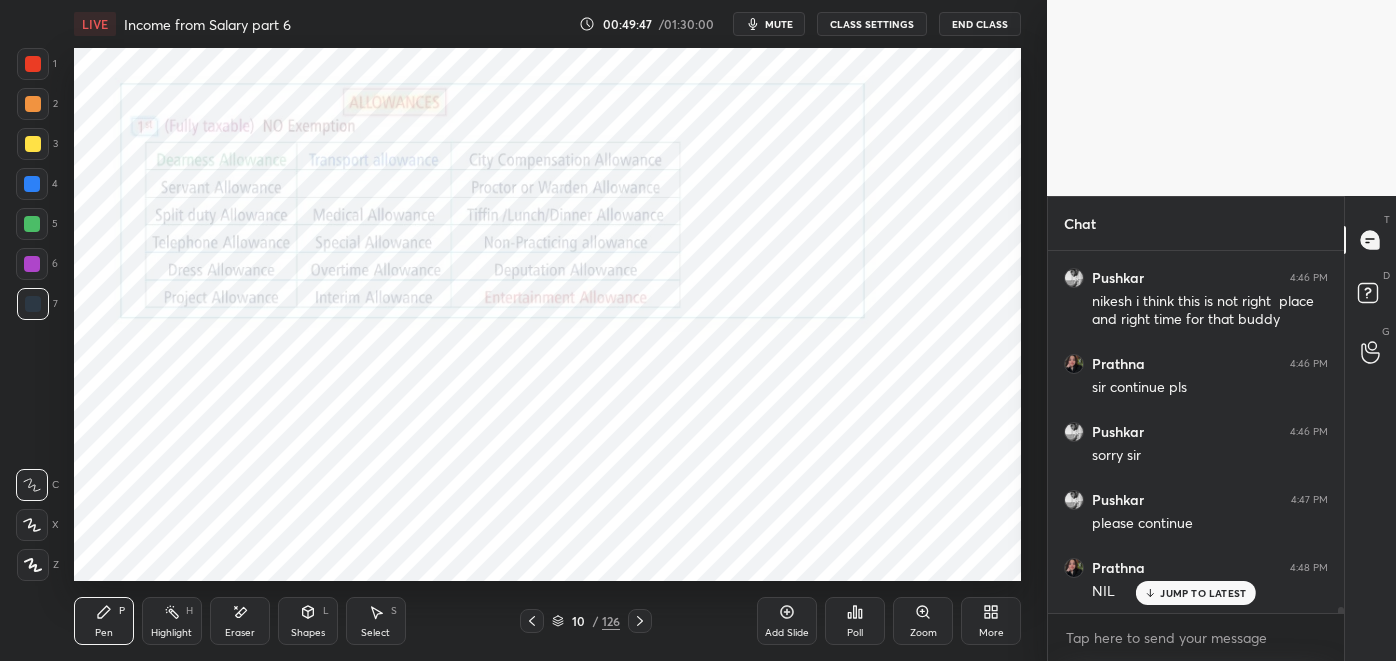click on "Highlight H" at bounding box center [172, 621] 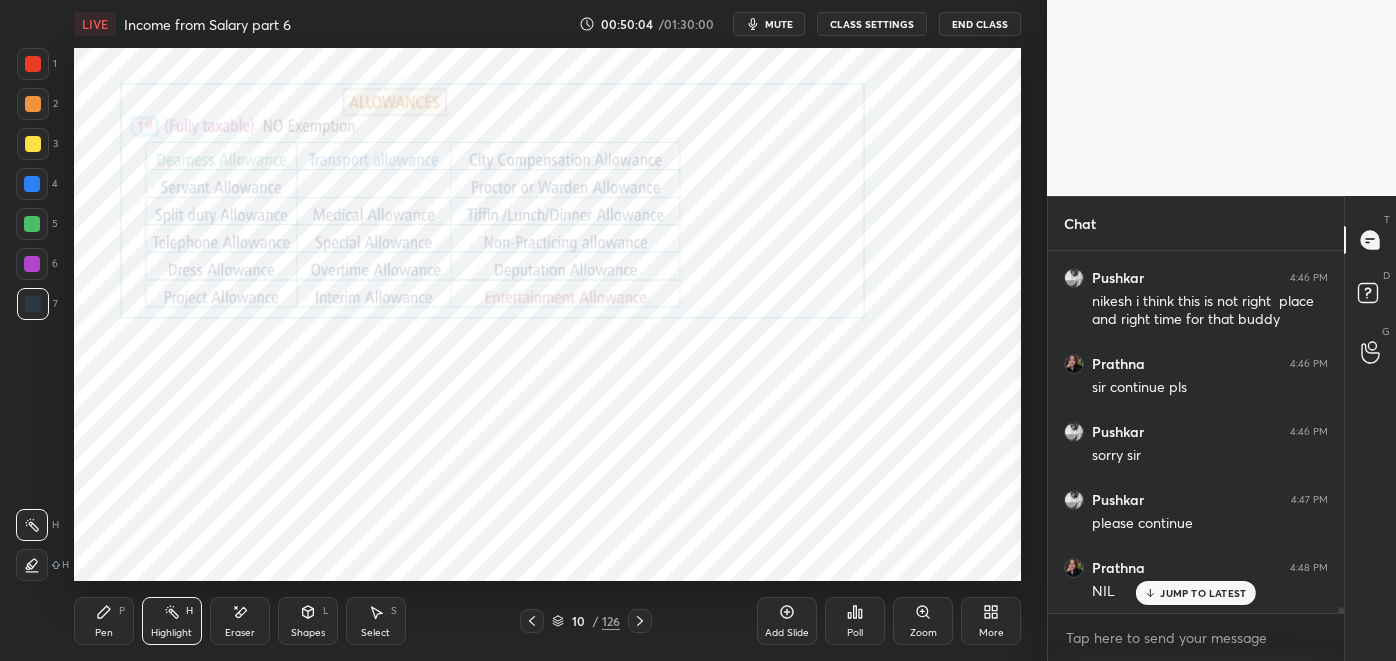 click on "Pen P" at bounding box center [104, 621] 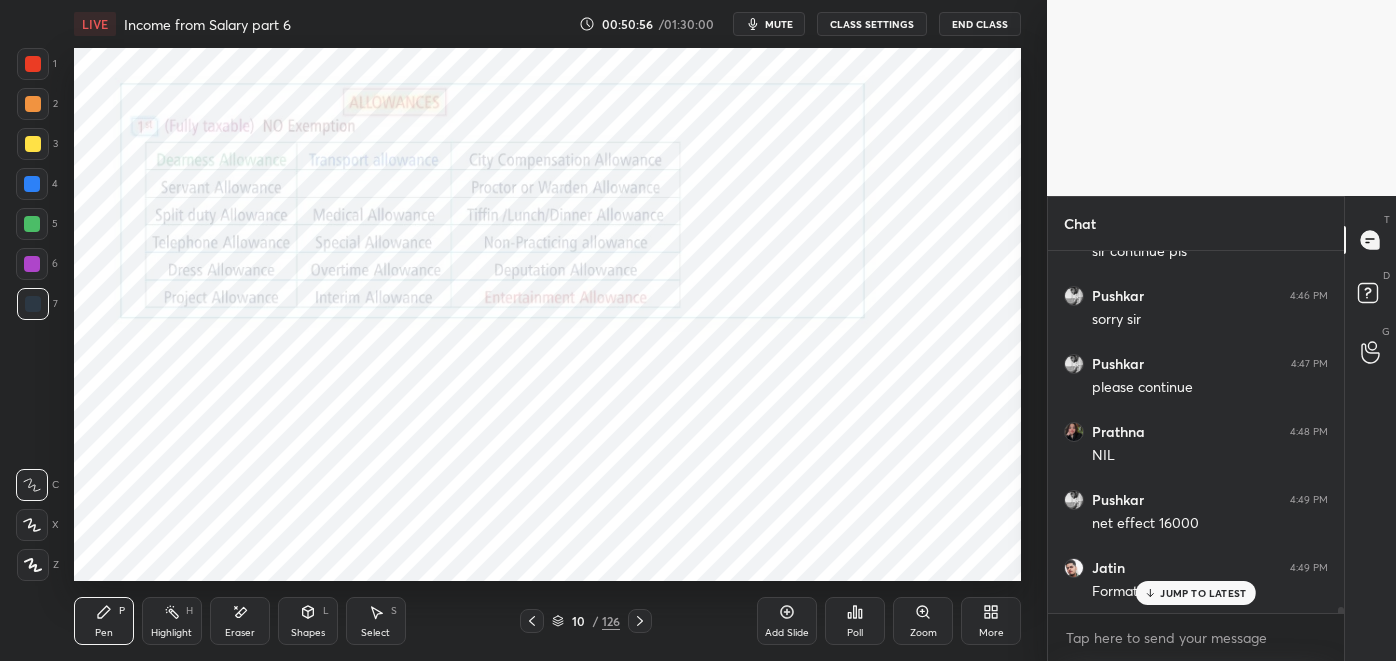 scroll, scrollTop: 20664, scrollLeft: 0, axis: vertical 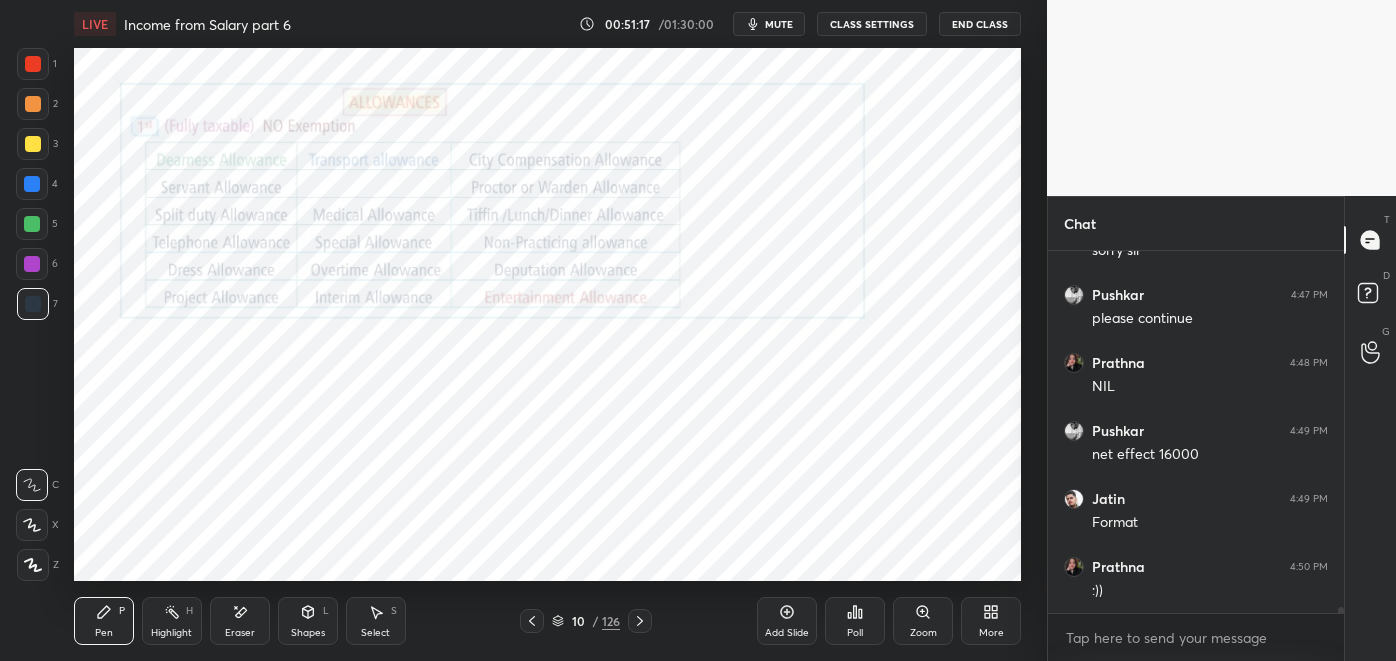 click on "Eraser" at bounding box center [240, 633] 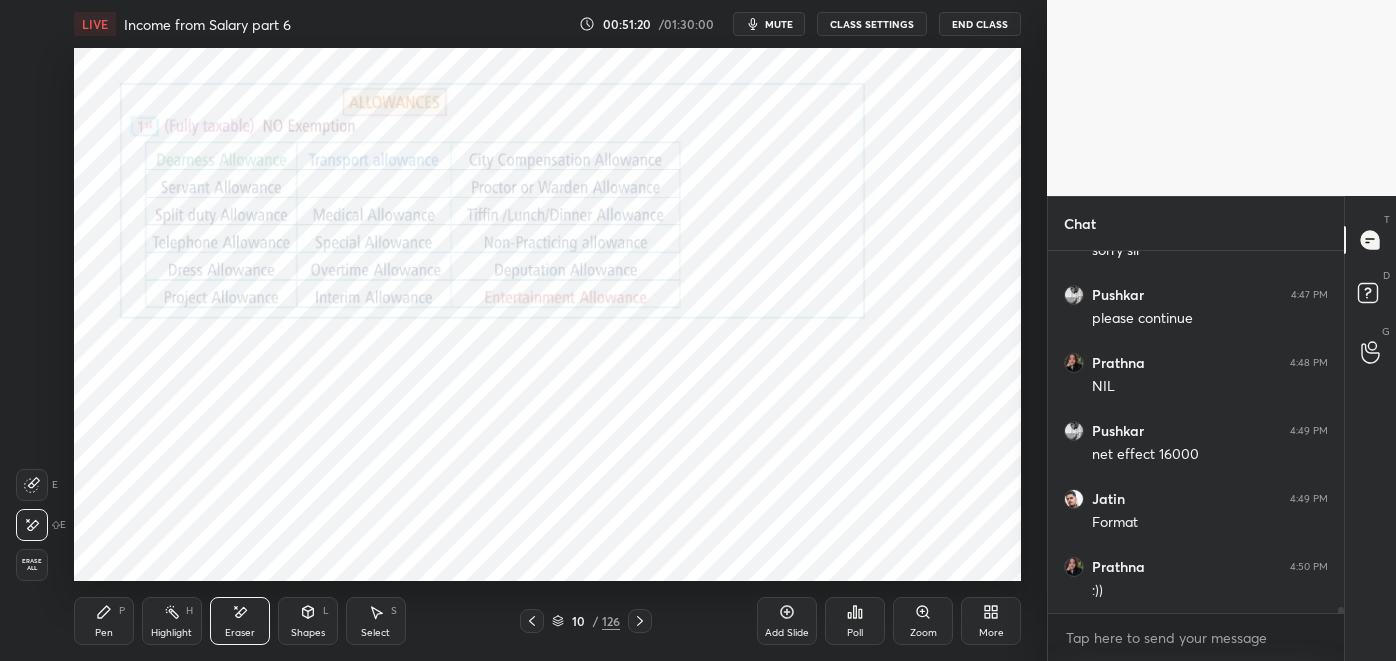 click on "Pen P" at bounding box center (104, 621) 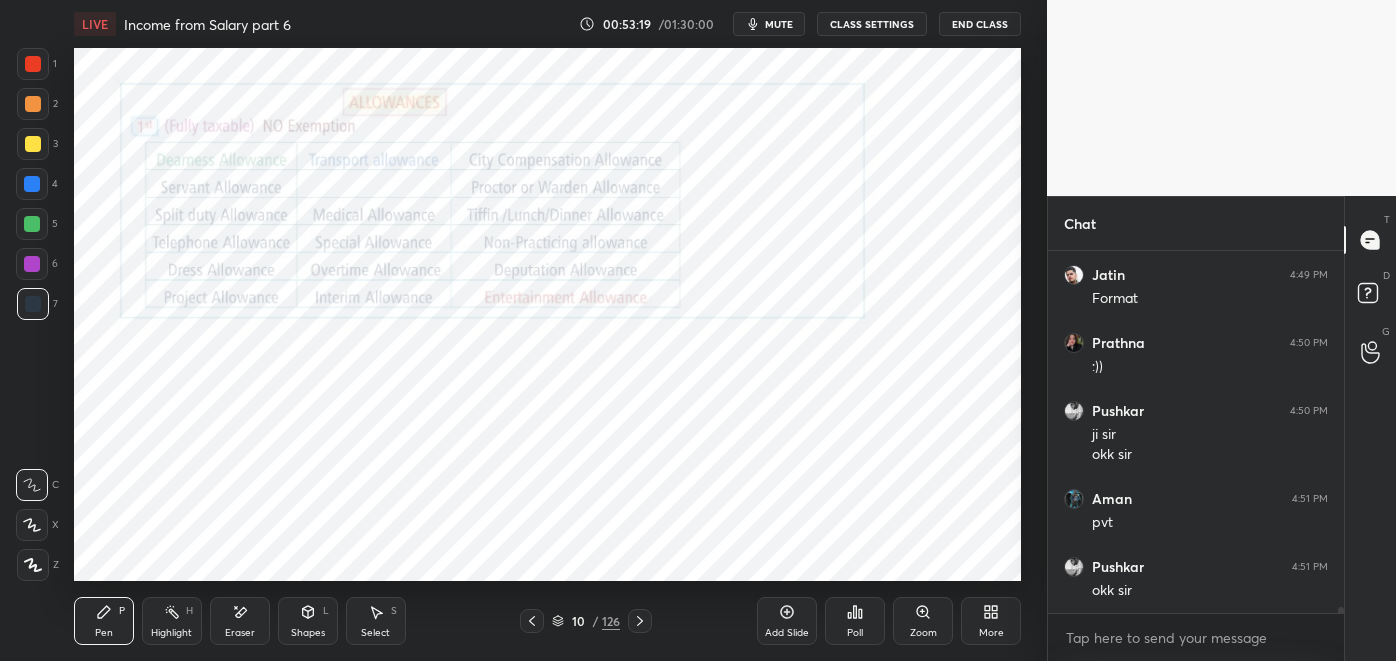 scroll, scrollTop: 20955, scrollLeft: 0, axis: vertical 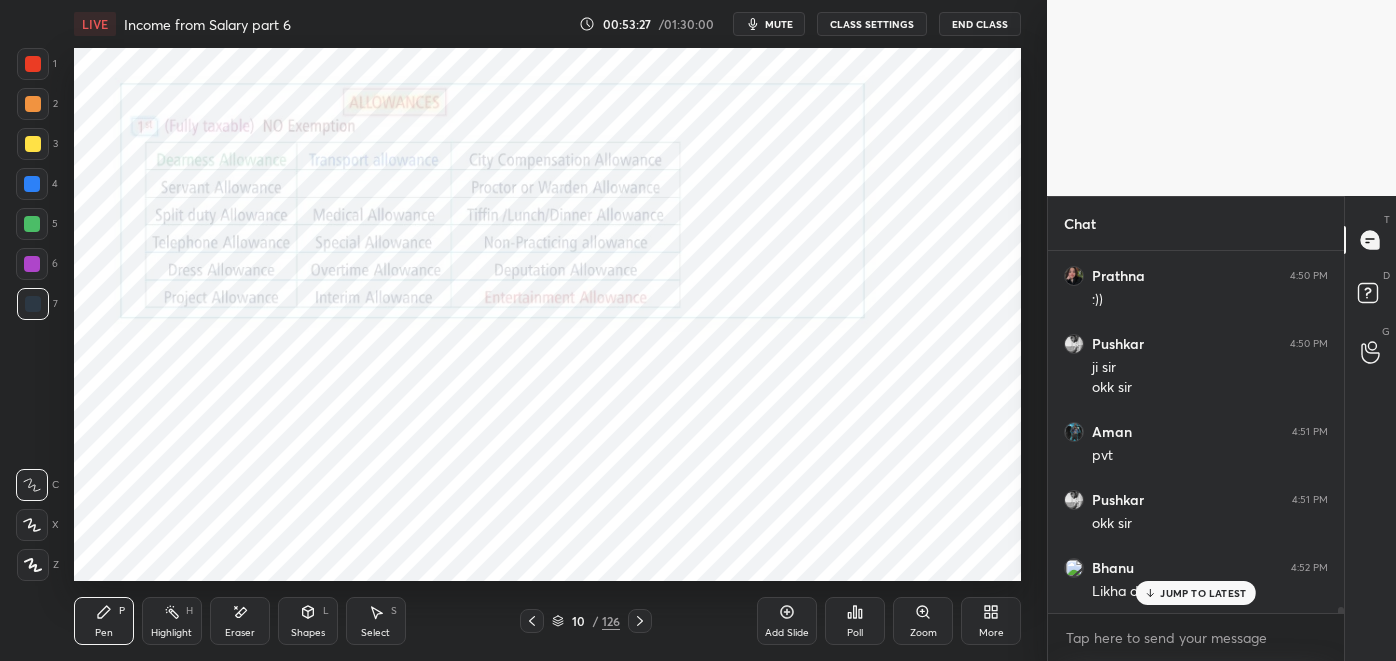 click on "JUMP TO LATEST" at bounding box center (1203, 593) 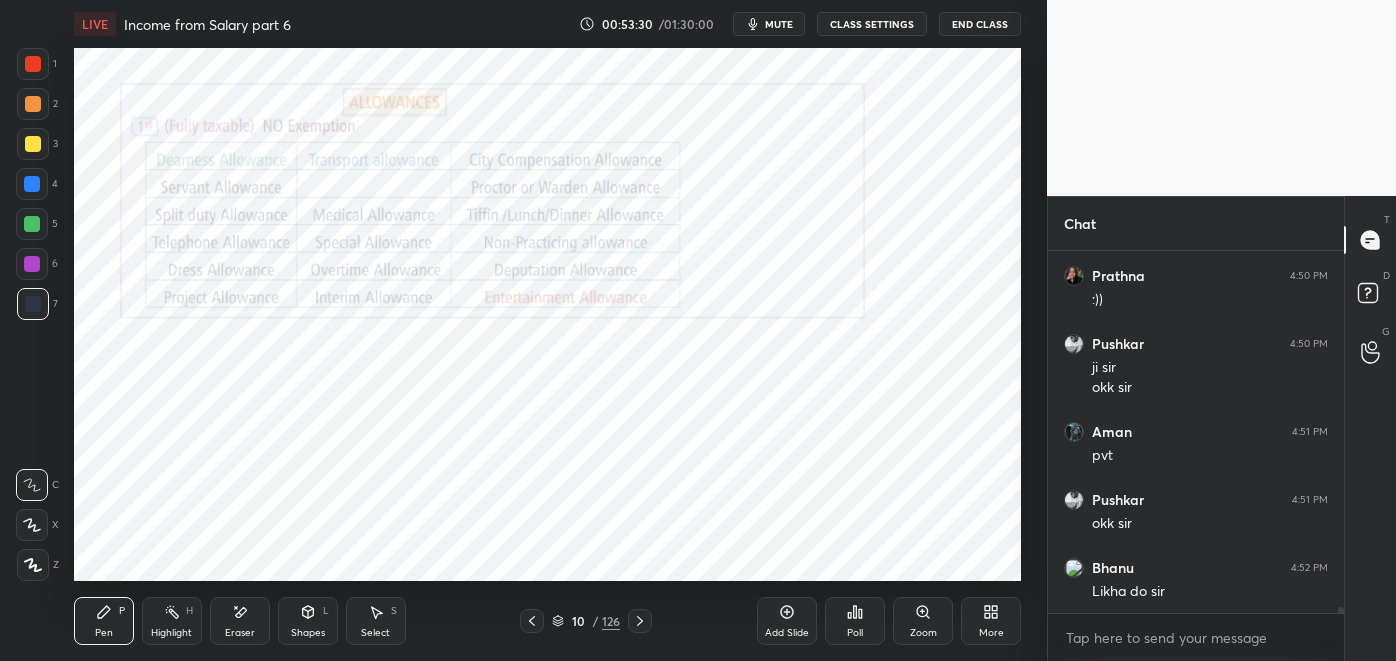 scroll, scrollTop: 21024, scrollLeft: 0, axis: vertical 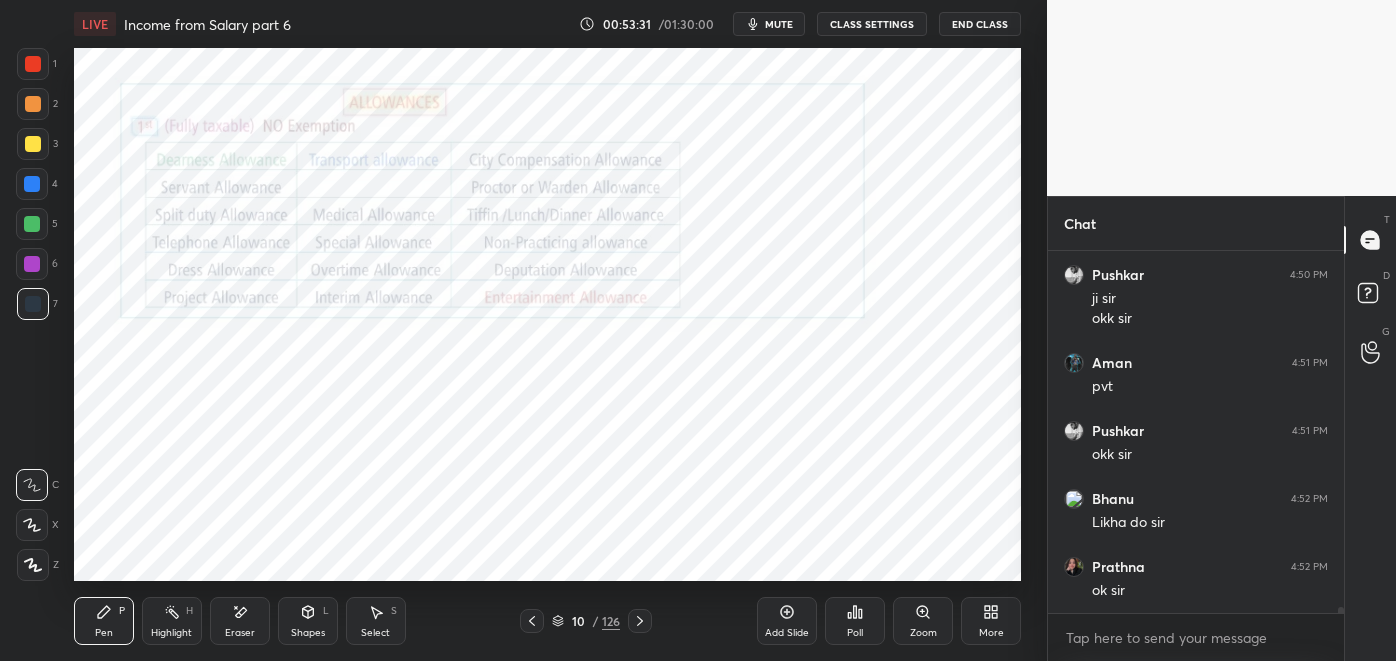 click at bounding box center (640, 621) 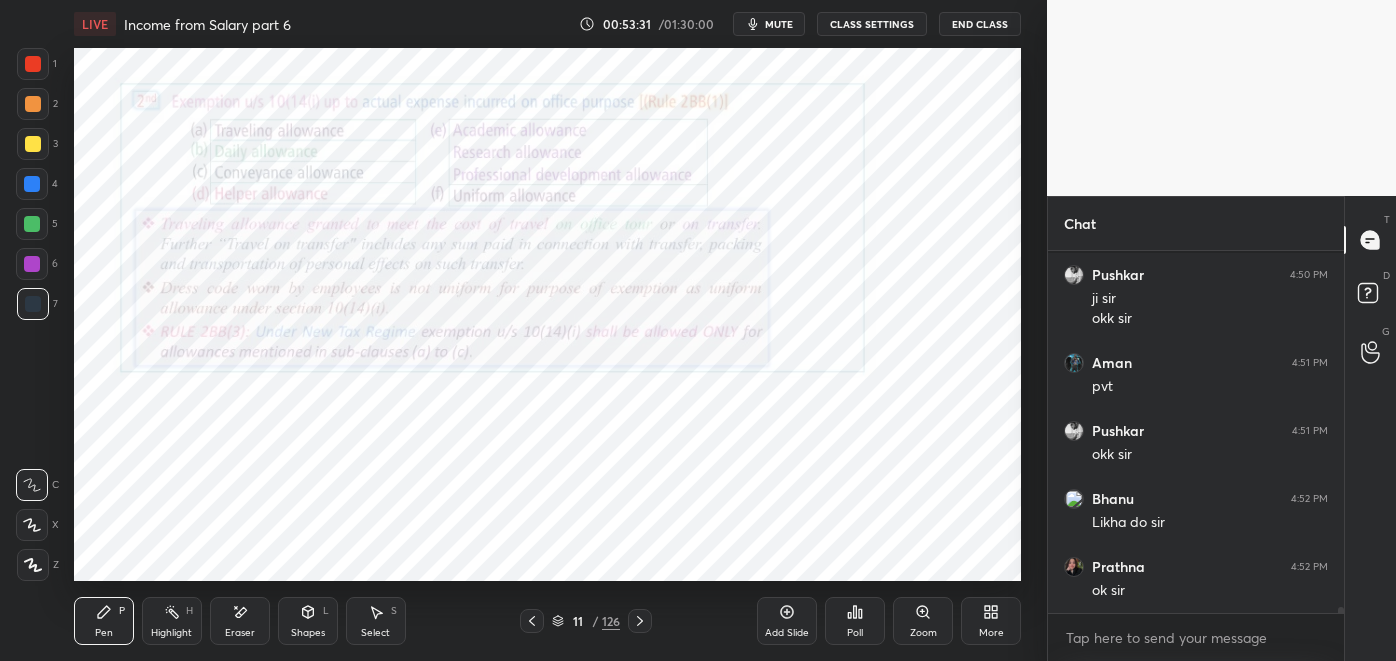 scroll, scrollTop: 21128, scrollLeft: 0, axis: vertical 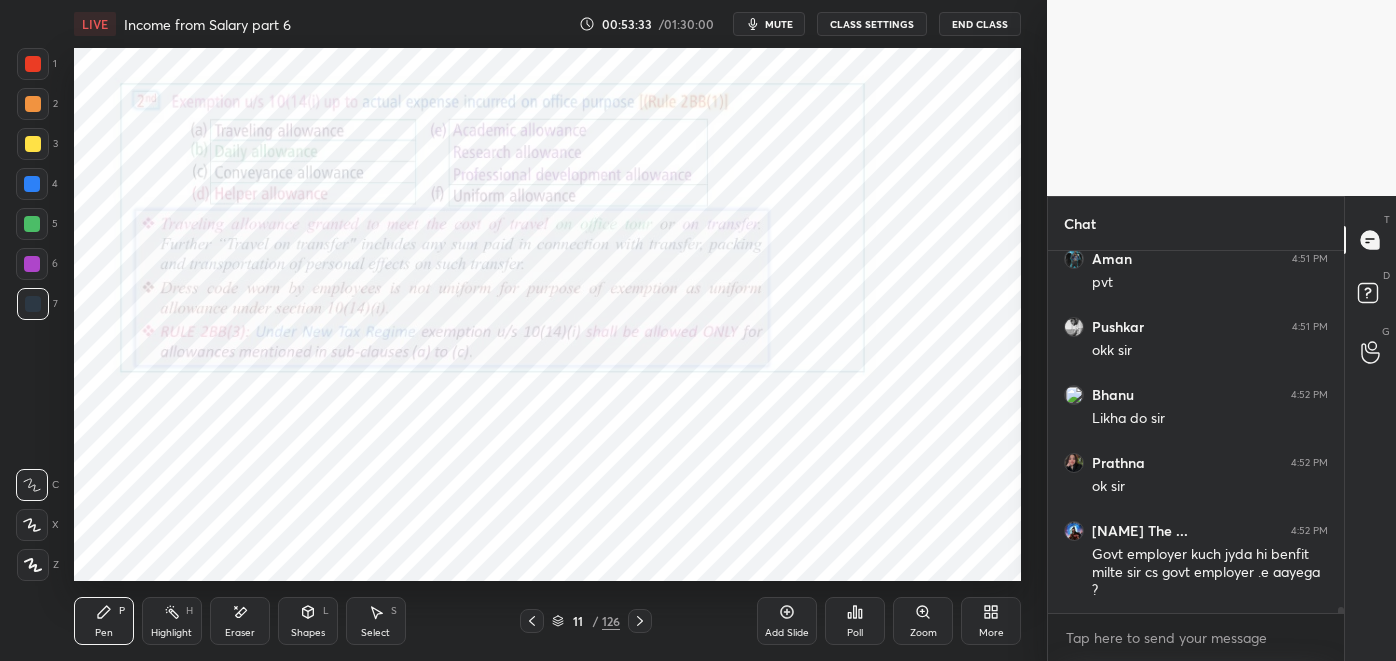 click 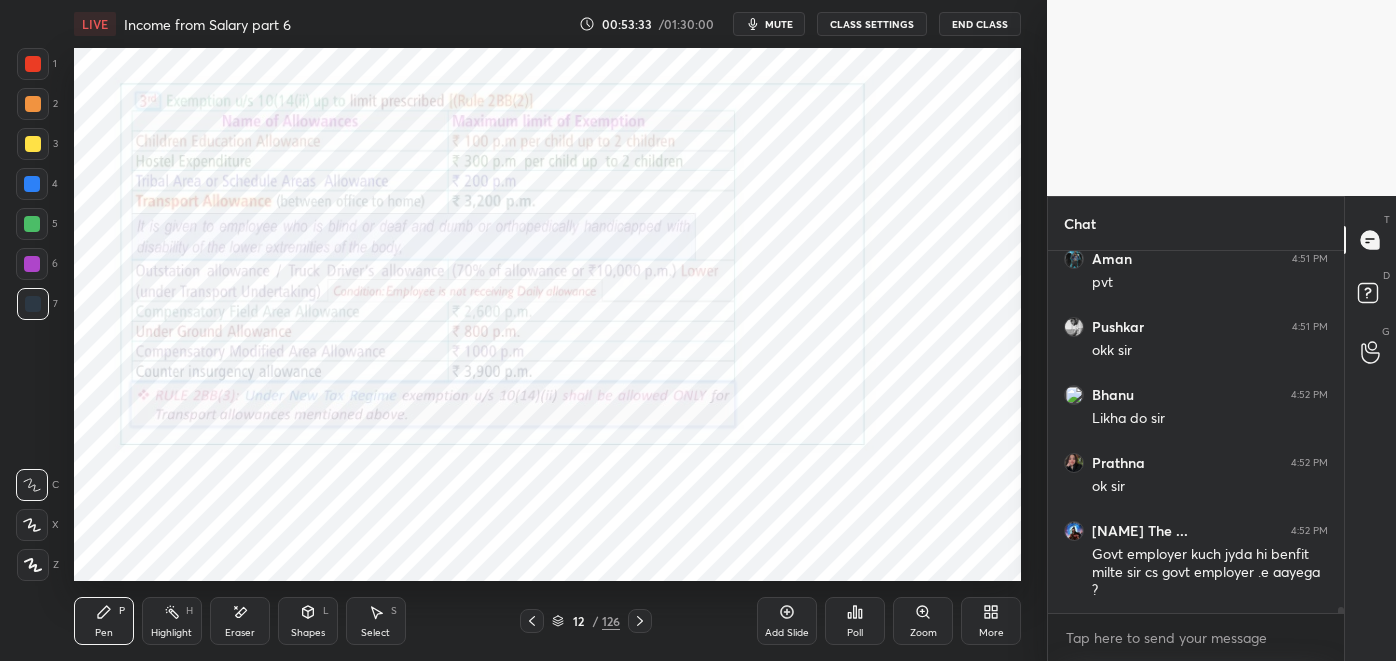click 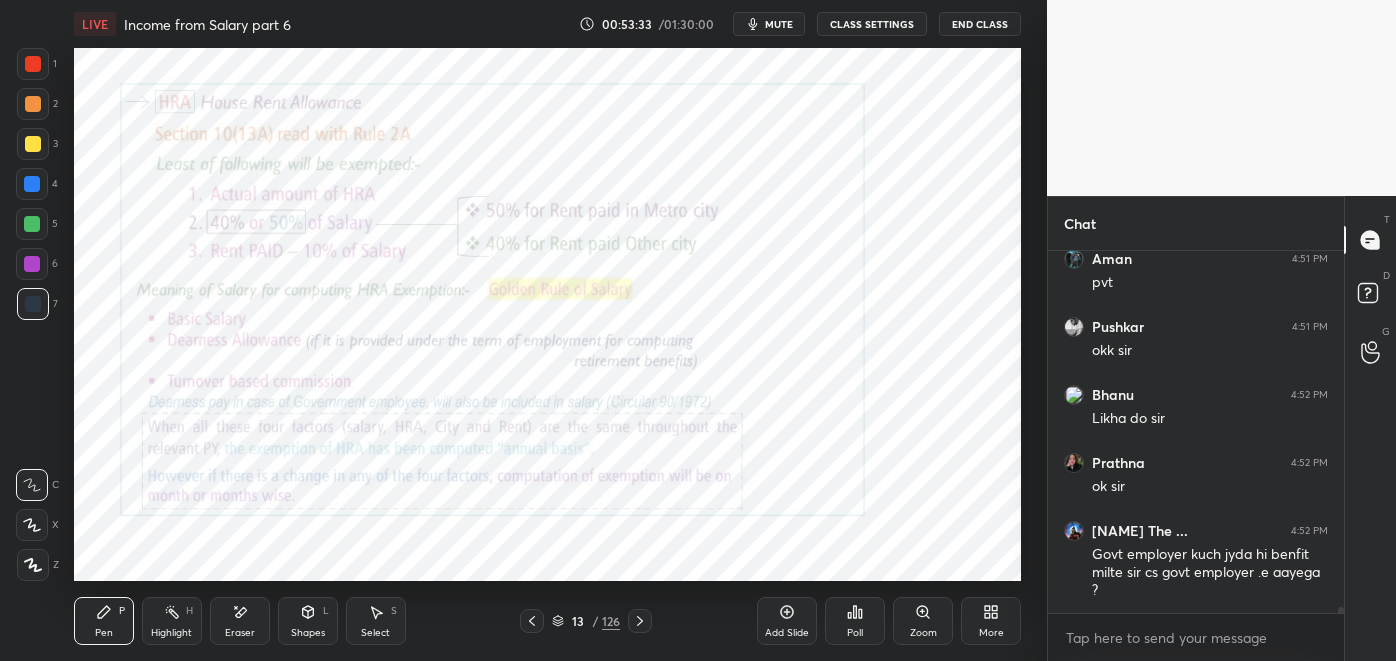 click 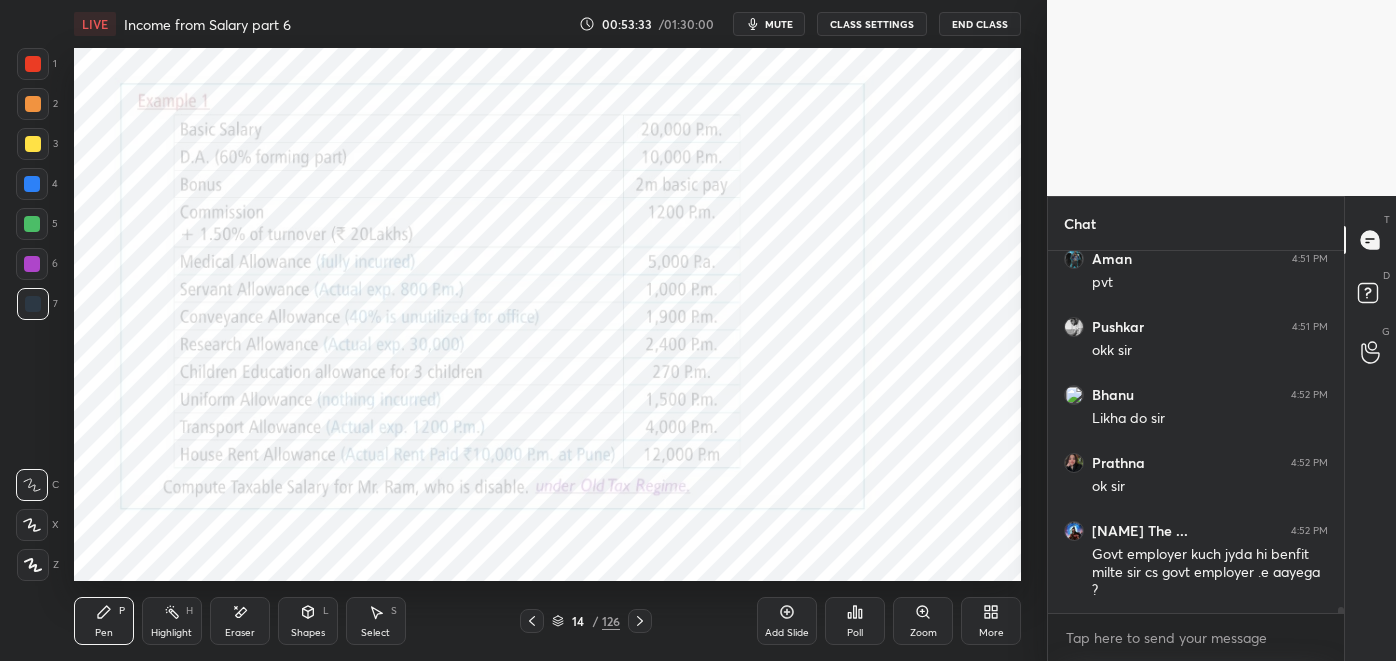 click 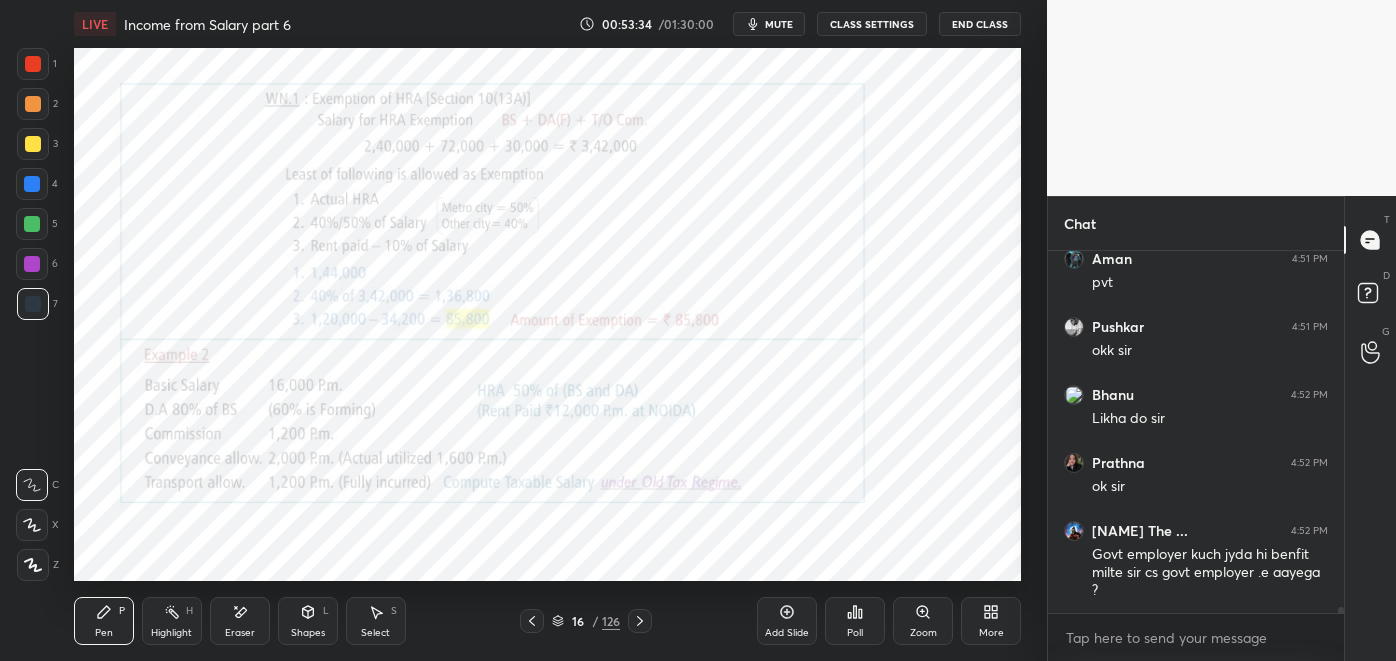 click 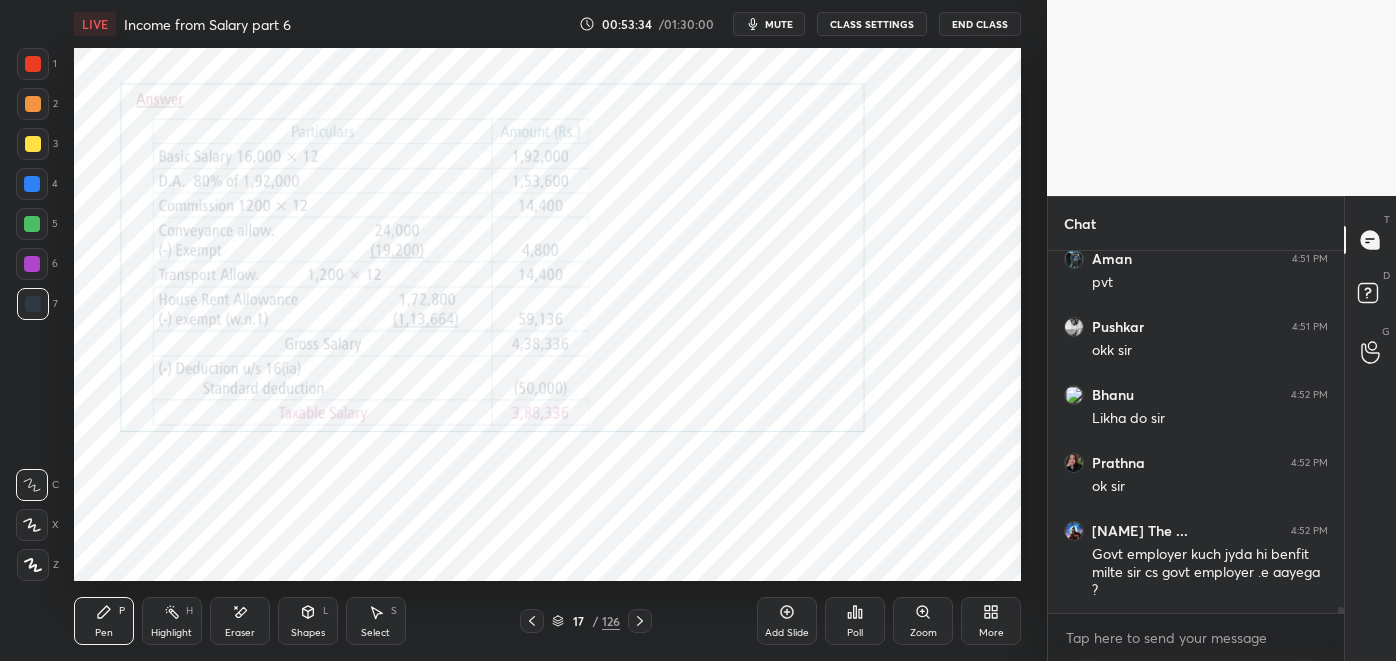 click 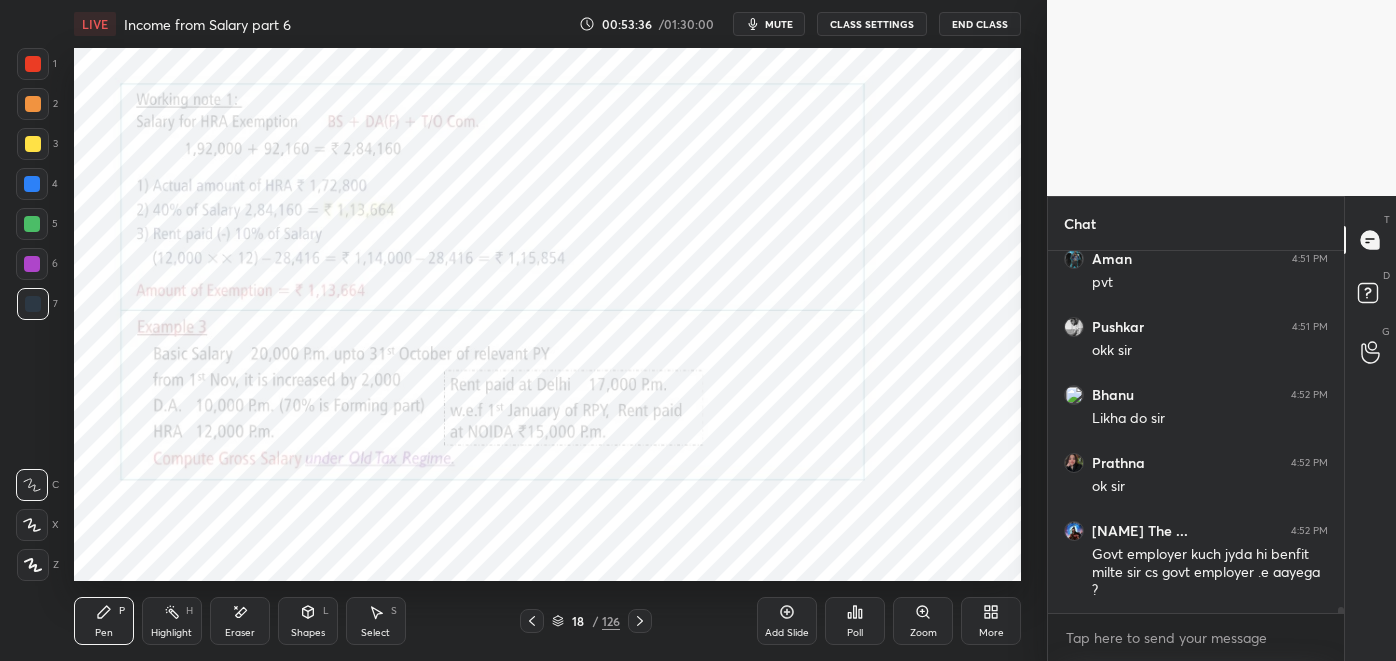 click 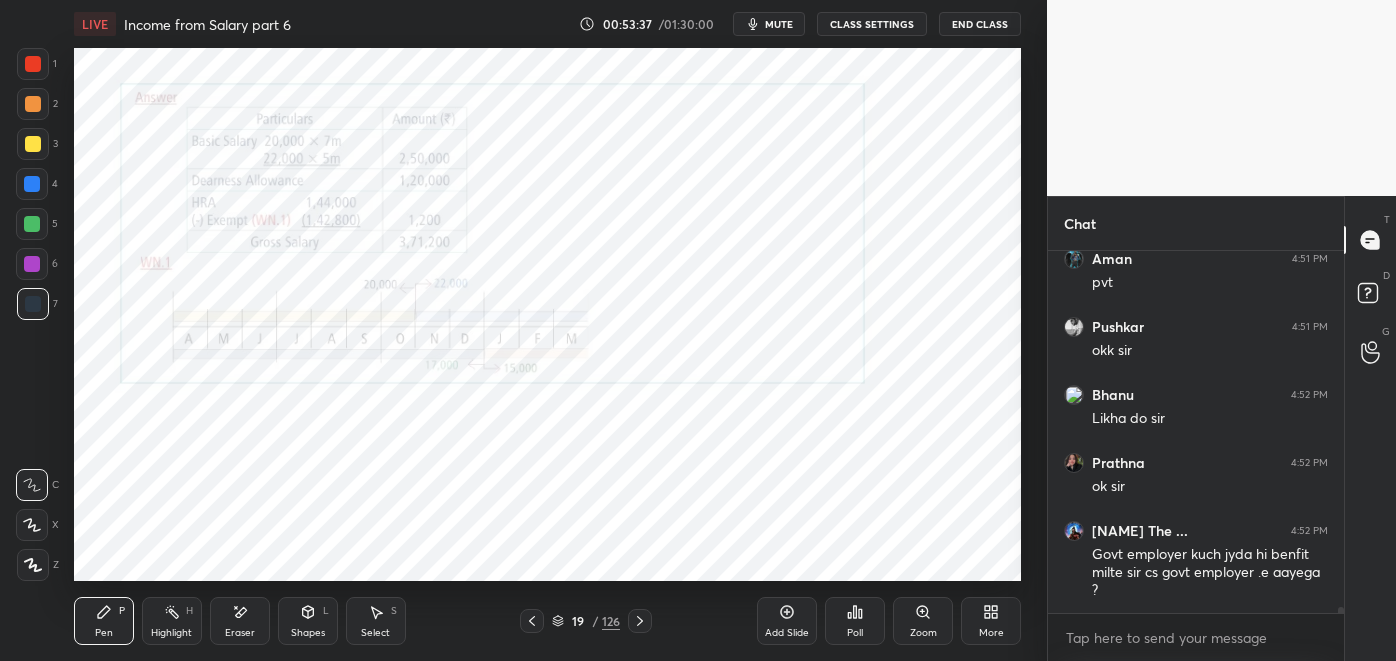 click 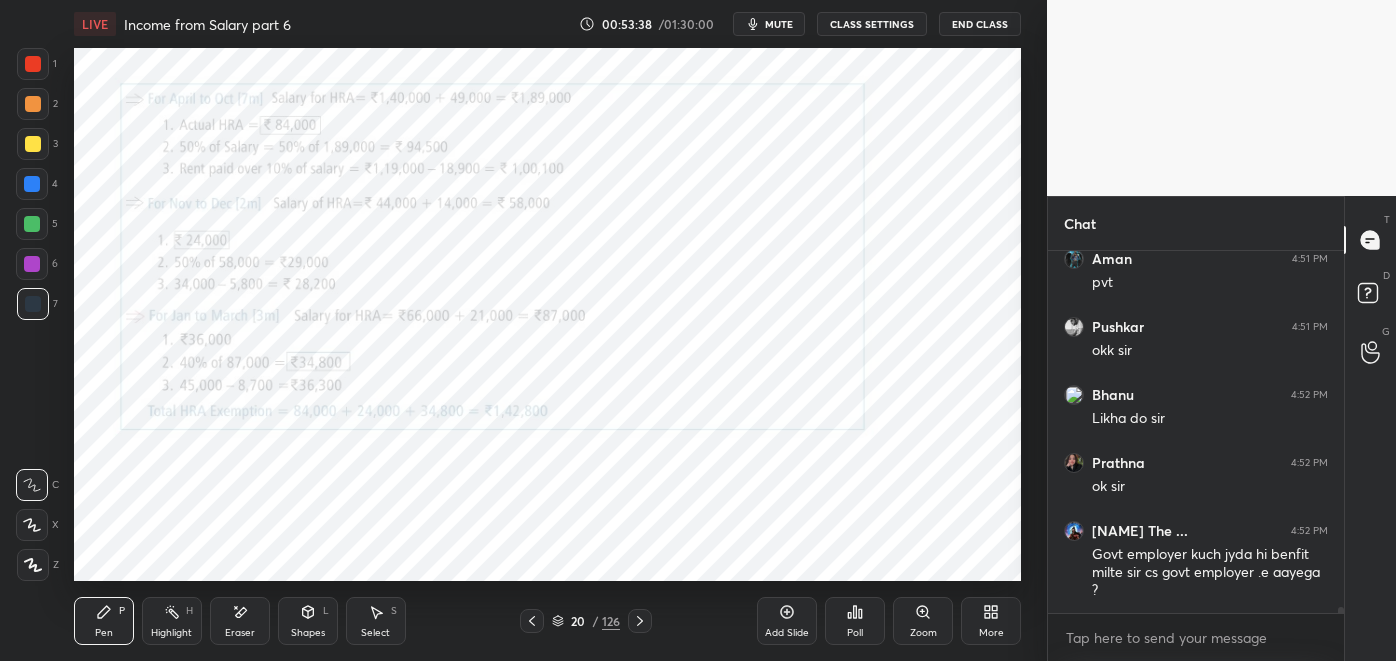 click 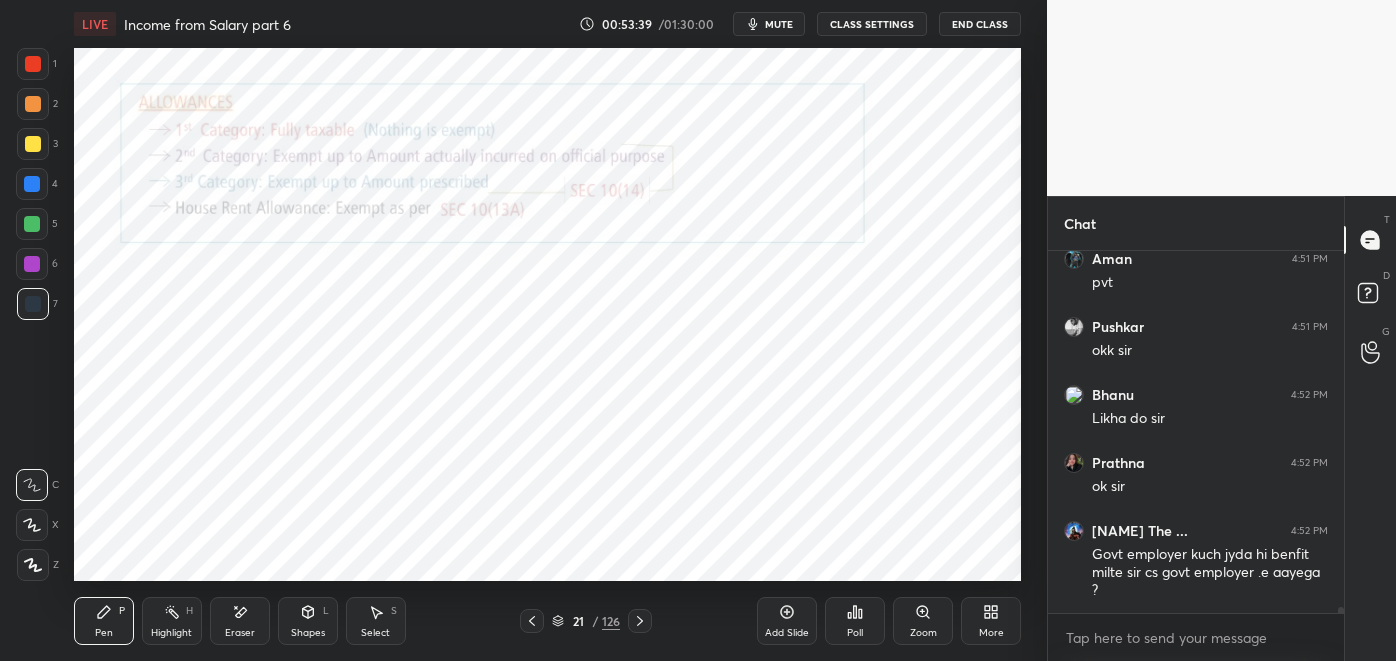 click 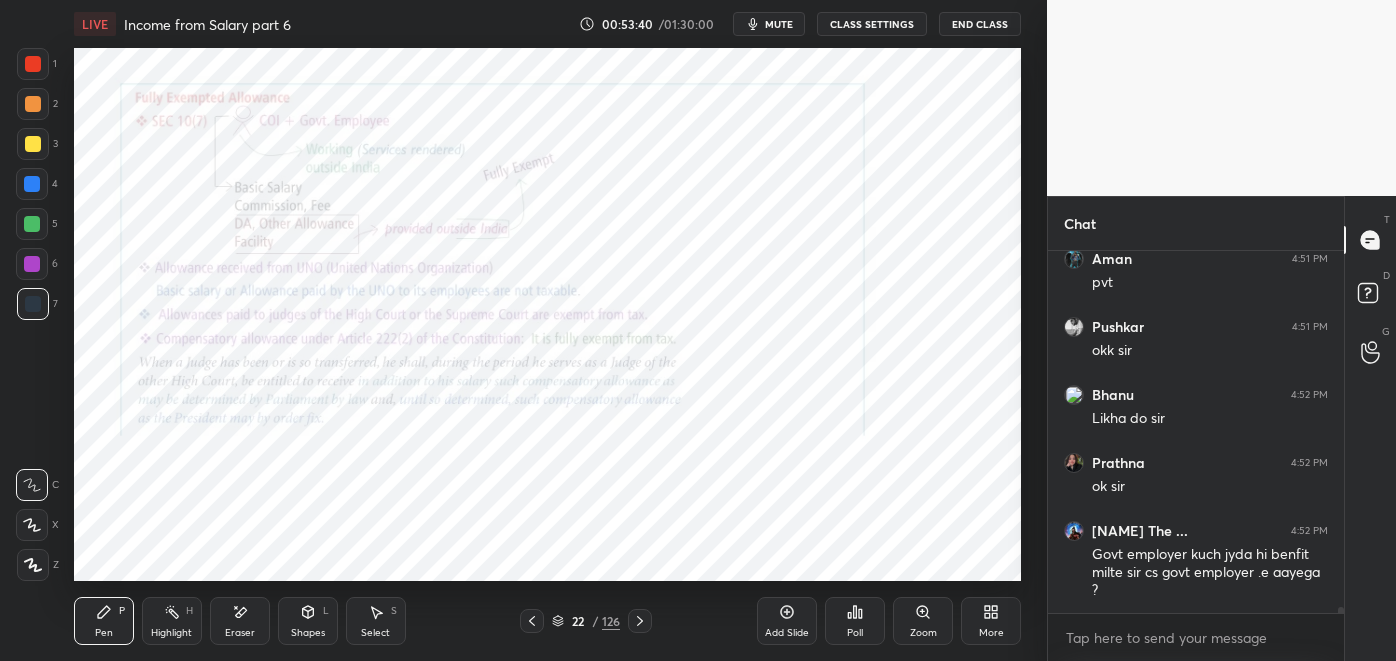 click 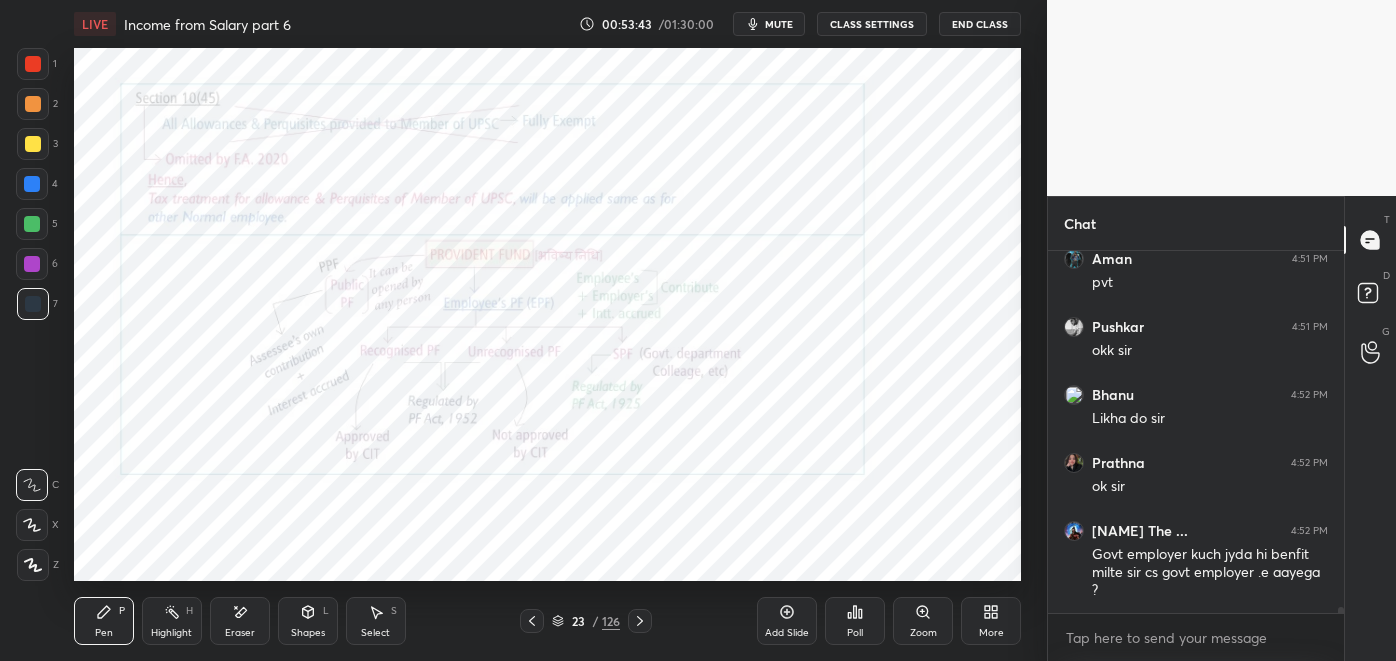 click 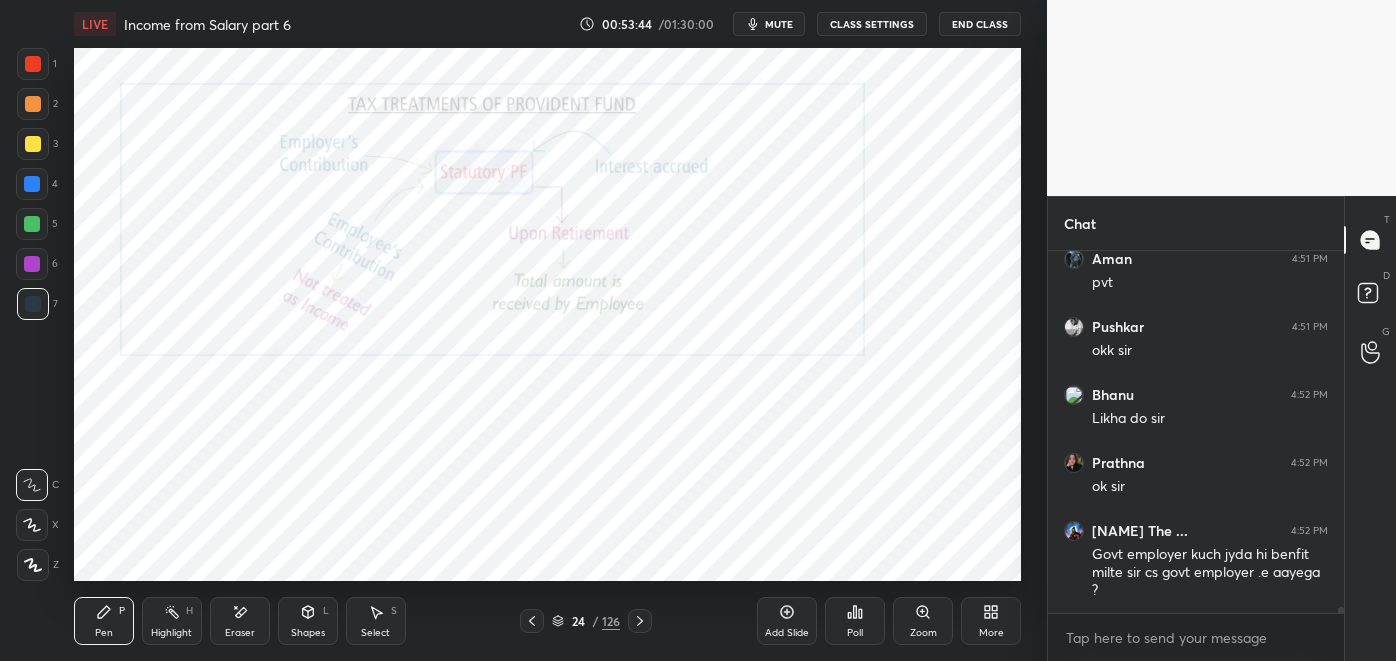 click 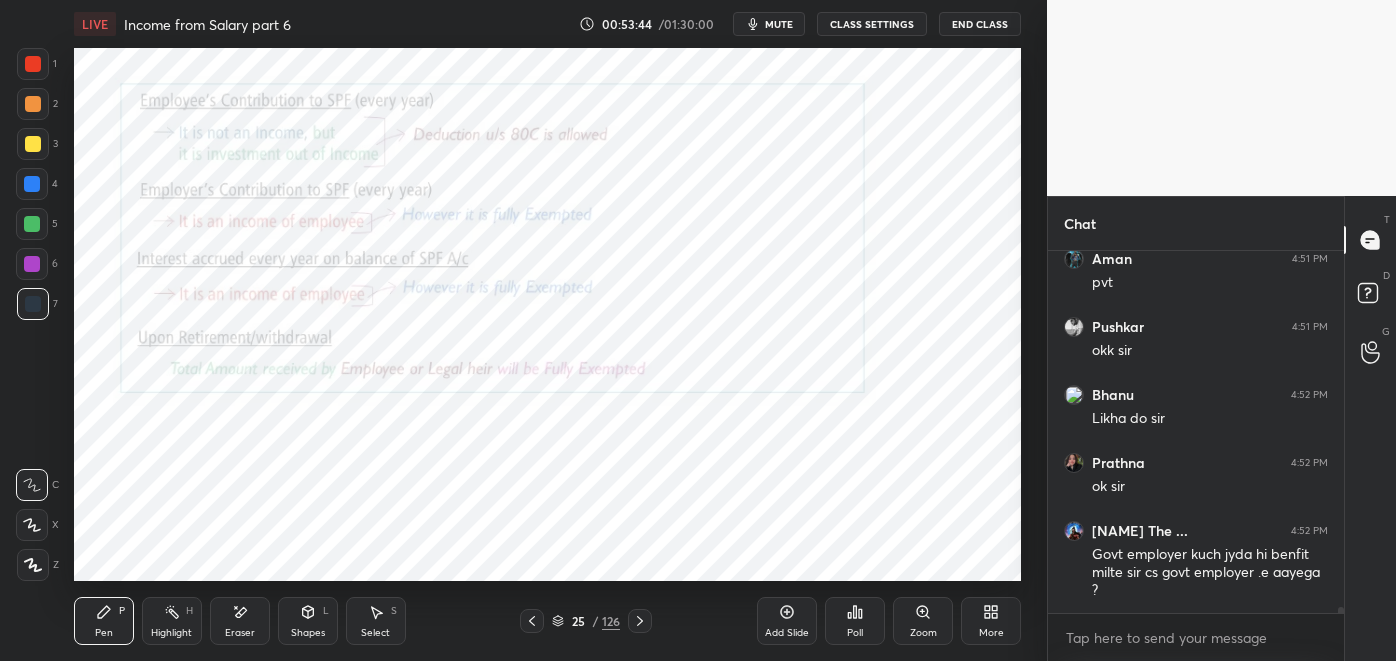 click 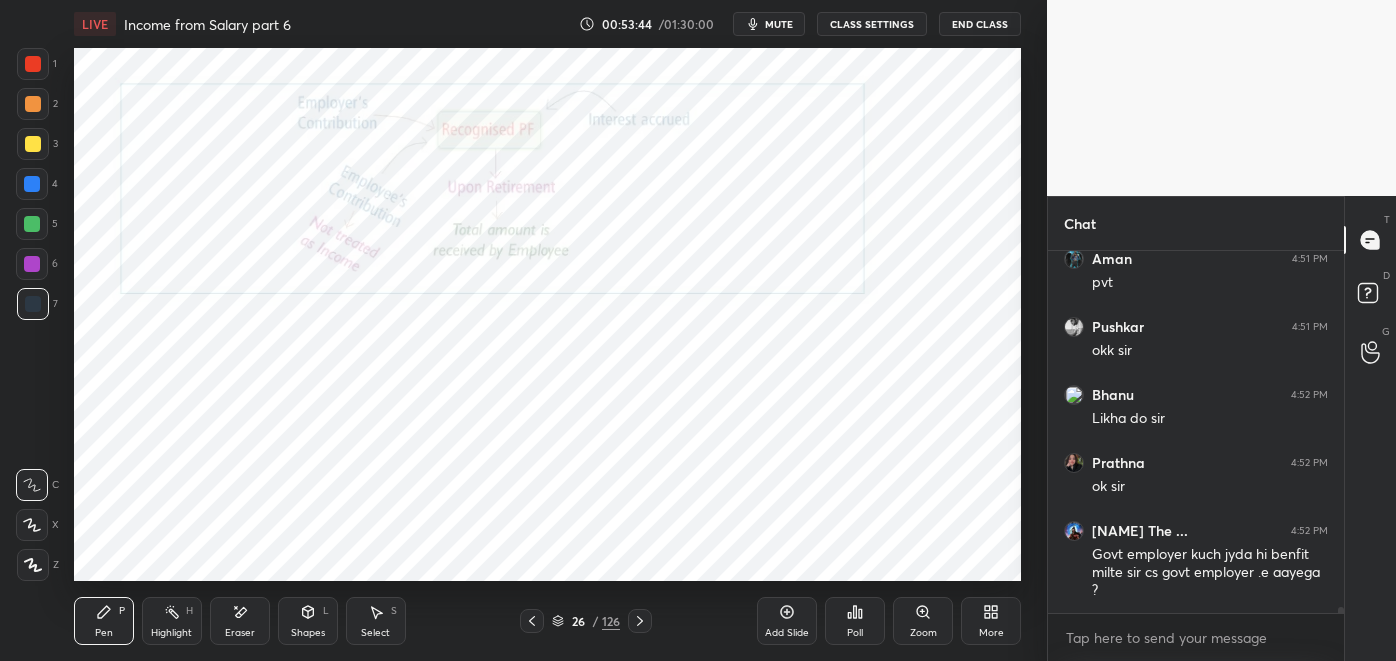 click 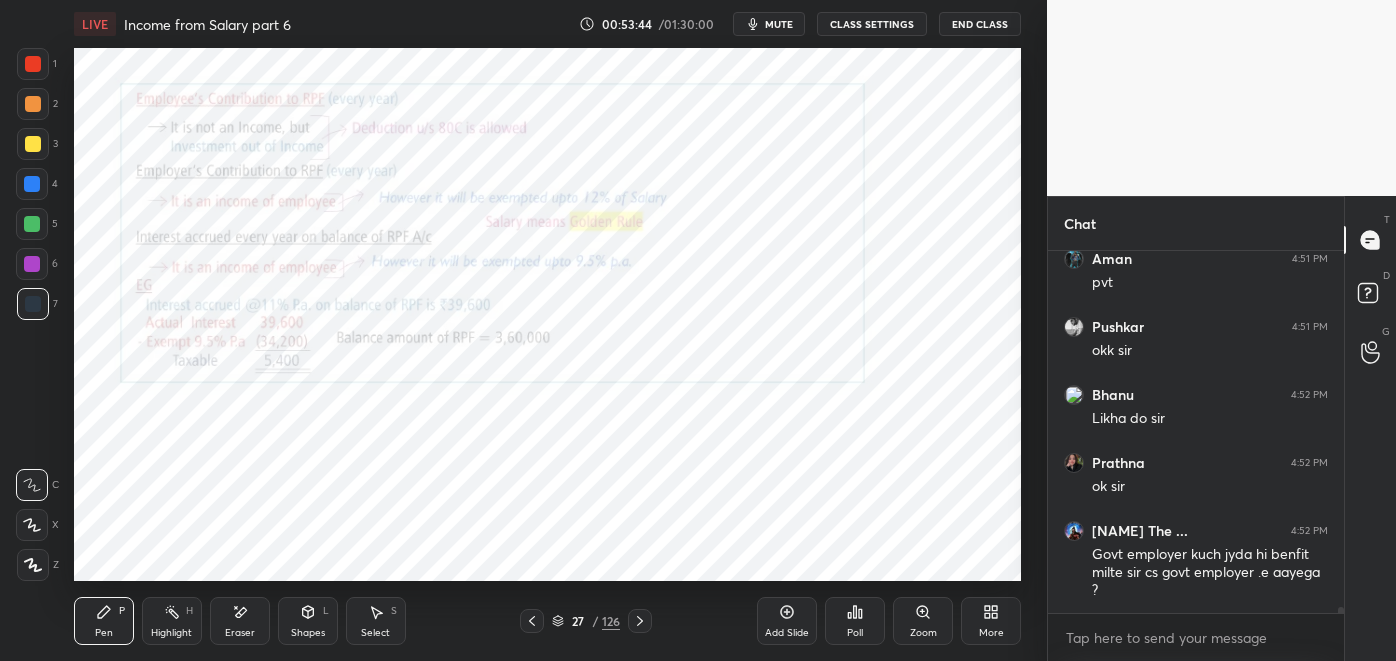 click 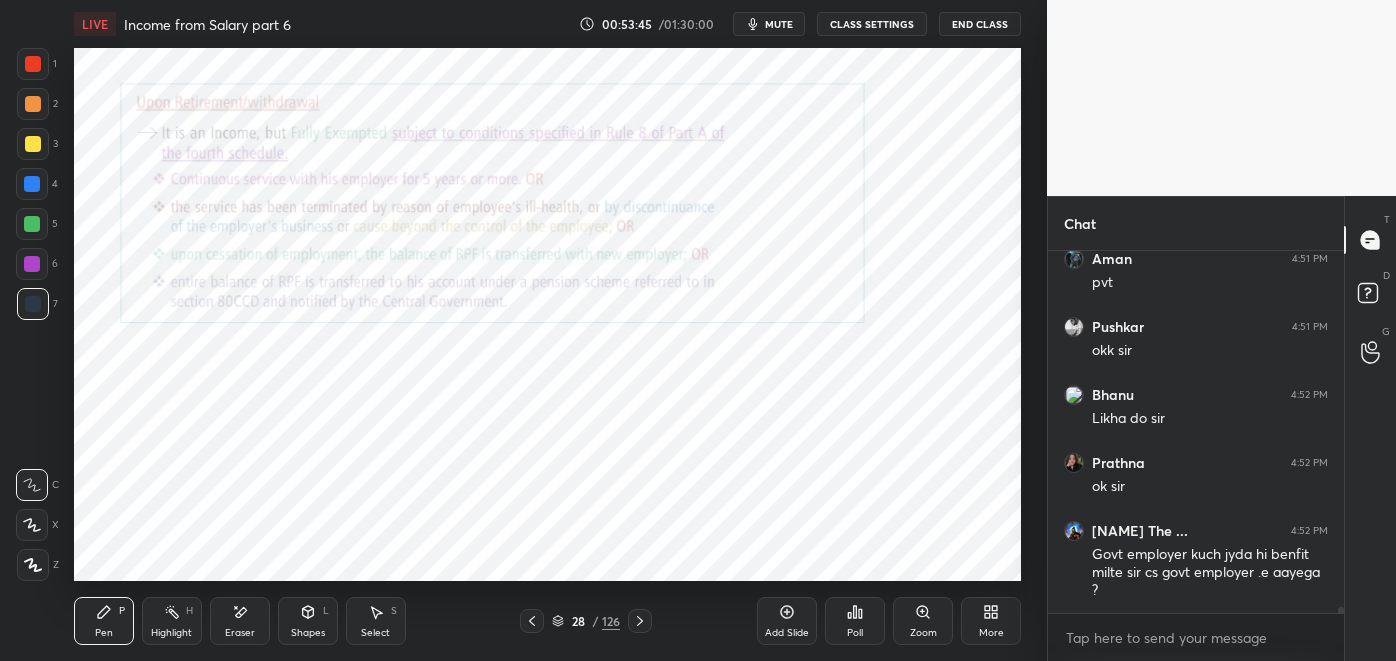 click 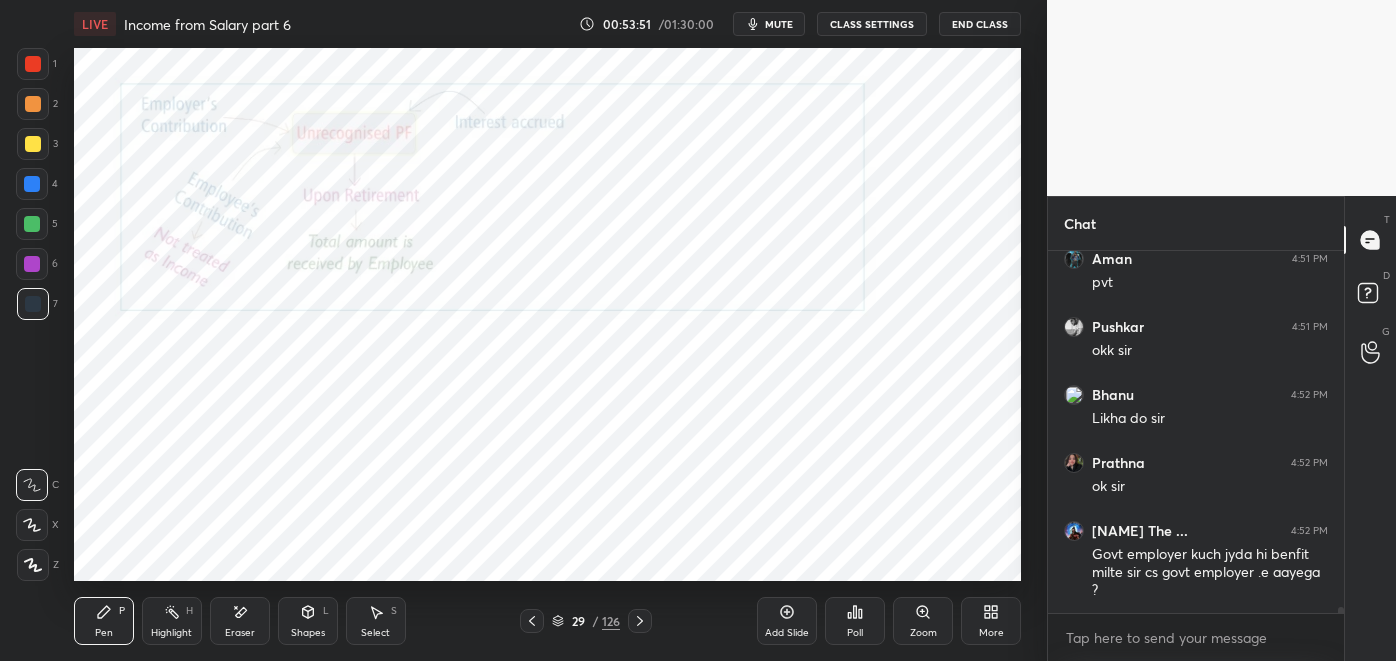 click at bounding box center (640, 621) 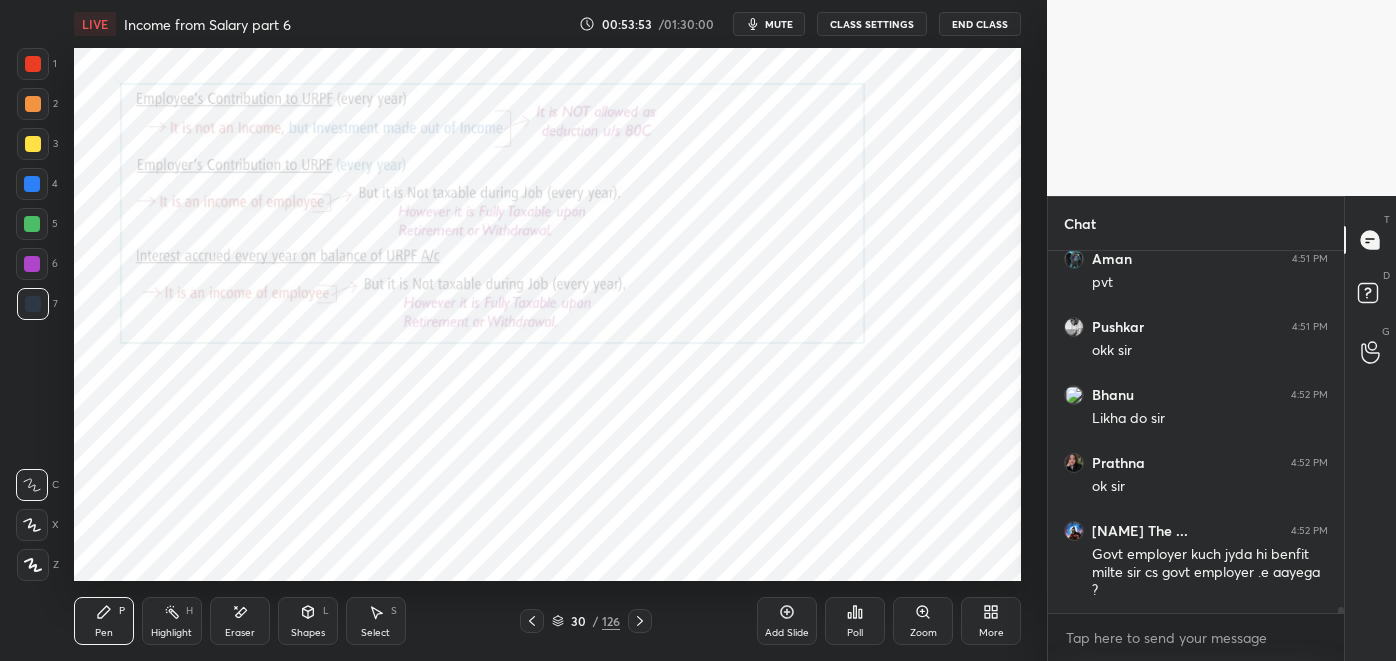 click 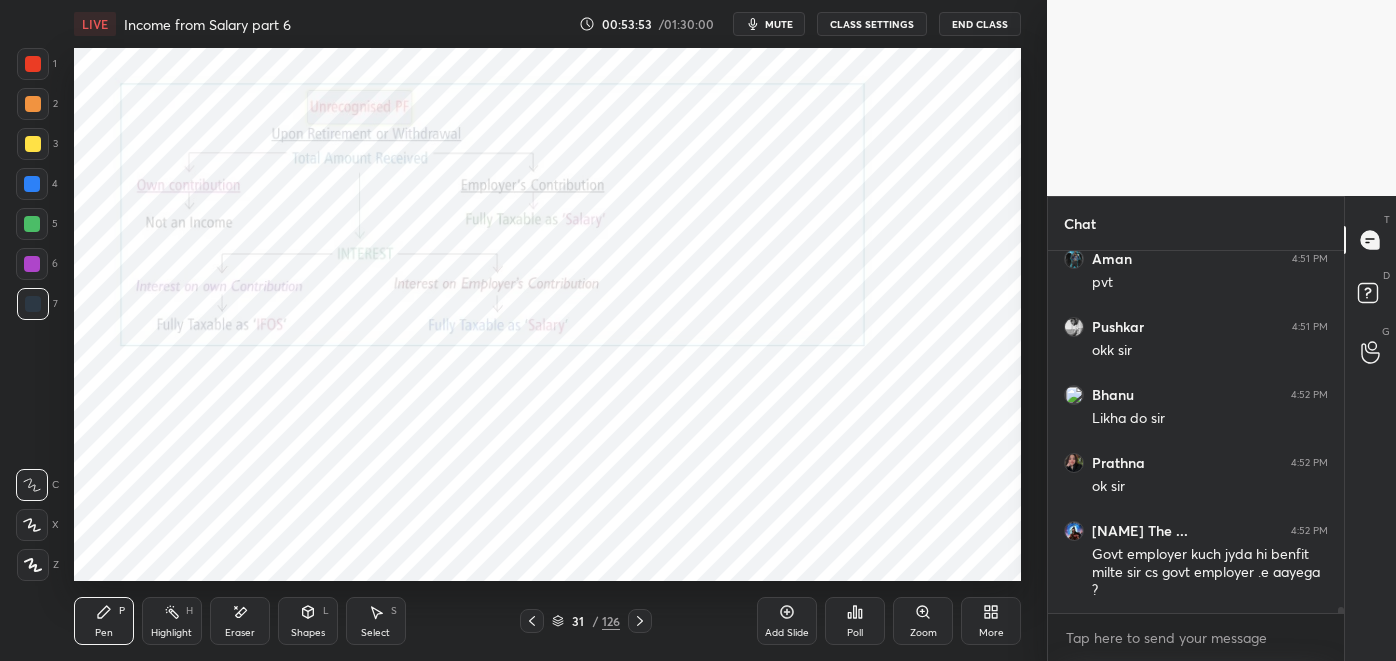 click 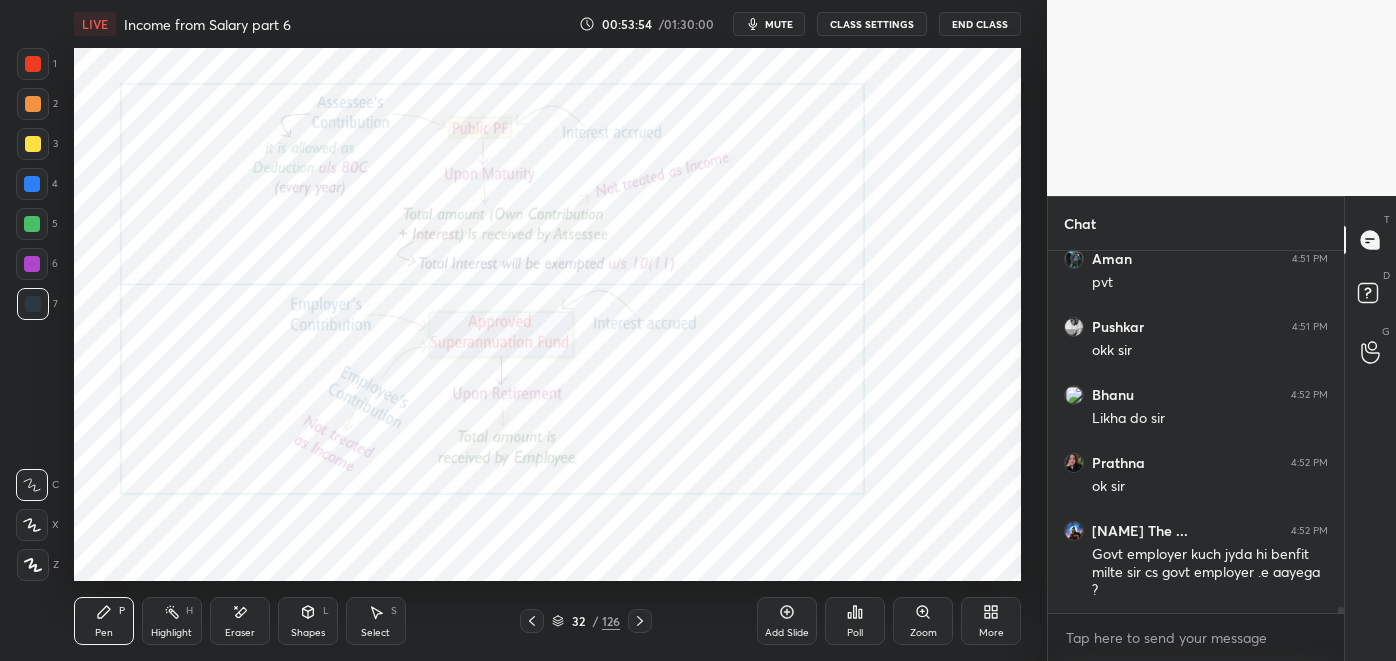click 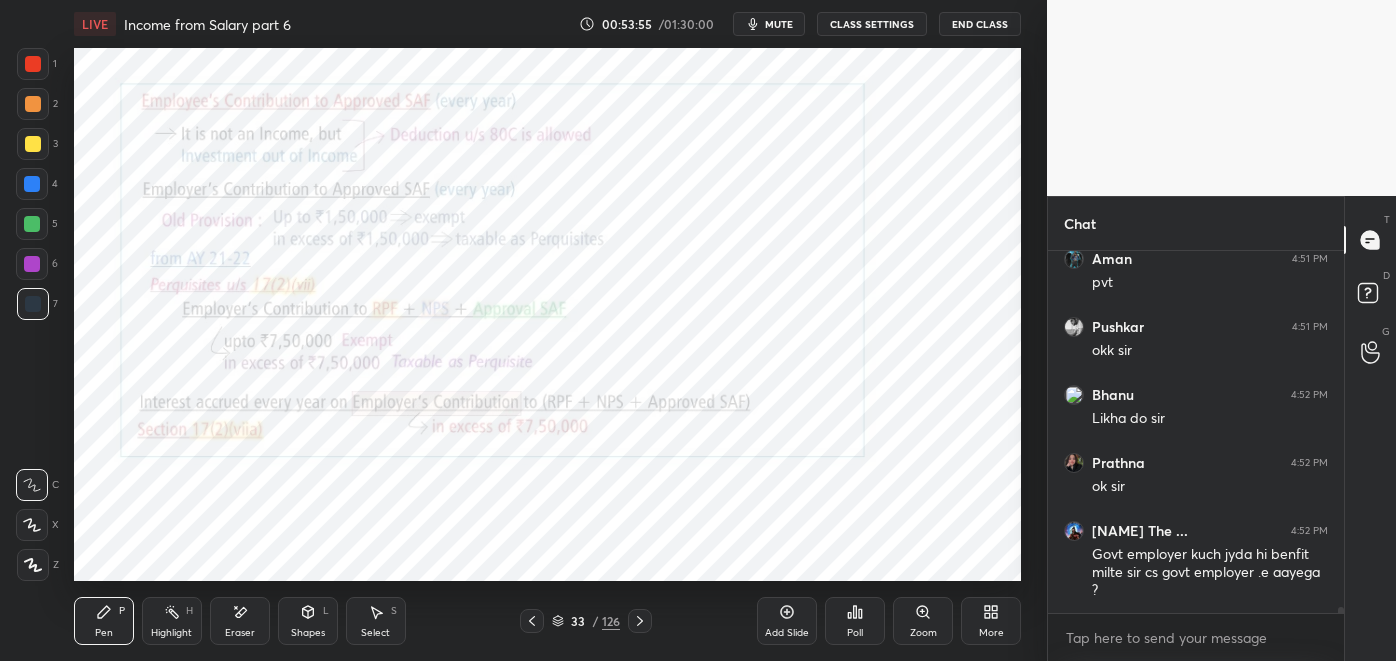 click at bounding box center [640, 621] 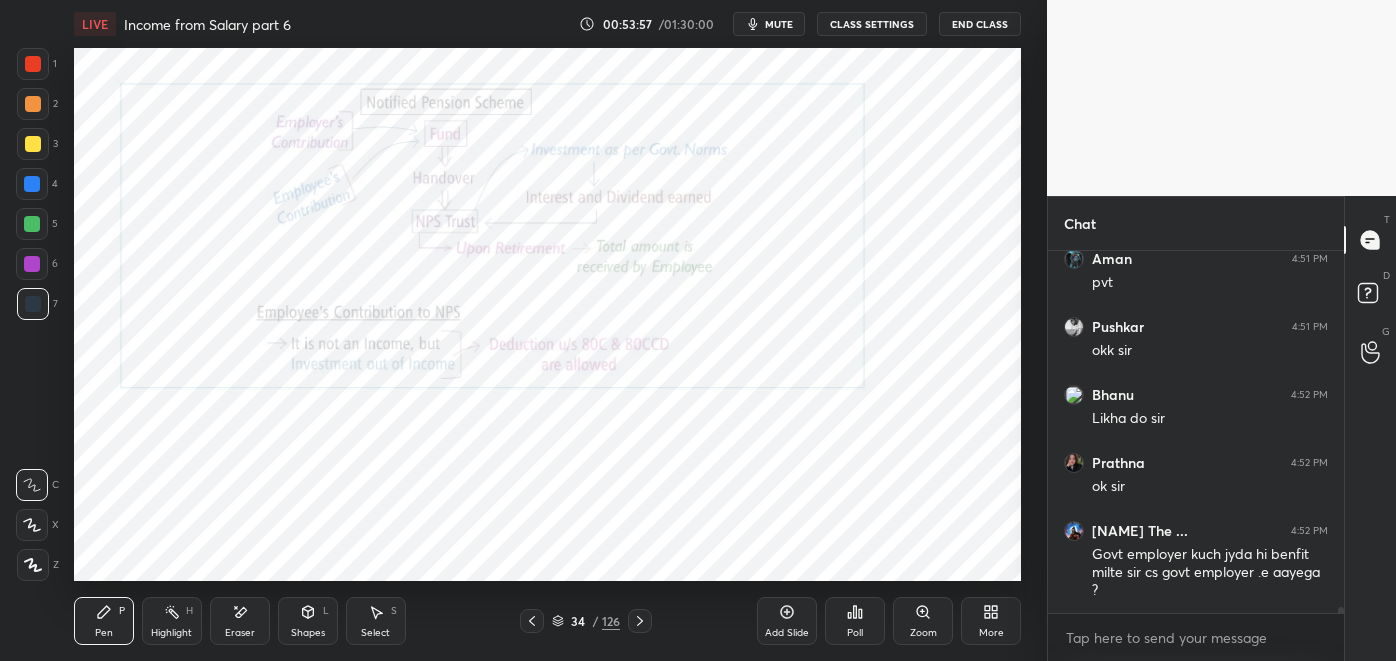 click 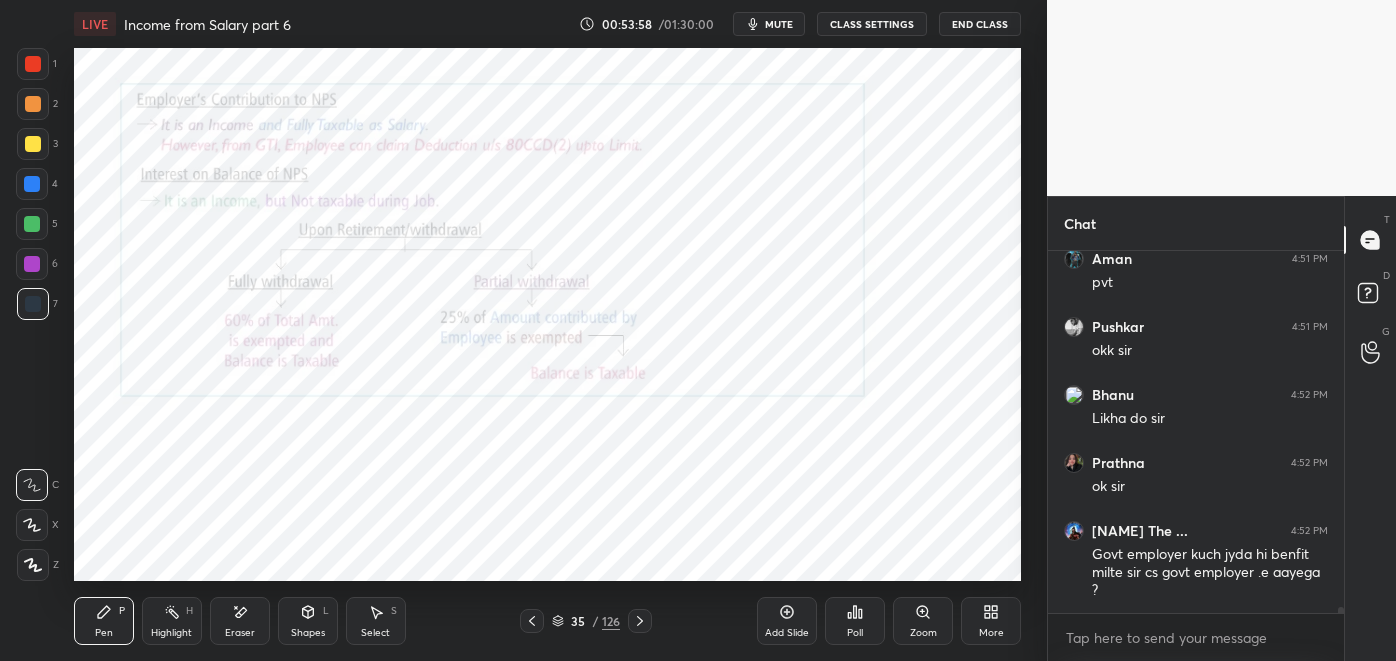 click on "Pen P Highlight H Eraser Shapes L Select S 35 / 126 Add Slide Poll Zoom More" at bounding box center [548, 621] 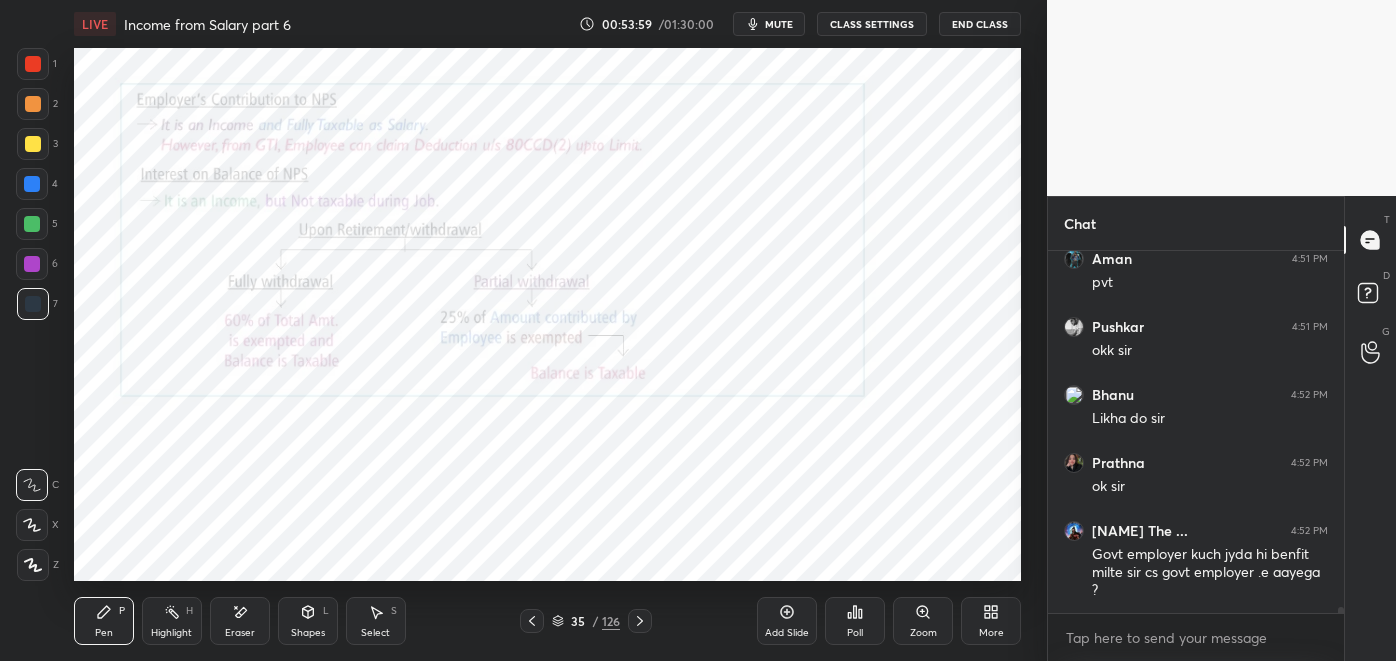 click at bounding box center [640, 621] 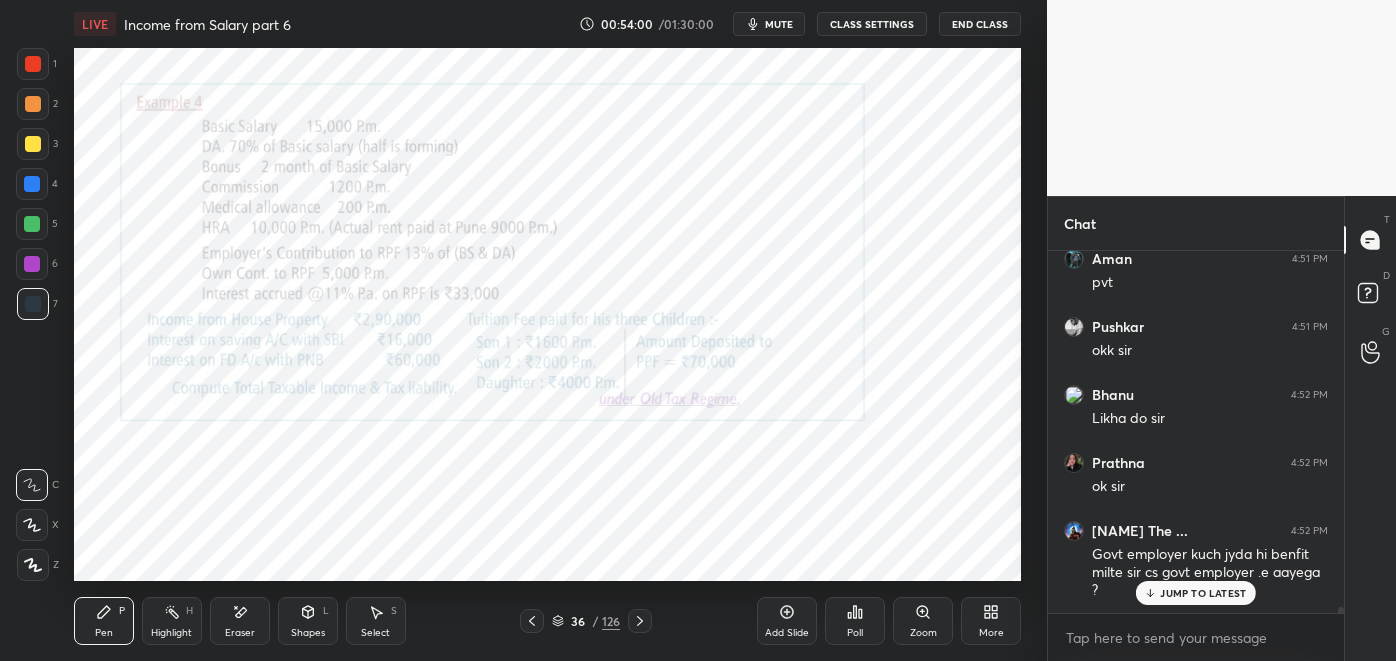 scroll, scrollTop: 21195, scrollLeft: 0, axis: vertical 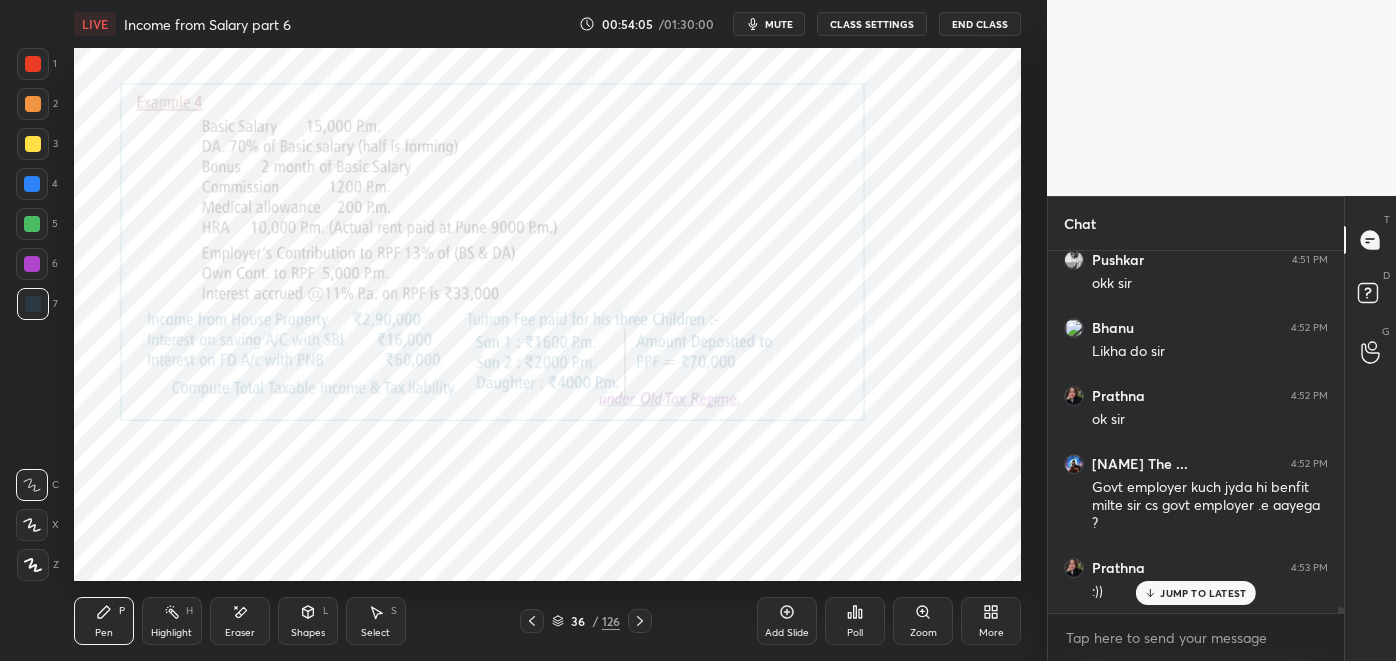 click 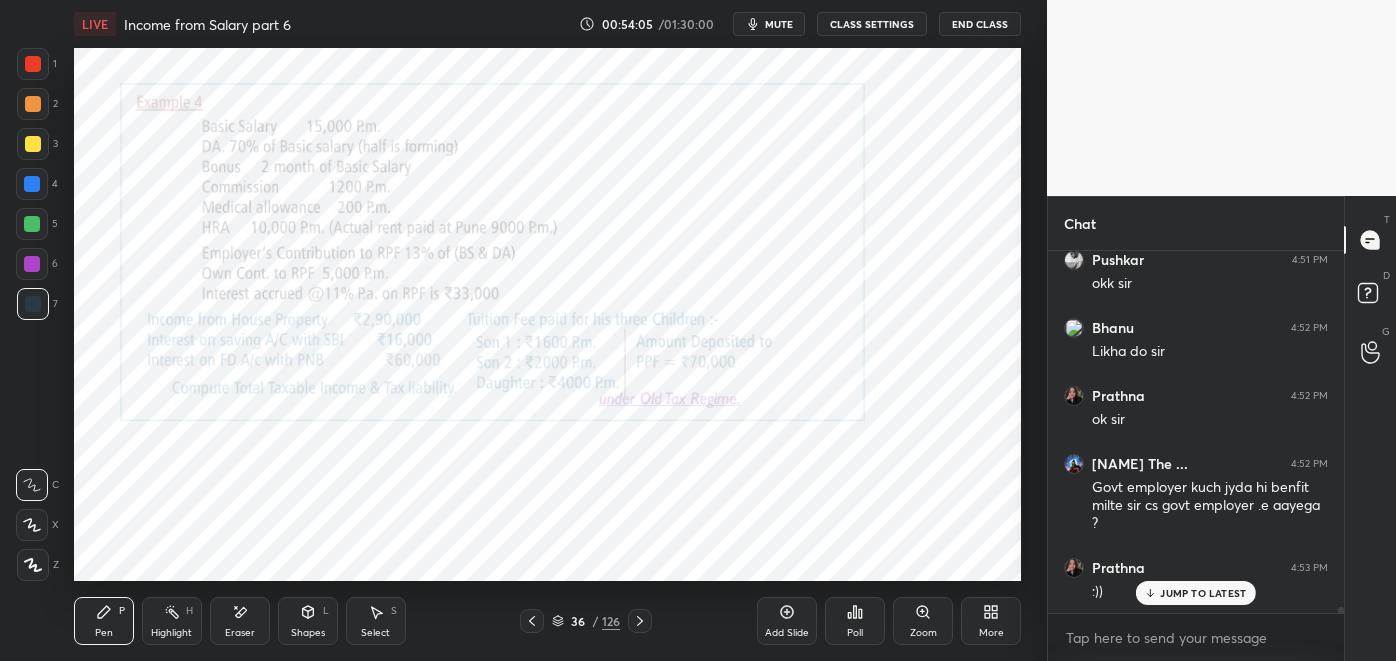 click 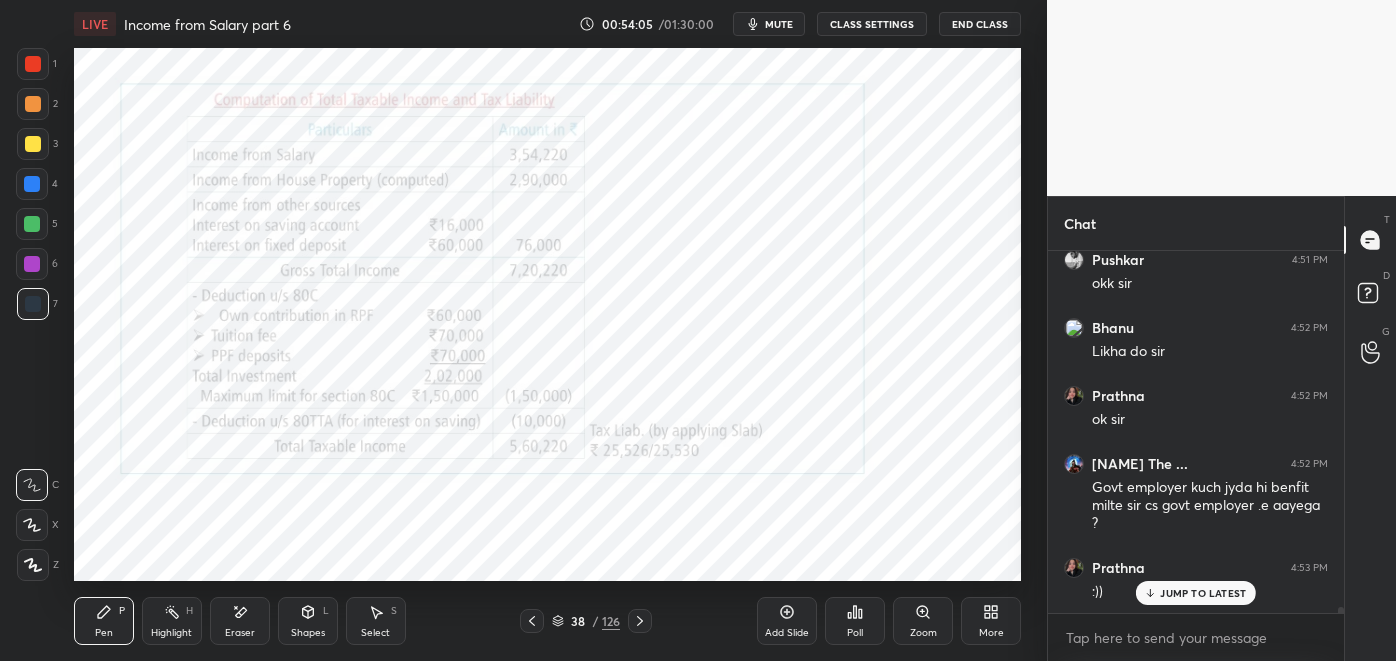 click 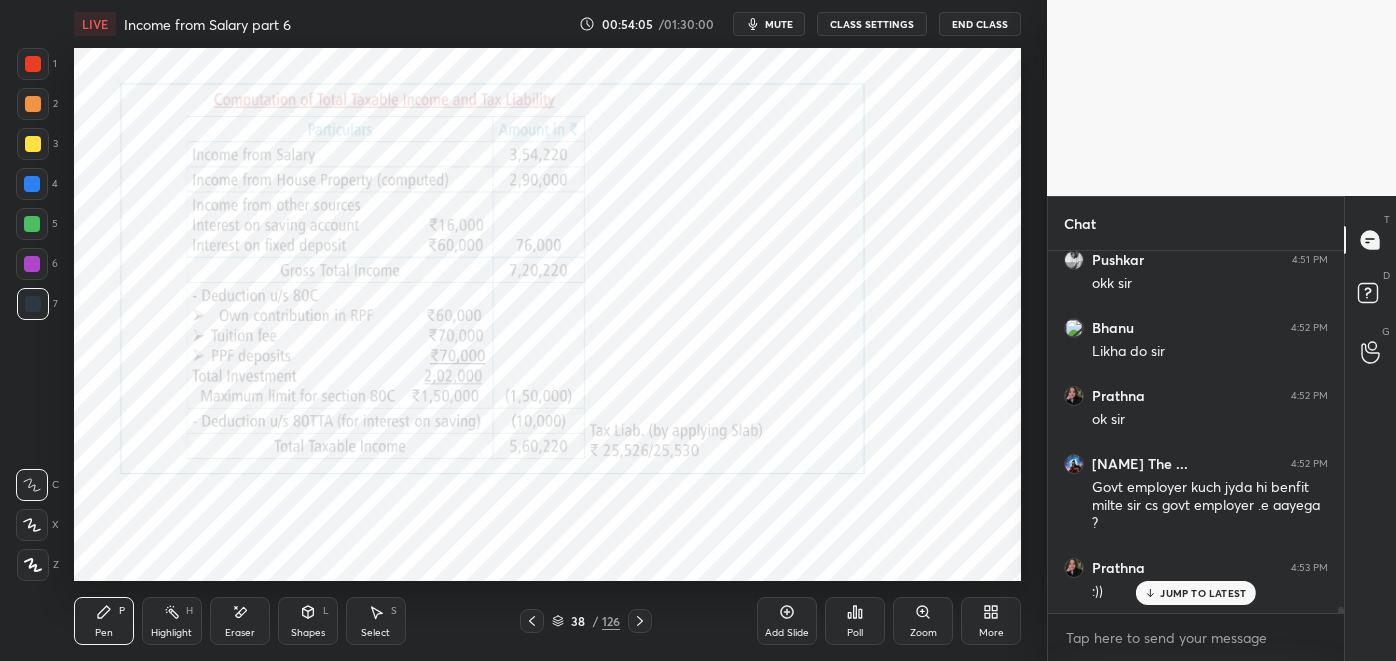scroll, scrollTop: 21282, scrollLeft: 0, axis: vertical 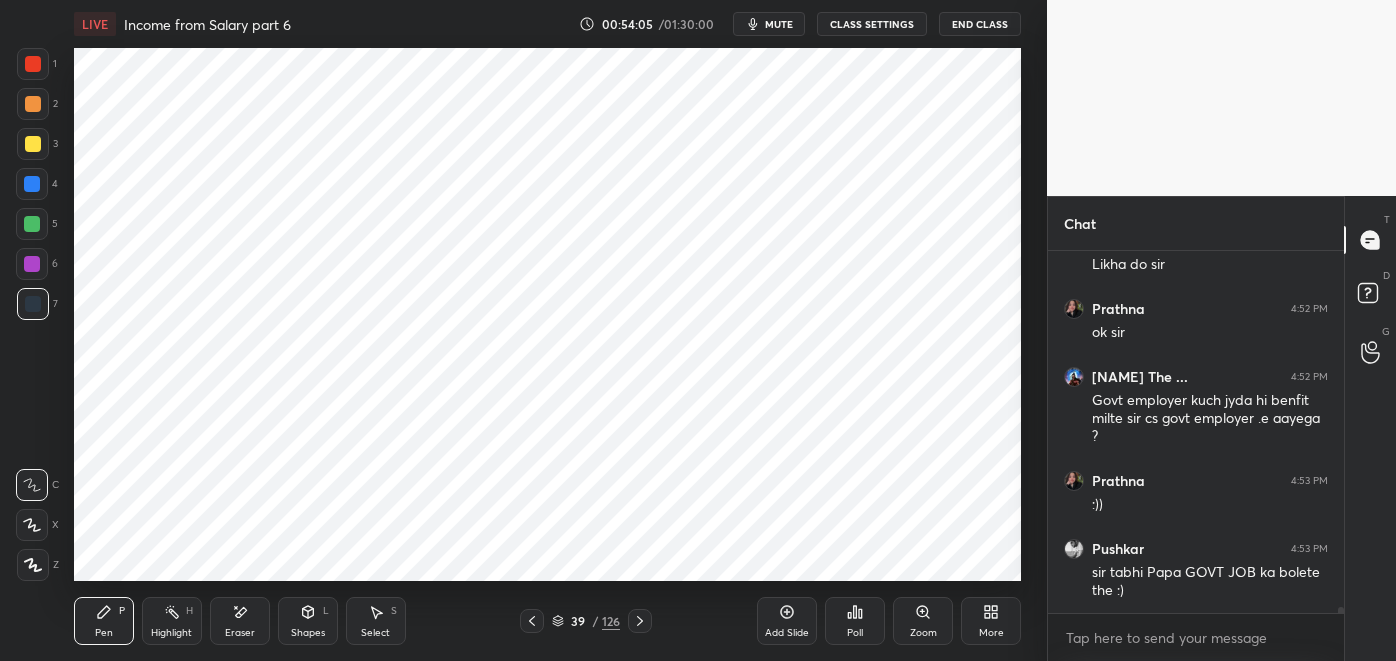 click 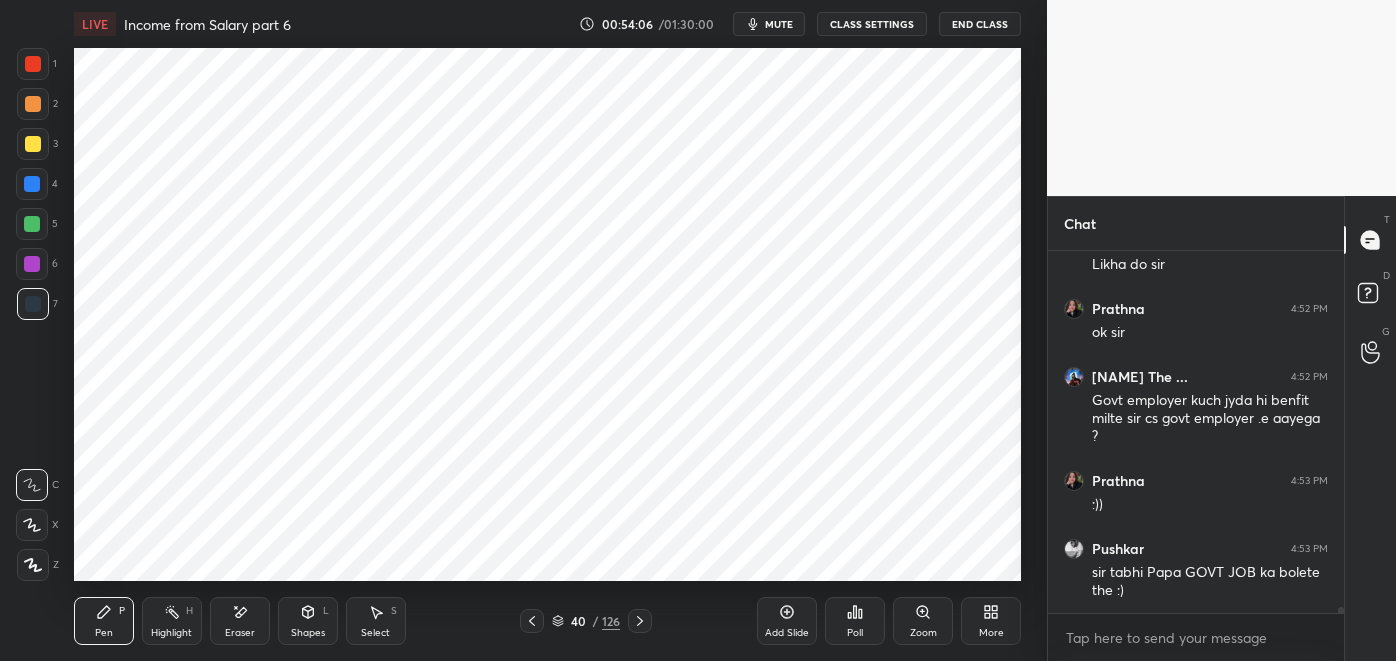 click 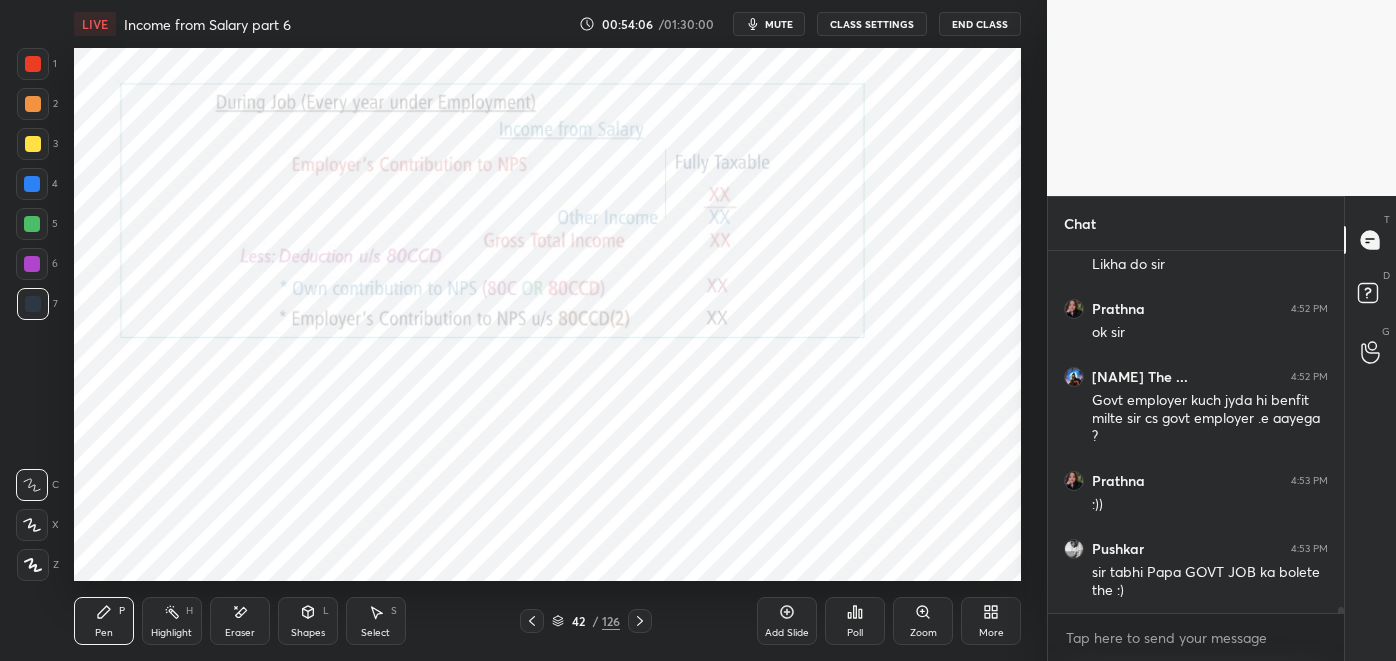 click 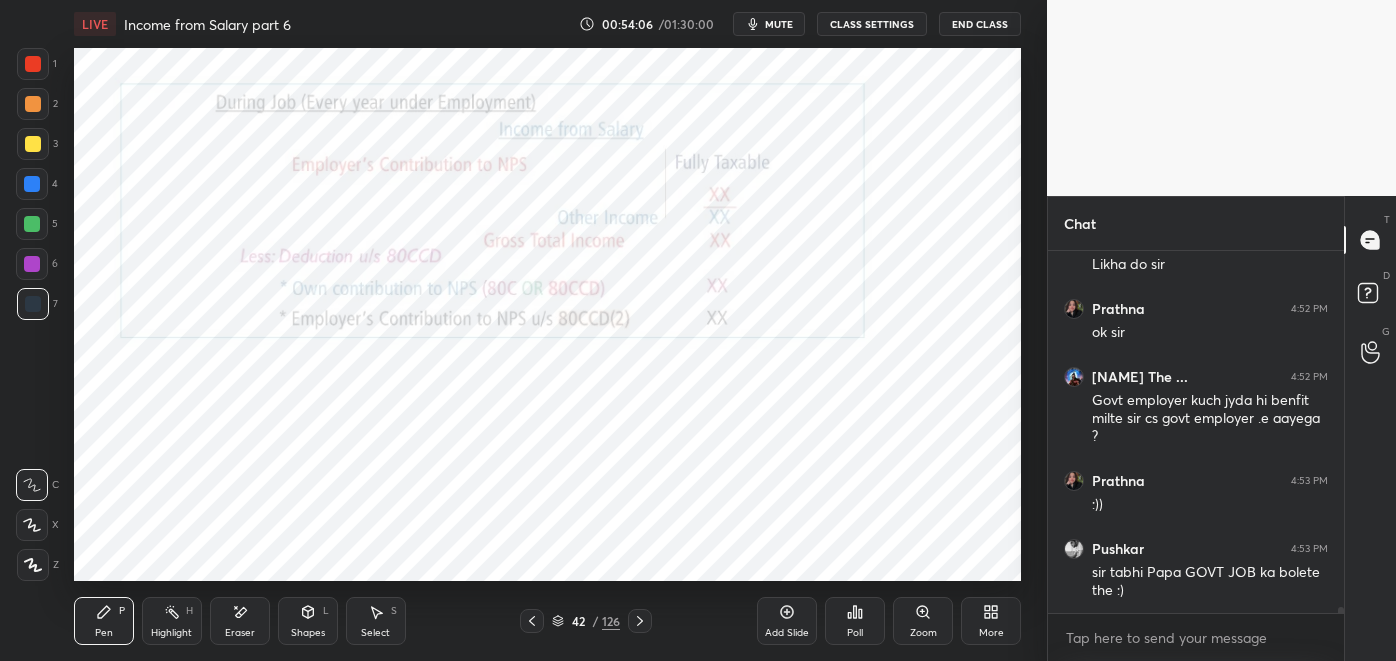 click 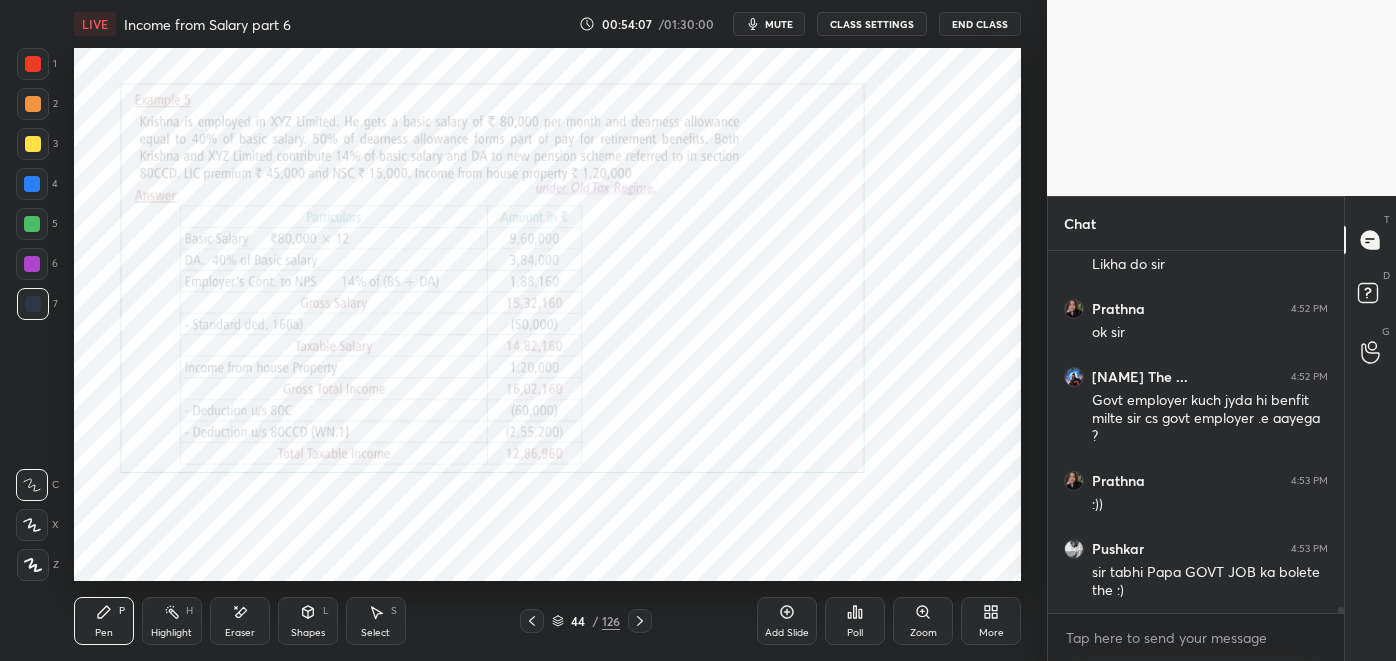 click 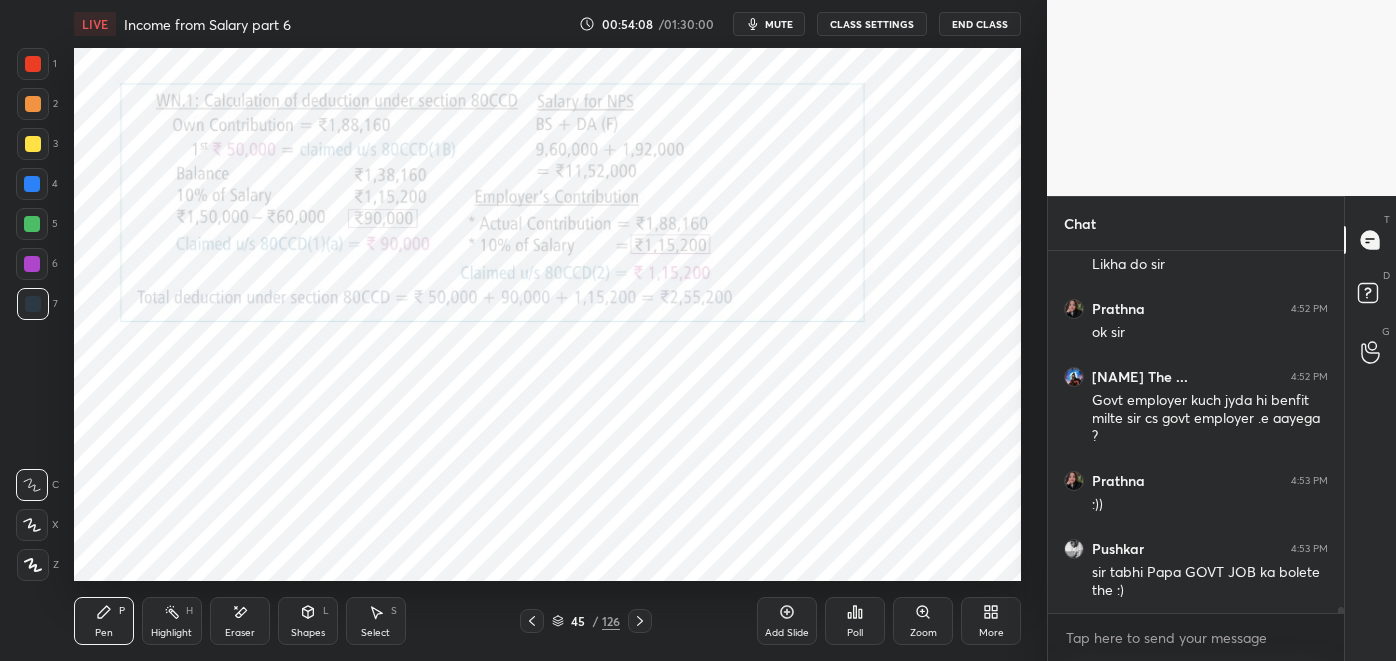 click 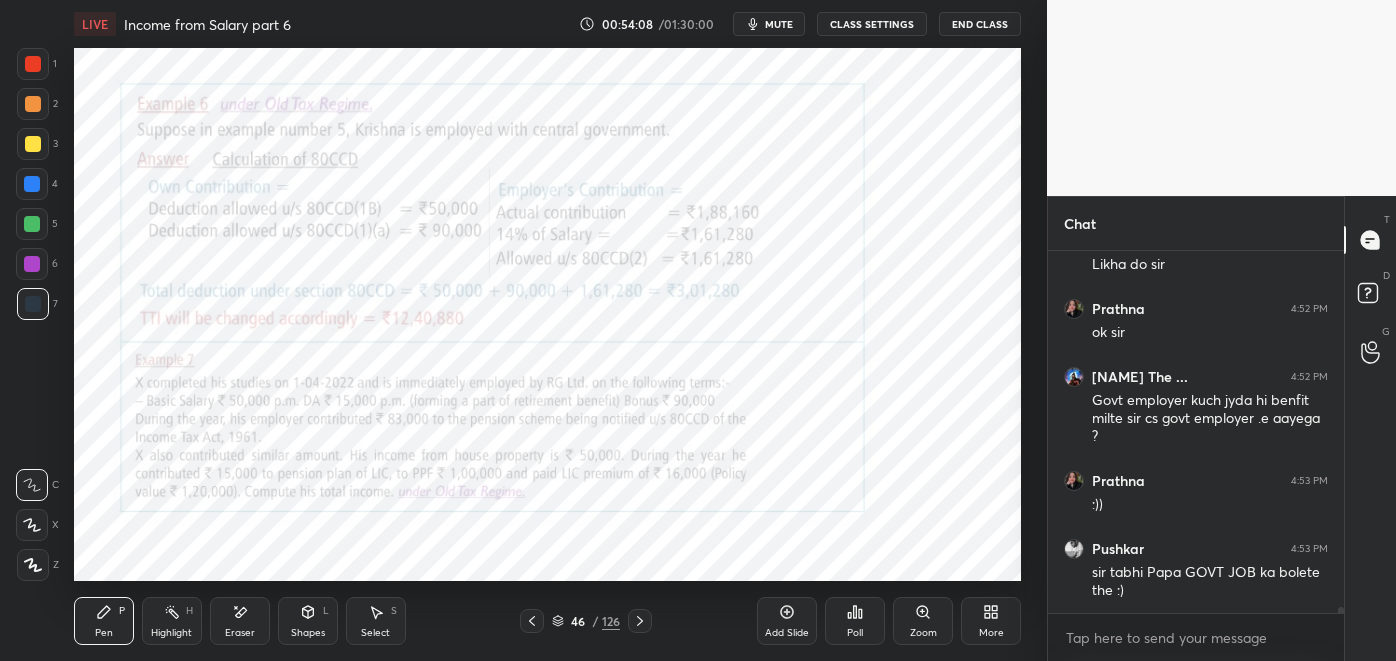 click 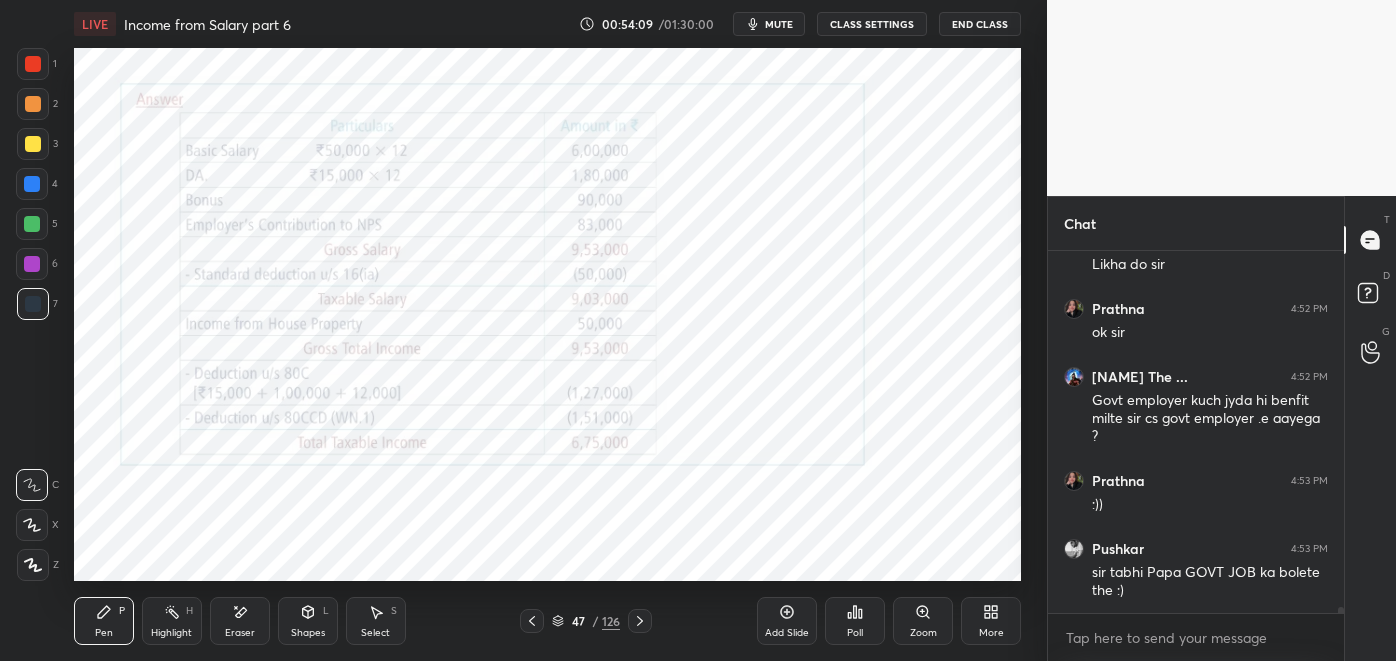 click 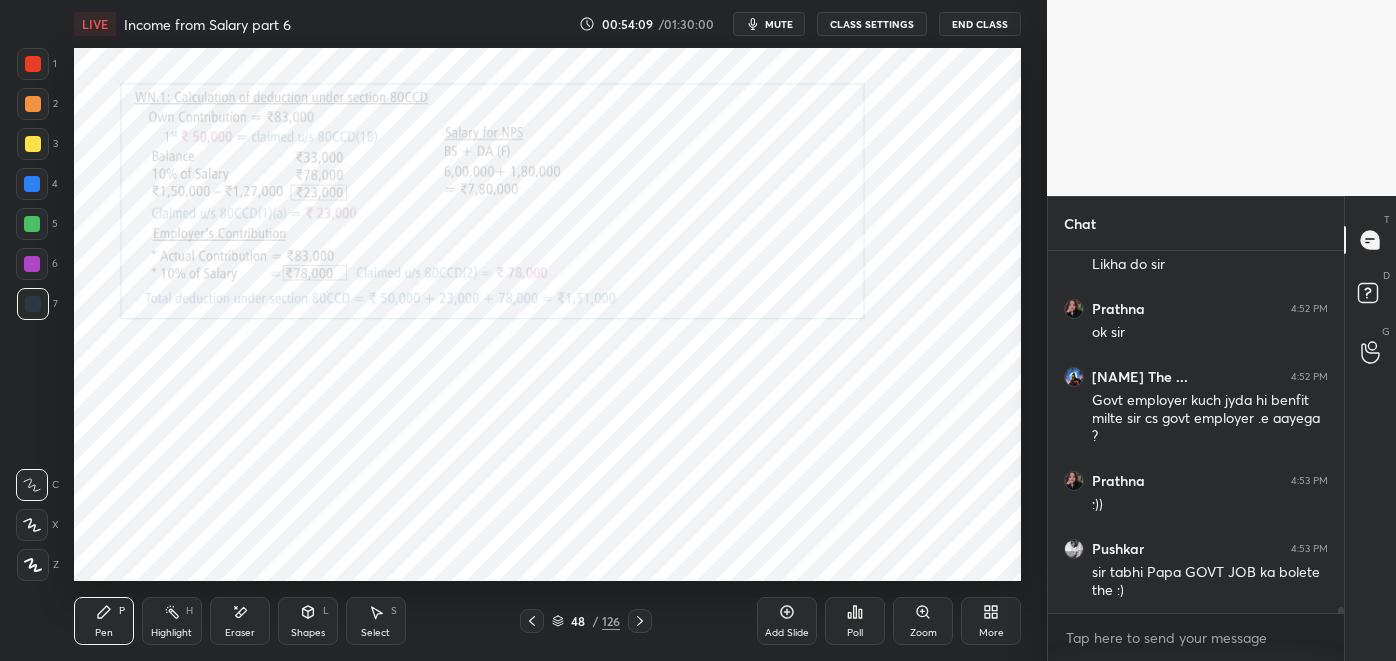 click 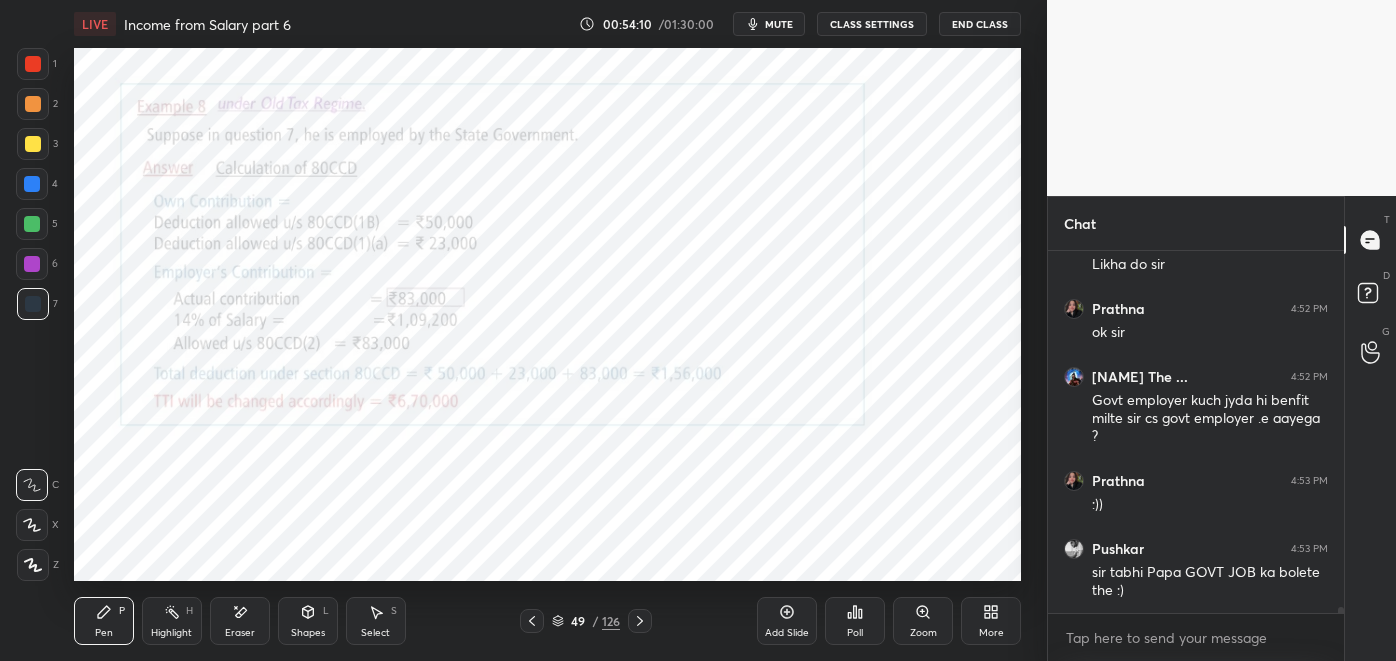 click 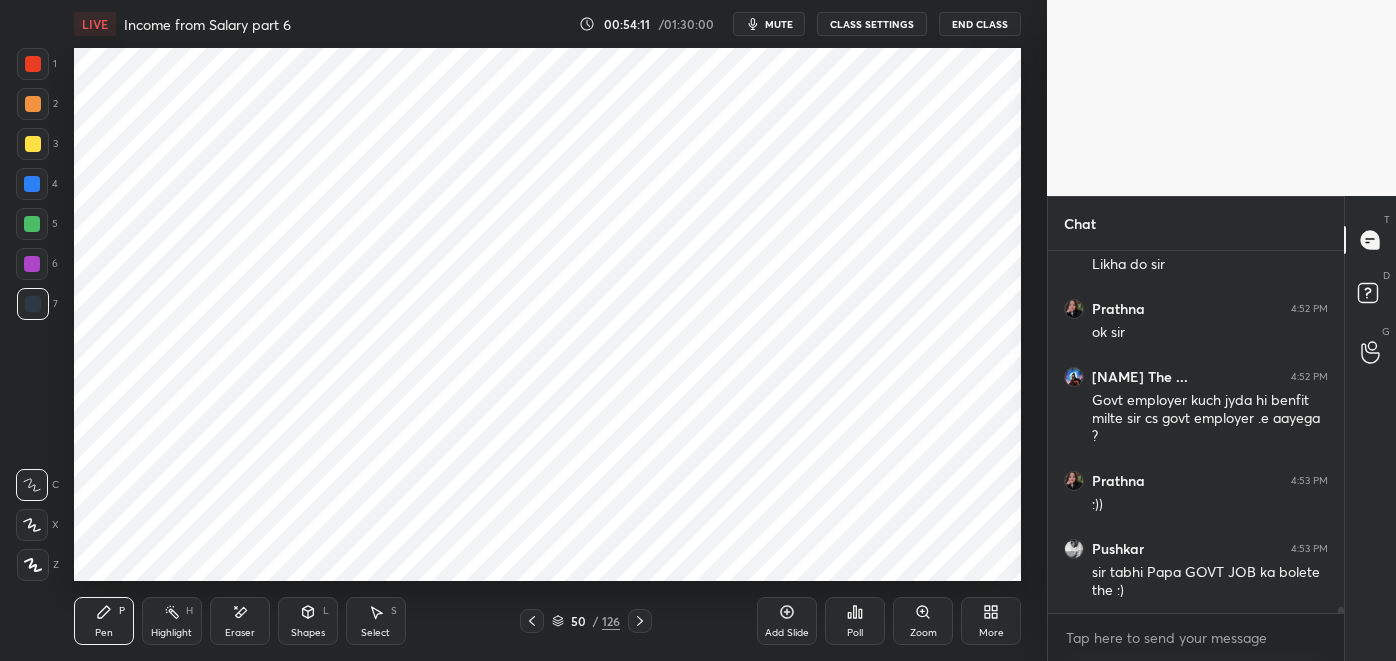 click 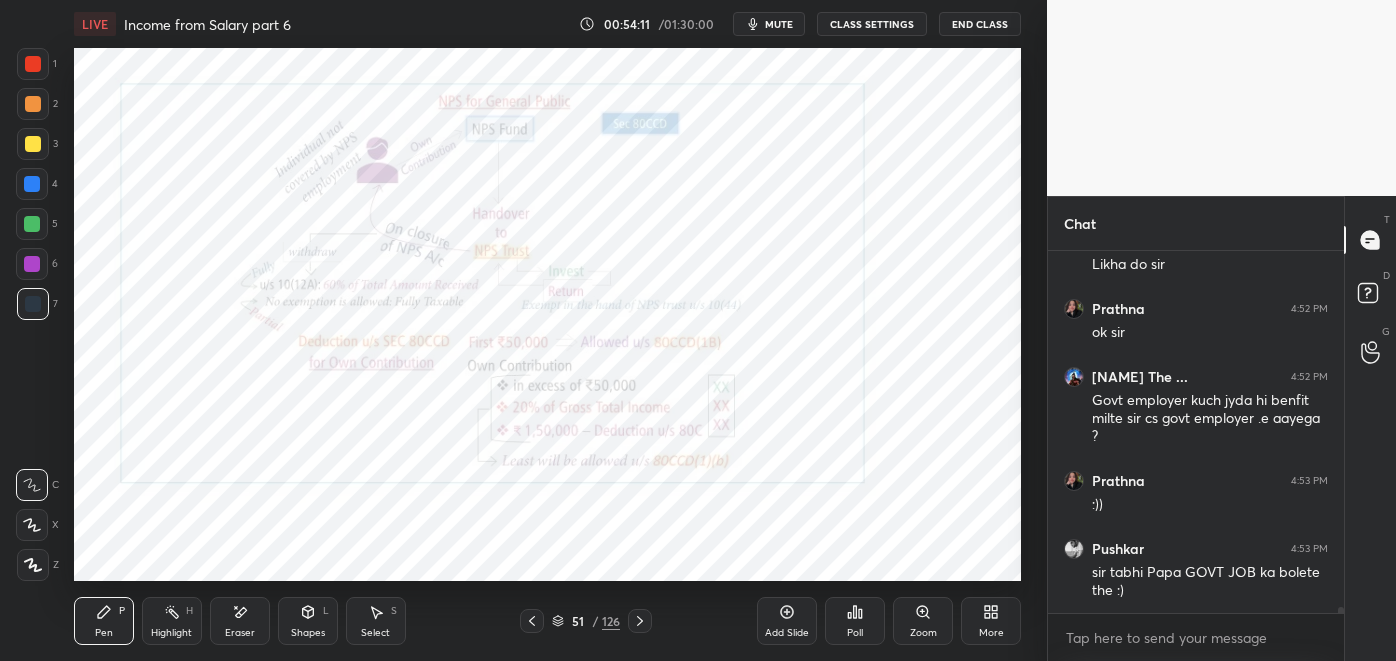 click 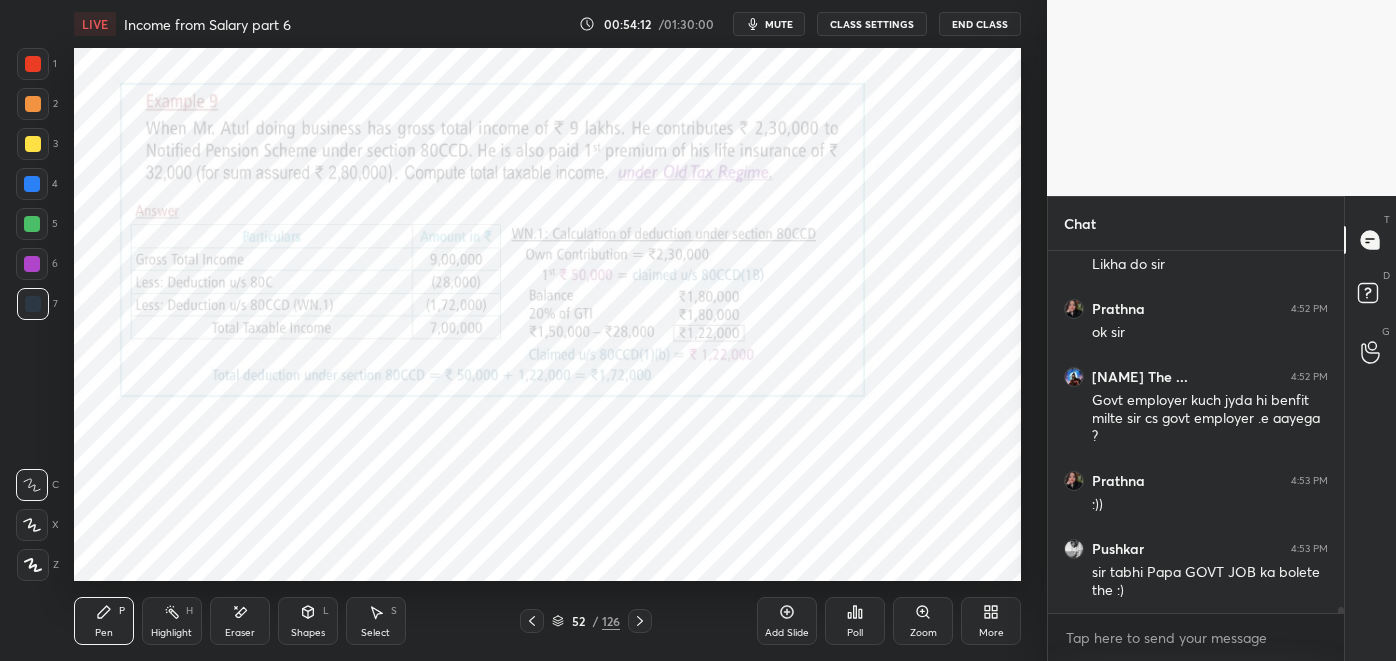 click 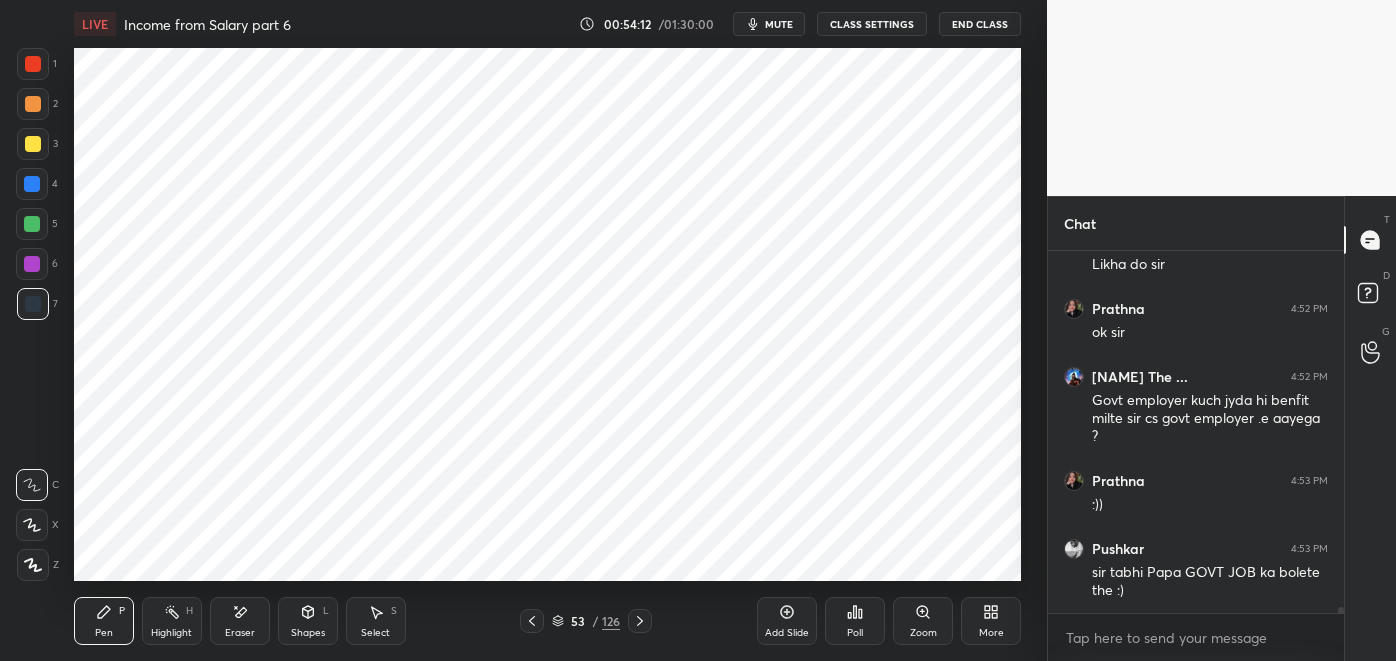 click 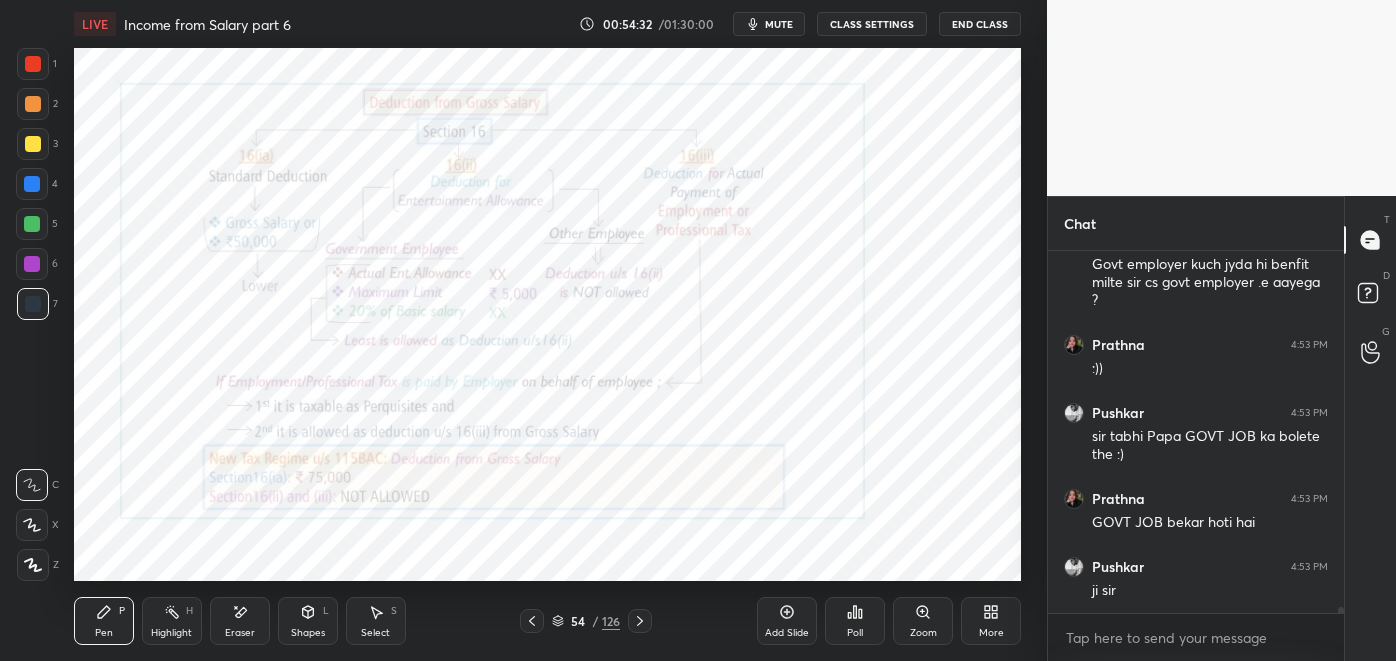 scroll, scrollTop: 21437, scrollLeft: 0, axis: vertical 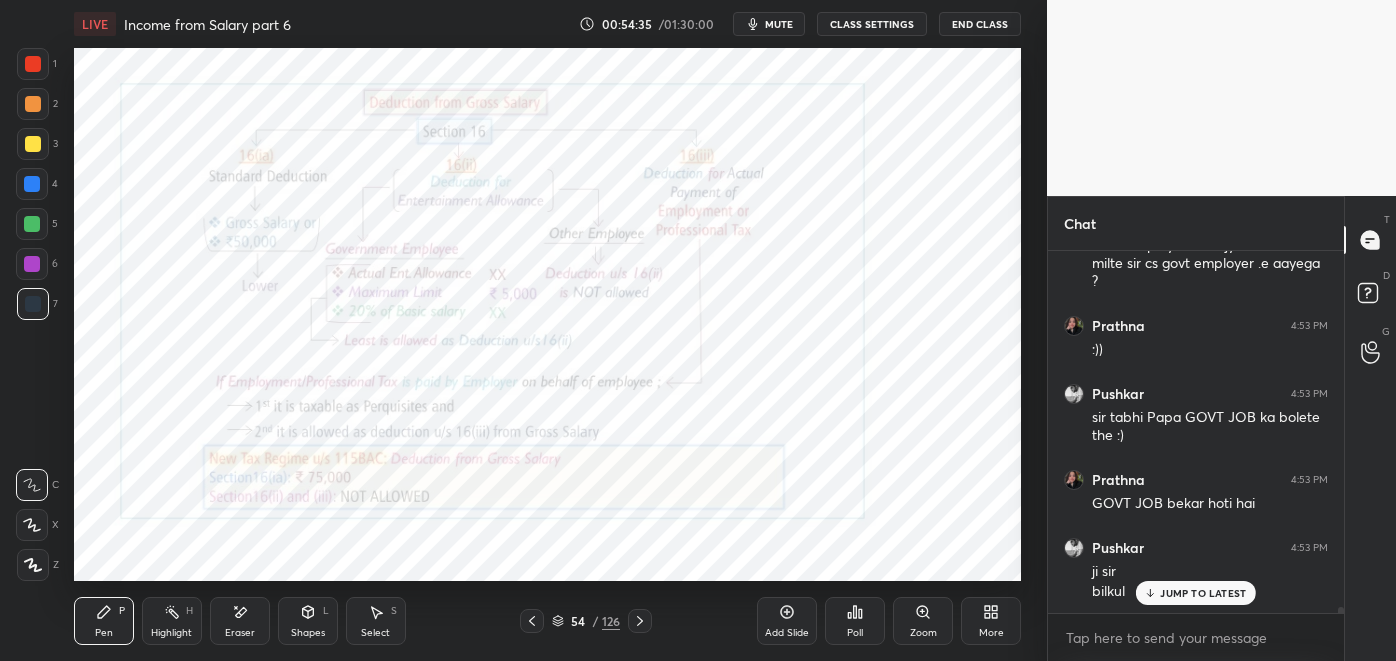 click on "Highlight H" at bounding box center (172, 621) 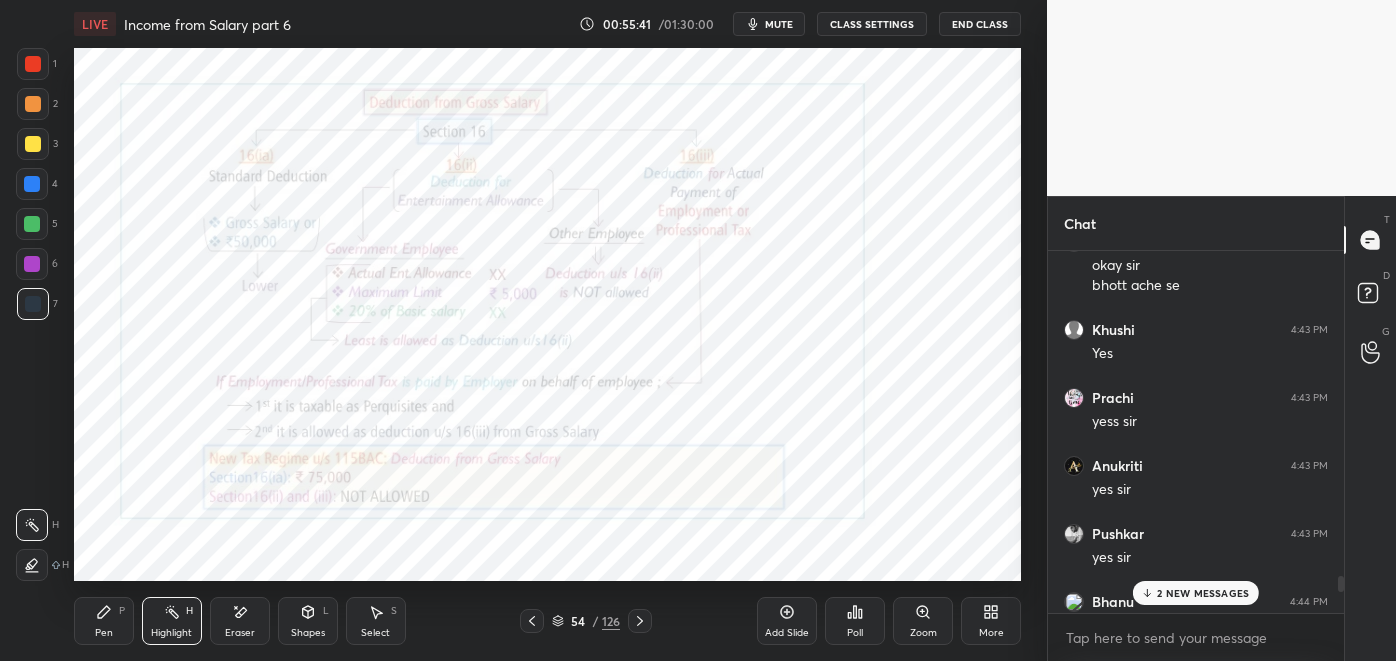 scroll, scrollTop: 19077, scrollLeft: 0, axis: vertical 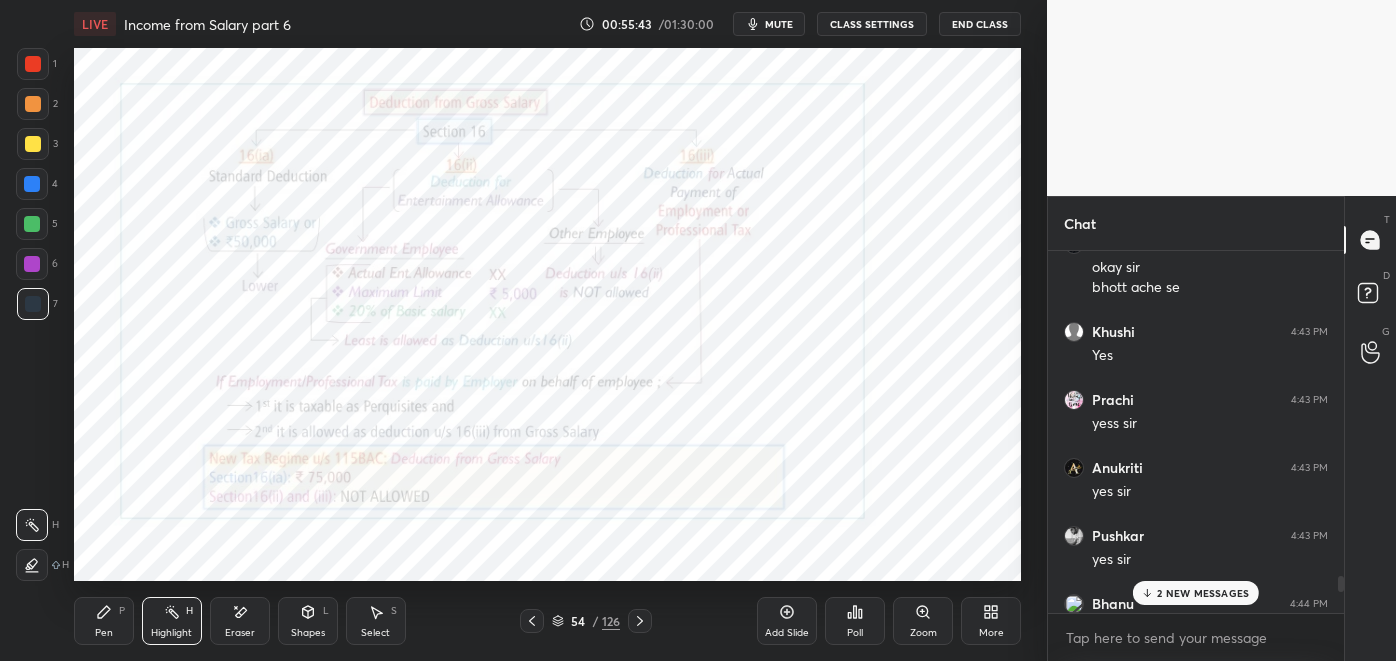 click on "2 NEW MESSAGES" at bounding box center [1203, 593] 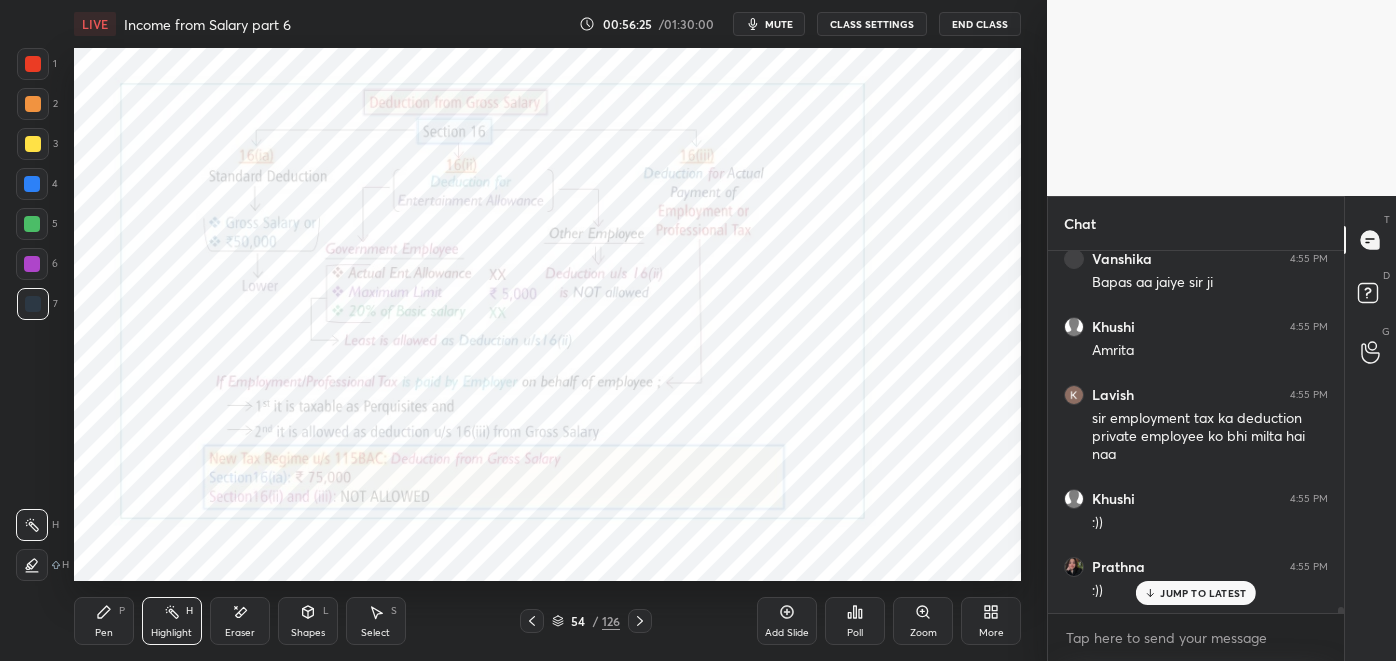 scroll, scrollTop: 22461, scrollLeft: 0, axis: vertical 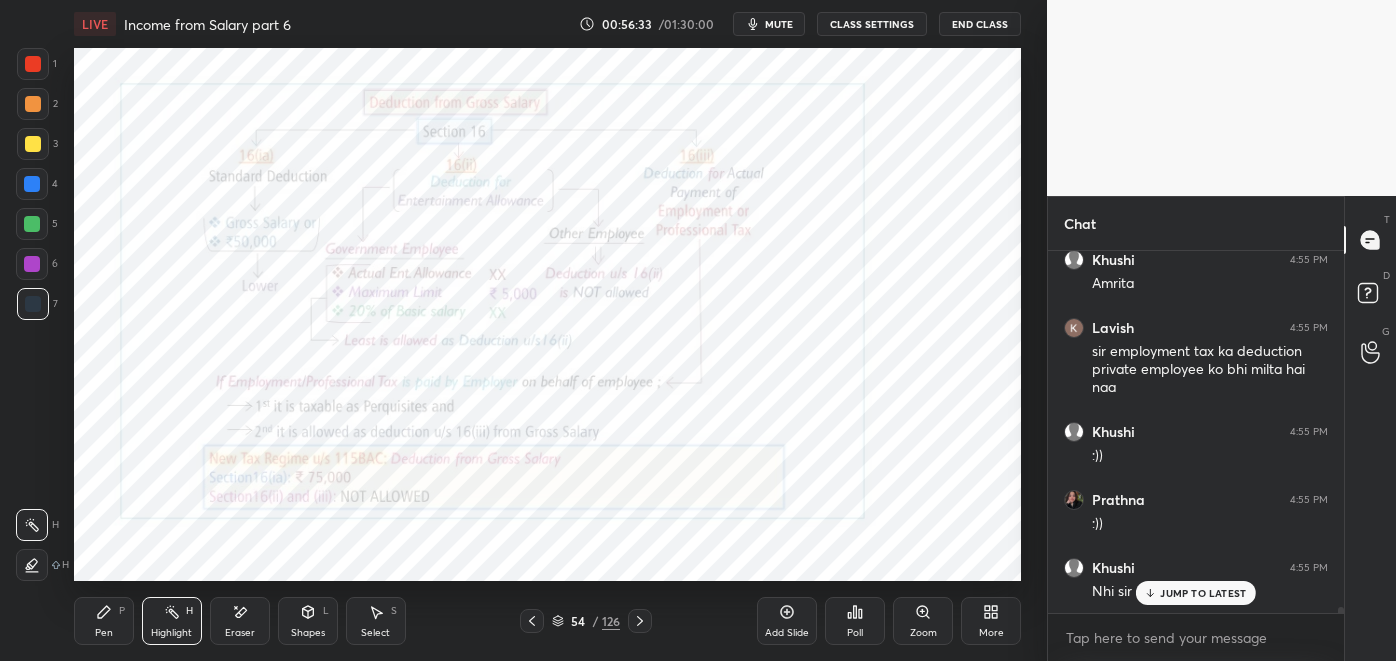 click at bounding box center (33, 144) 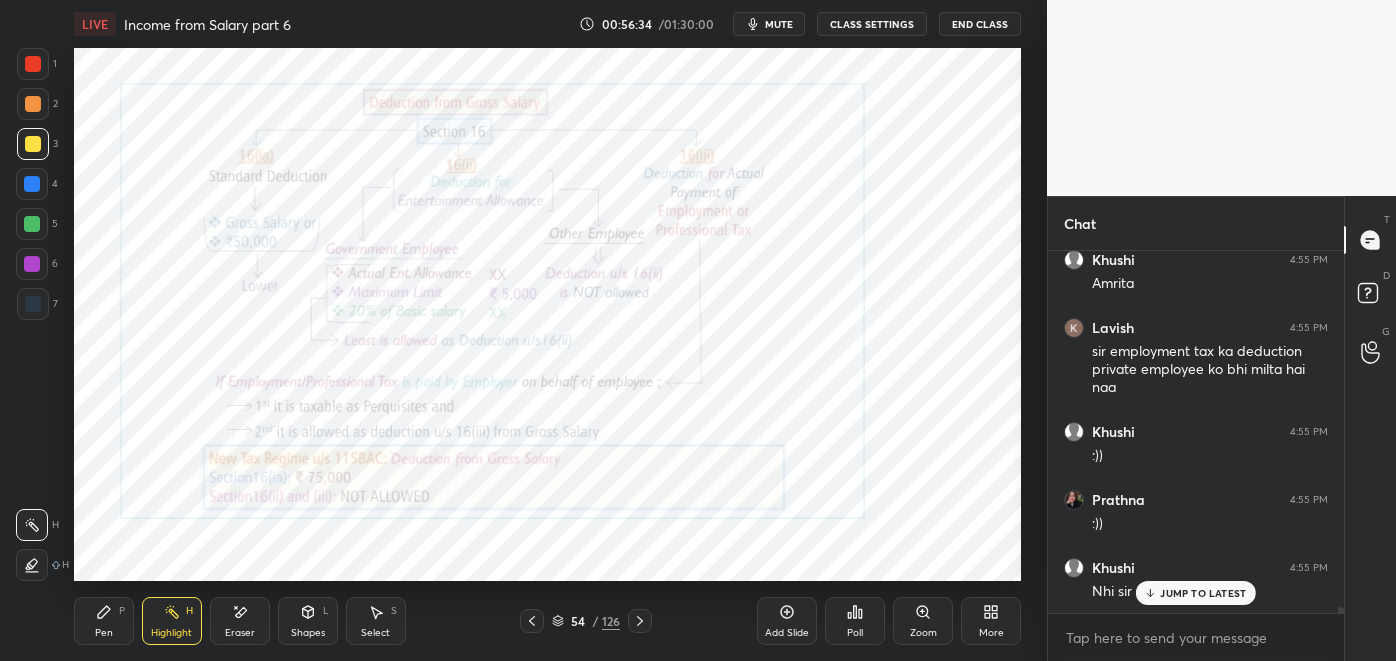 click at bounding box center [33, 104] 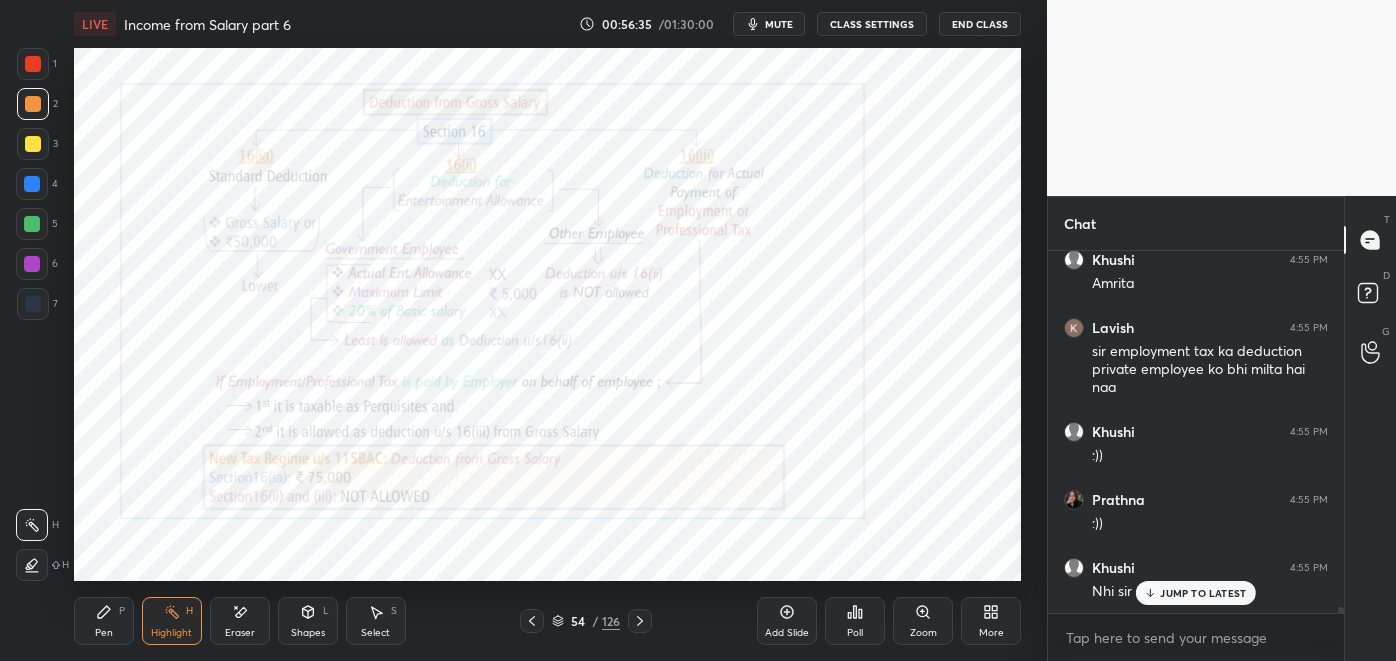 click at bounding box center [32, 224] 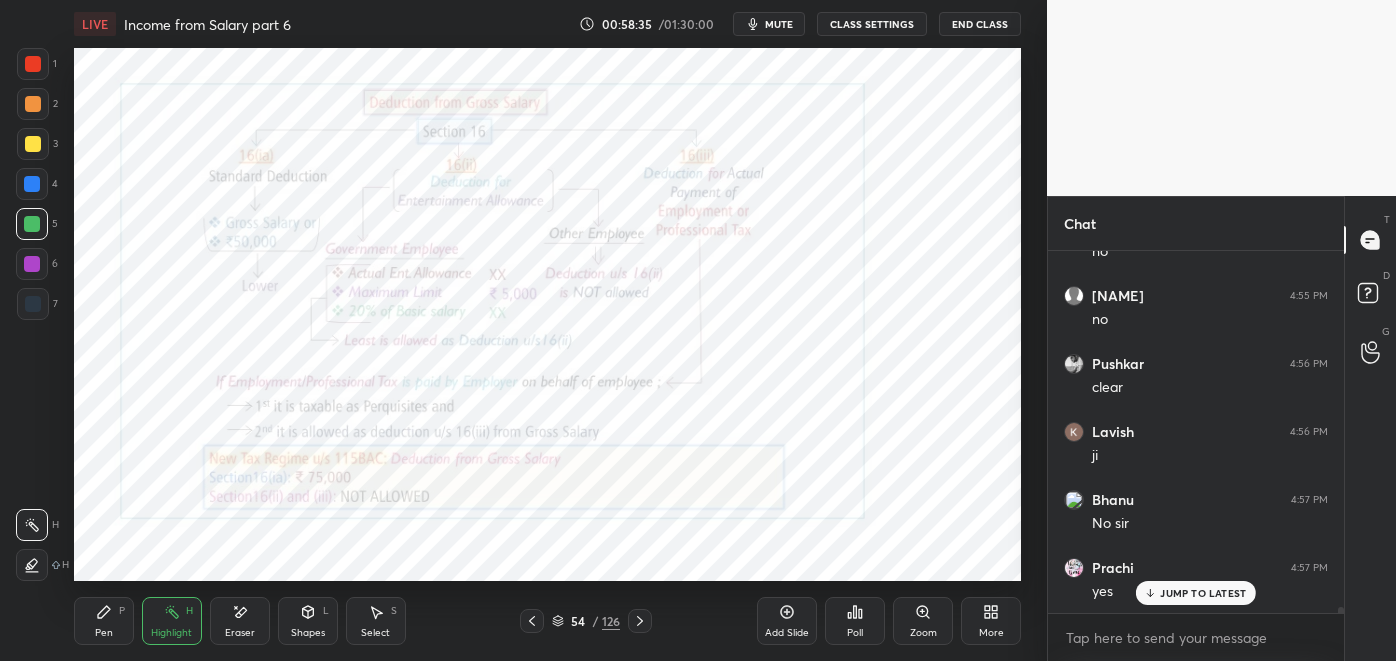 scroll, scrollTop: 22938, scrollLeft: 0, axis: vertical 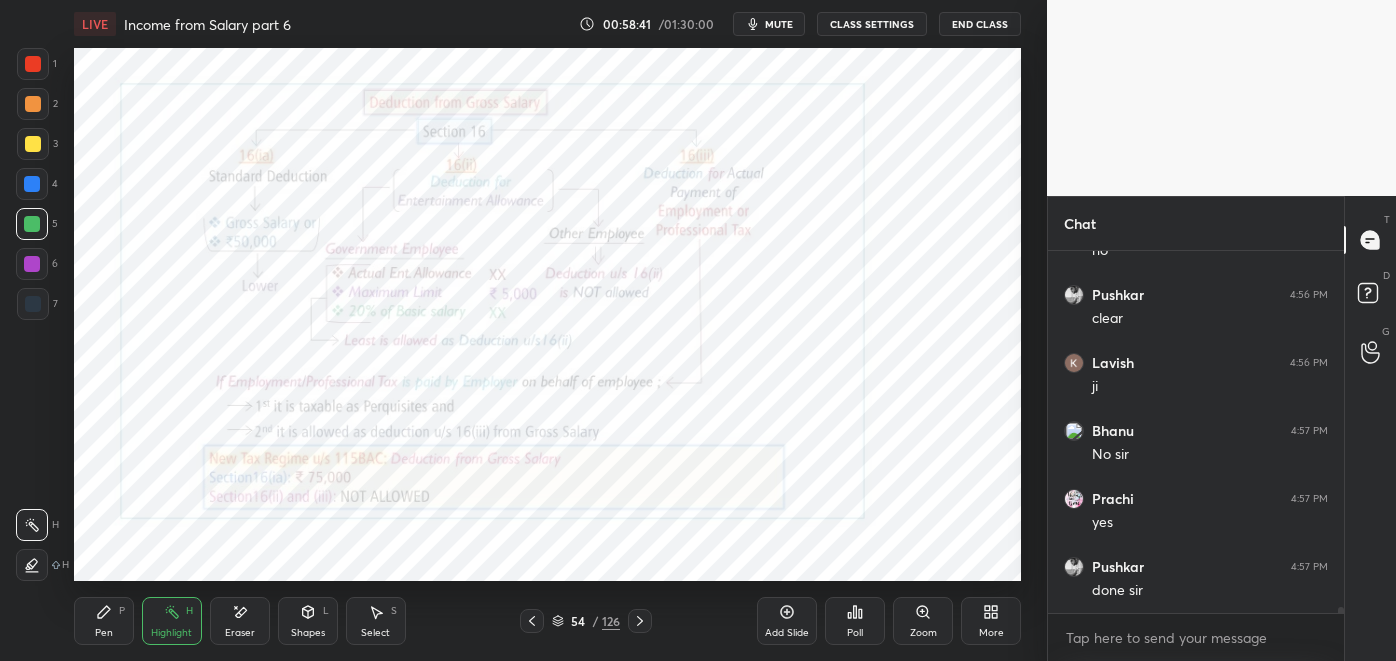 click 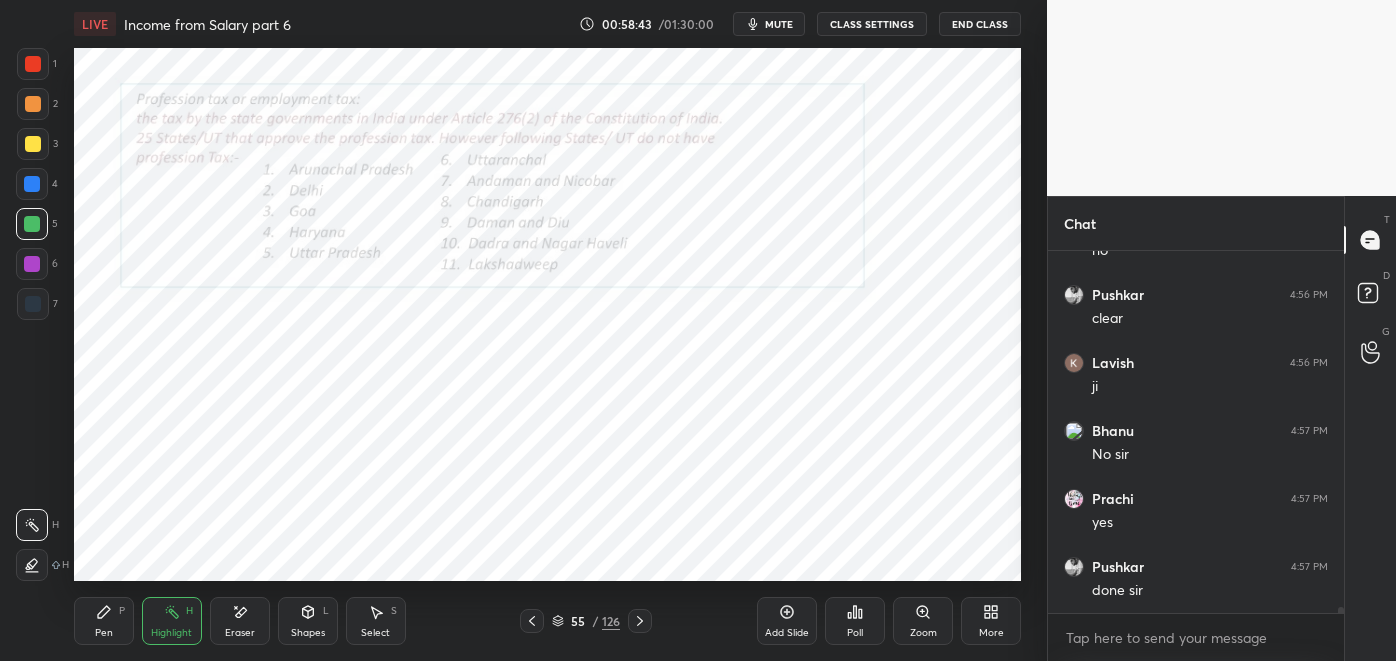 click 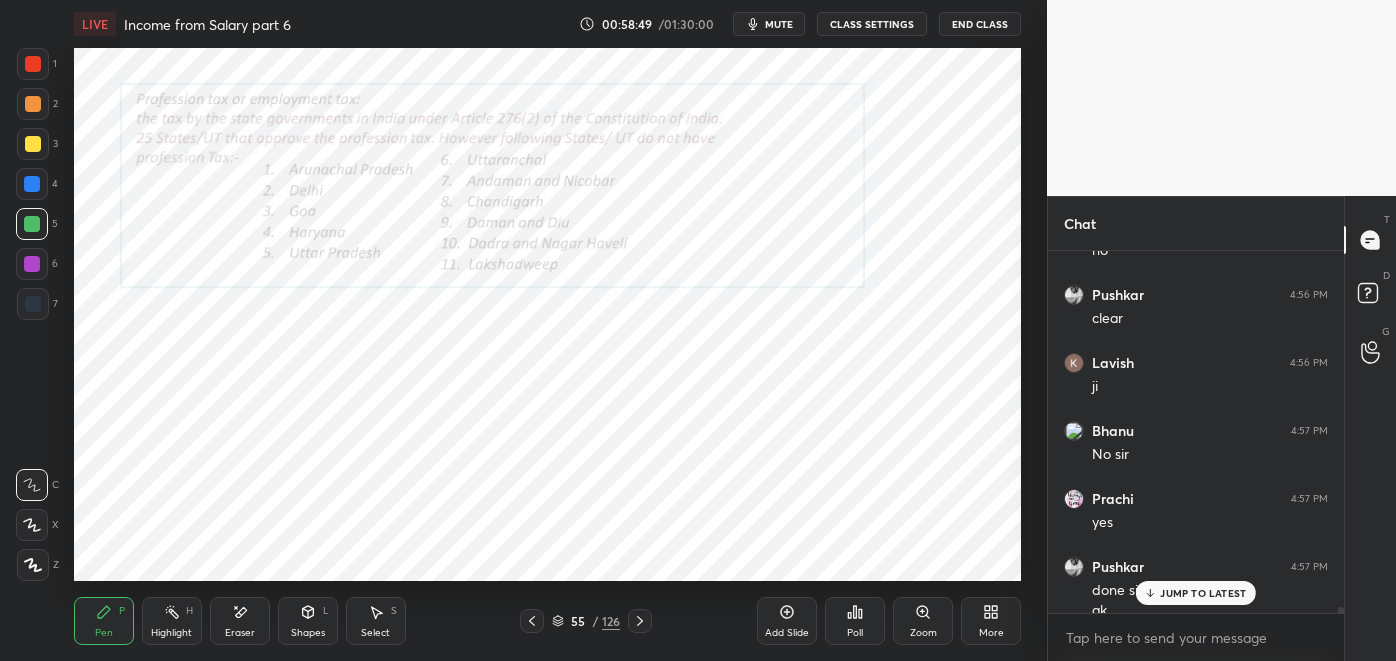 scroll, scrollTop: 22957, scrollLeft: 0, axis: vertical 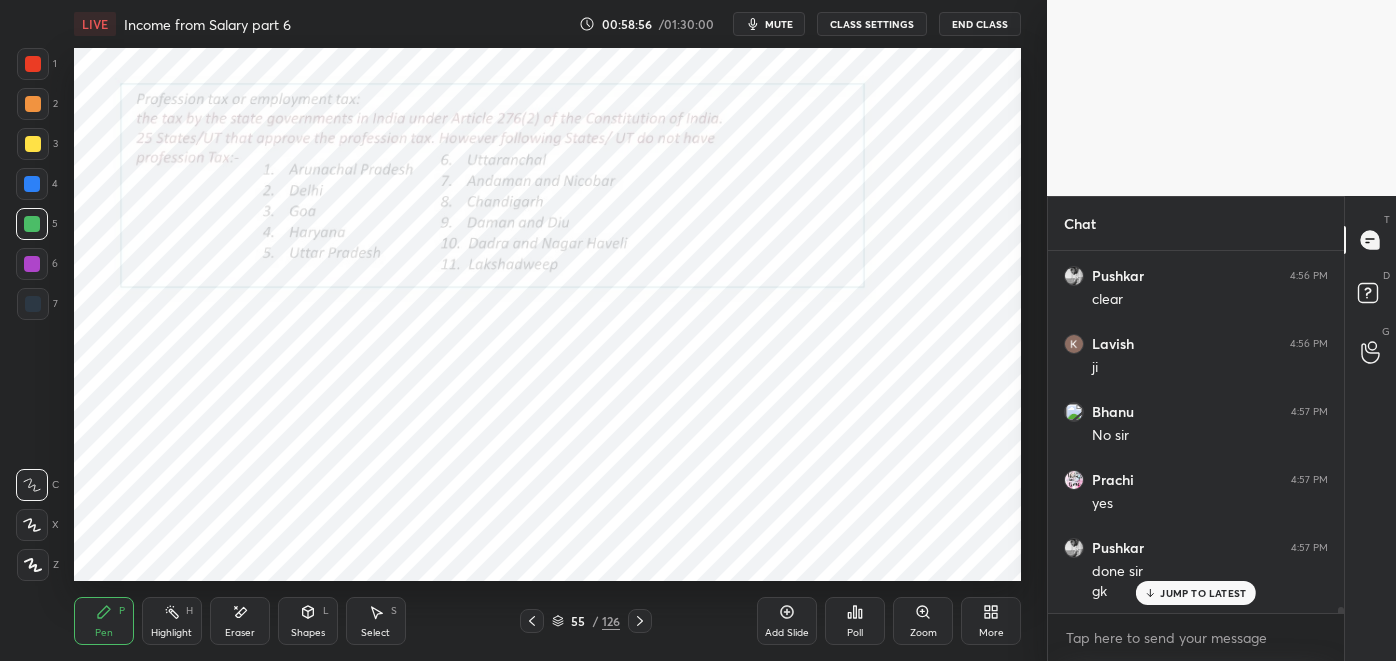 click at bounding box center (640, 621) 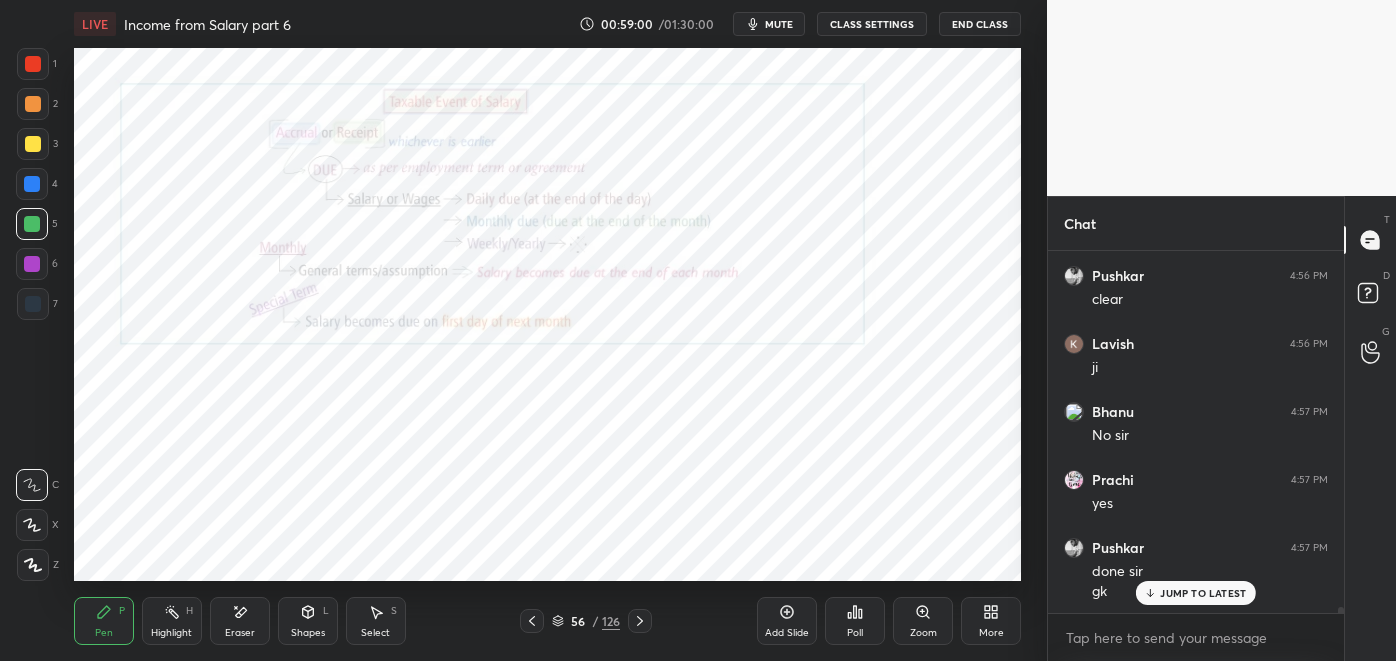 click at bounding box center (532, 621) 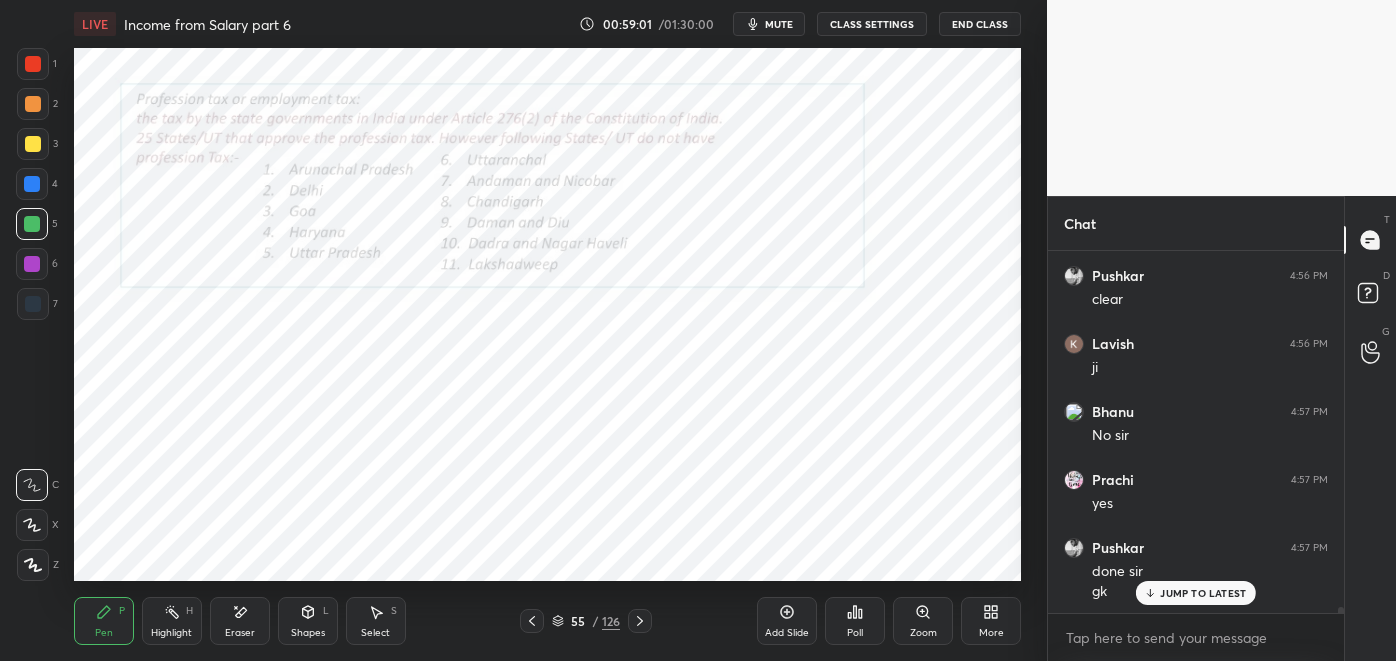 click at bounding box center (640, 621) 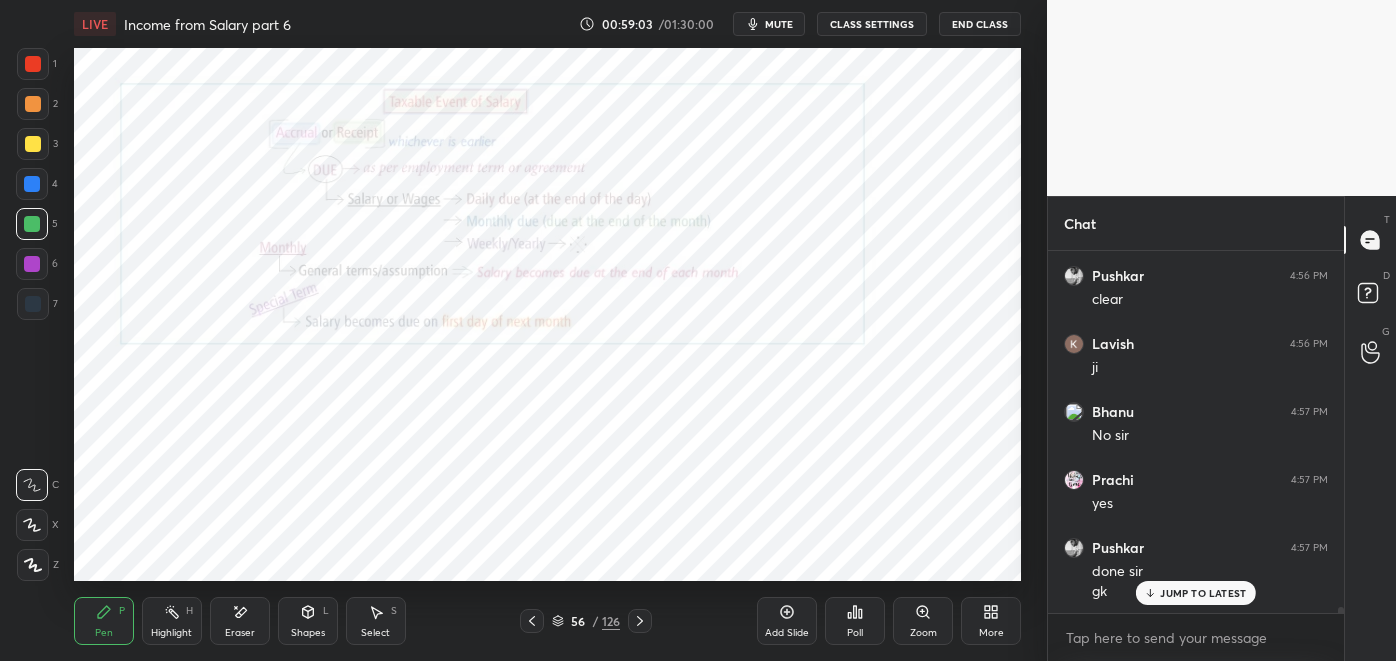 click 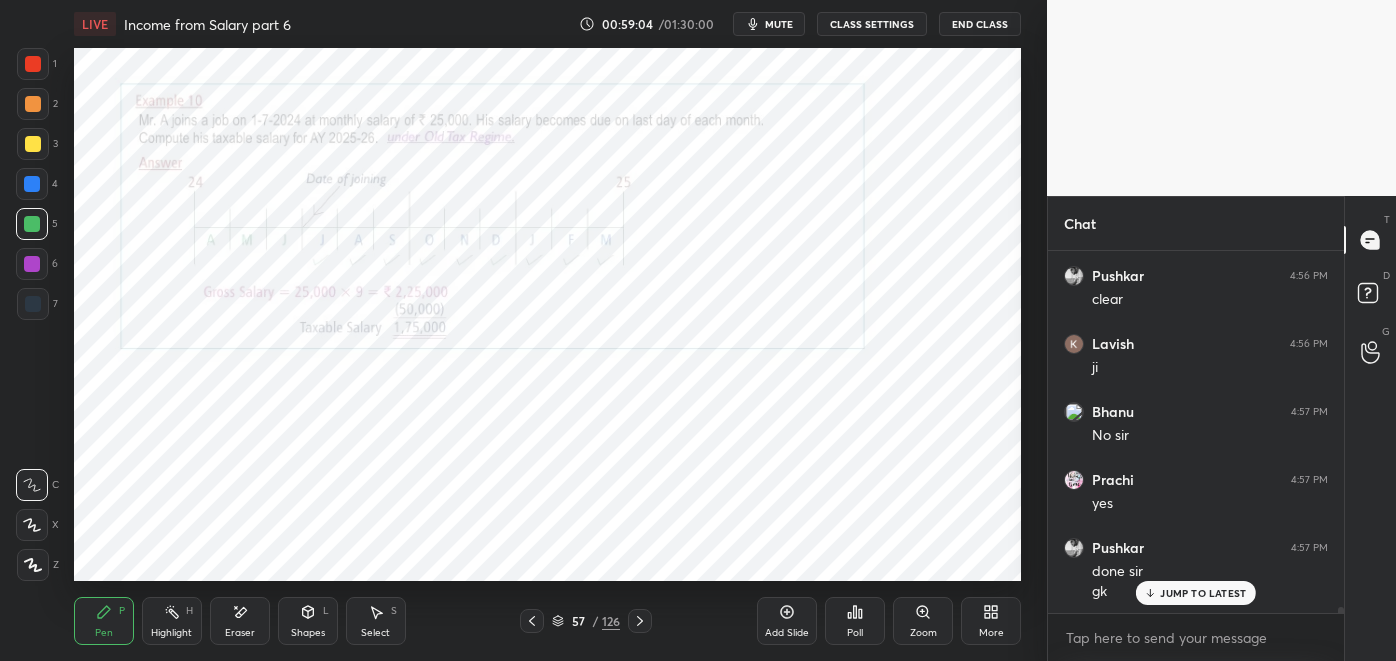 click at bounding box center [640, 621] 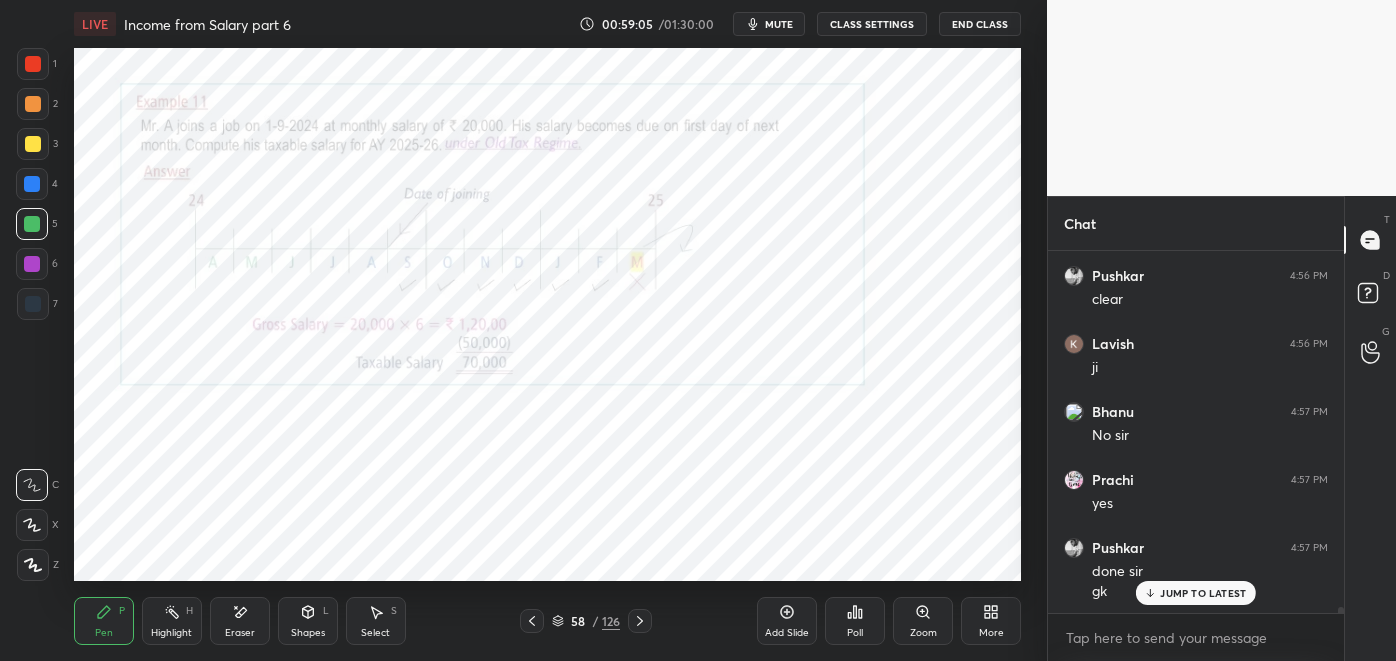 click 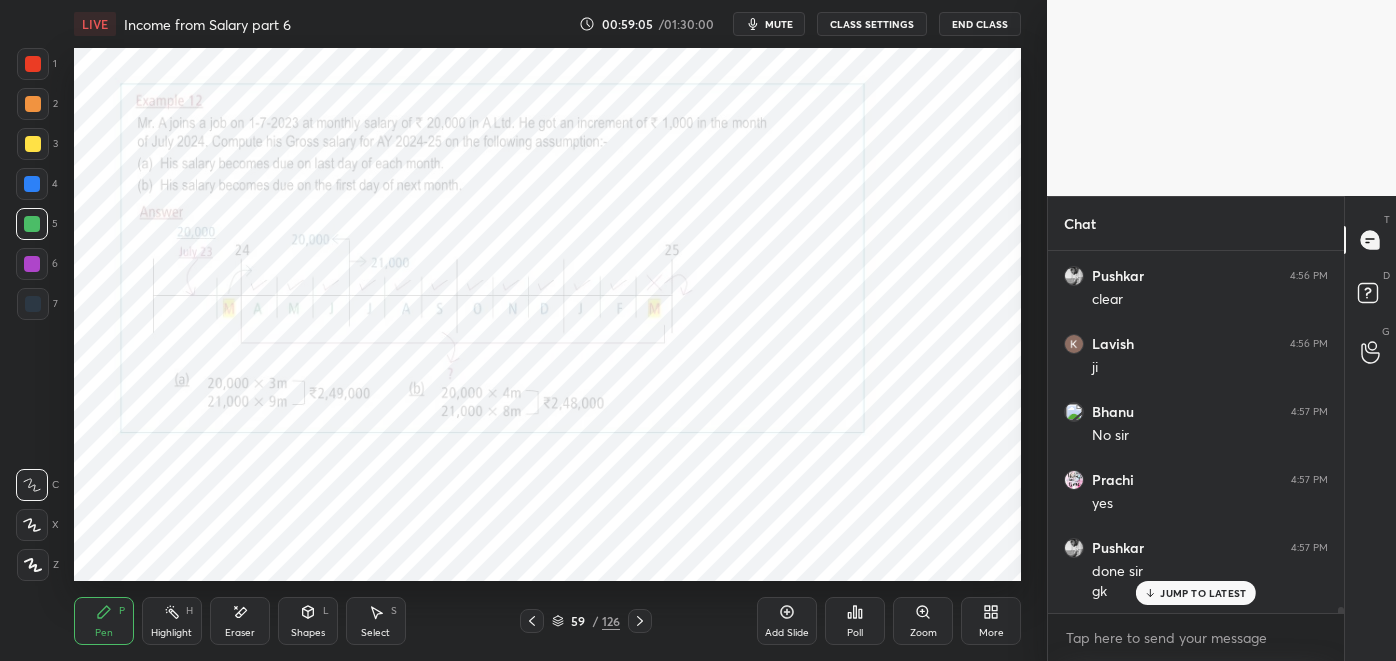 click 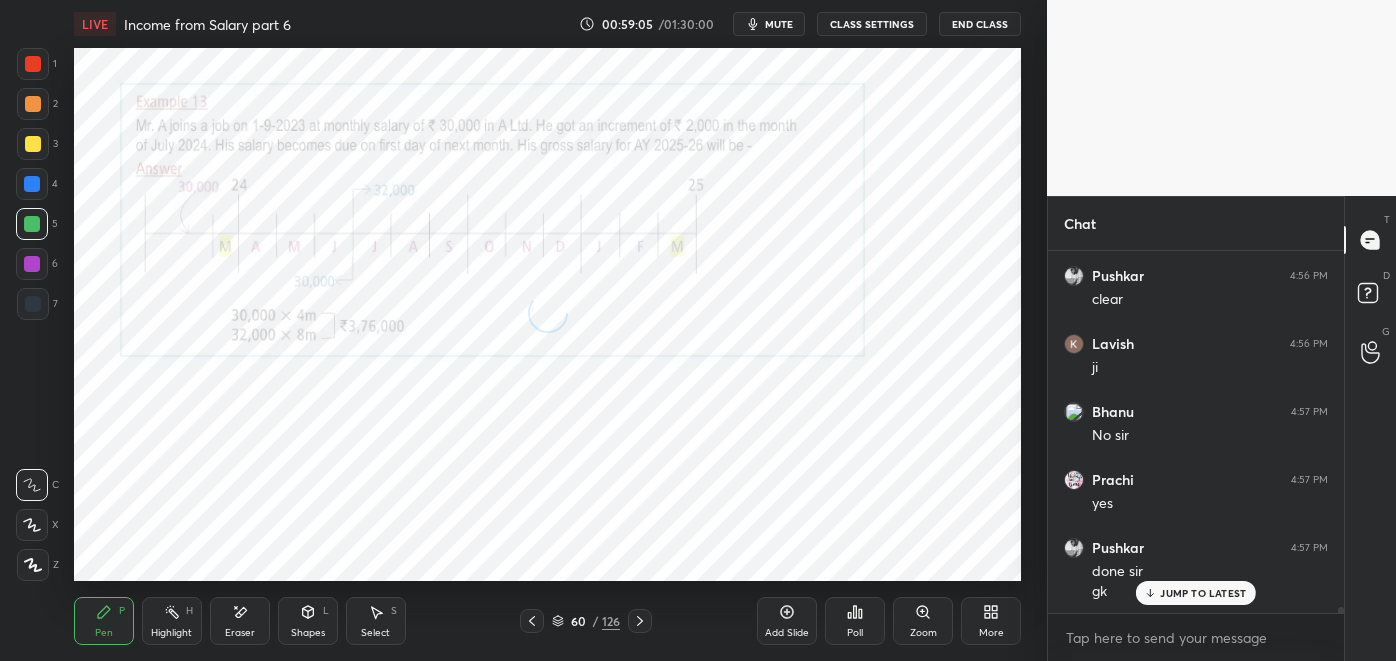 click at bounding box center [640, 621] 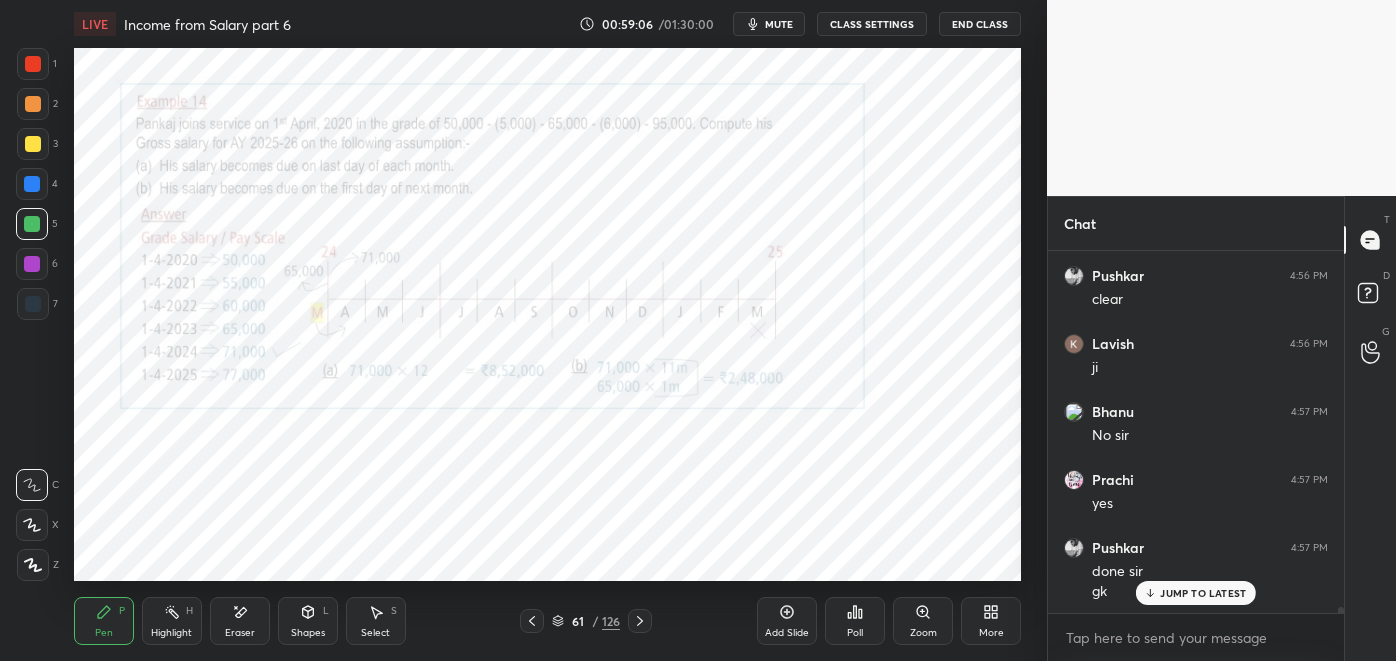click 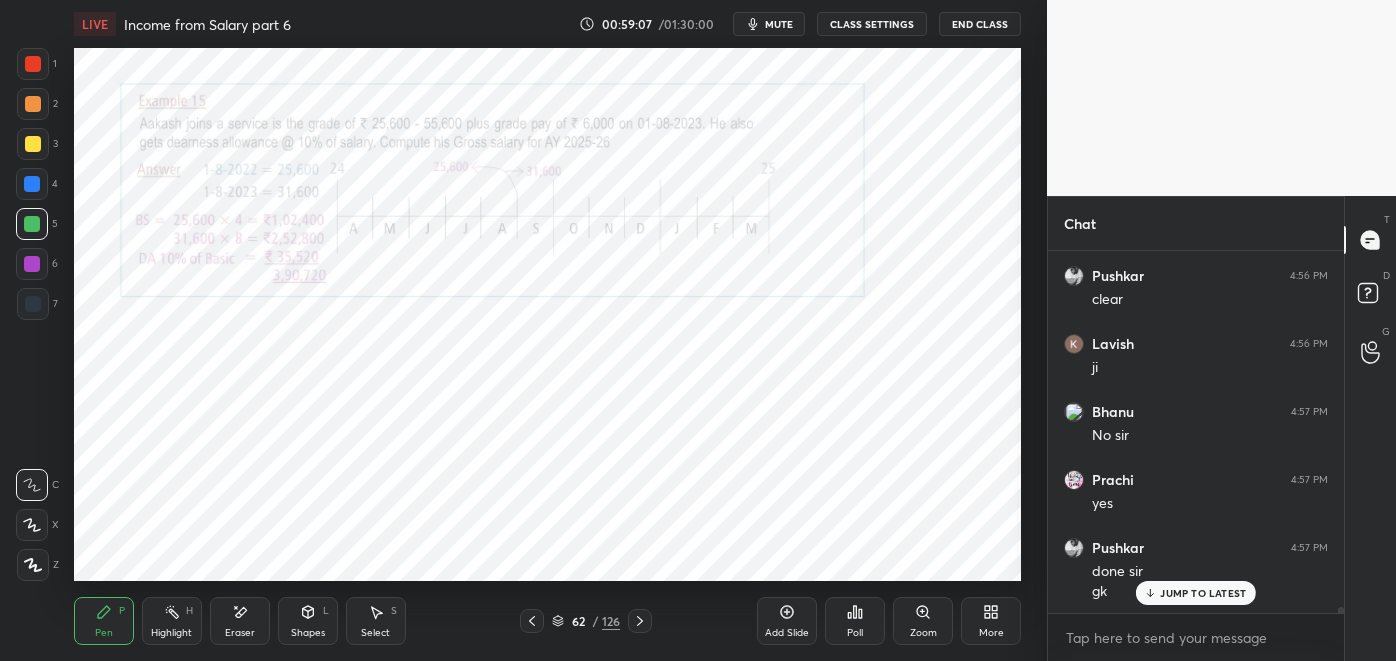 click 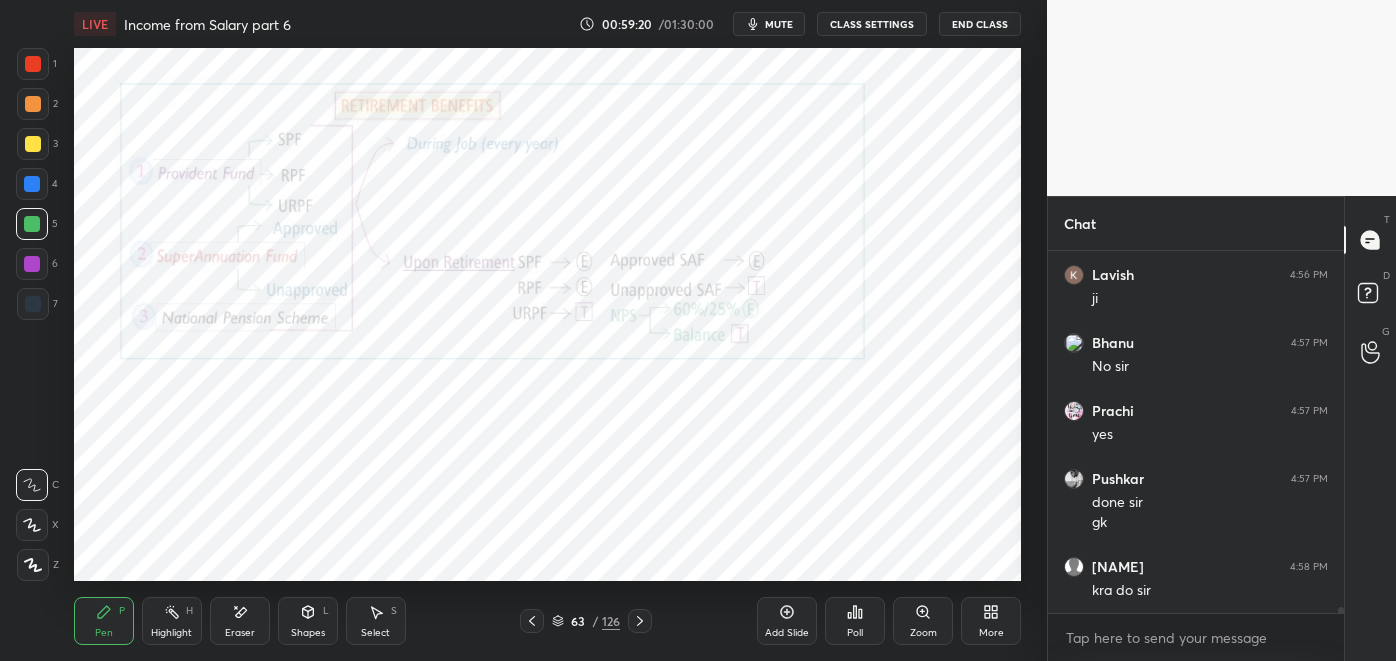 scroll, scrollTop: 23093, scrollLeft: 0, axis: vertical 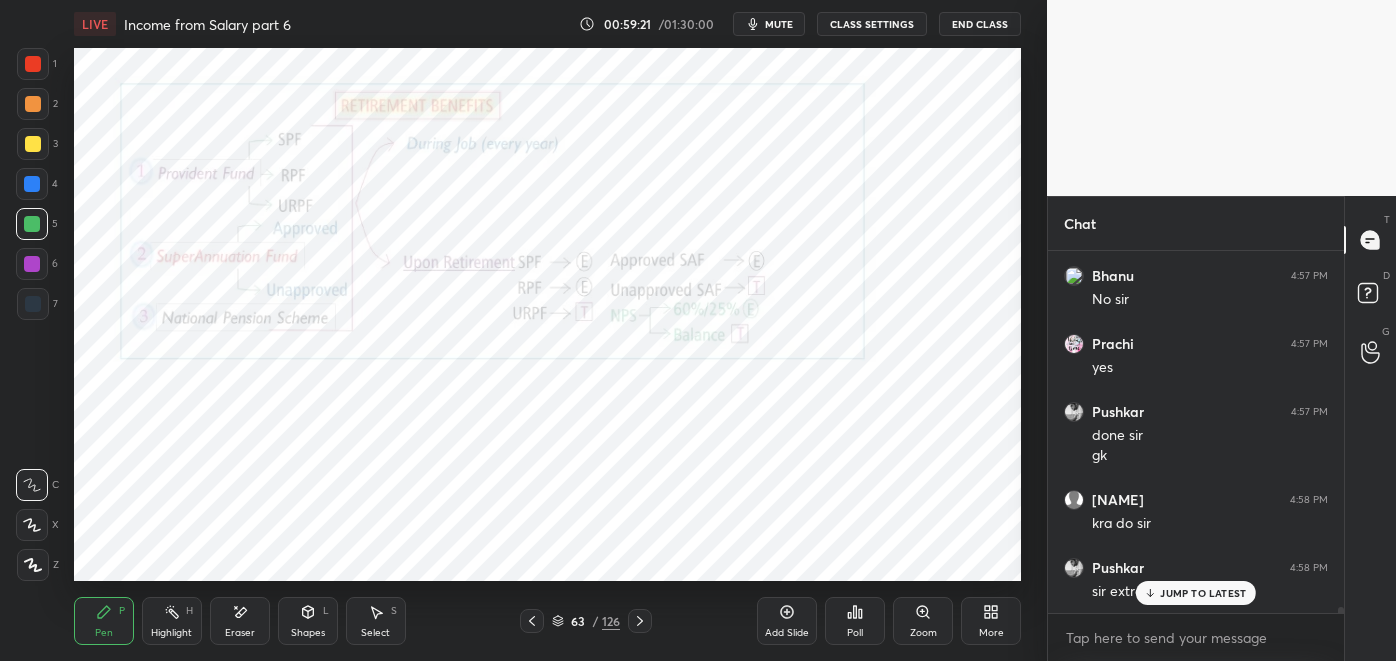 click on "JUMP TO LATEST" at bounding box center (1203, 593) 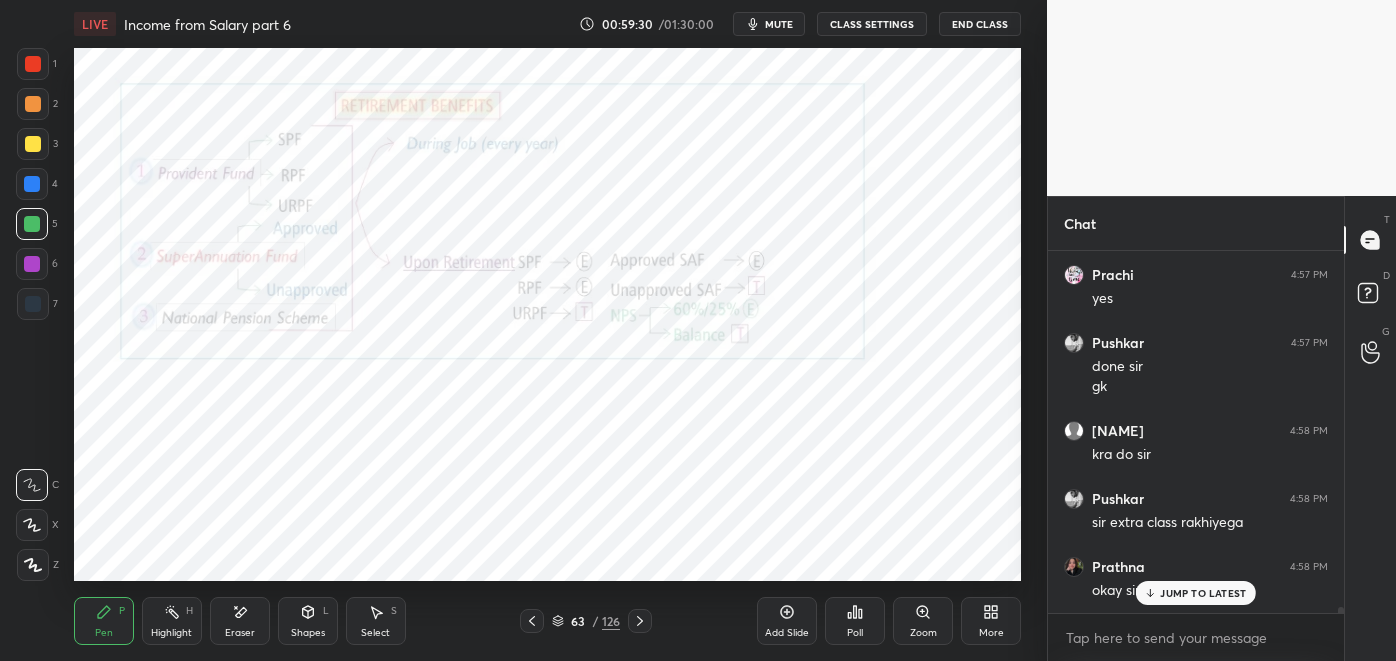 scroll, scrollTop: 23229, scrollLeft: 0, axis: vertical 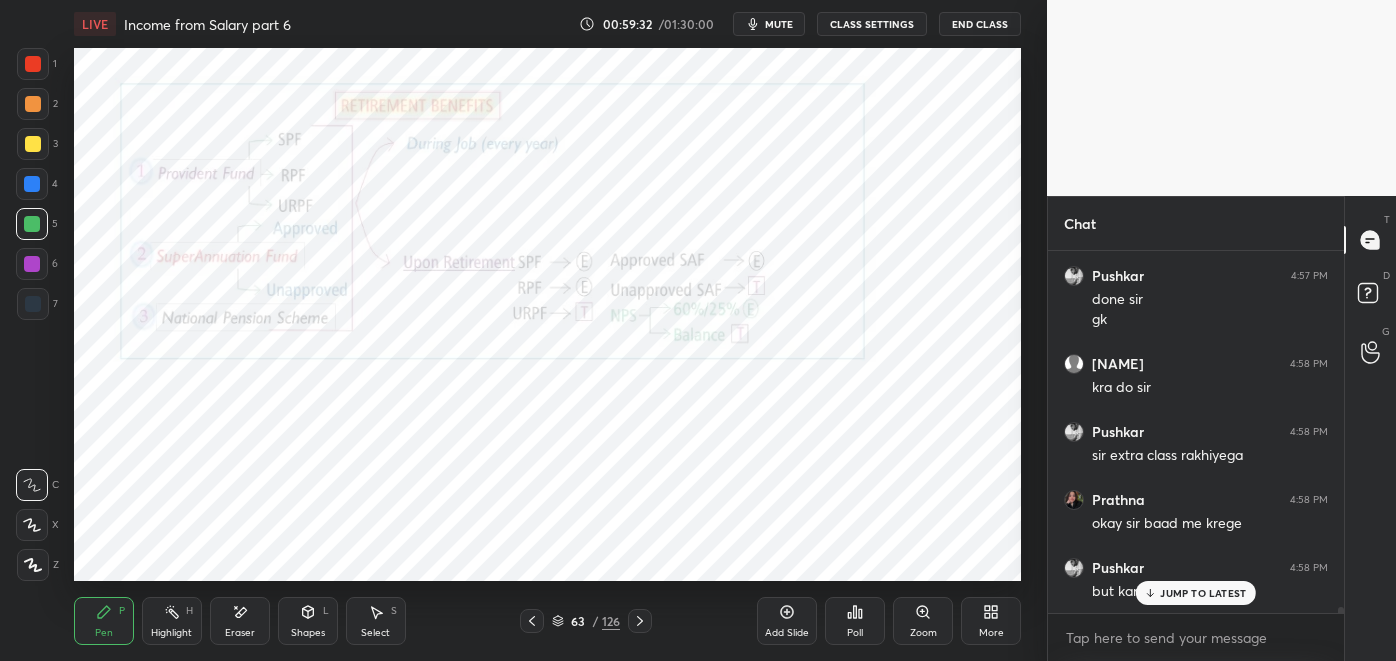 click 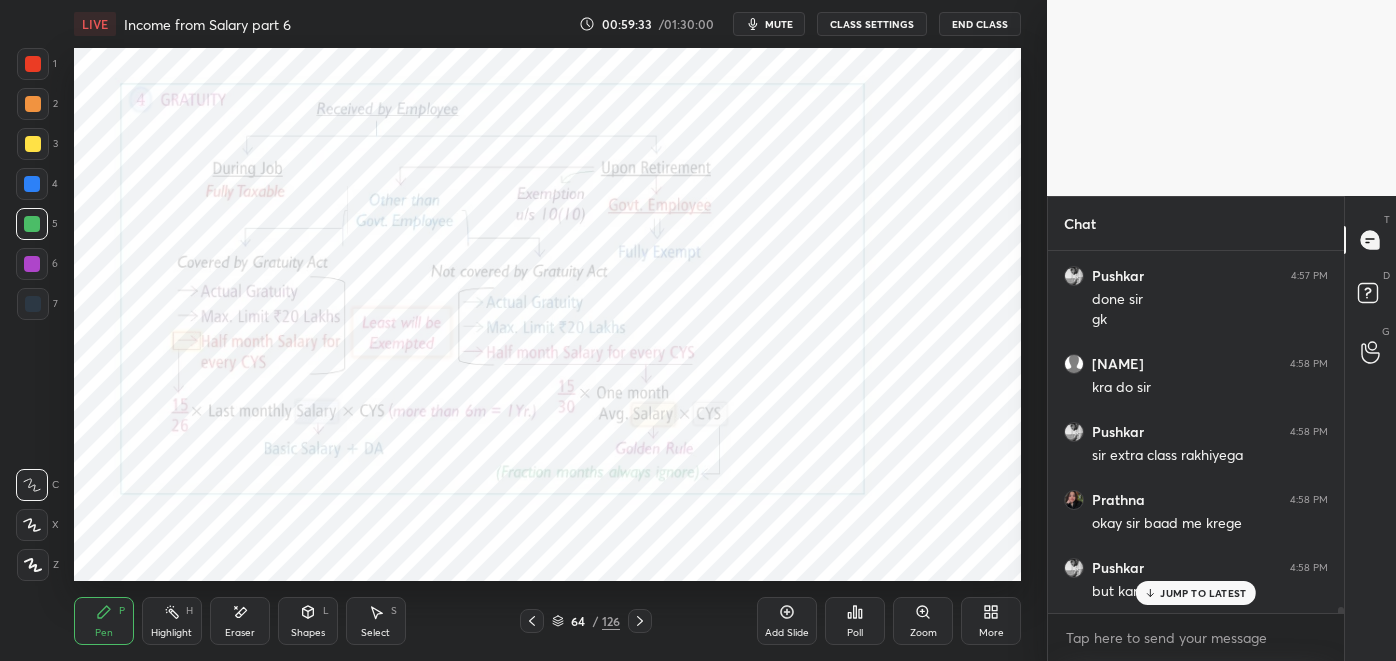 click at bounding box center (532, 621) 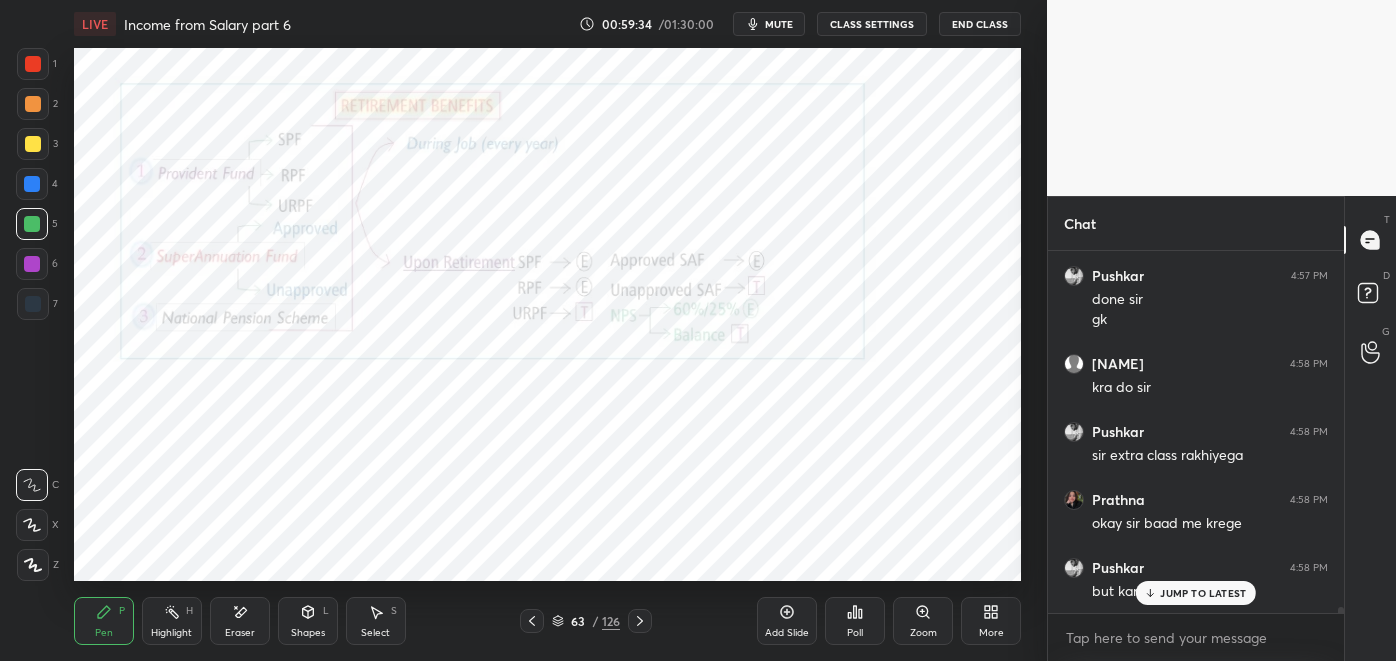 click on "Add Slide" at bounding box center (787, 621) 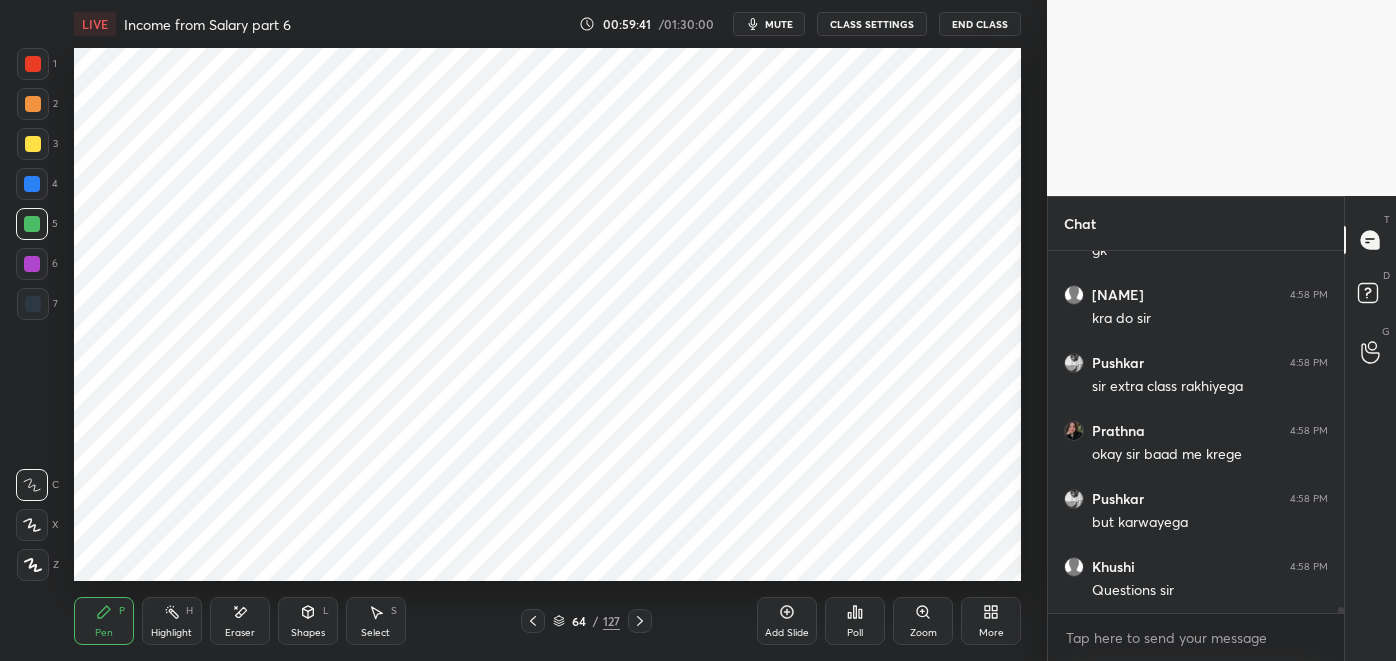 scroll, scrollTop: 23365, scrollLeft: 0, axis: vertical 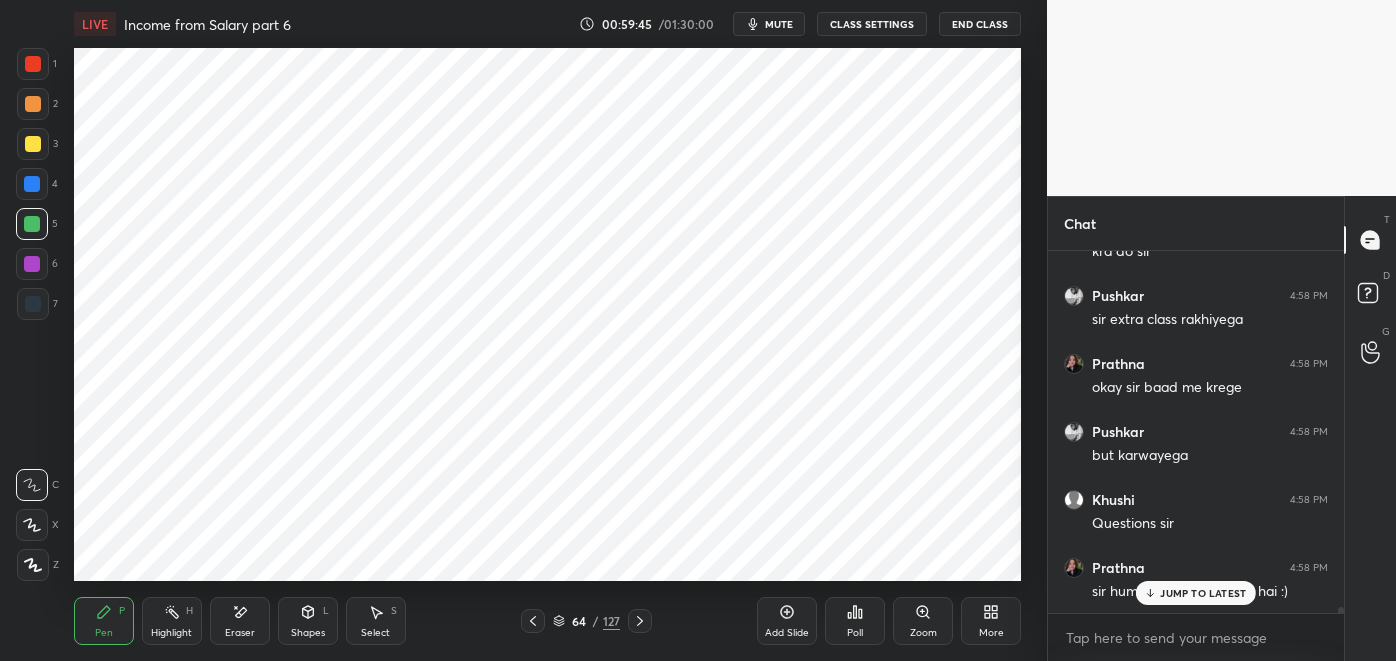 click at bounding box center (33, 64) 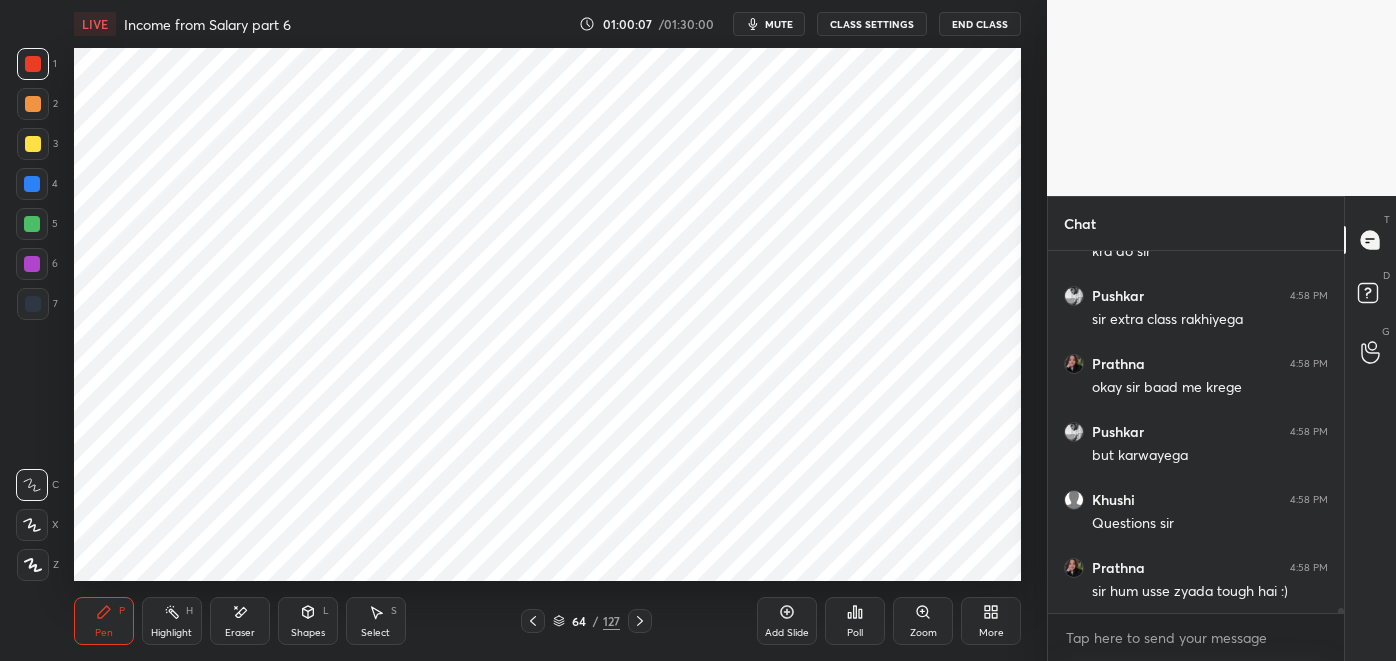 scroll, scrollTop: 23434, scrollLeft: 0, axis: vertical 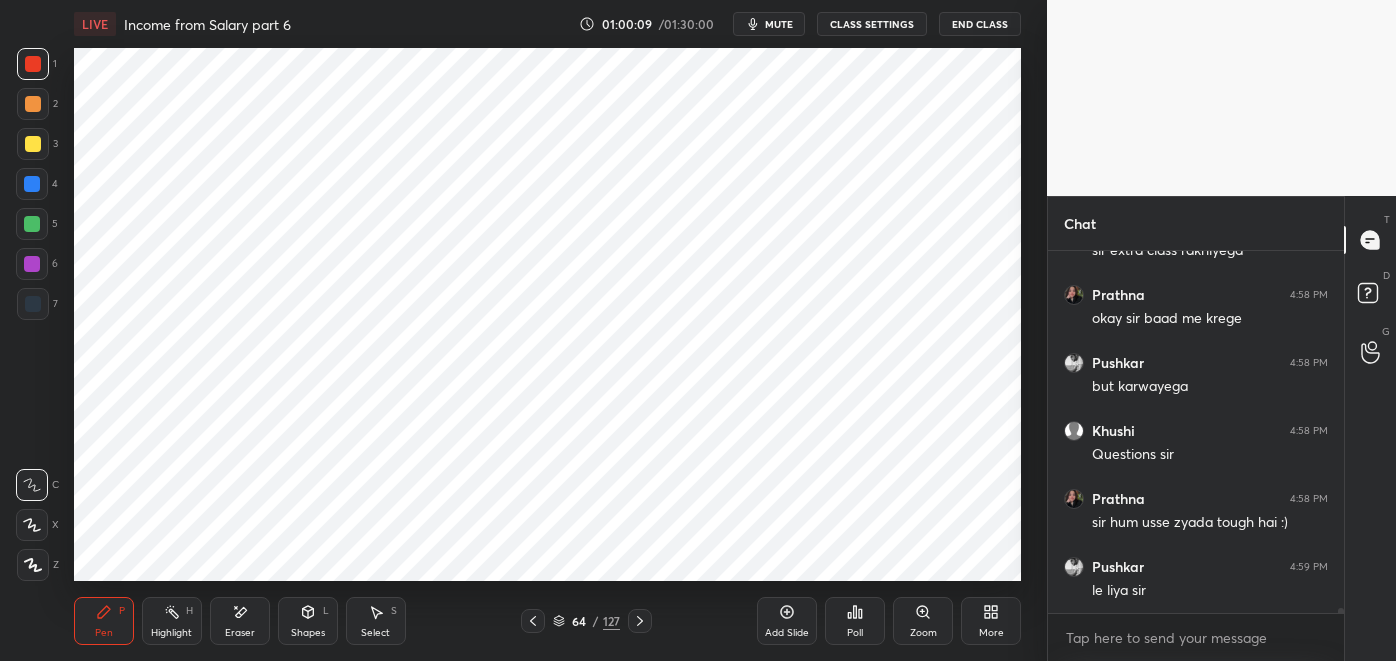 click at bounding box center [33, 304] 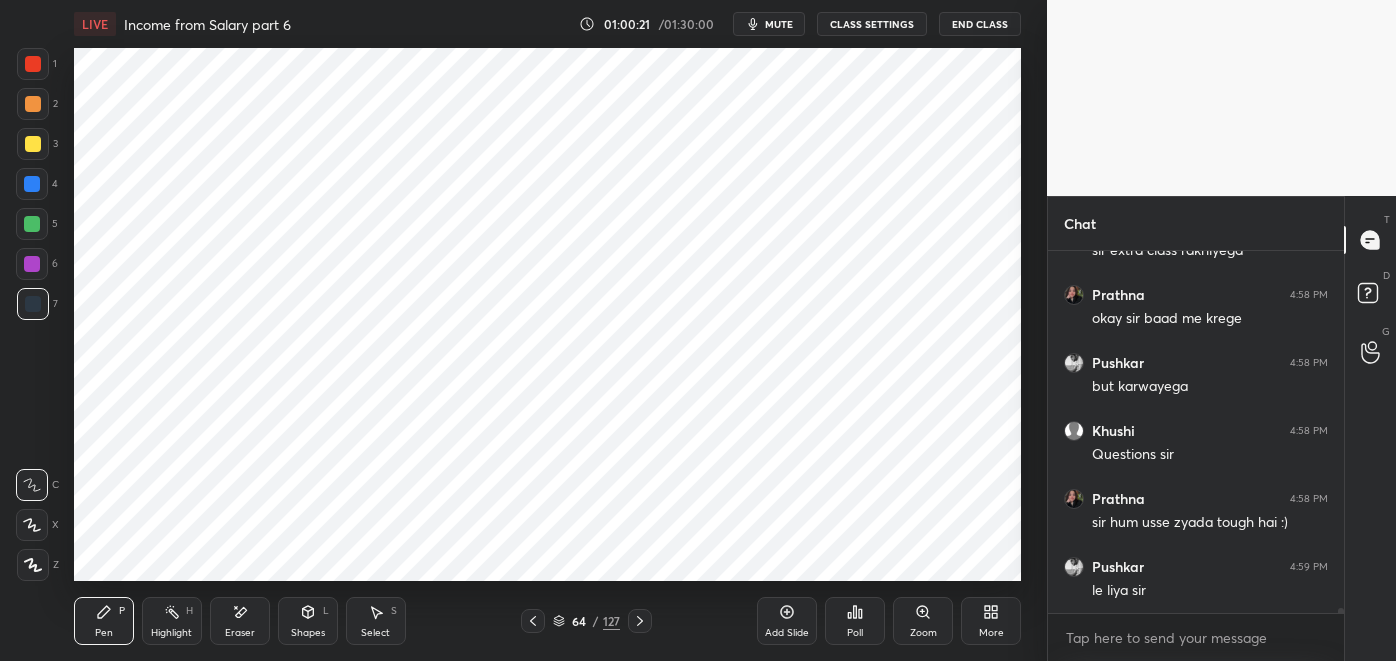 scroll, scrollTop: 23453, scrollLeft: 0, axis: vertical 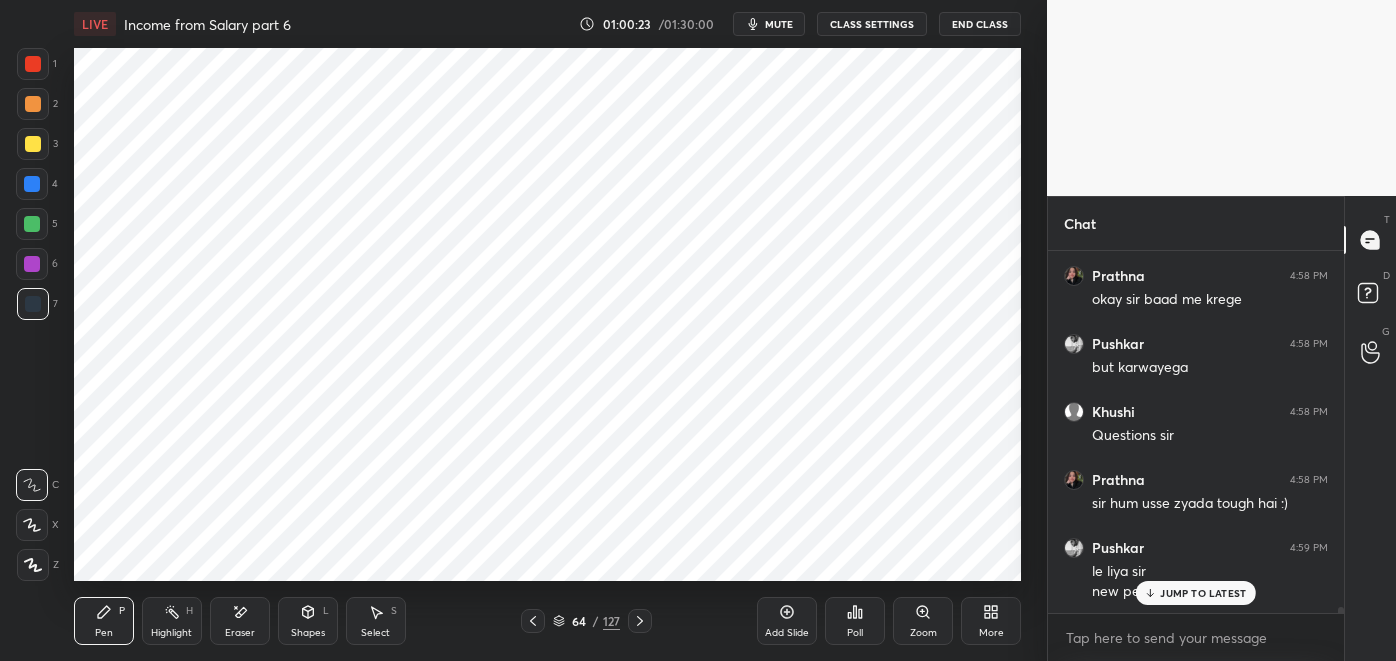 click at bounding box center (32, 224) 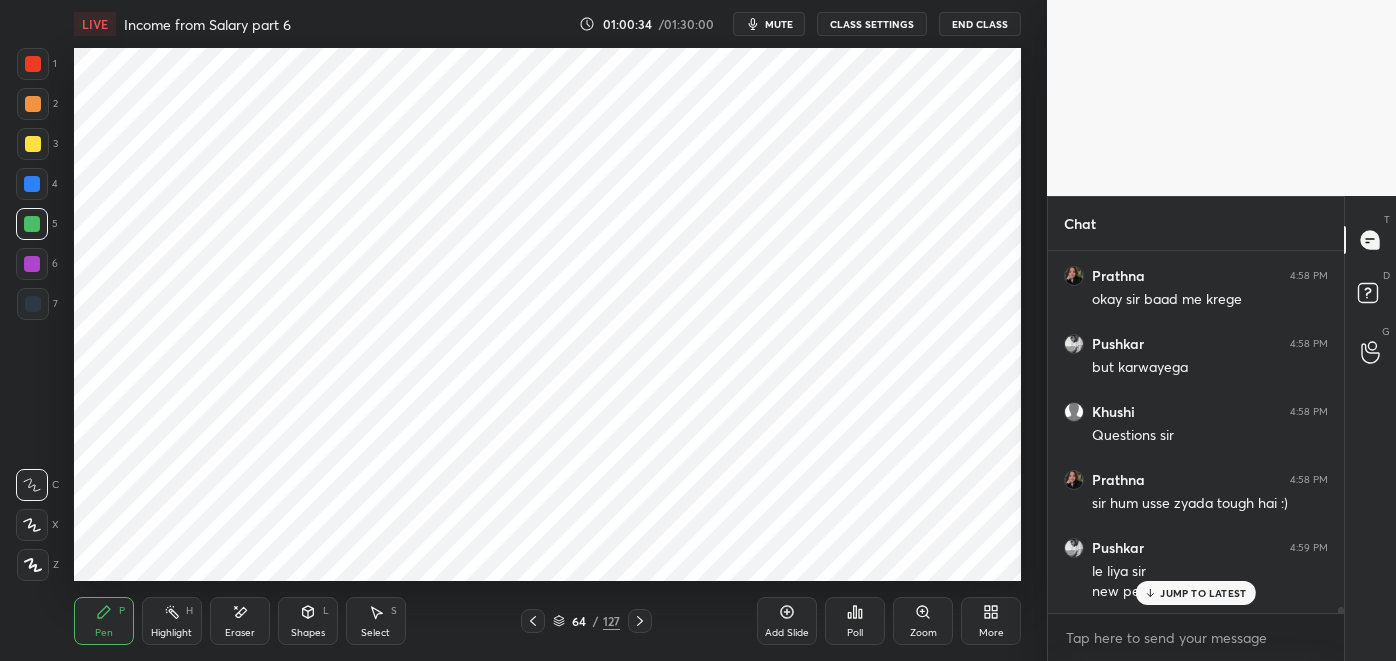 click at bounding box center [32, 264] 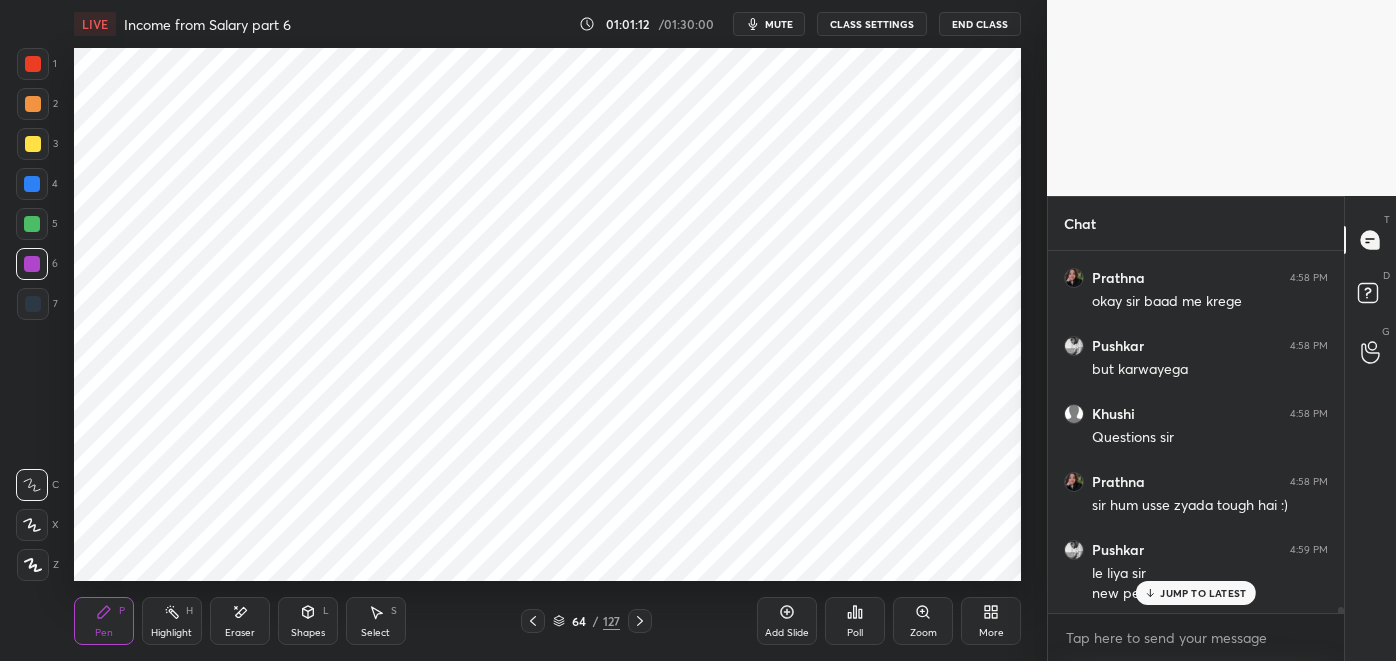 scroll, scrollTop: 23453, scrollLeft: 0, axis: vertical 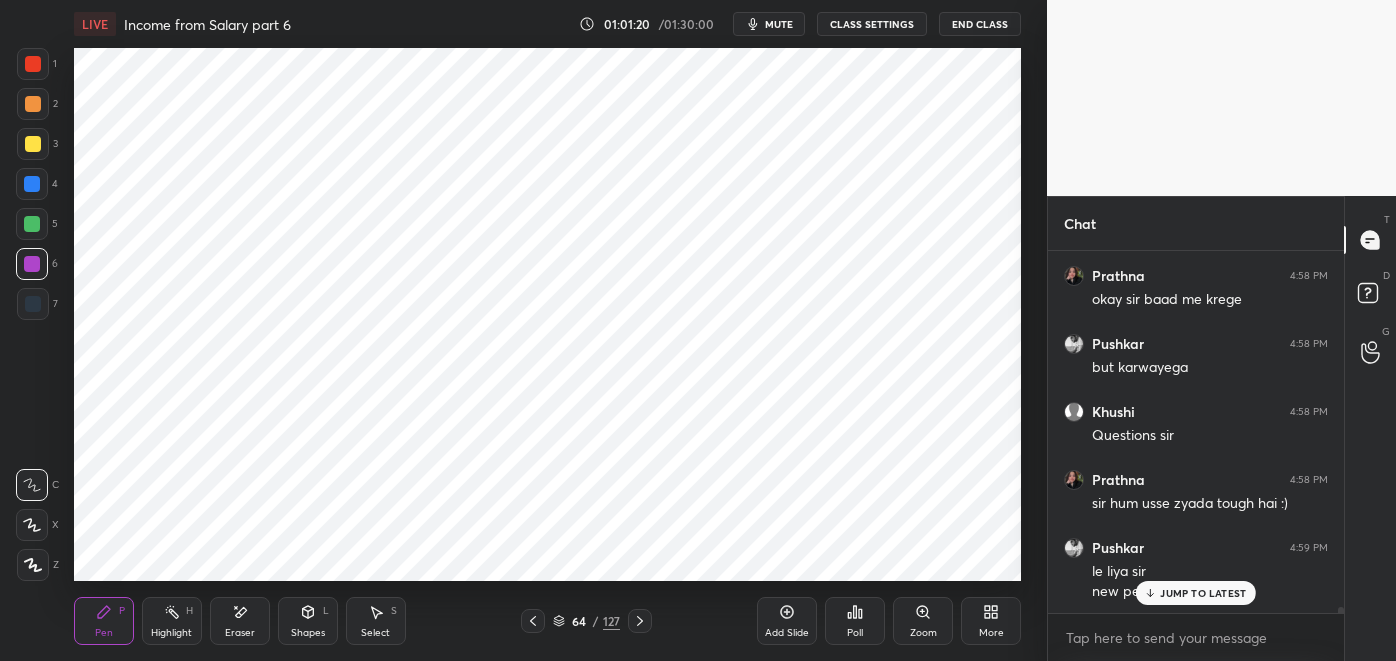 click on "[NAME] 4:59 PM le liya sir new pen" at bounding box center [1196, 570] 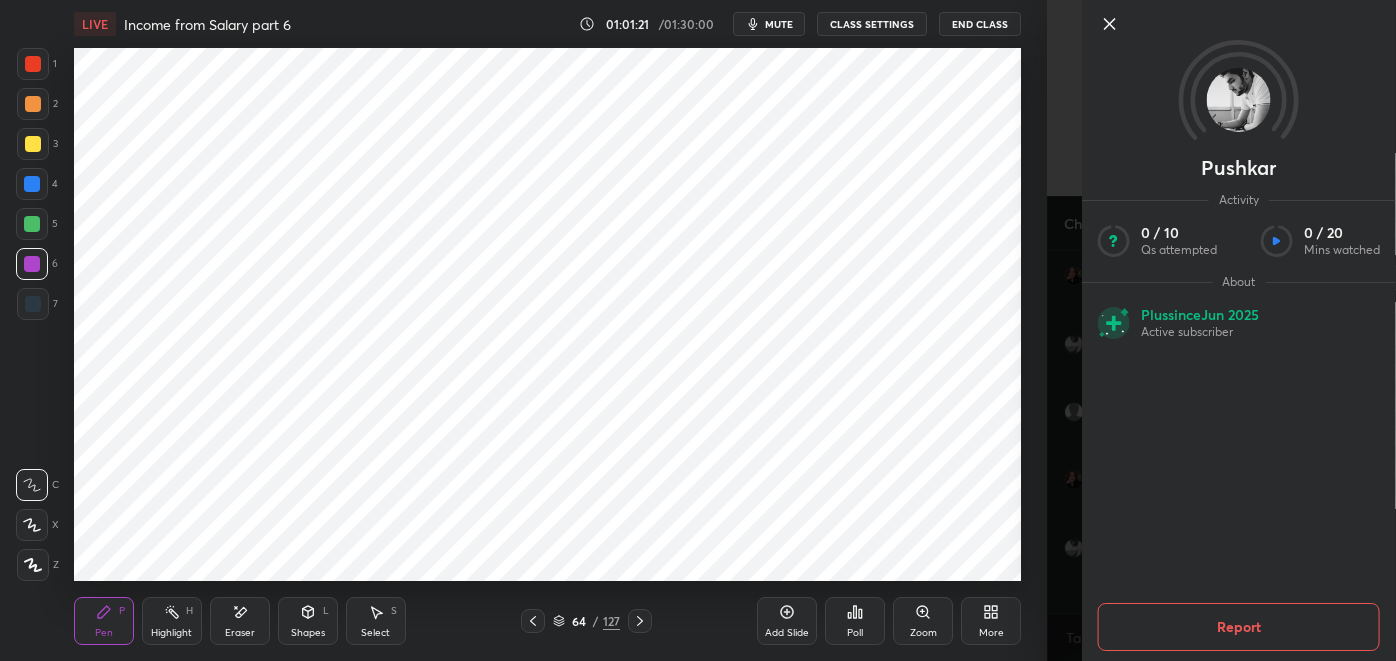 click 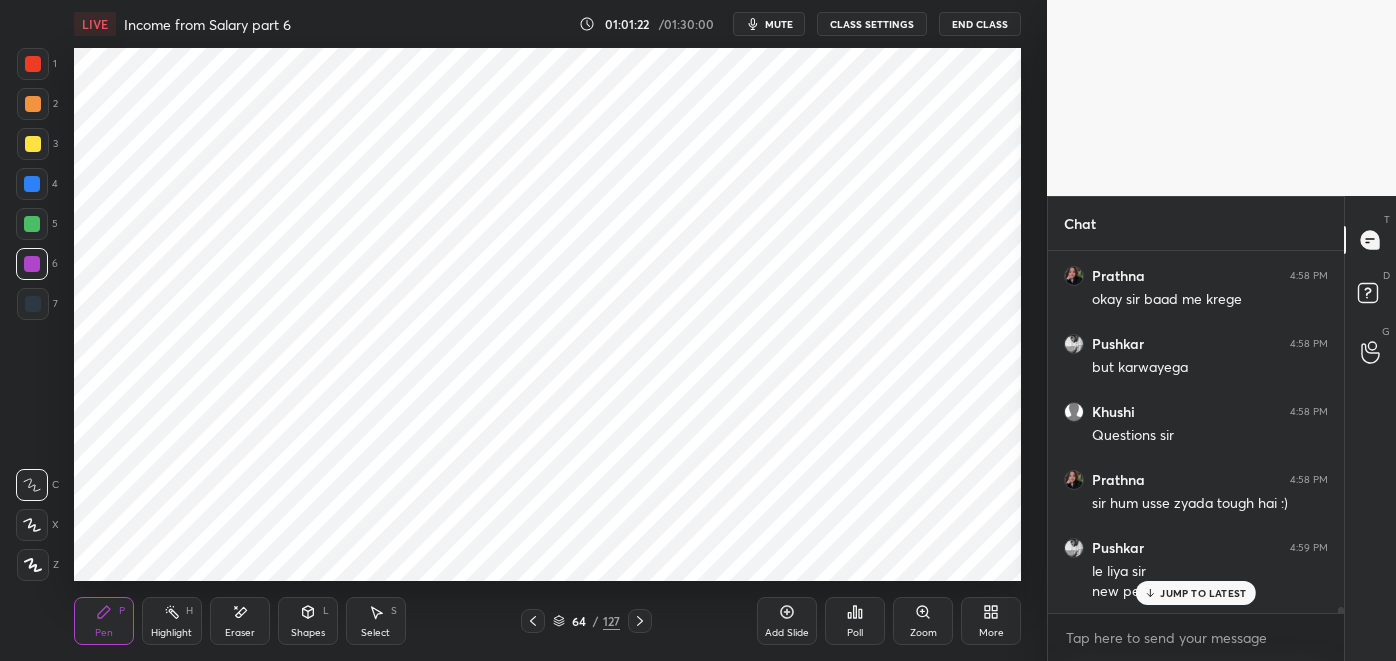 click on "JUMP TO LATEST" at bounding box center [1196, 593] 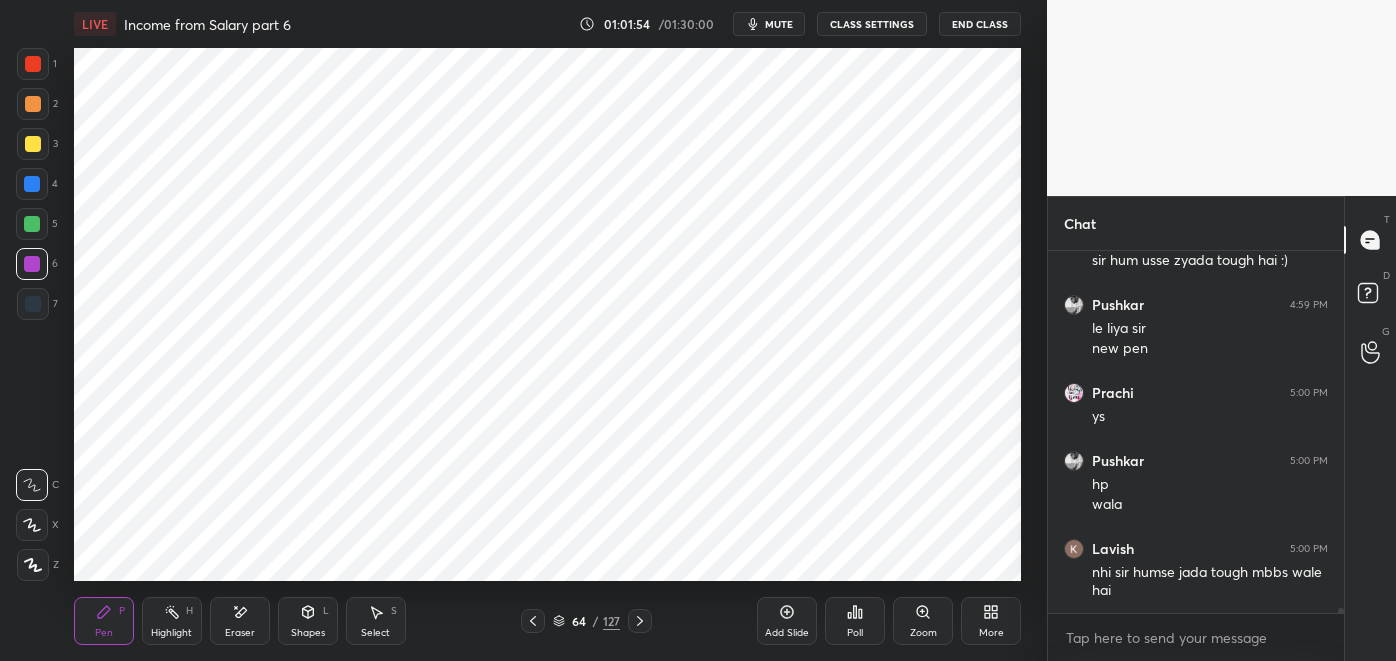 scroll, scrollTop: 23763, scrollLeft: 0, axis: vertical 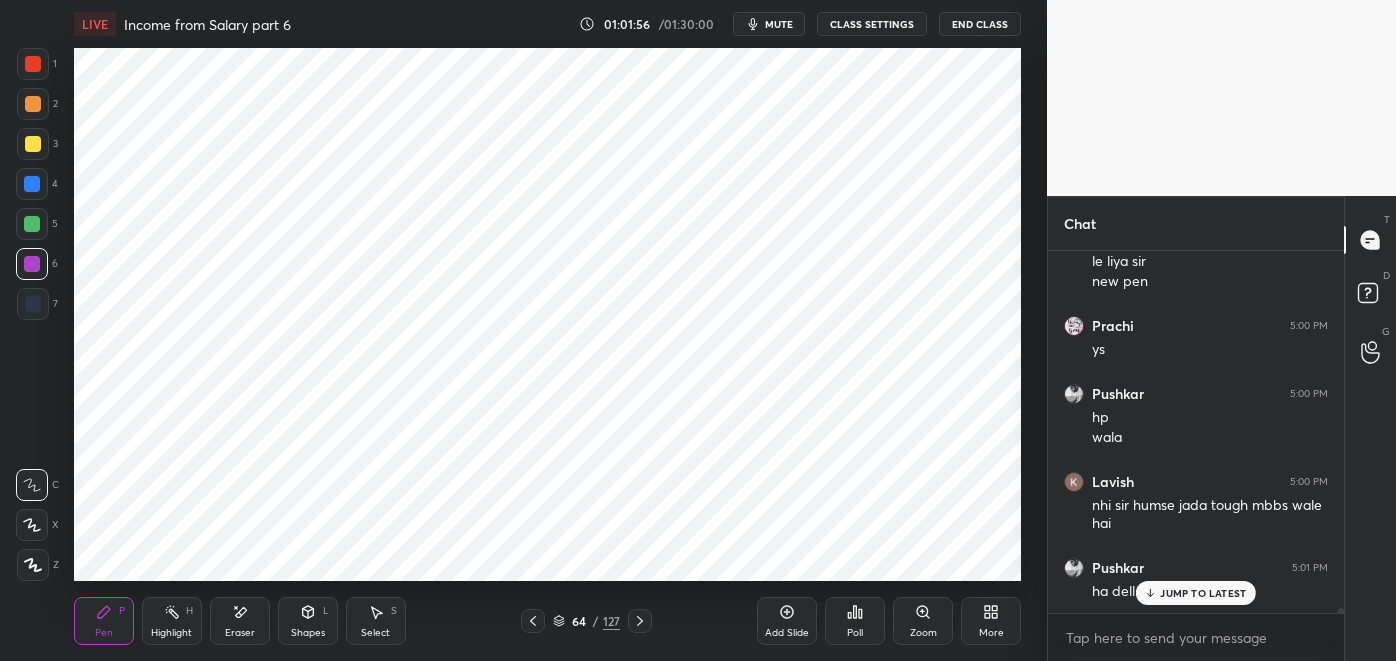 click at bounding box center [33, 304] 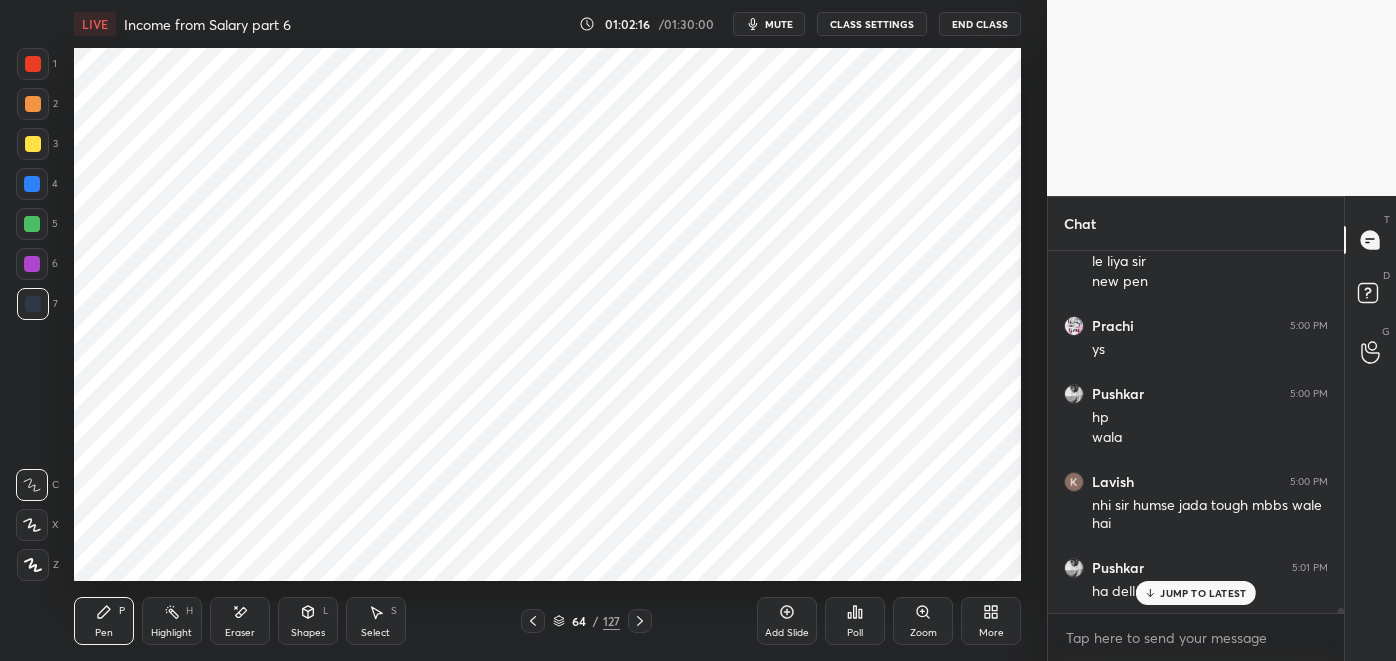 click 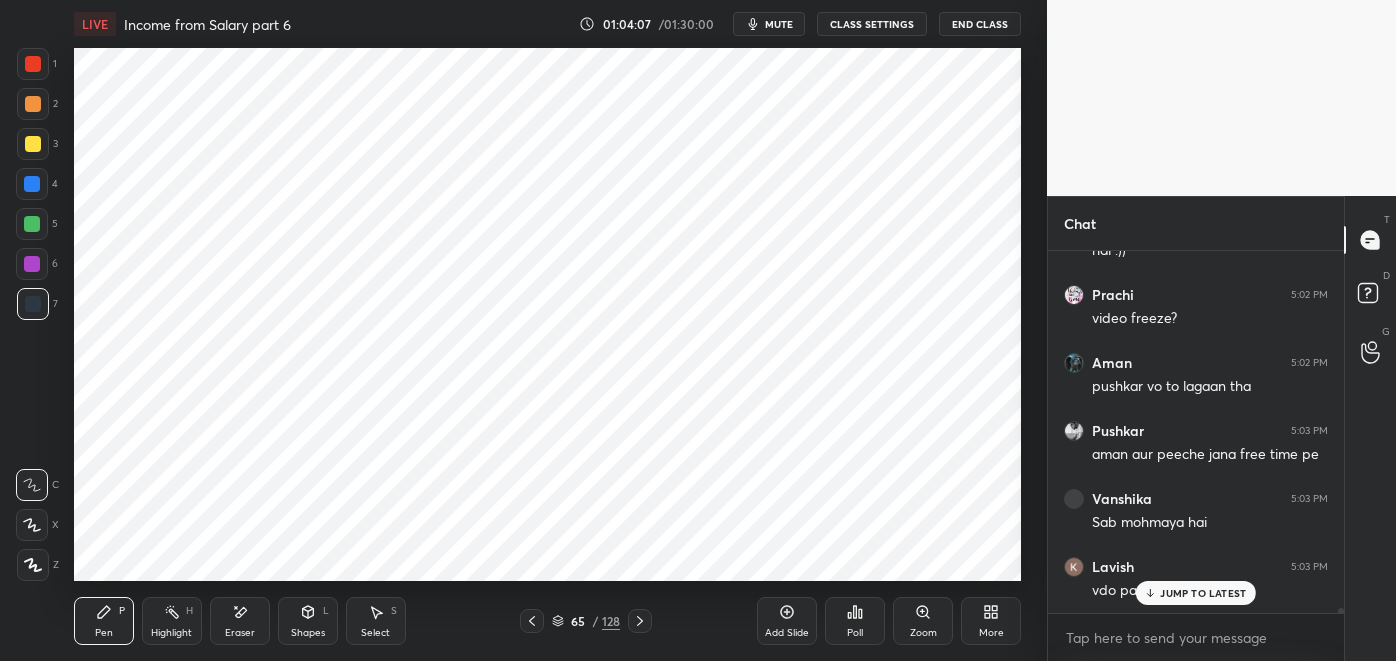 scroll, scrollTop: 25093, scrollLeft: 0, axis: vertical 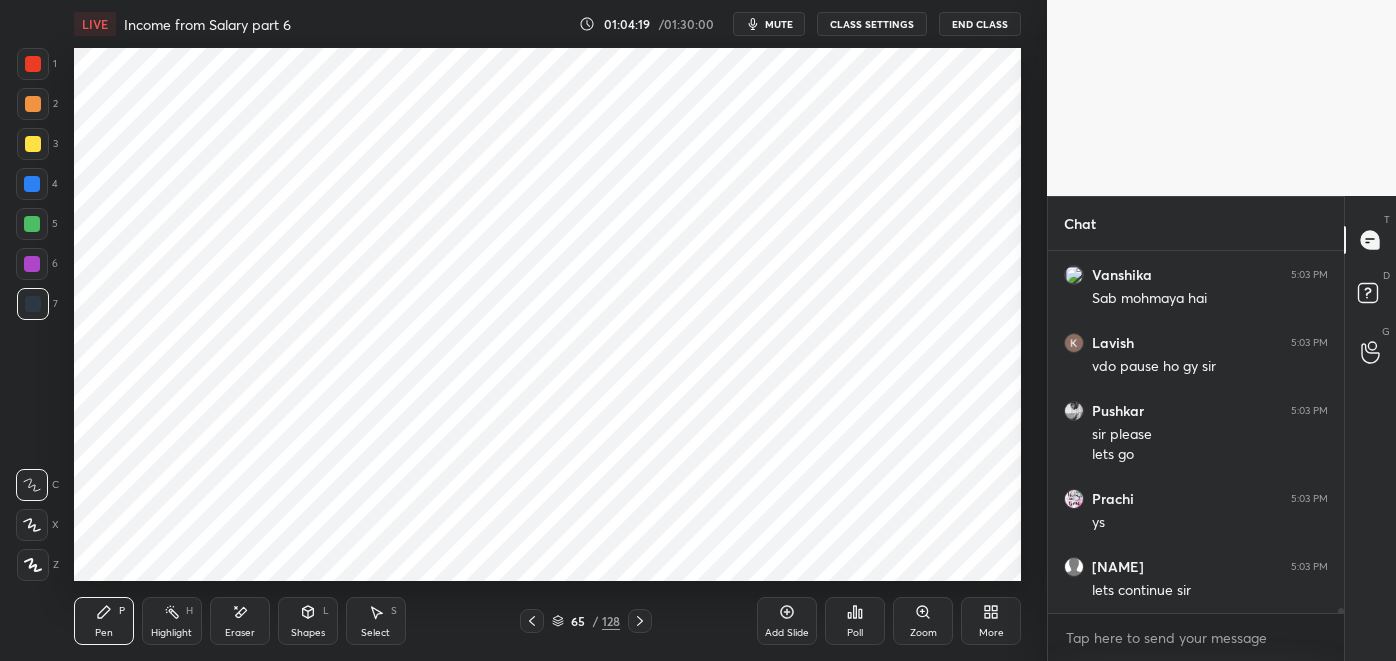 click at bounding box center [33, 64] 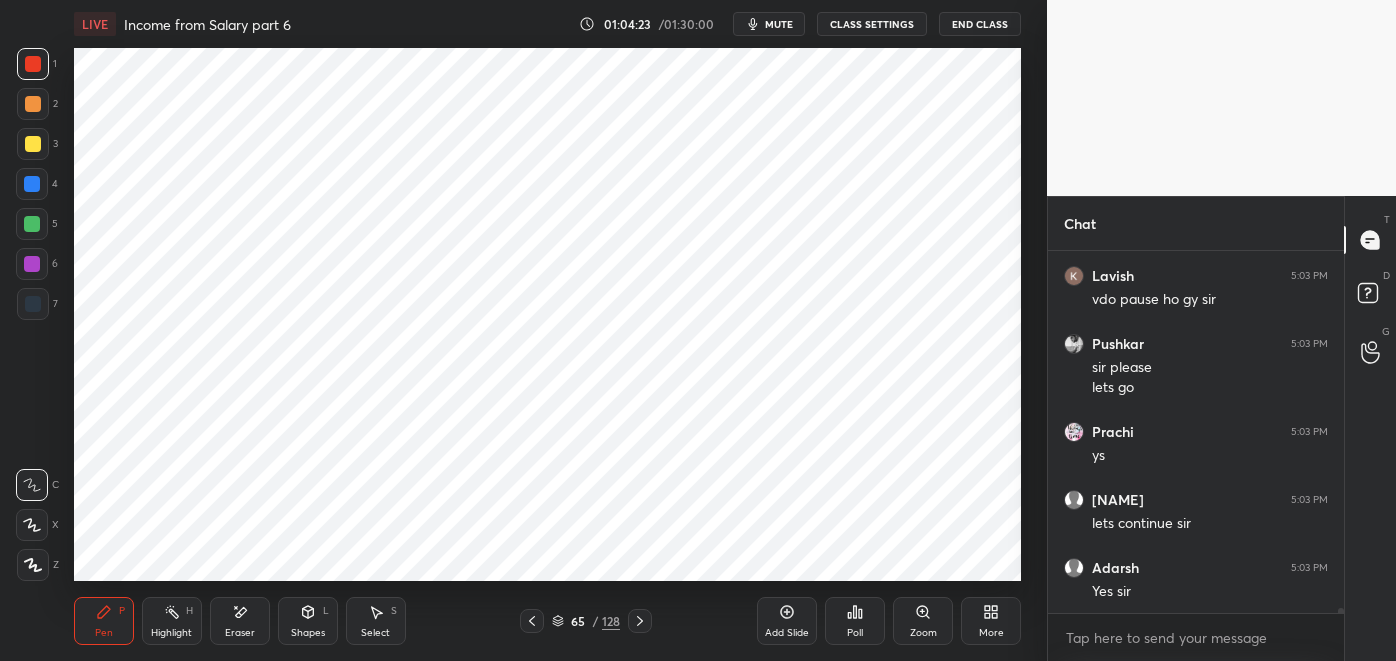 scroll, scrollTop: 25386, scrollLeft: 0, axis: vertical 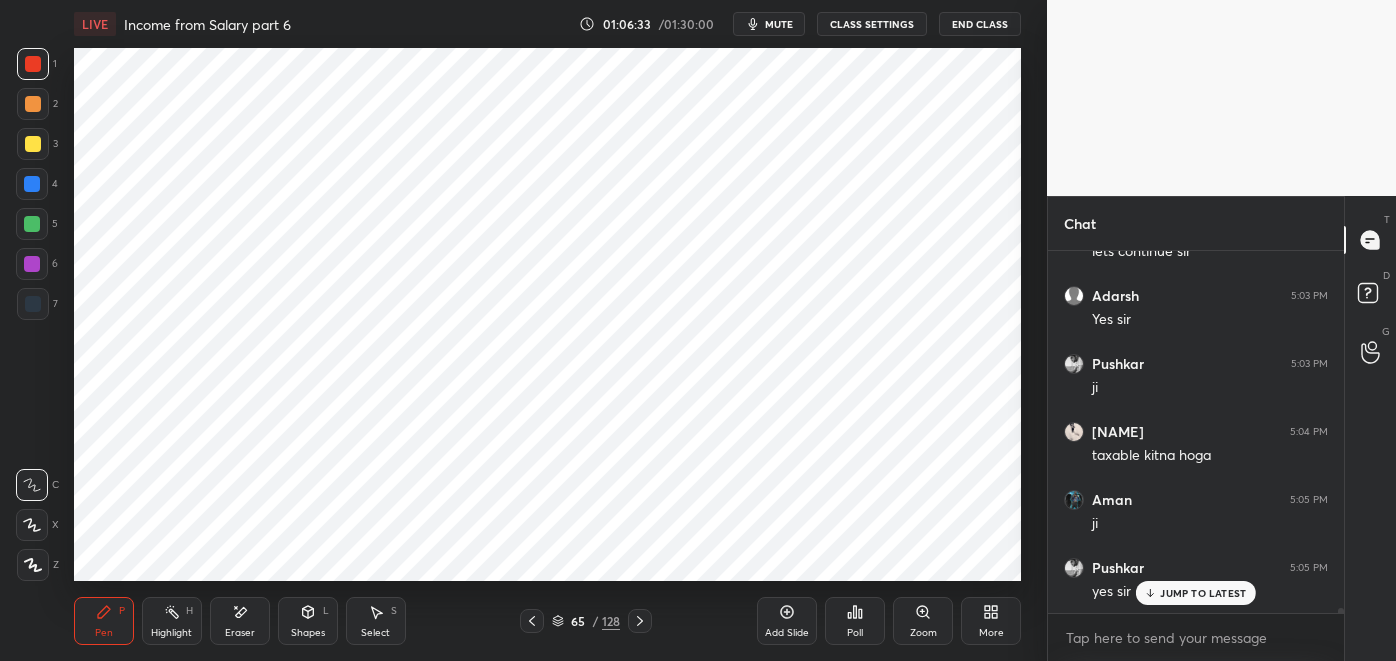 click at bounding box center (32, 224) 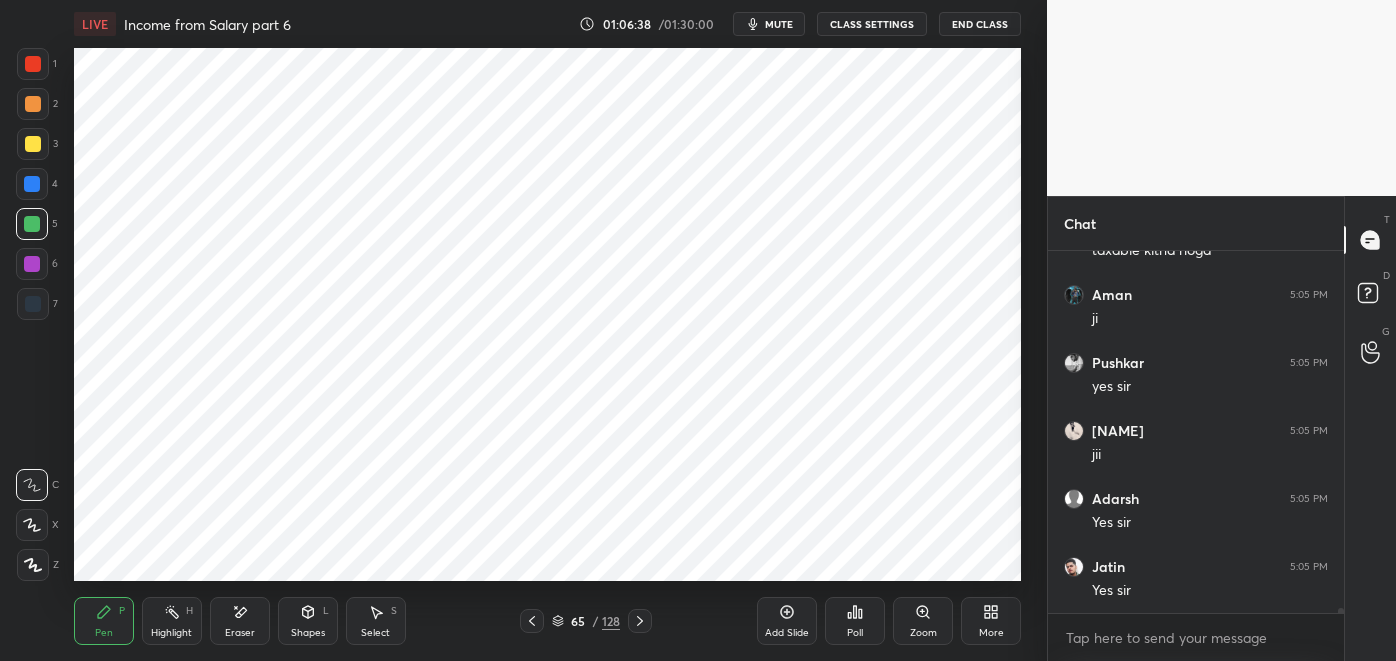 scroll, scrollTop: 25861, scrollLeft: 0, axis: vertical 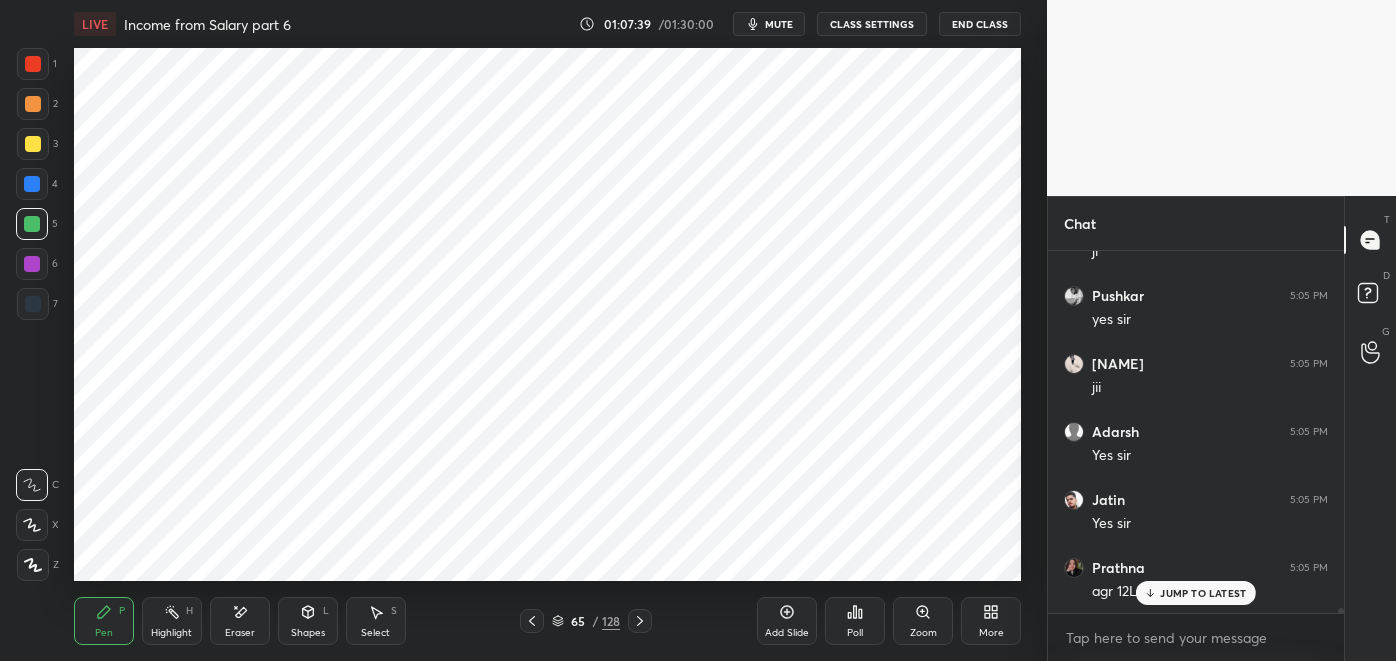 click at bounding box center (32, 264) 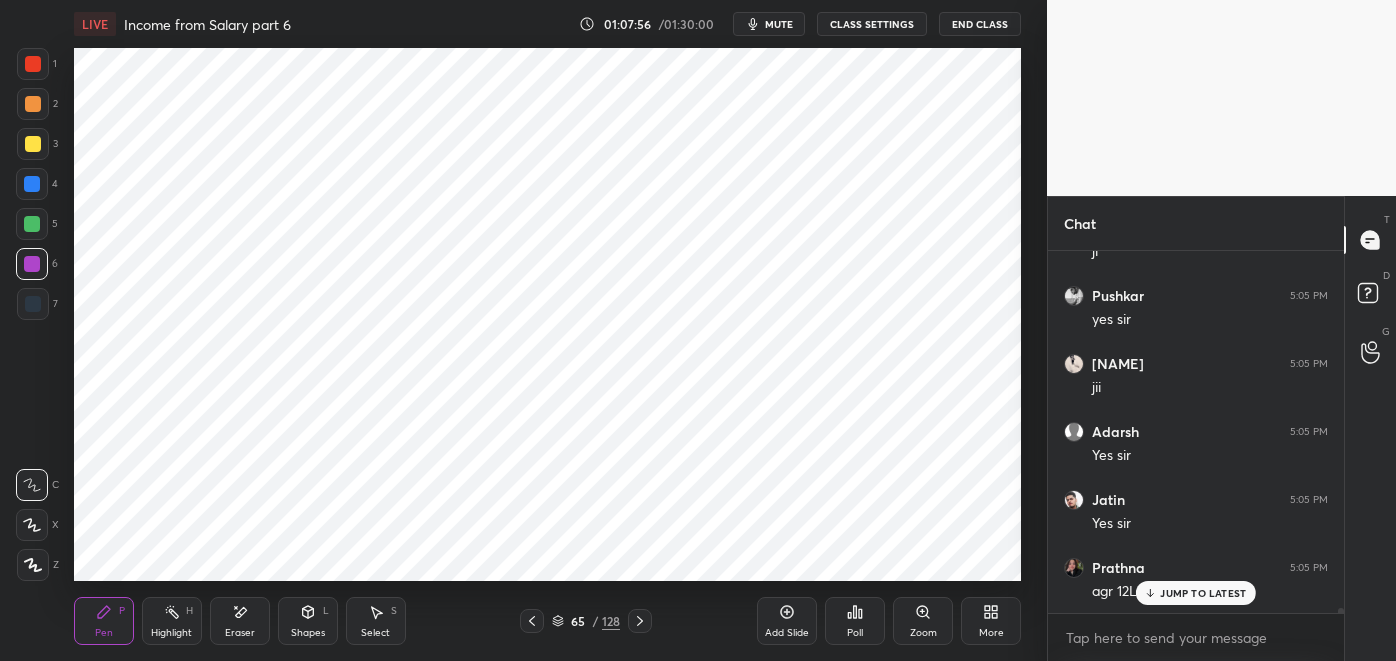 click on "JUMP TO LATEST" at bounding box center (1203, 593) 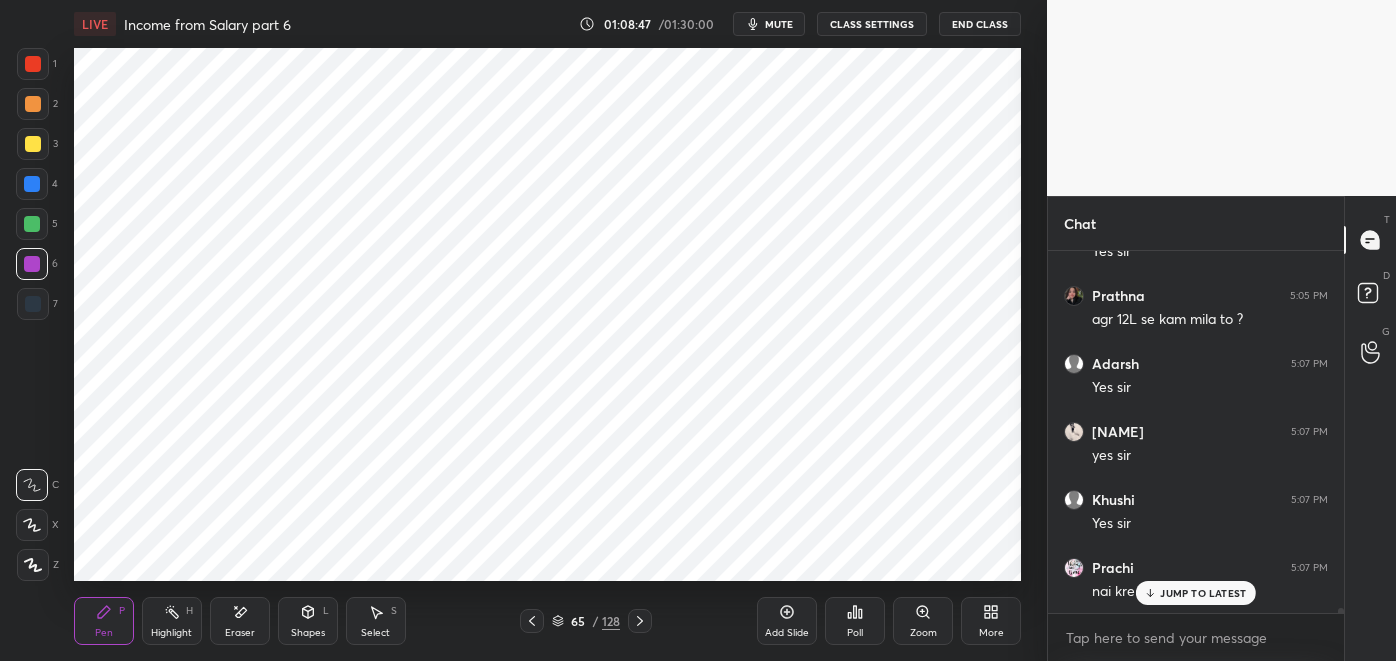 scroll, scrollTop: 26154, scrollLeft: 0, axis: vertical 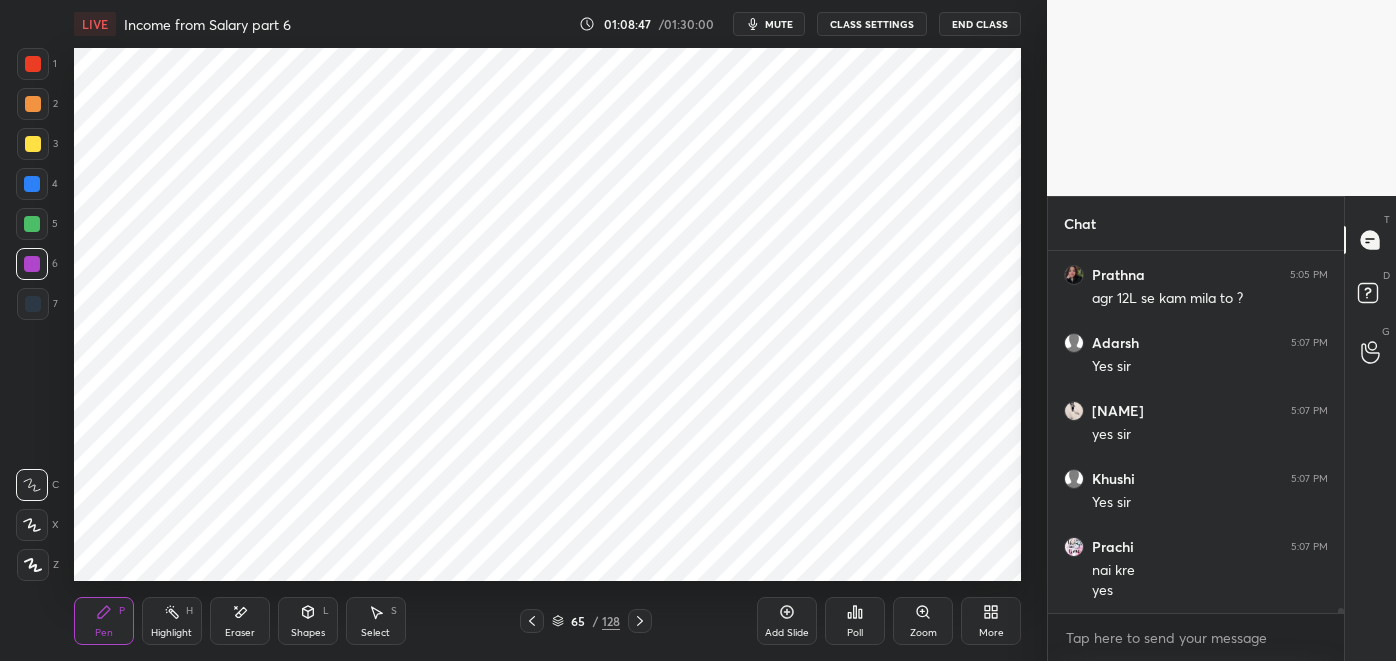 click at bounding box center [32, 184] 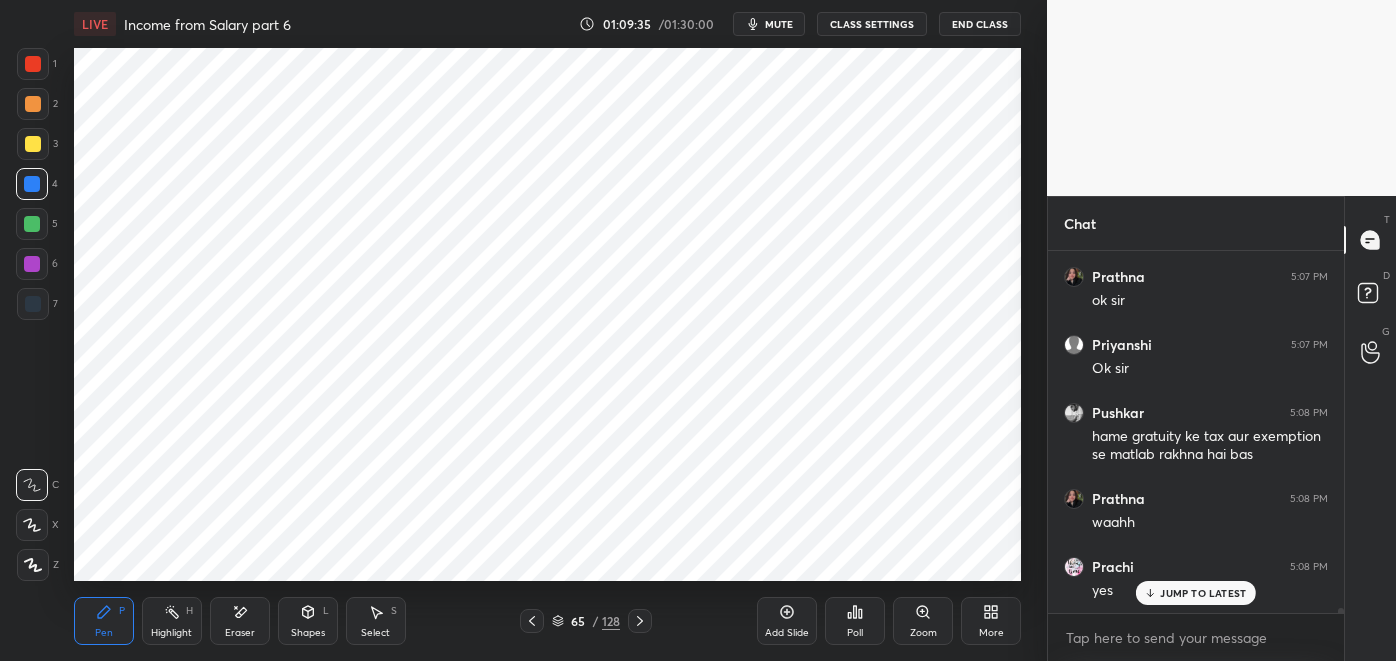scroll, scrollTop: 26579, scrollLeft: 0, axis: vertical 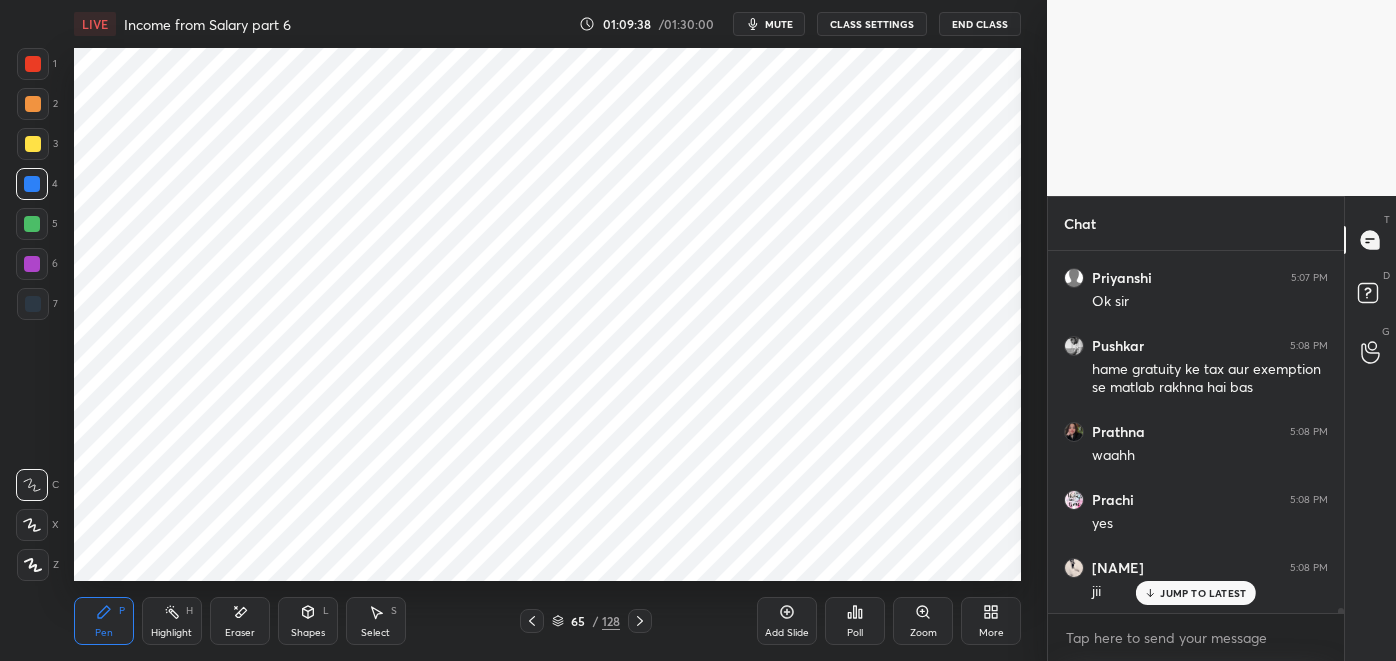 click at bounding box center [33, 304] 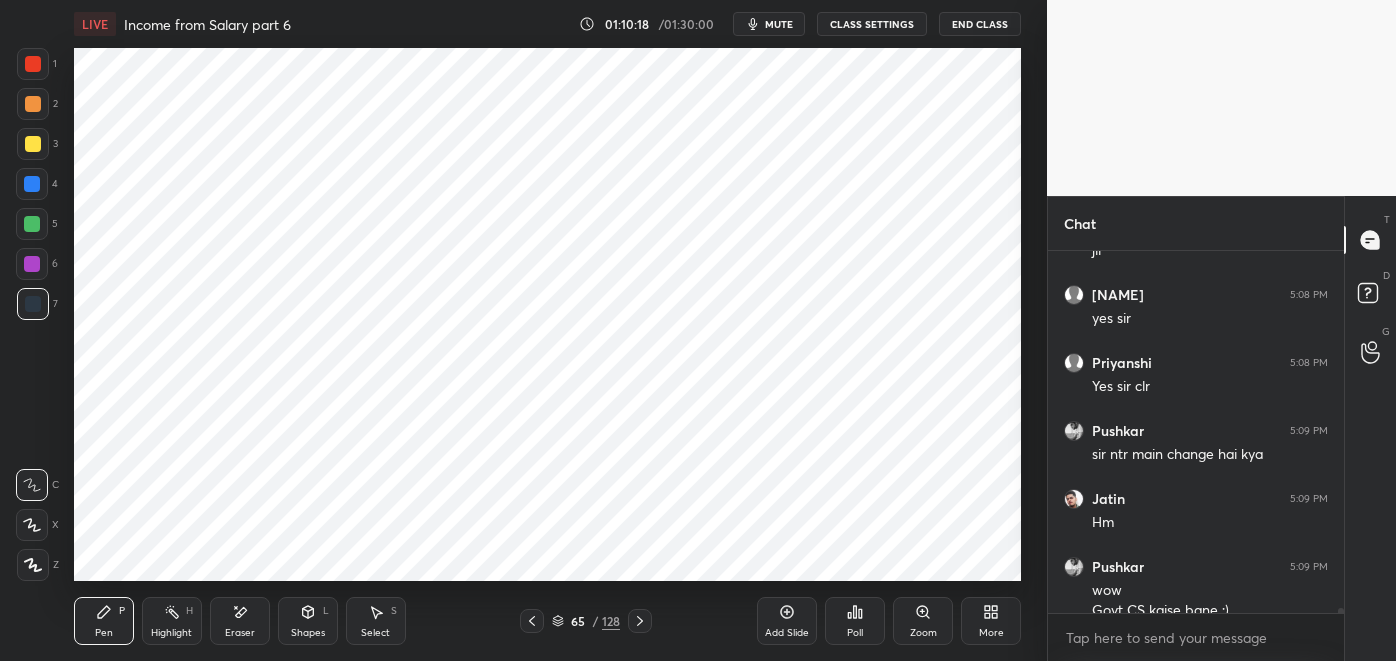 scroll, scrollTop: 26939, scrollLeft: 0, axis: vertical 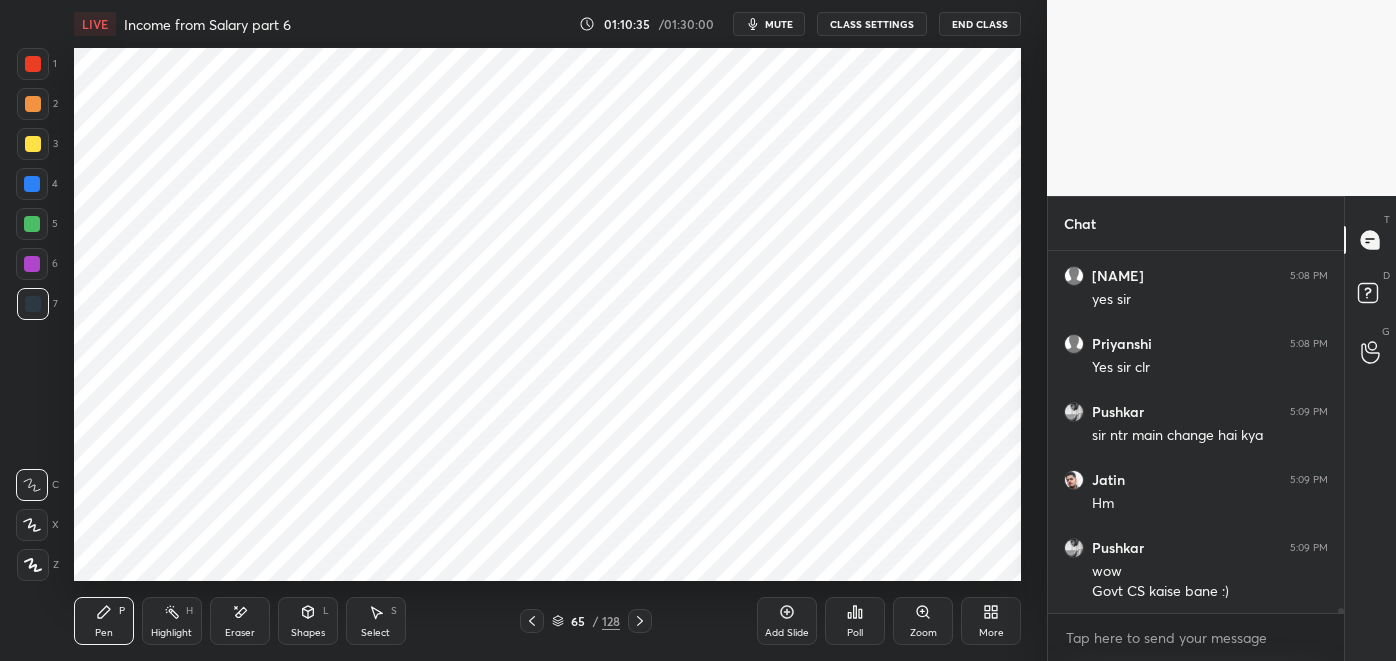 click 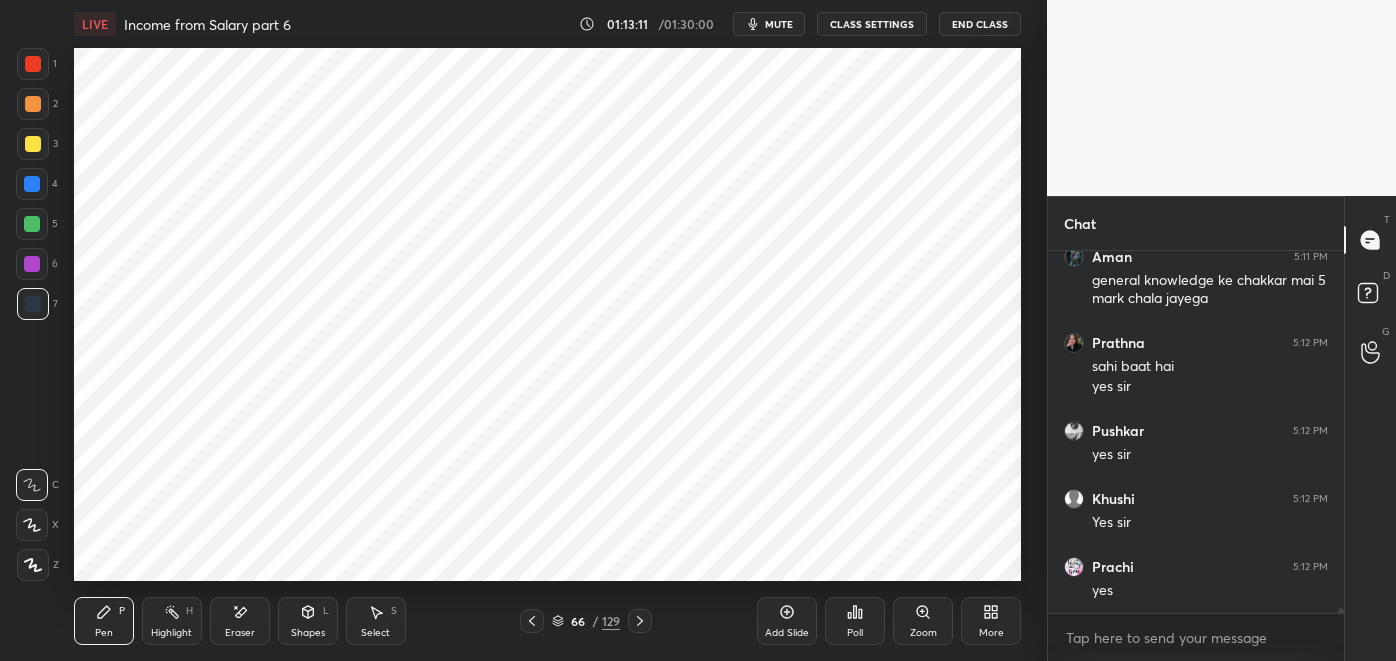 scroll, scrollTop: 28443, scrollLeft: 0, axis: vertical 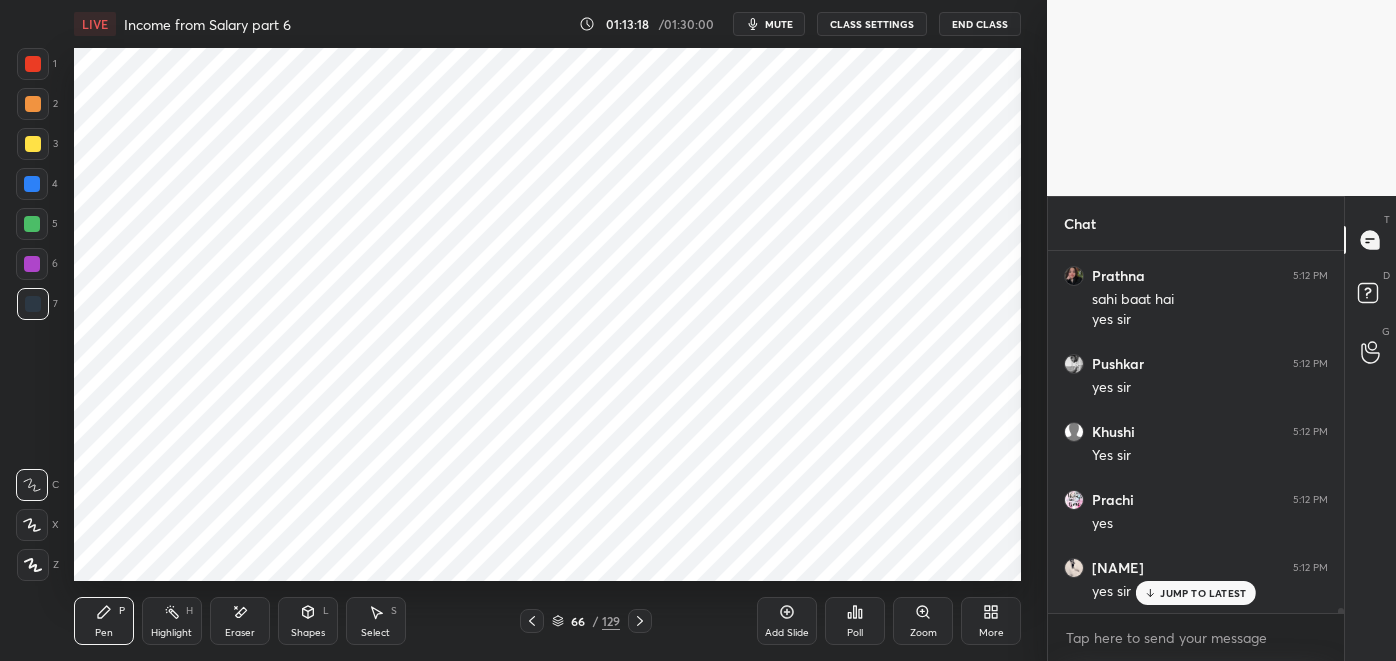 click at bounding box center (32, 224) 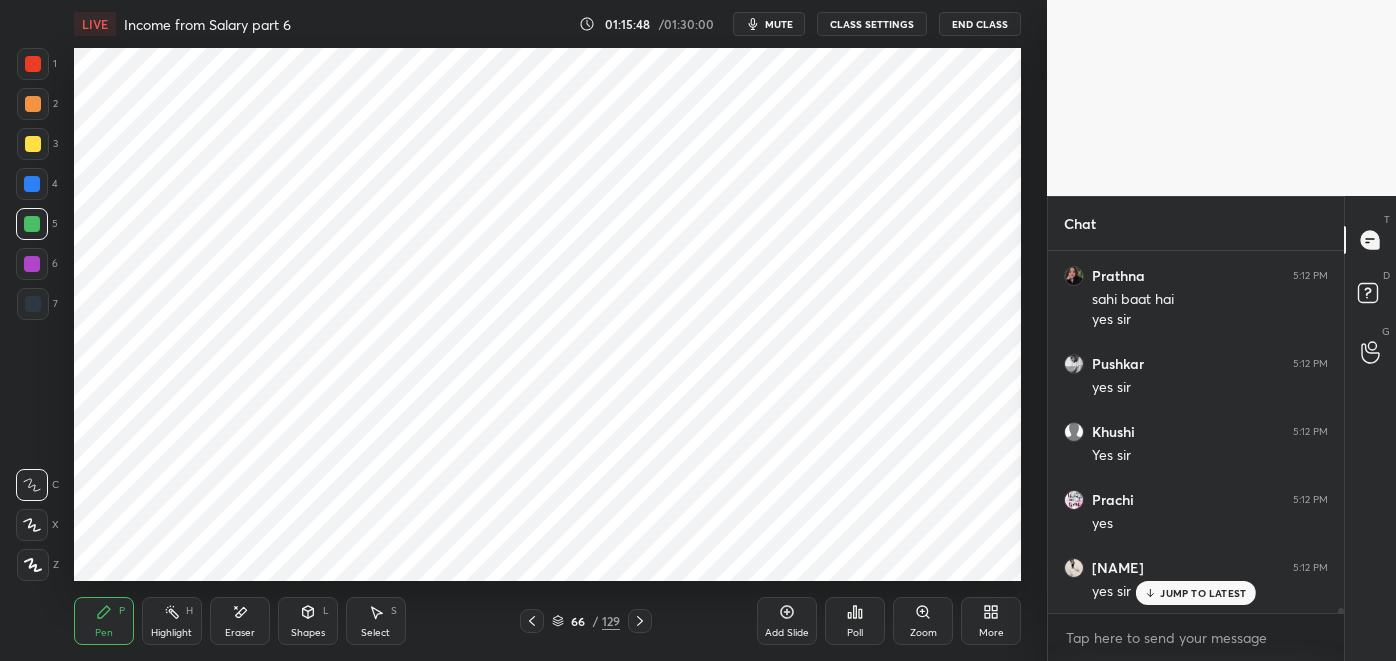 click at bounding box center (32, 264) 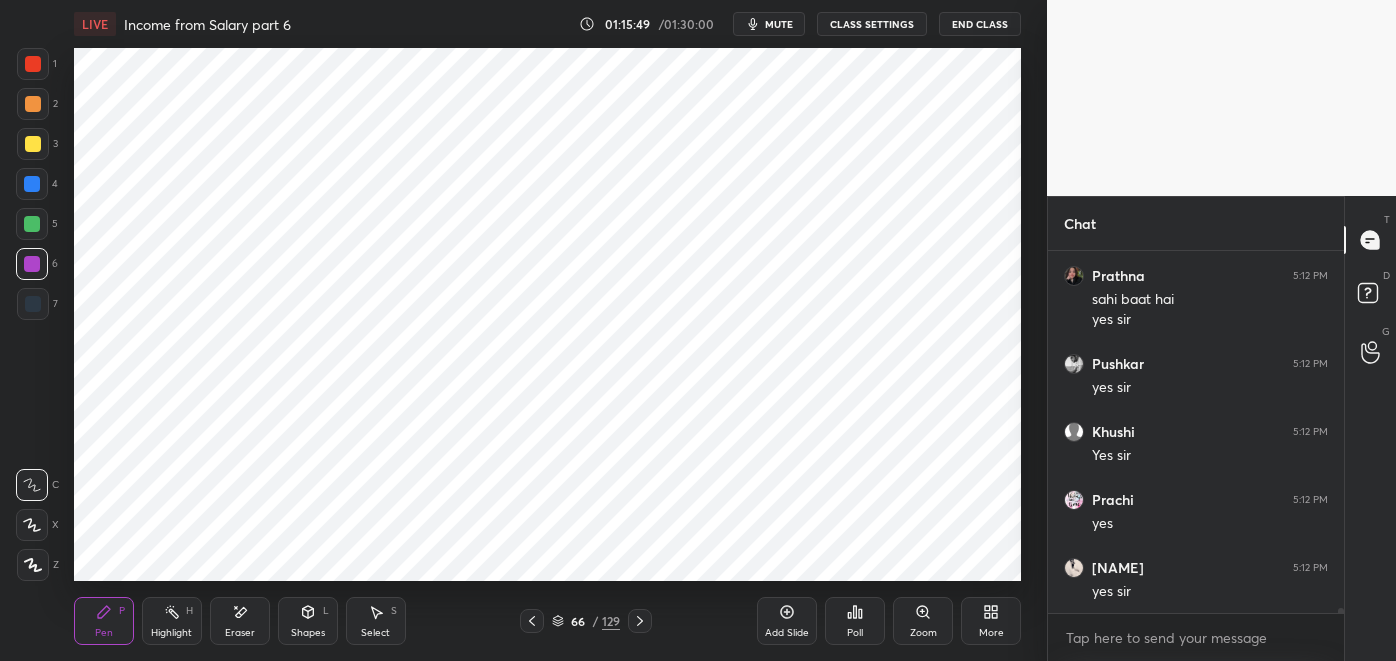 scroll, scrollTop: 28512, scrollLeft: 0, axis: vertical 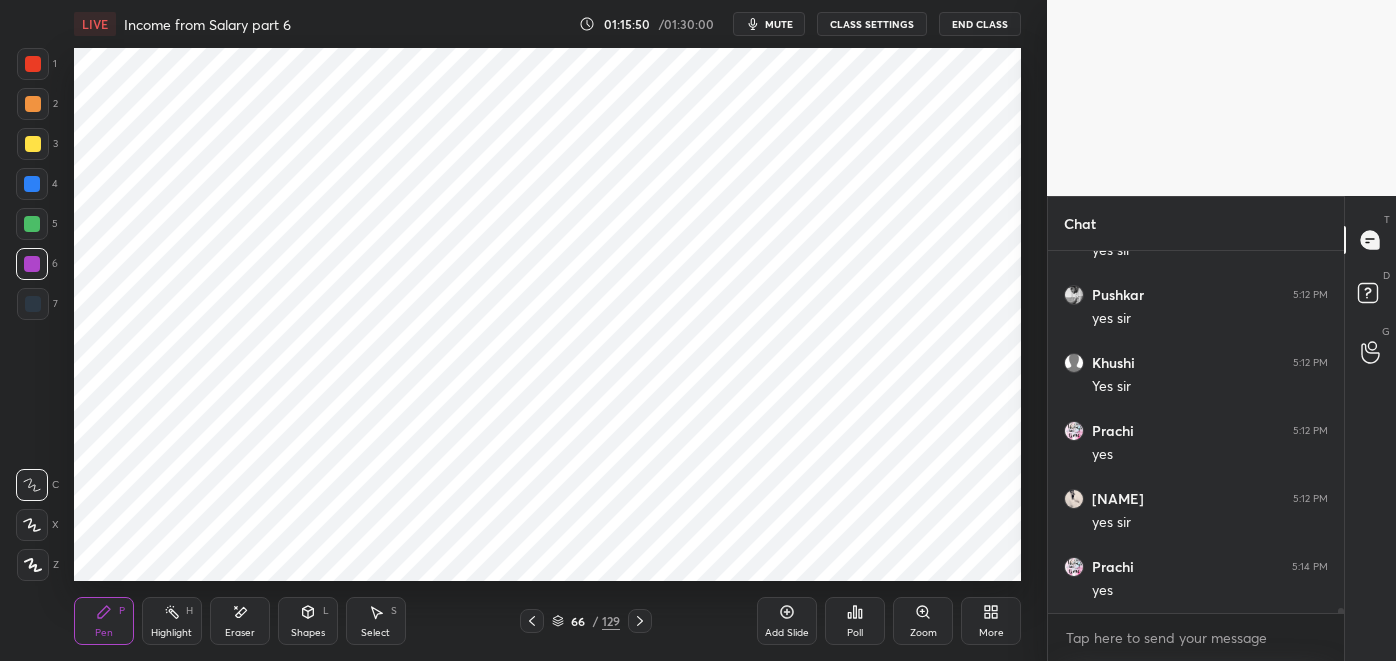 click on "Shapes L" at bounding box center [308, 621] 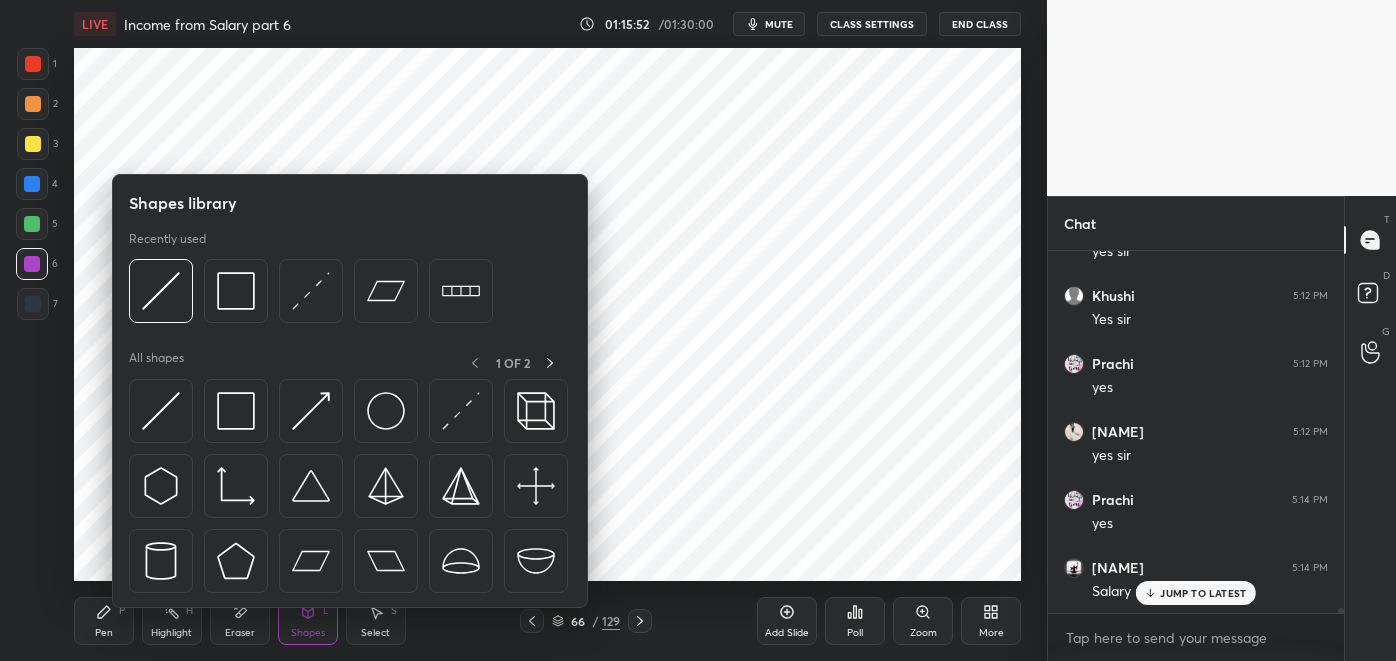 scroll, scrollTop: 28715, scrollLeft: 0, axis: vertical 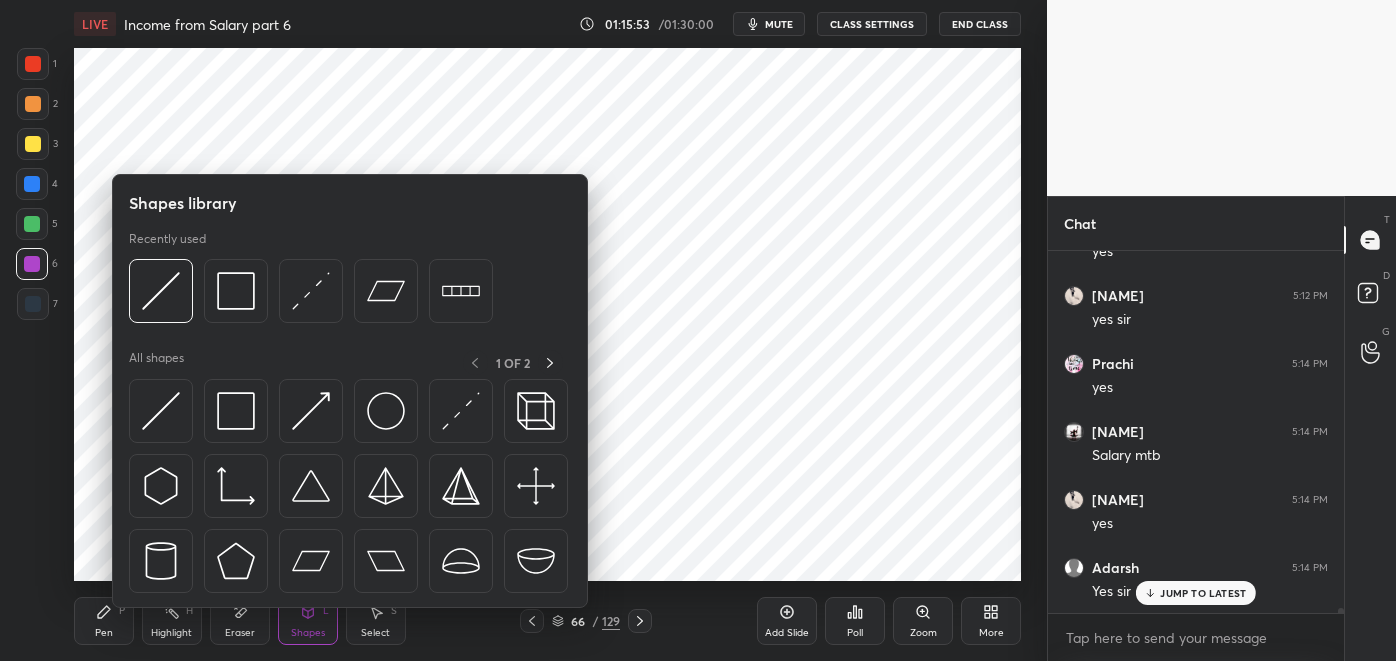 click at bounding box center [461, 411] 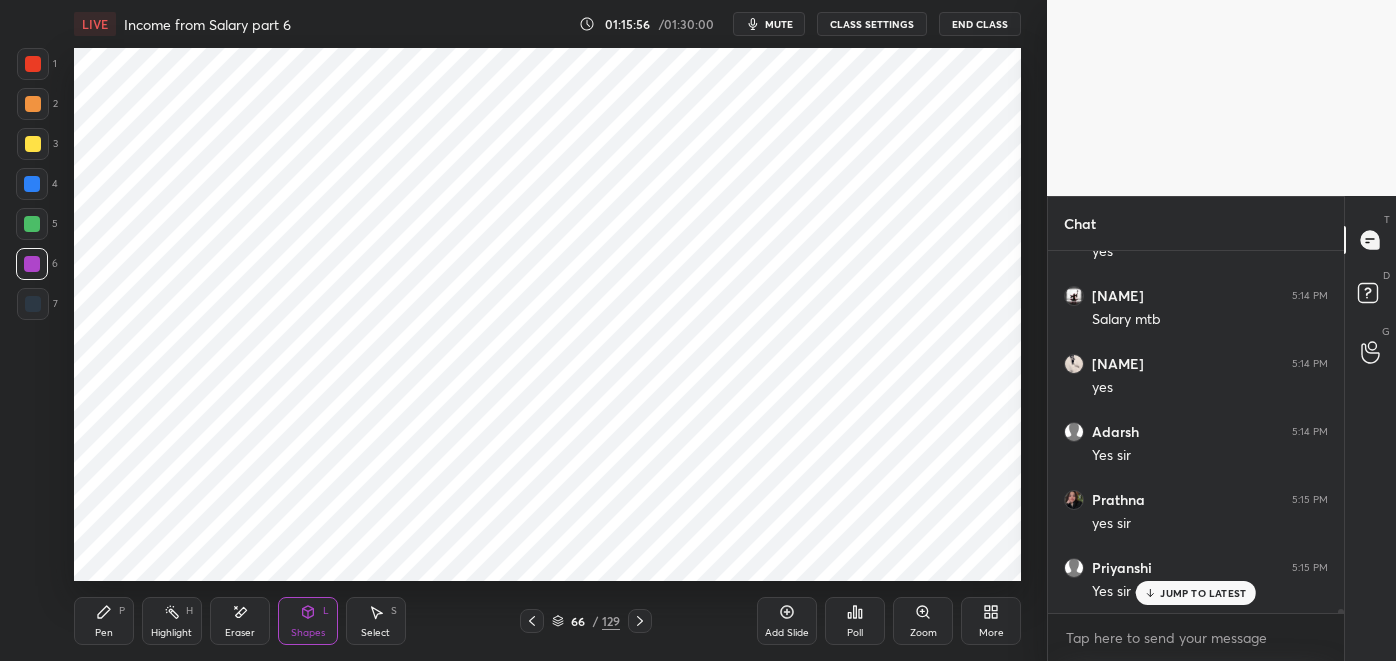 scroll, scrollTop: 28920, scrollLeft: 0, axis: vertical 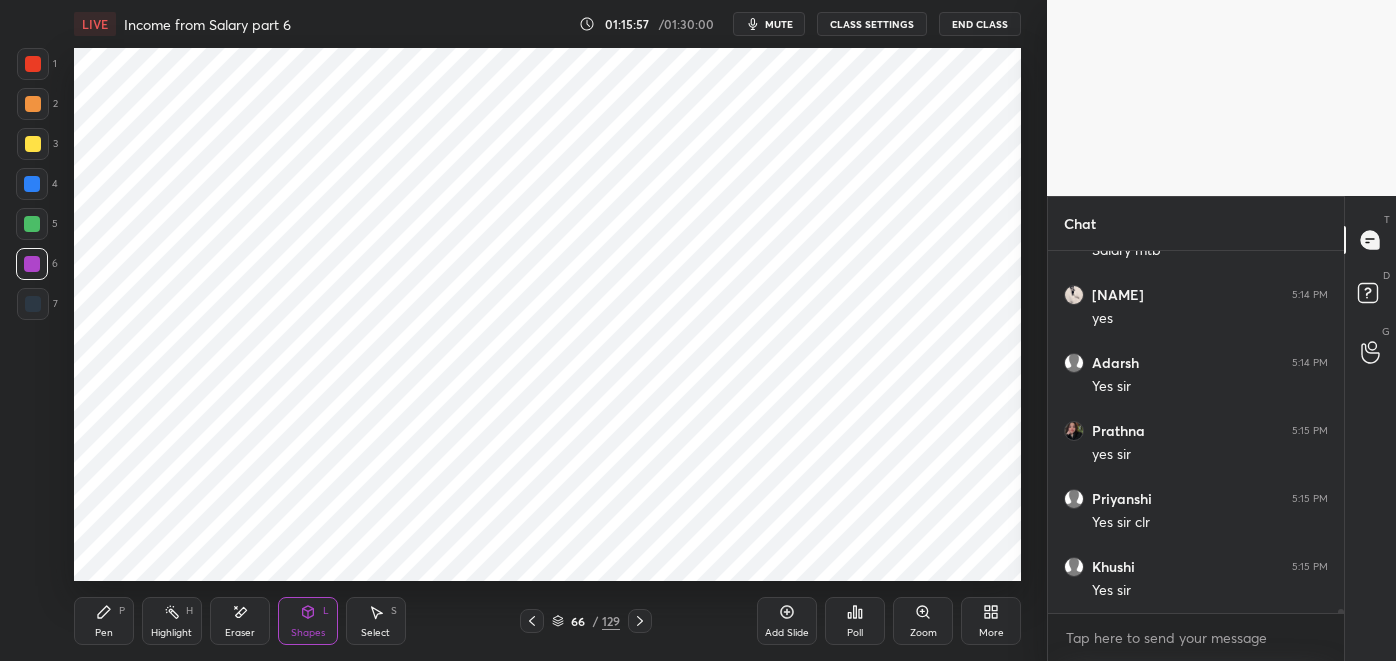 click on "Pen P" at bounding box center (104, 621) 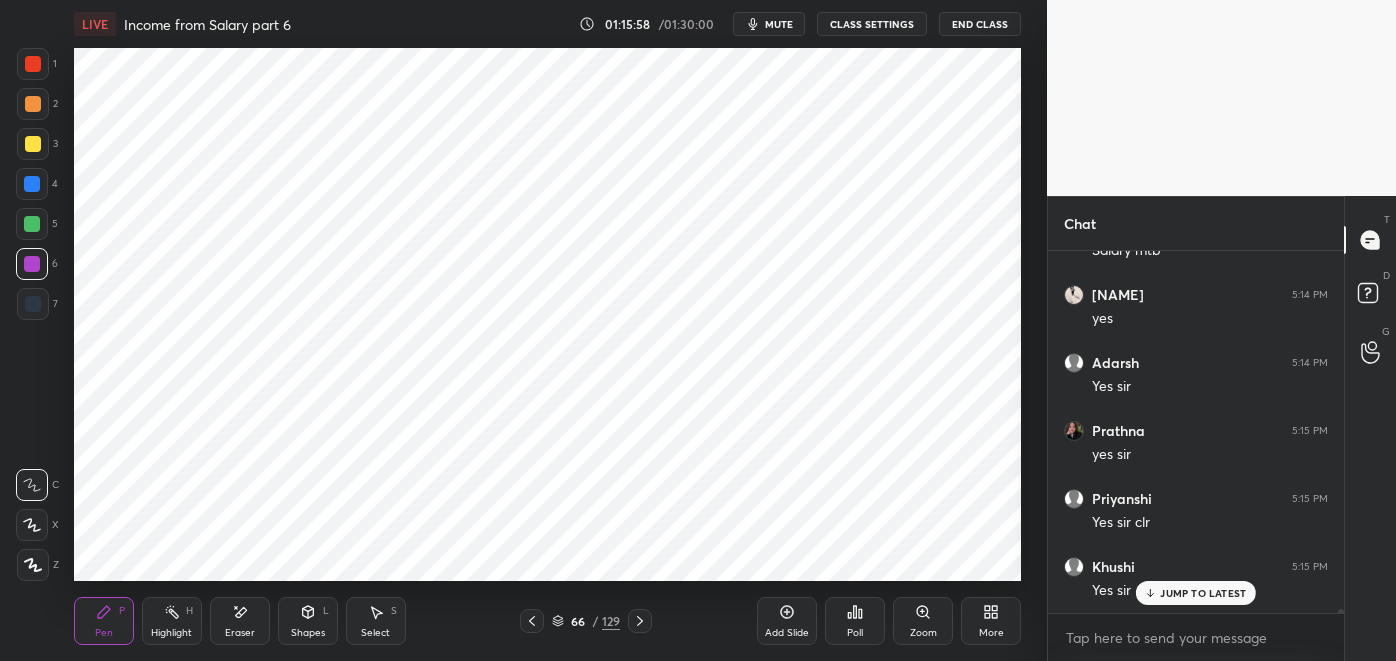 scroll, scrollTop: 28987, scrollLeft: 0, axis: vertical 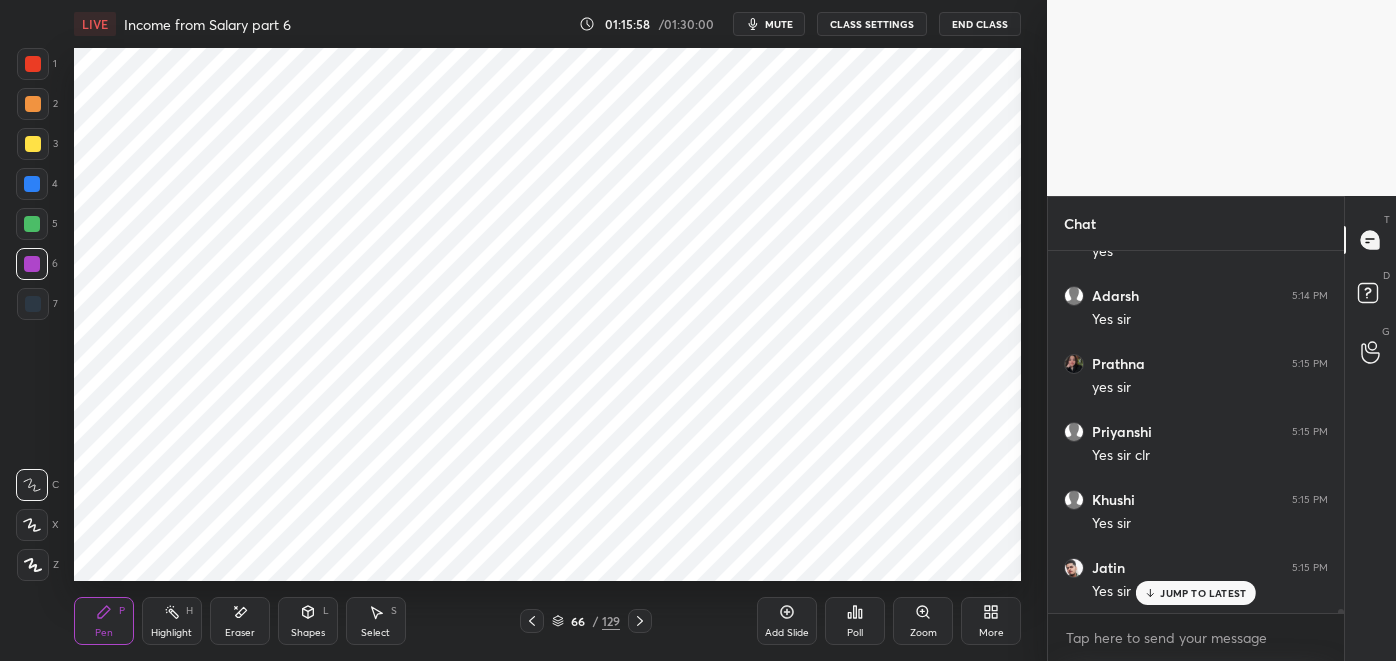 click on "Select S" at bounding box center (376, 621) 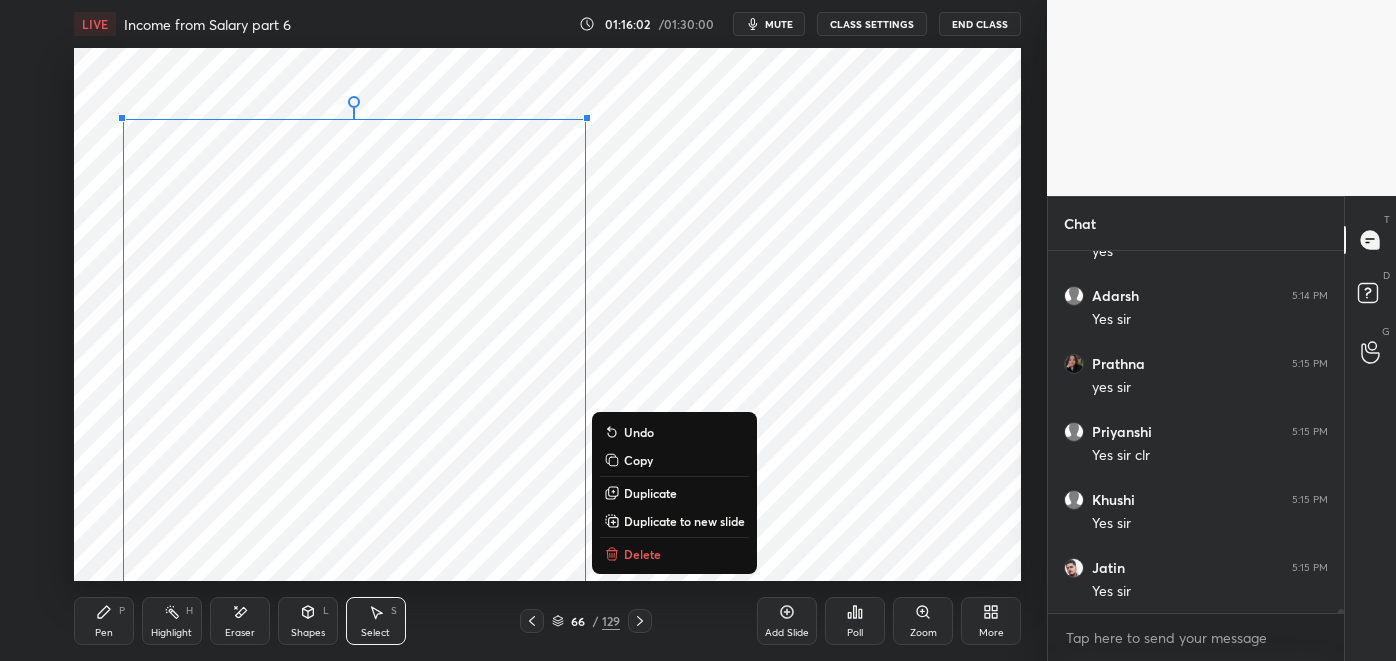 scroll, scrollTop: 29056, scrollLeft: 0, axis: vertical 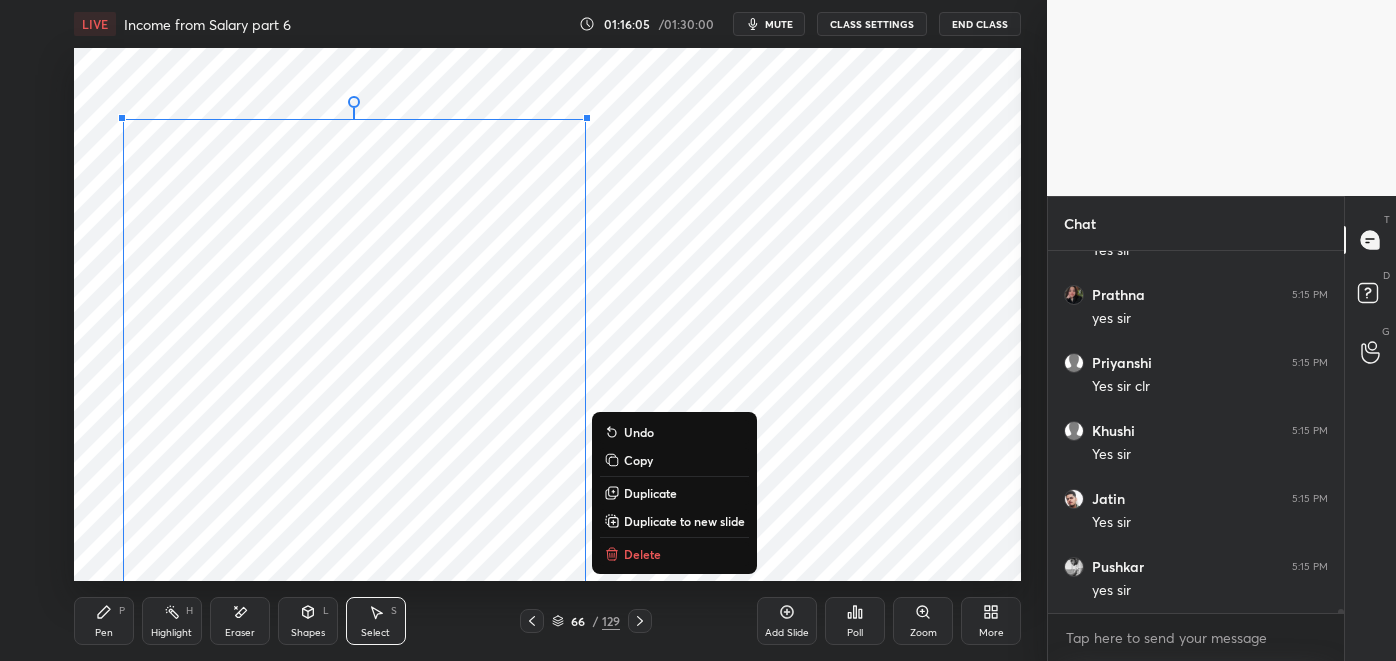 click on "Duplicate" at bounding box center (650, 493) 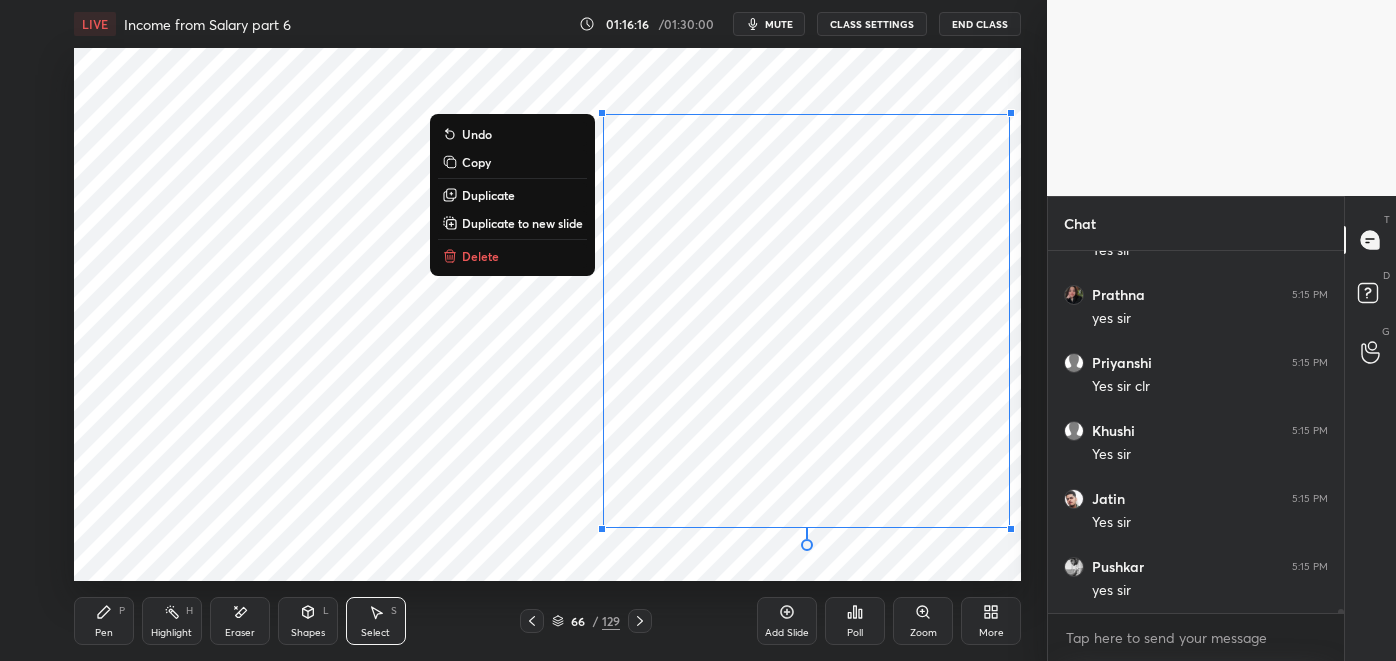 click on "0 ° Undo Copy Duplicate Duplicate to new slide Delete" at bounding box center (548, 314) 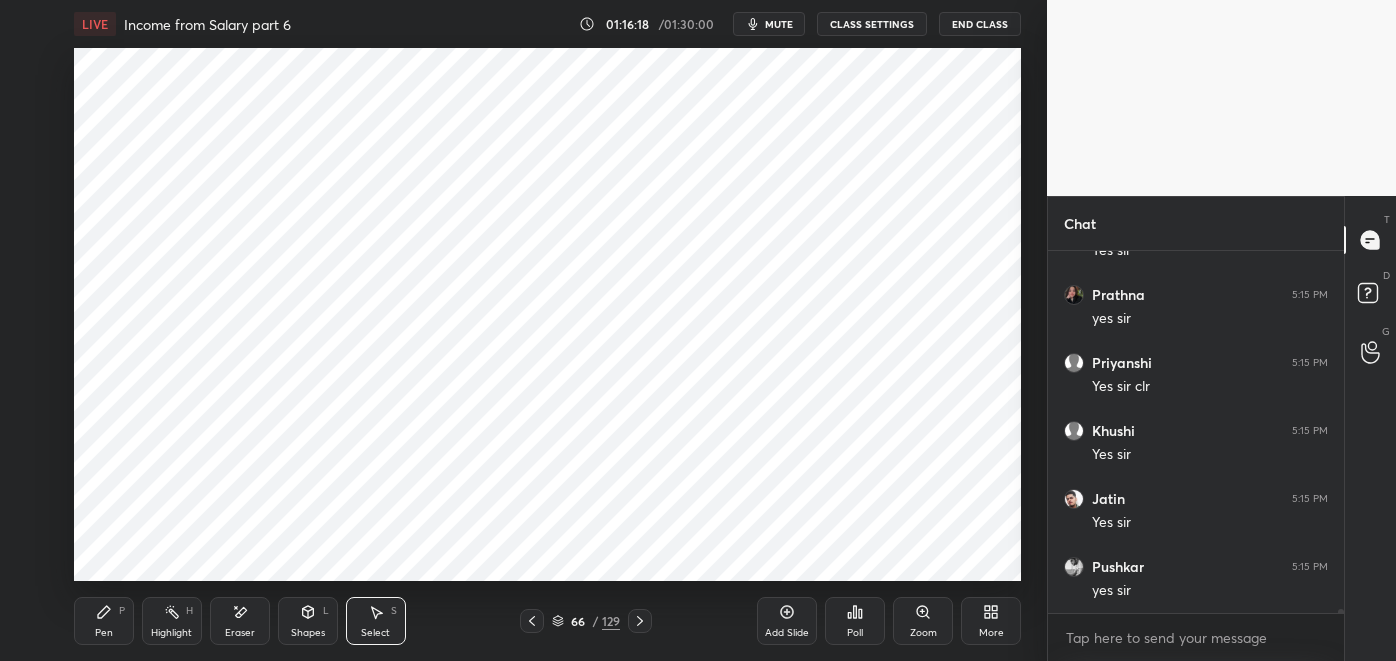 click on "Pen P" at bounding box center [104, 621] 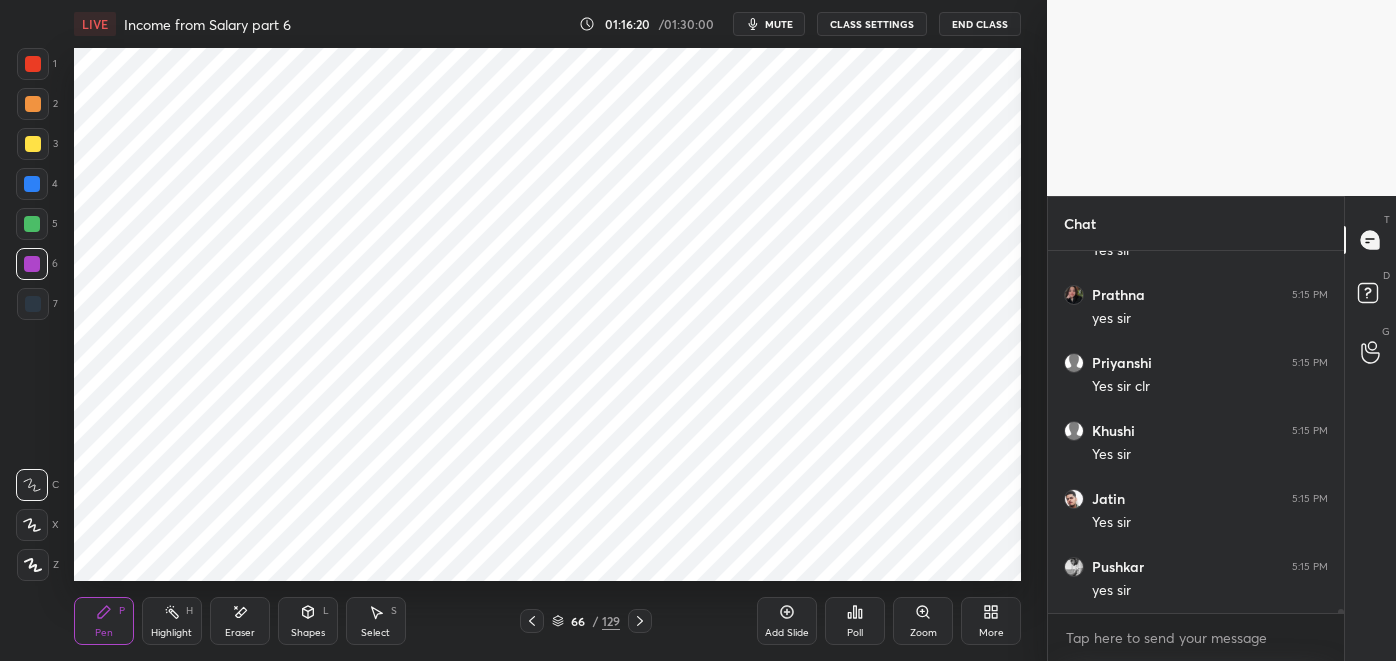 click at bounding box center (33, 304) 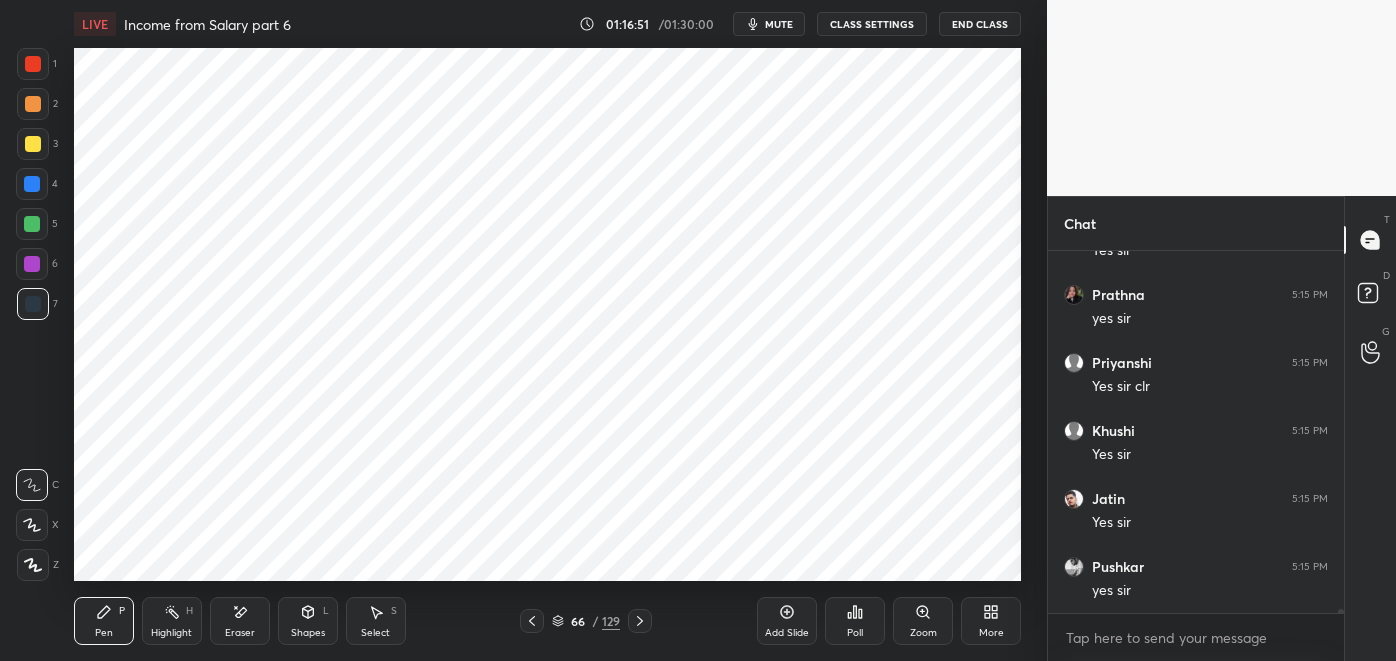 click at bounding box center [640, 621] 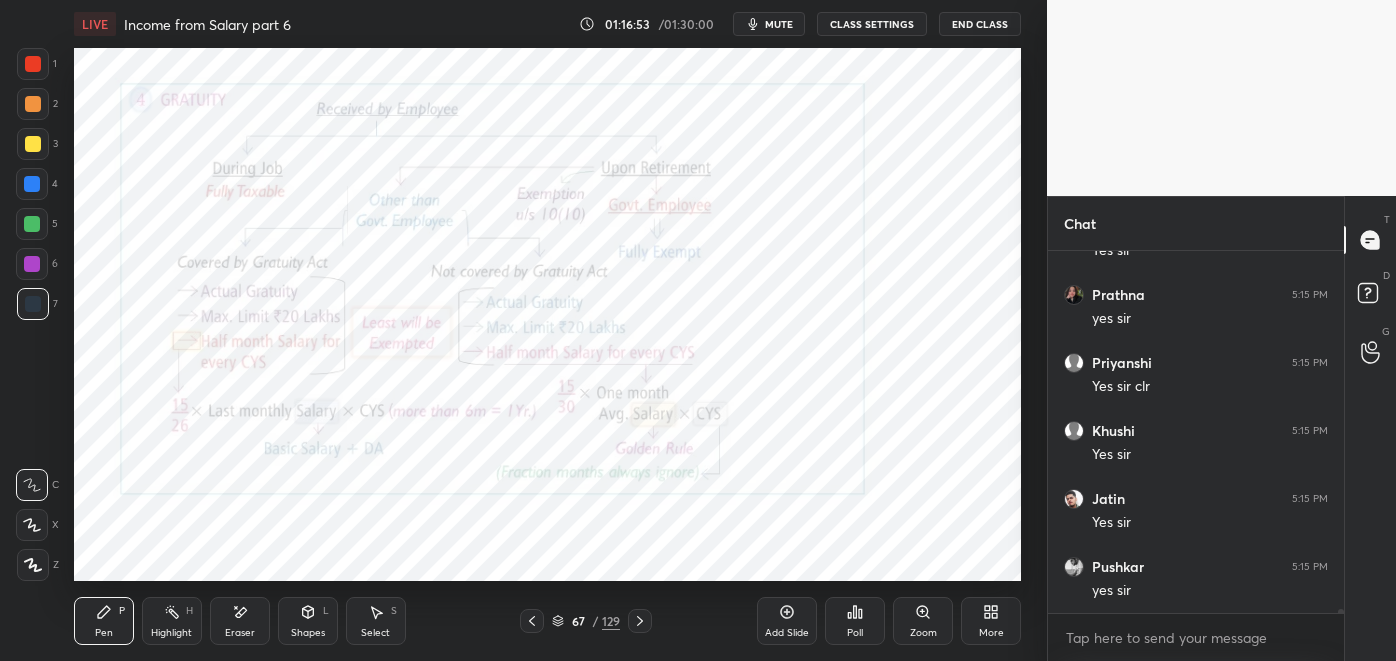 click 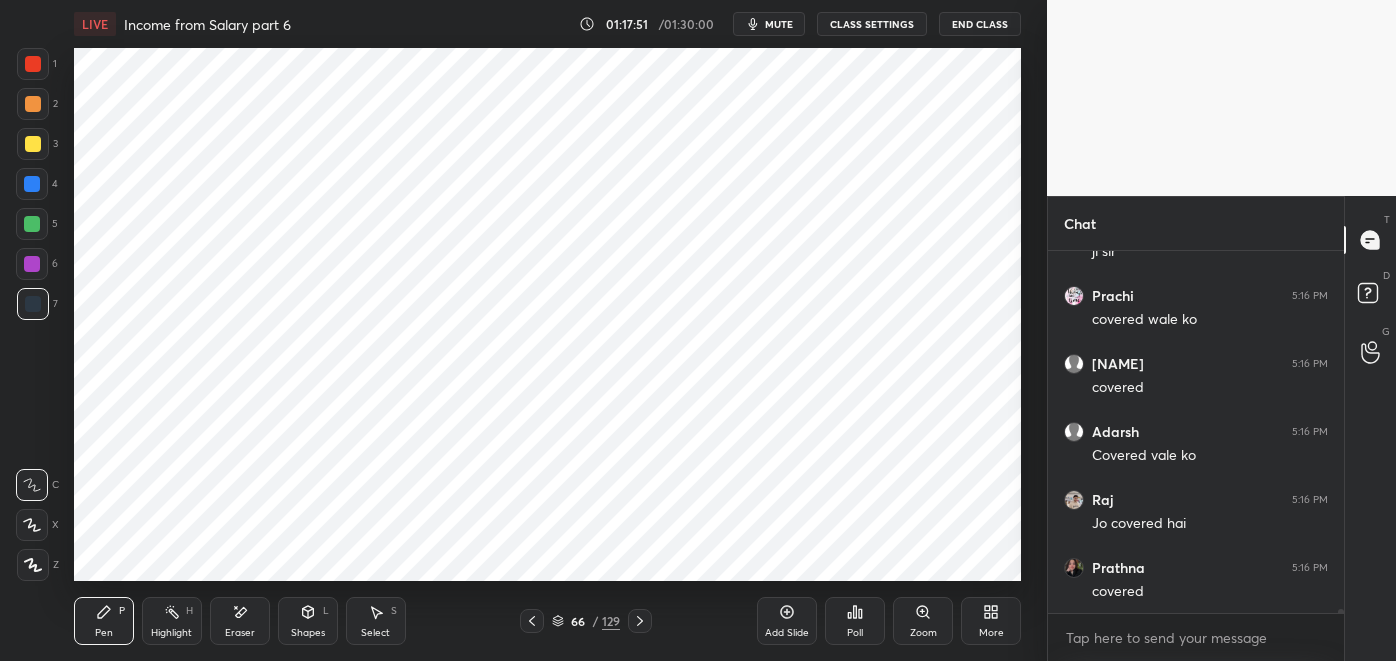 scroll, scrollTop: 29618, scrollLeft: 0, axis: vertical 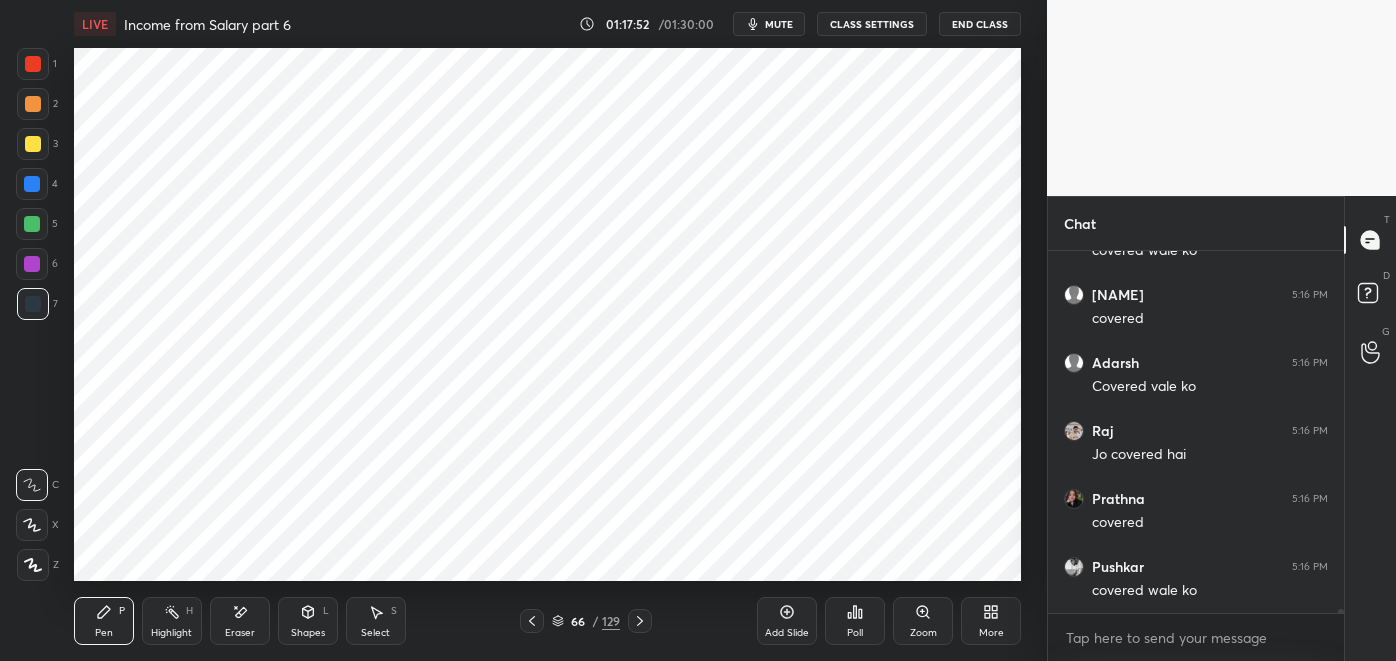 click on "Highlight H" at bounding box center (172, 621) 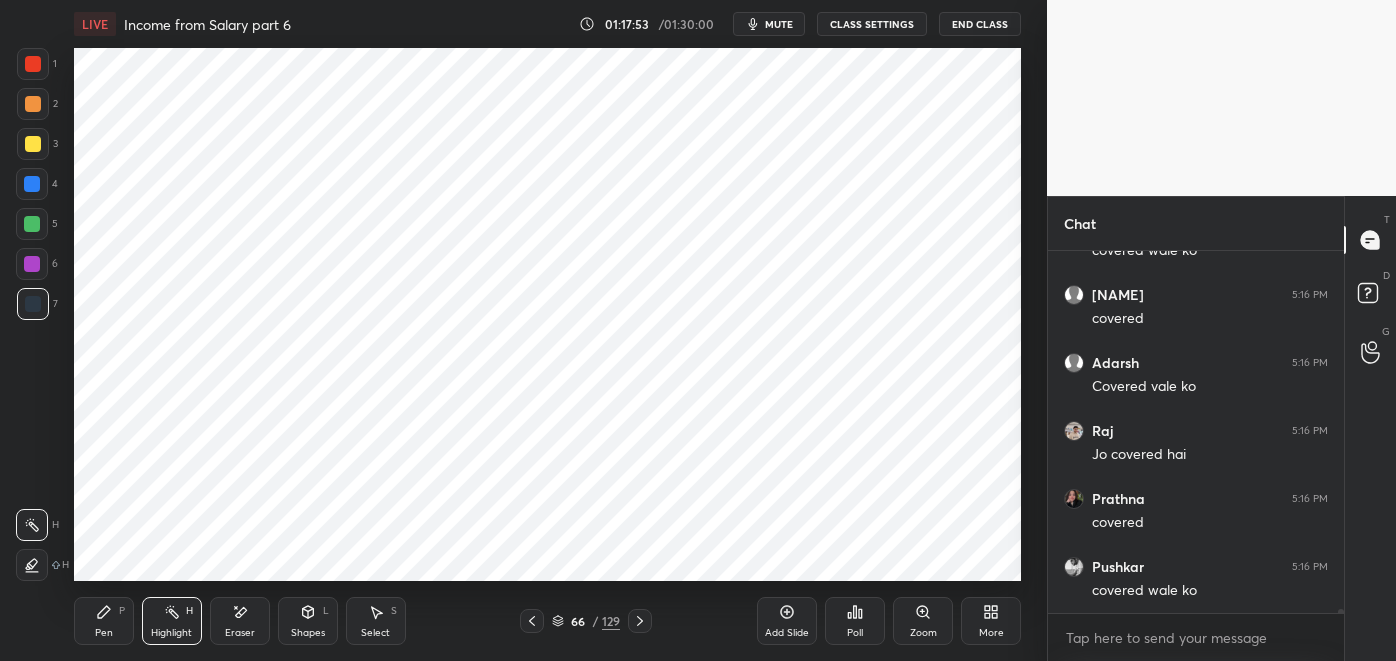 click at bounding box center [32, 264] 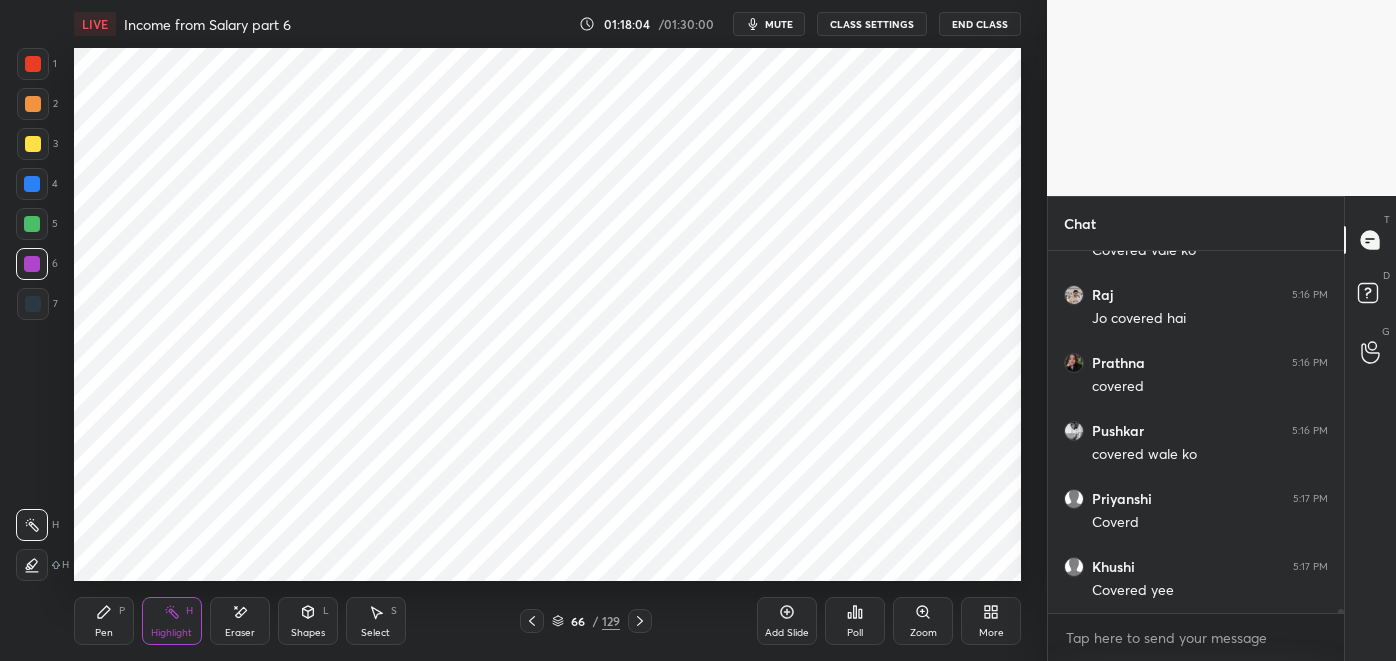 scroll, scrollTop: 29821, scrollLeft: 0, axis: vertical 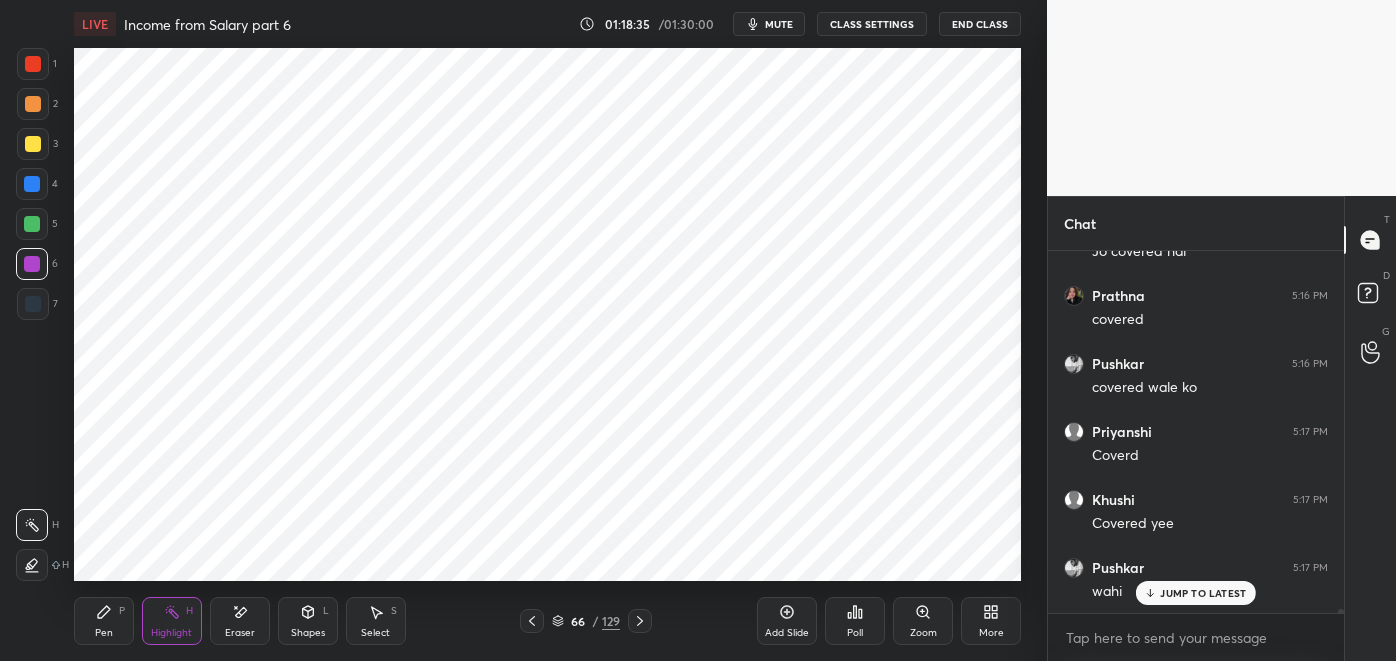 click on "Pen" at bounding box center (104, 633) 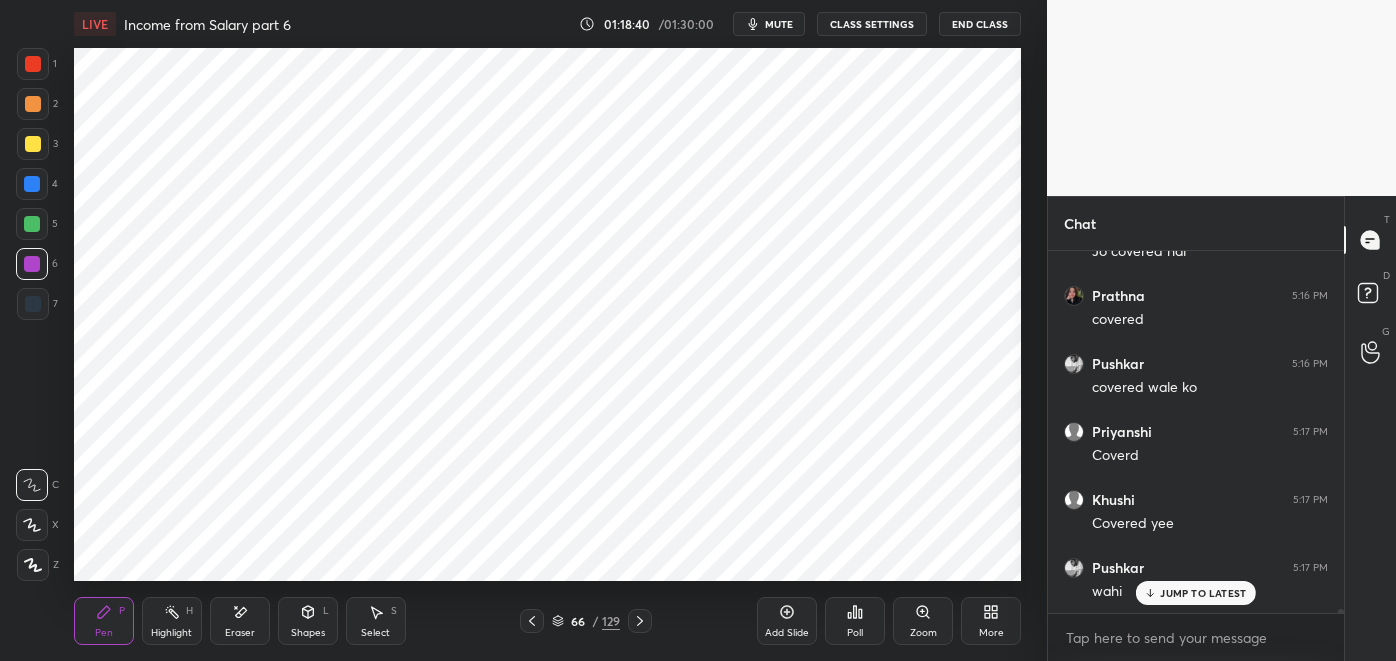 click at bounding box center (32, 224) 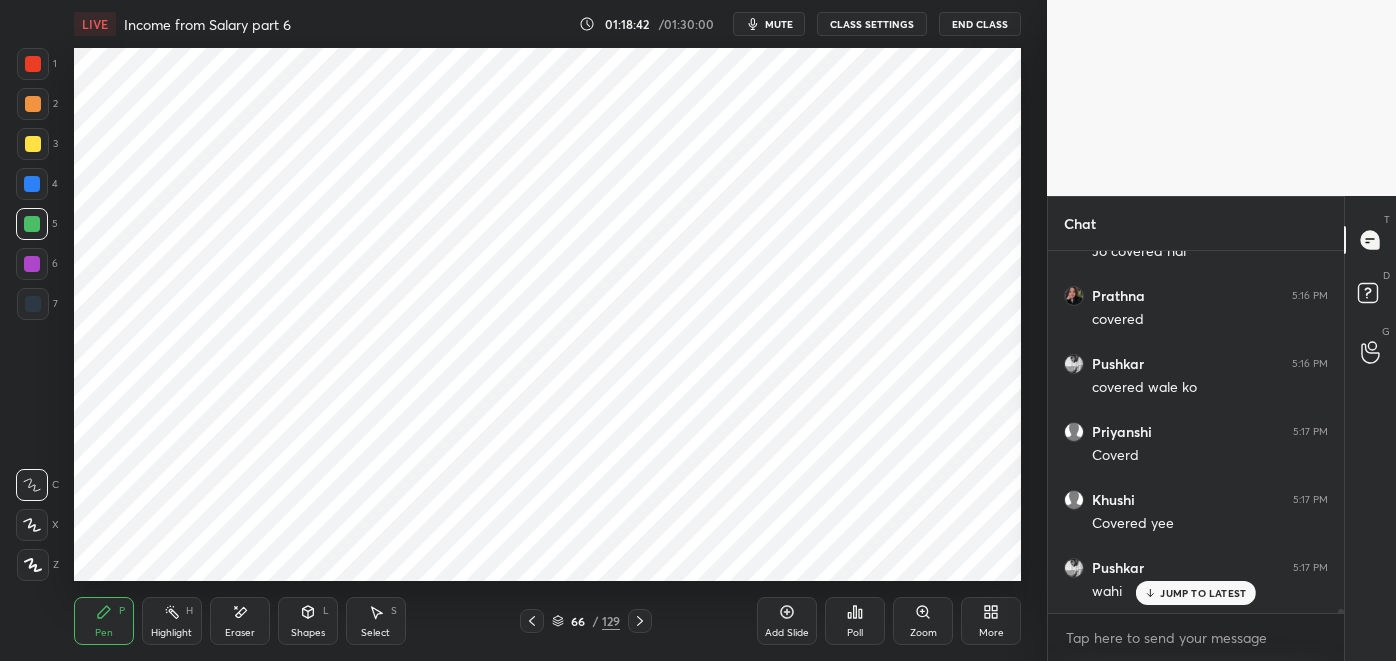 click at bounding box center (33, 304) 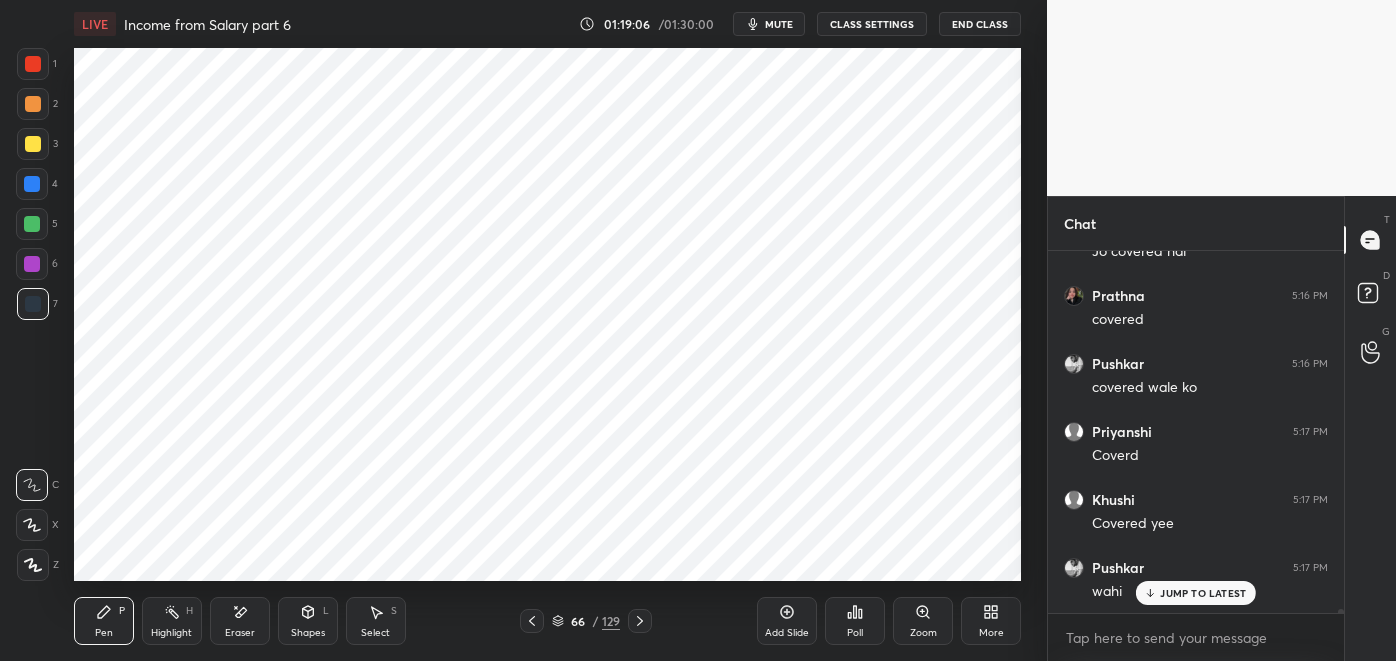 click at bounding box center [32, 264] 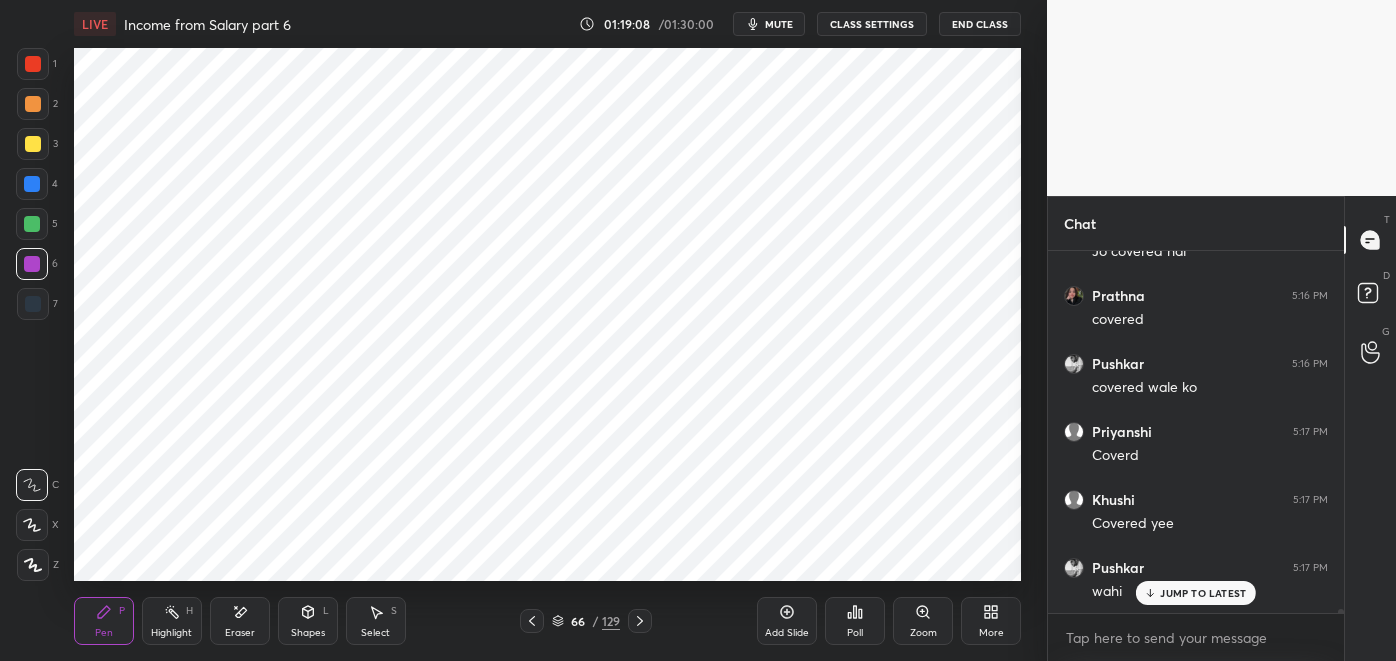 click 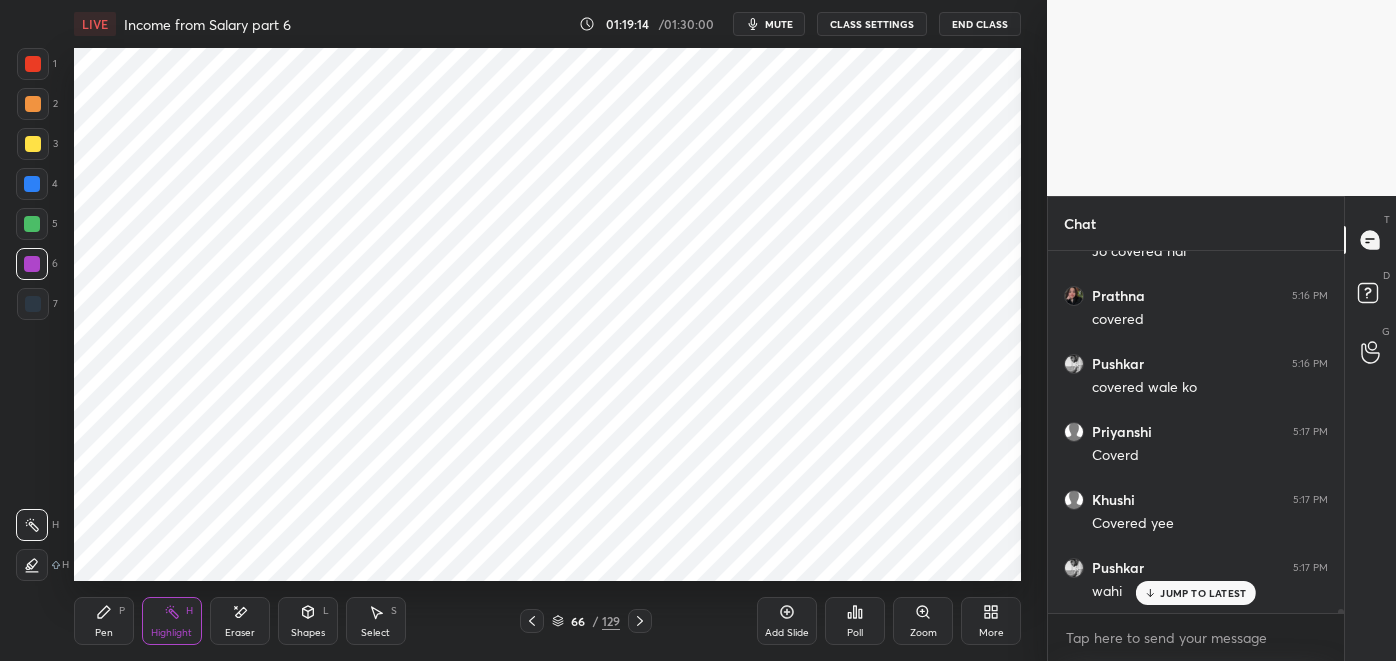 click on "Pen P" at bounding box center (104, 621) 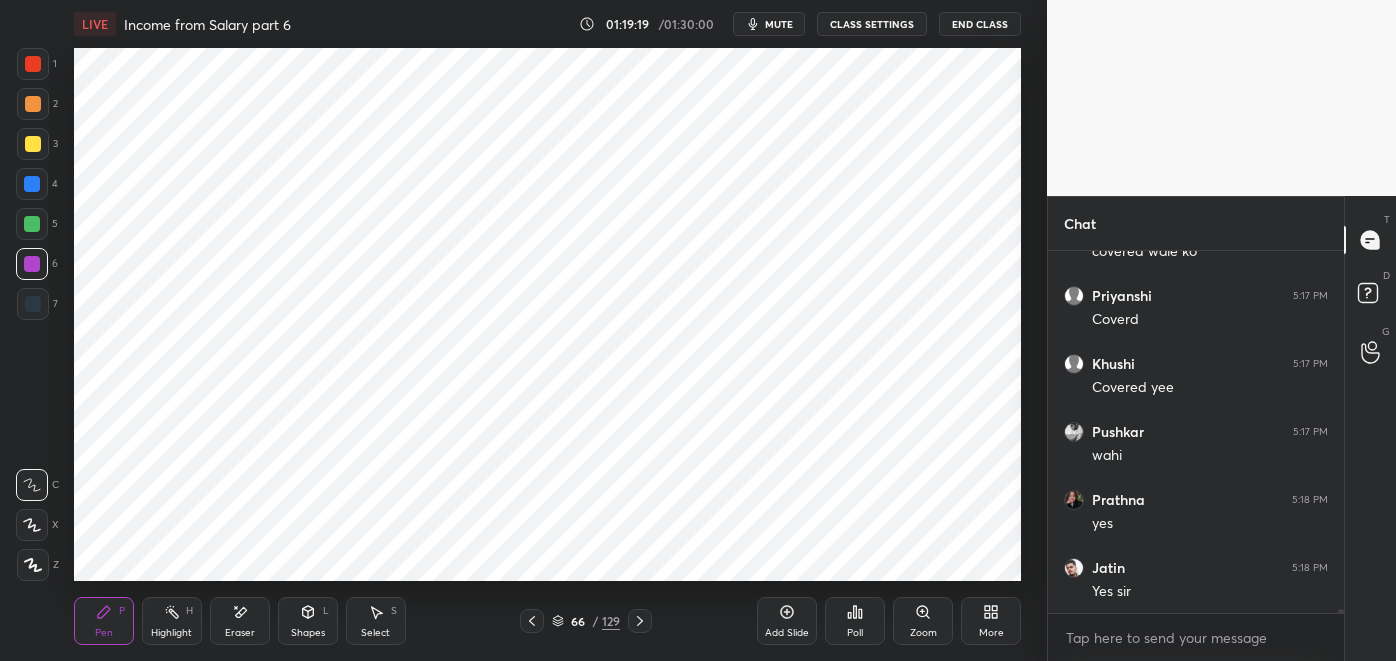 scroll, scrollTop: 30026, scrollLeft: 0, axis: vertical 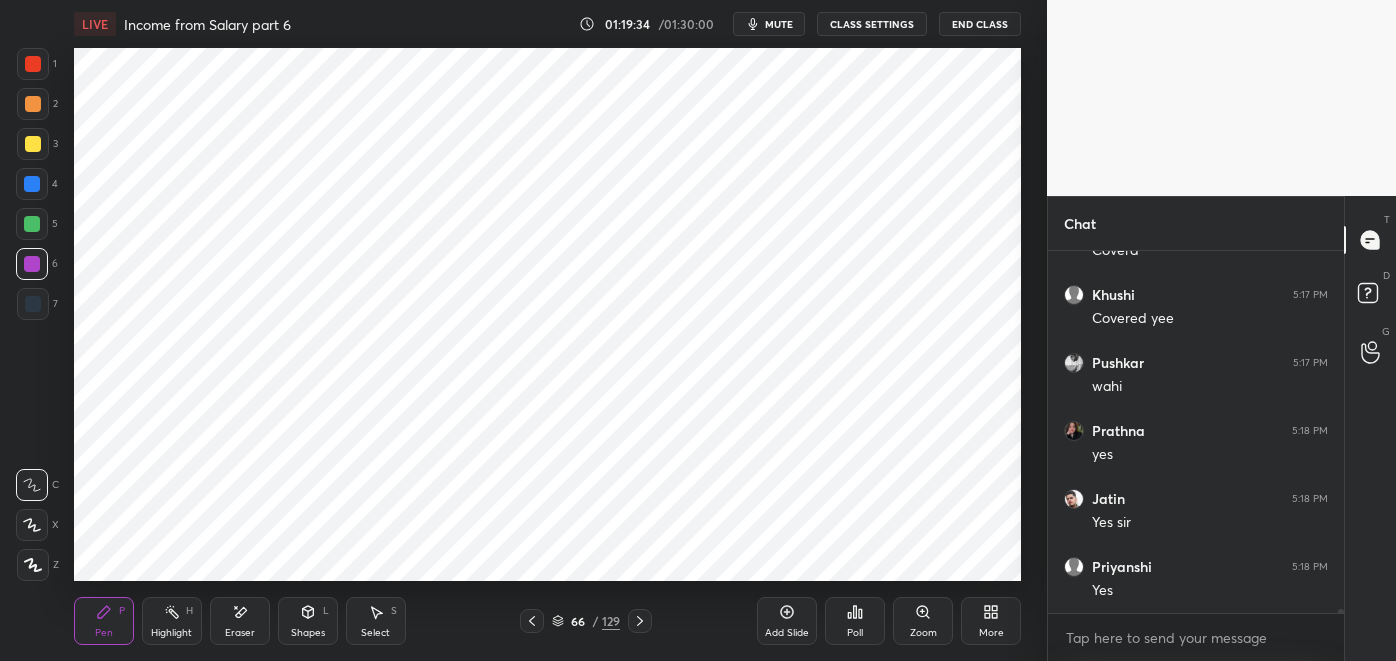 click on "Highlight H" at bounding box center [172, 621] 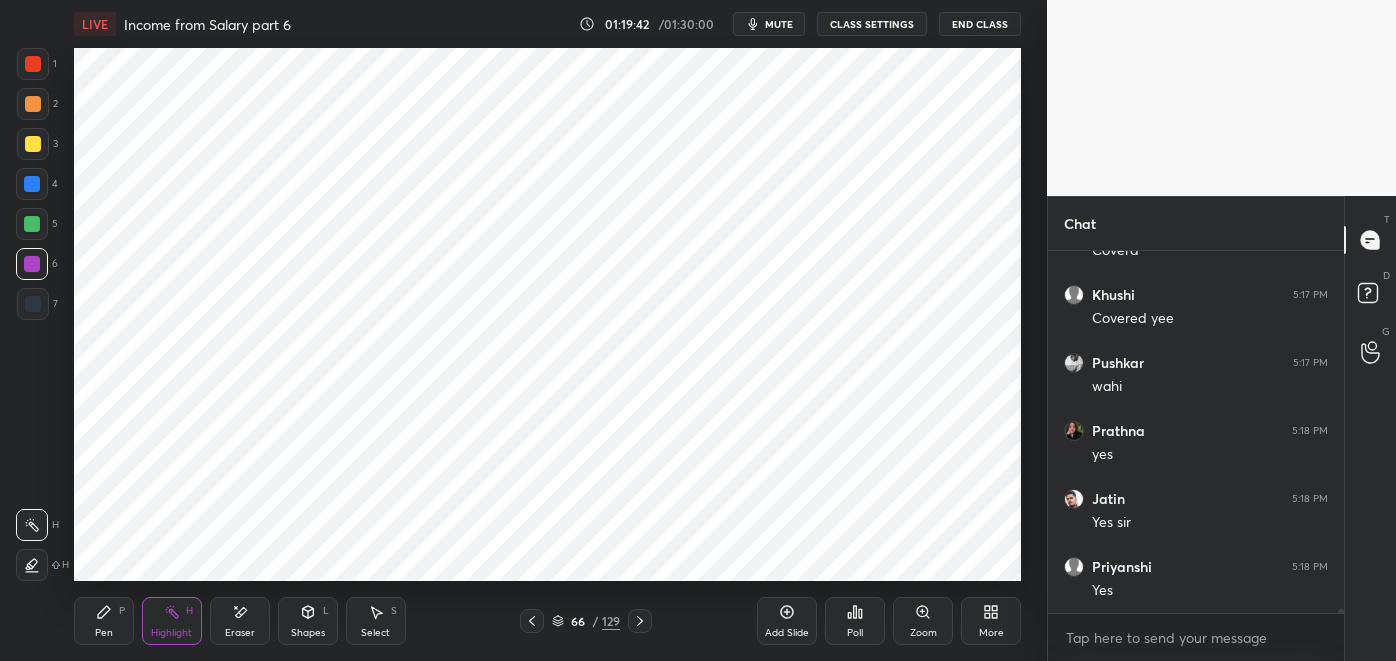 click on "Pen P" at bounding box center (104, 621) 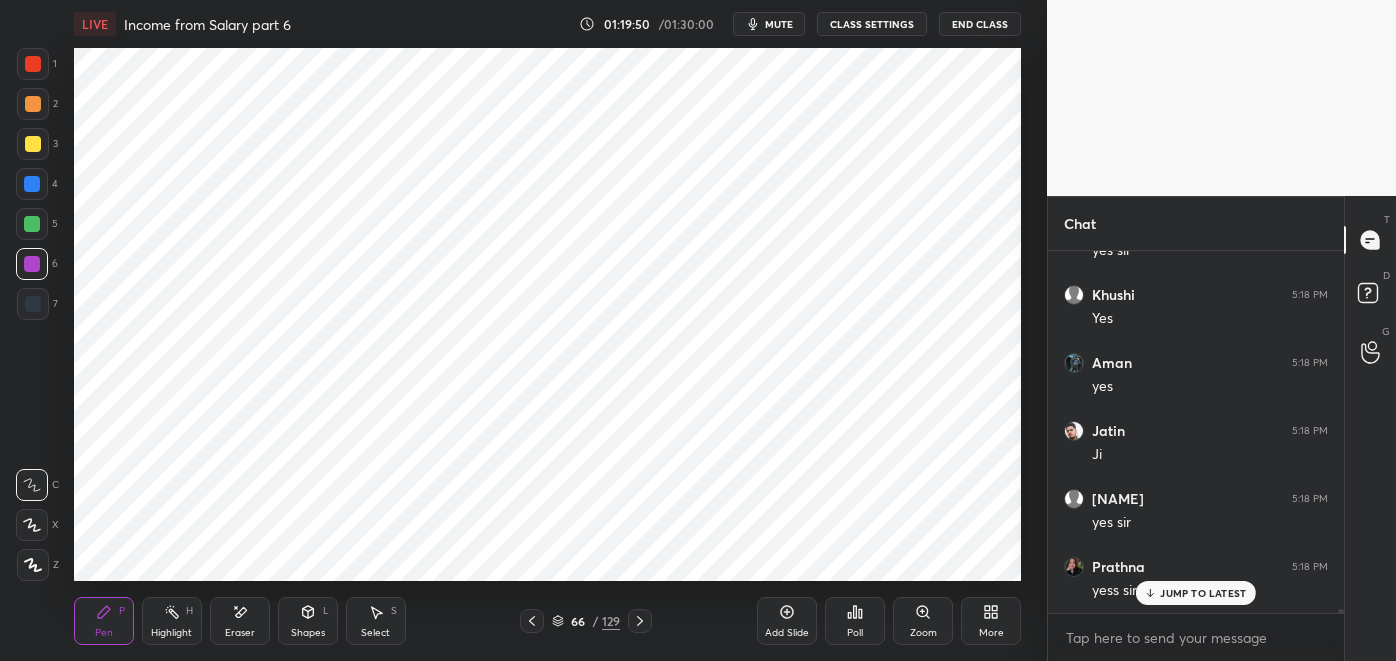 scroll, scrollTop: 30501, scrollLeft: 0, axis: vertical 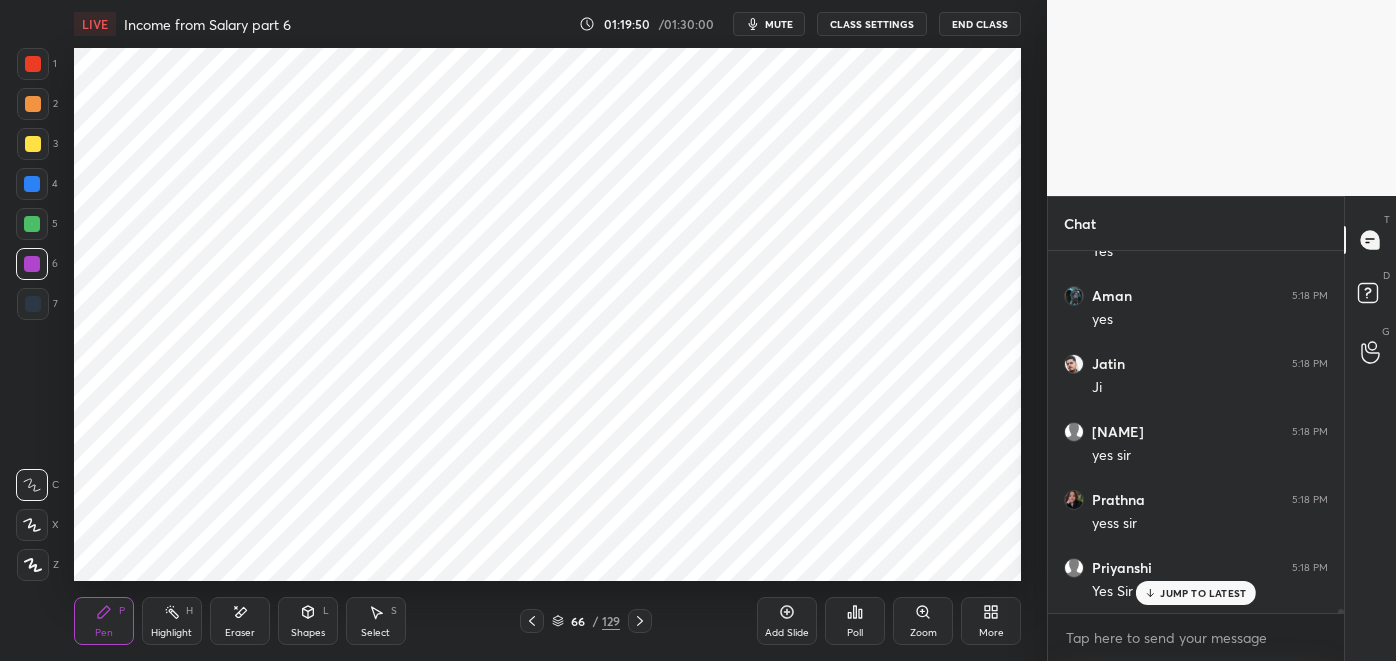 click on "Highlight H" at bounding box center (172, 621) 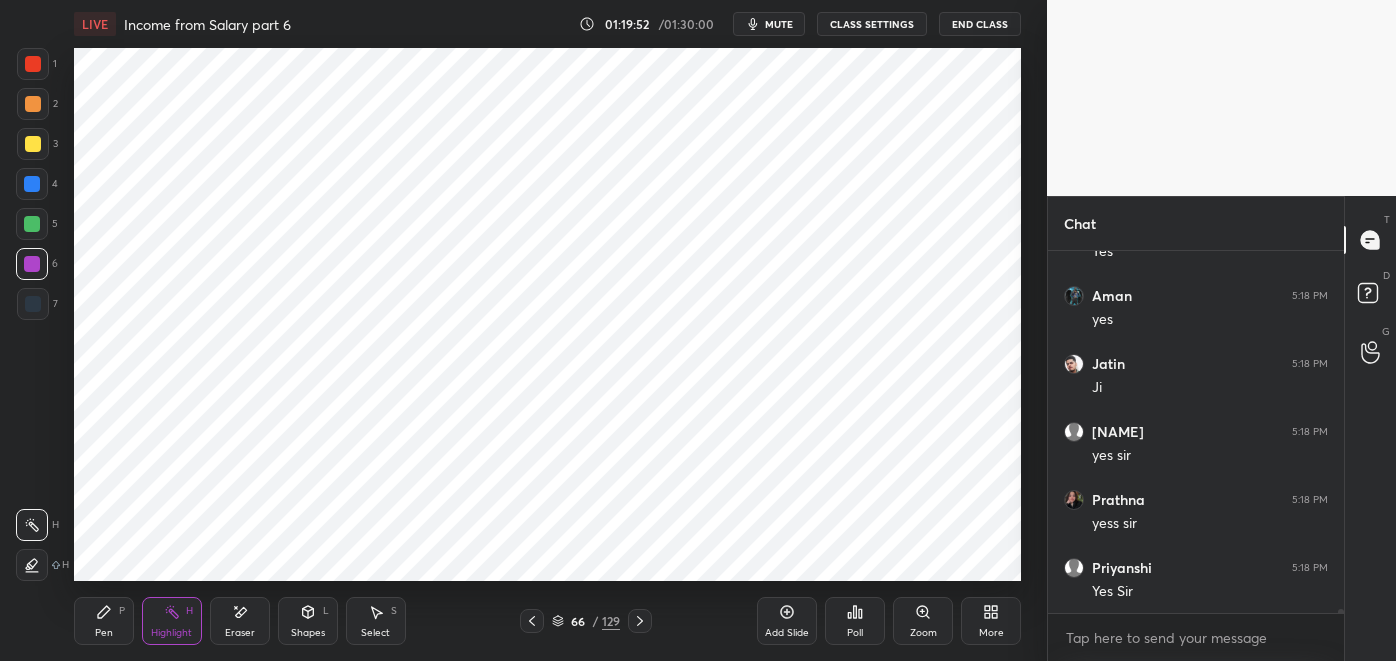 scroll, scrollTop: 30570, scrollLeft: 0, axis: vertical 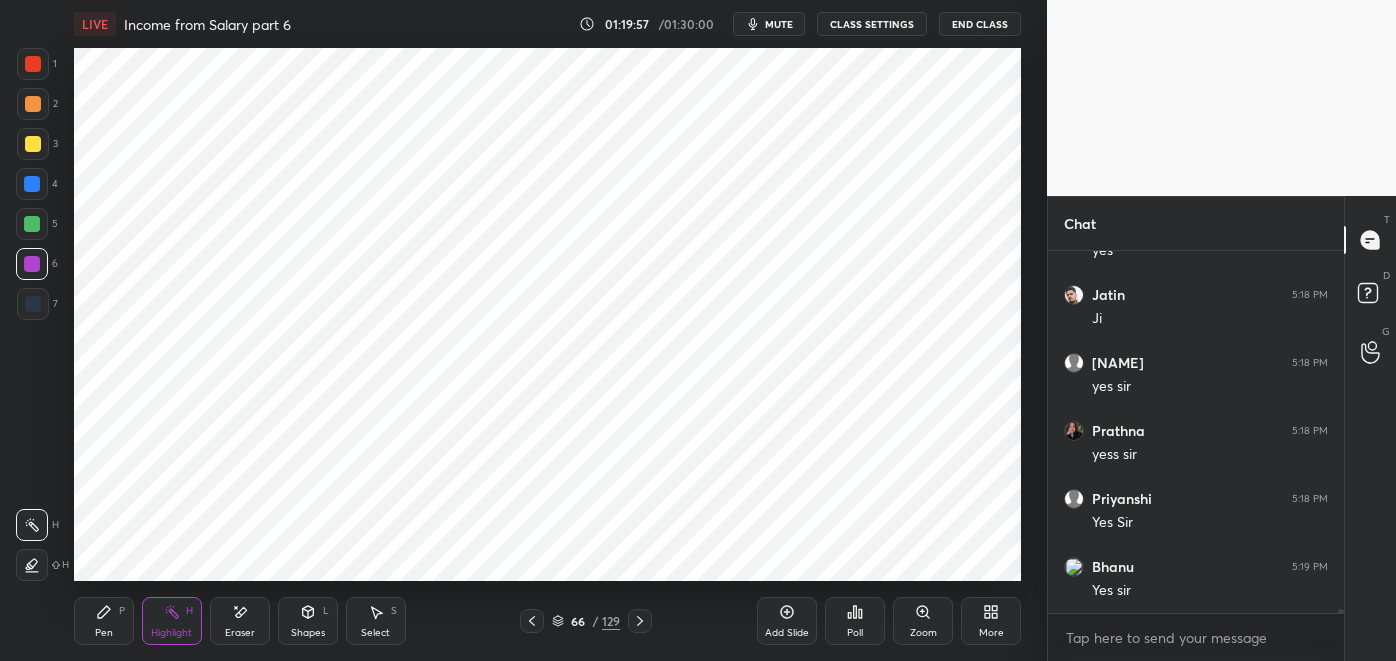 click 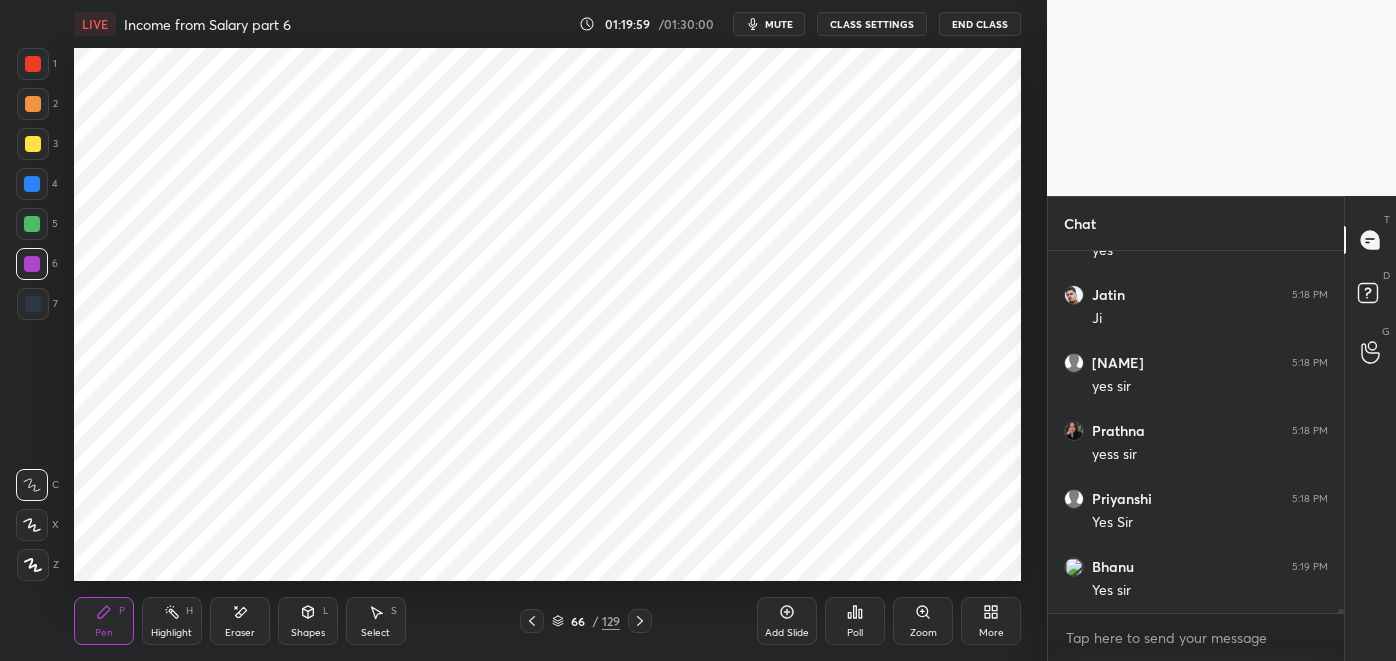 click on "Eraser" at bounding box center [240, 621] 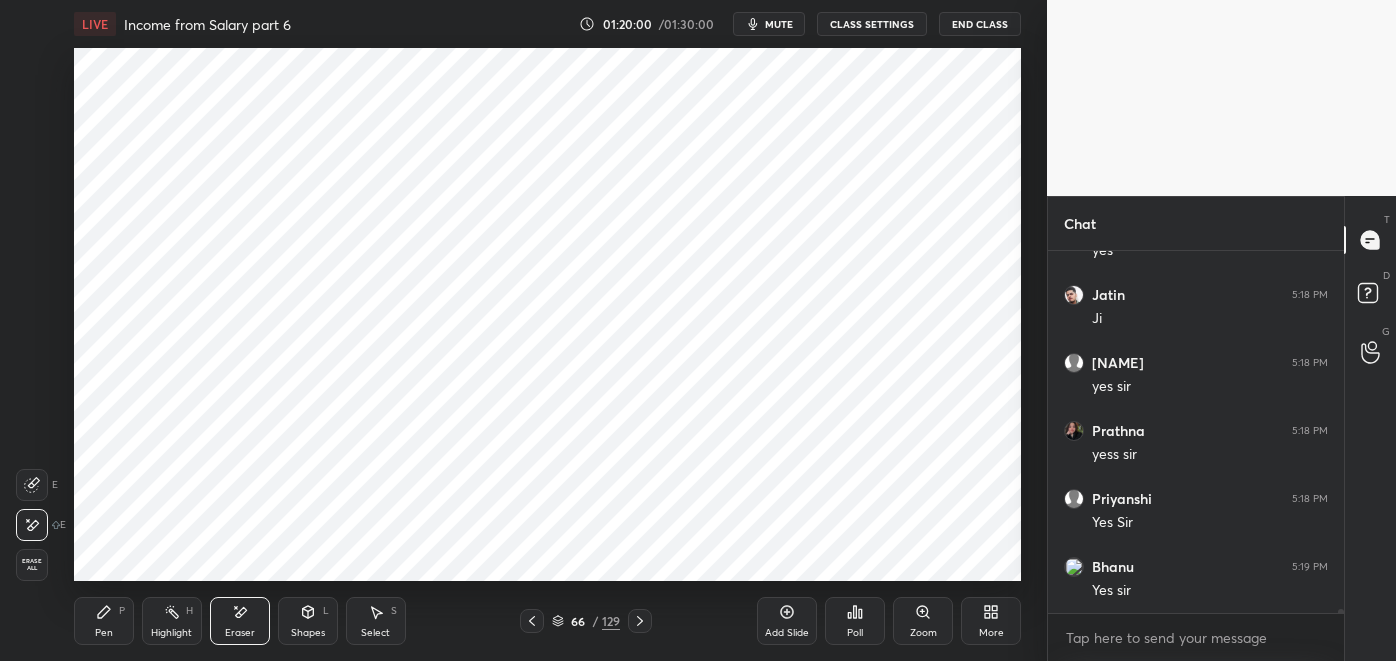 click on "Pen P" at bounding box center (104, 621) 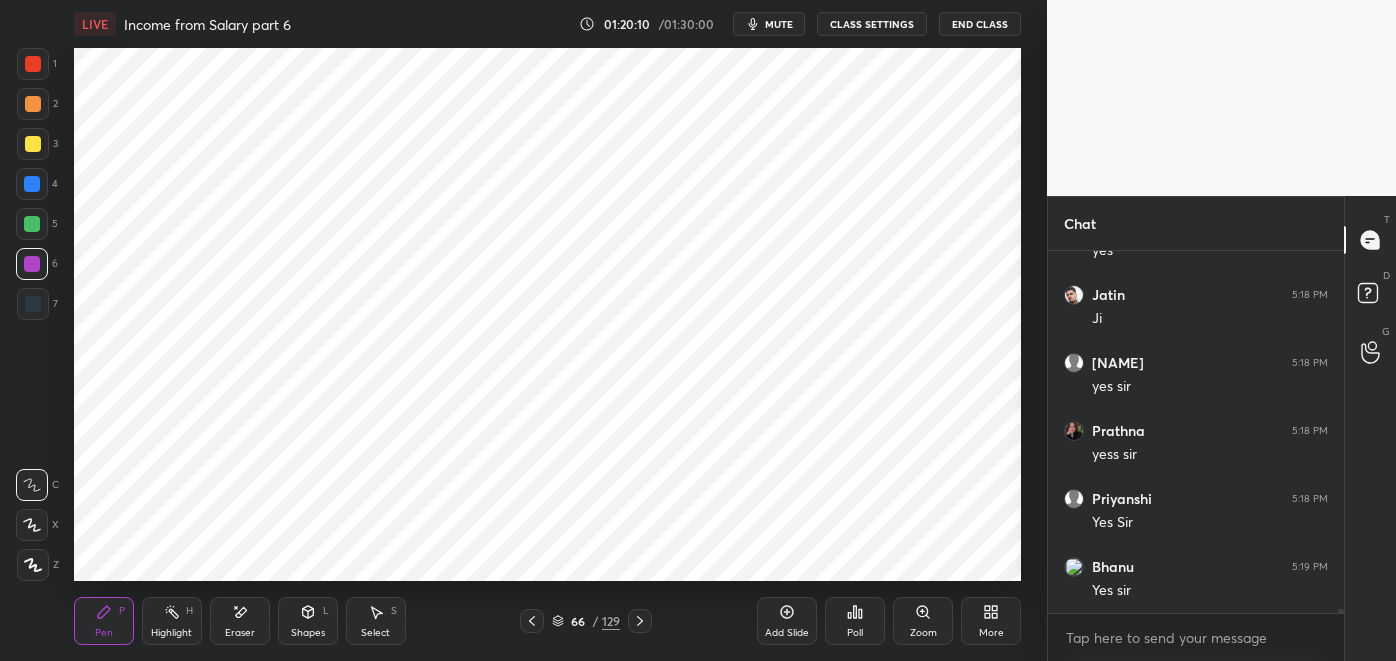 click on "Eraser" at bounding box center [240, 621] 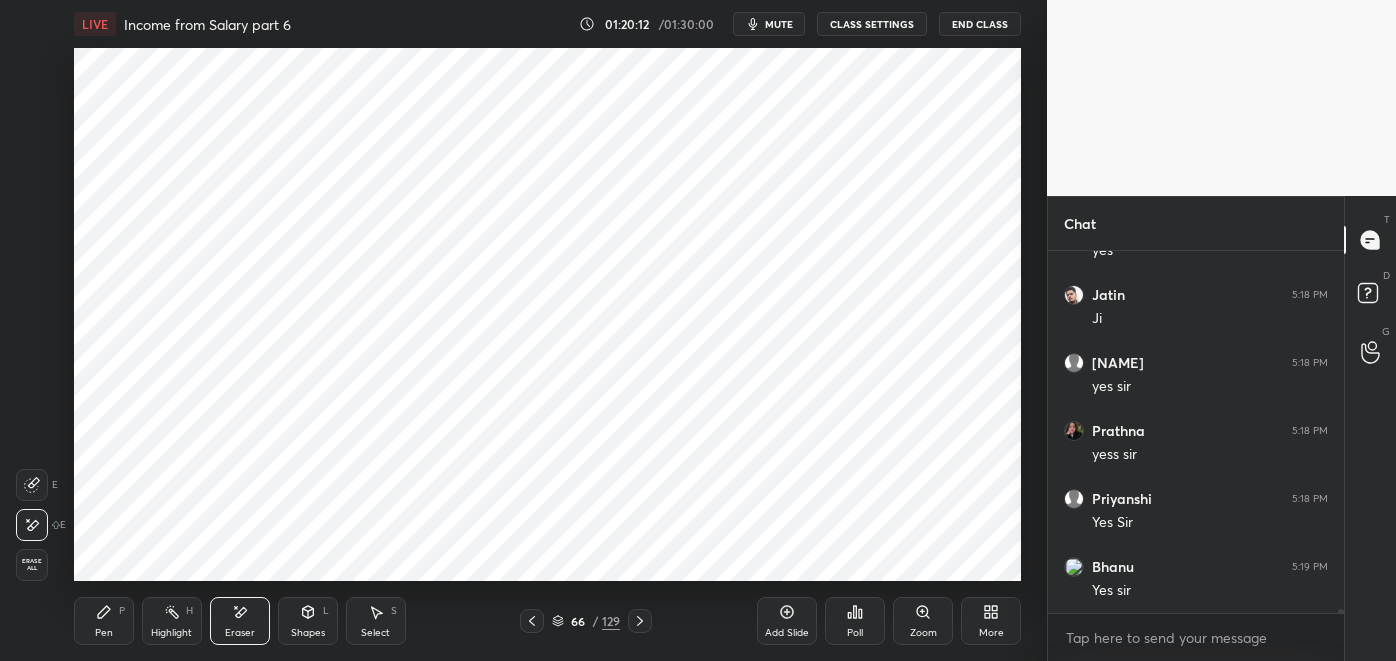 click 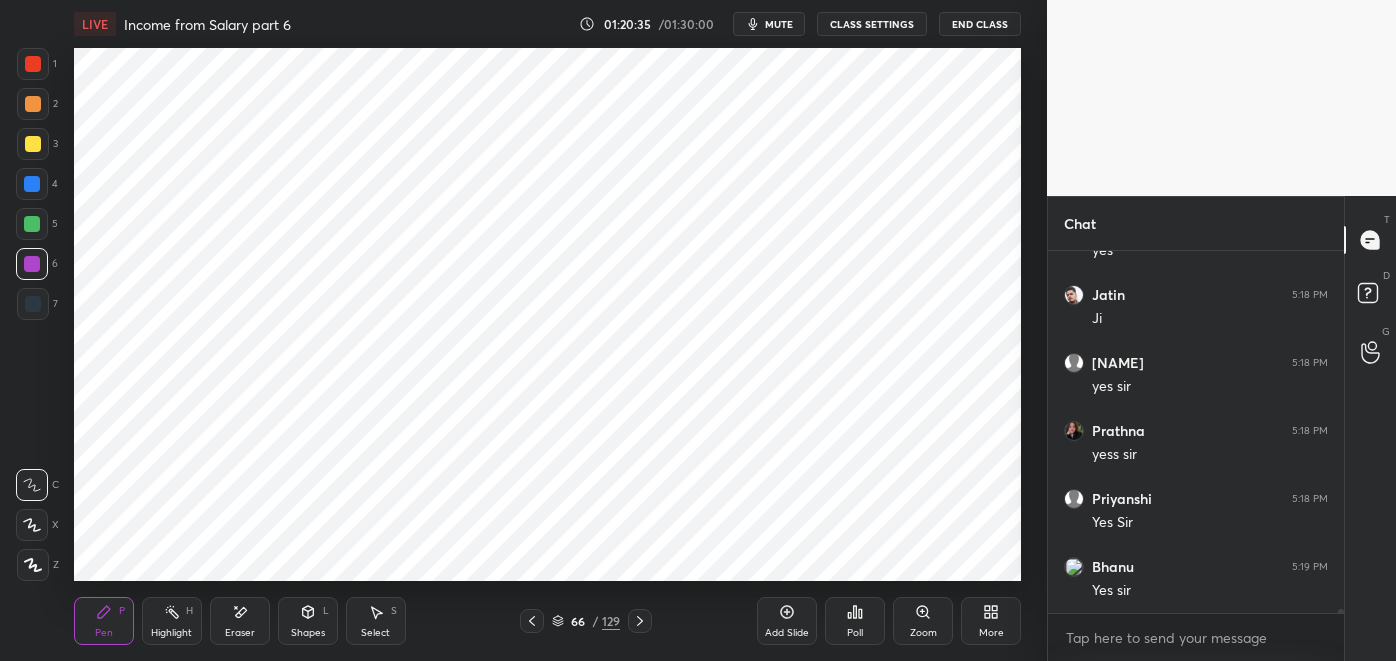 click 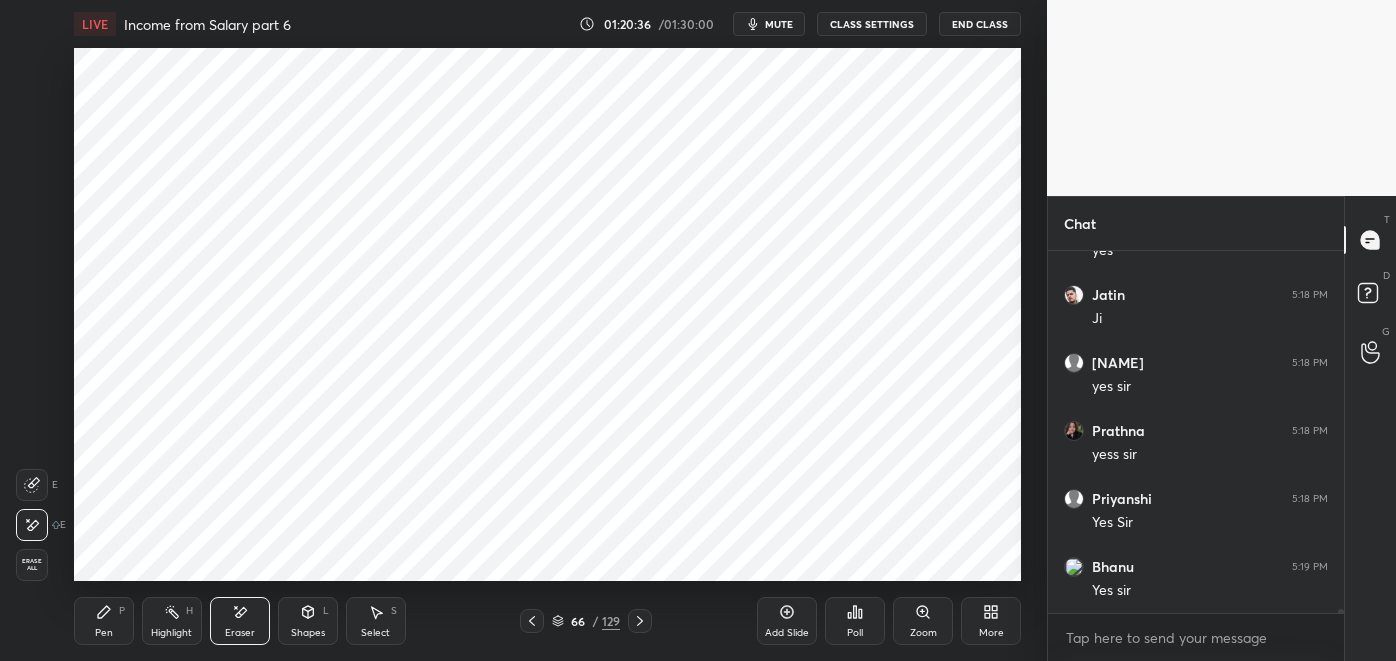 click on "Pen P" at bounding box center (104, 621) 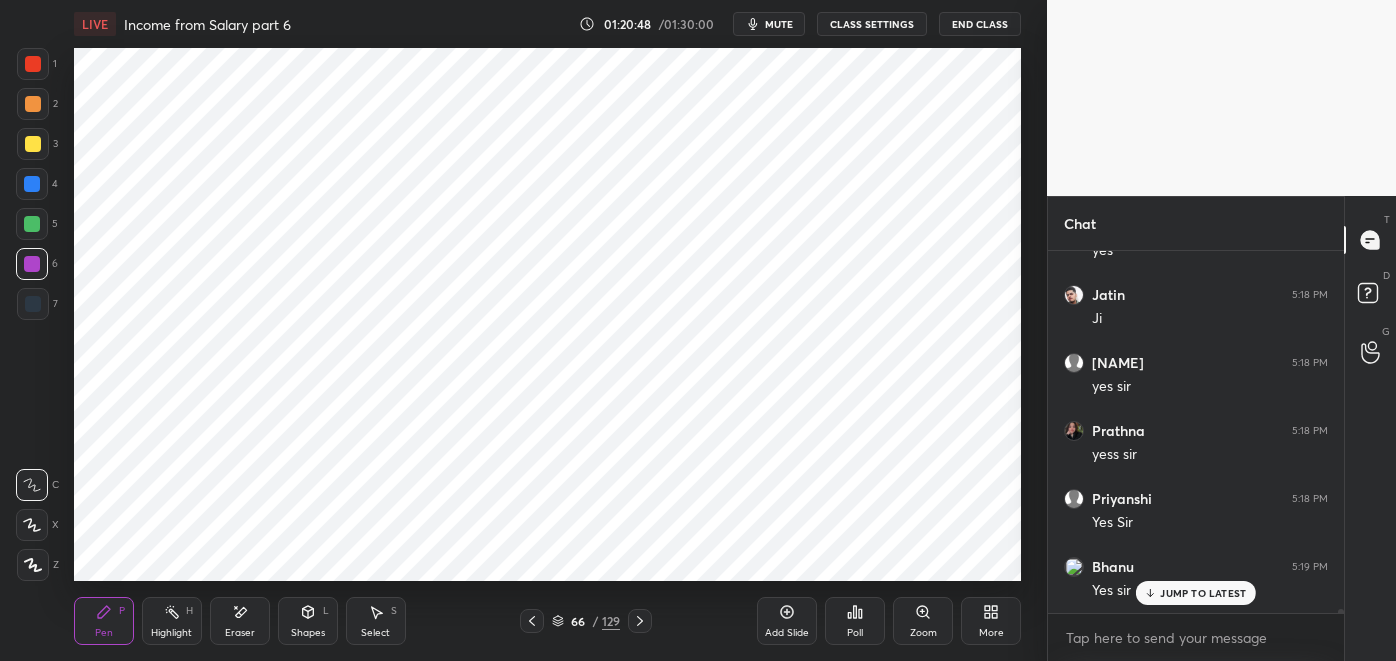 scroll, scrollTop: 30637, scrollLeft: 0, axis: vertical 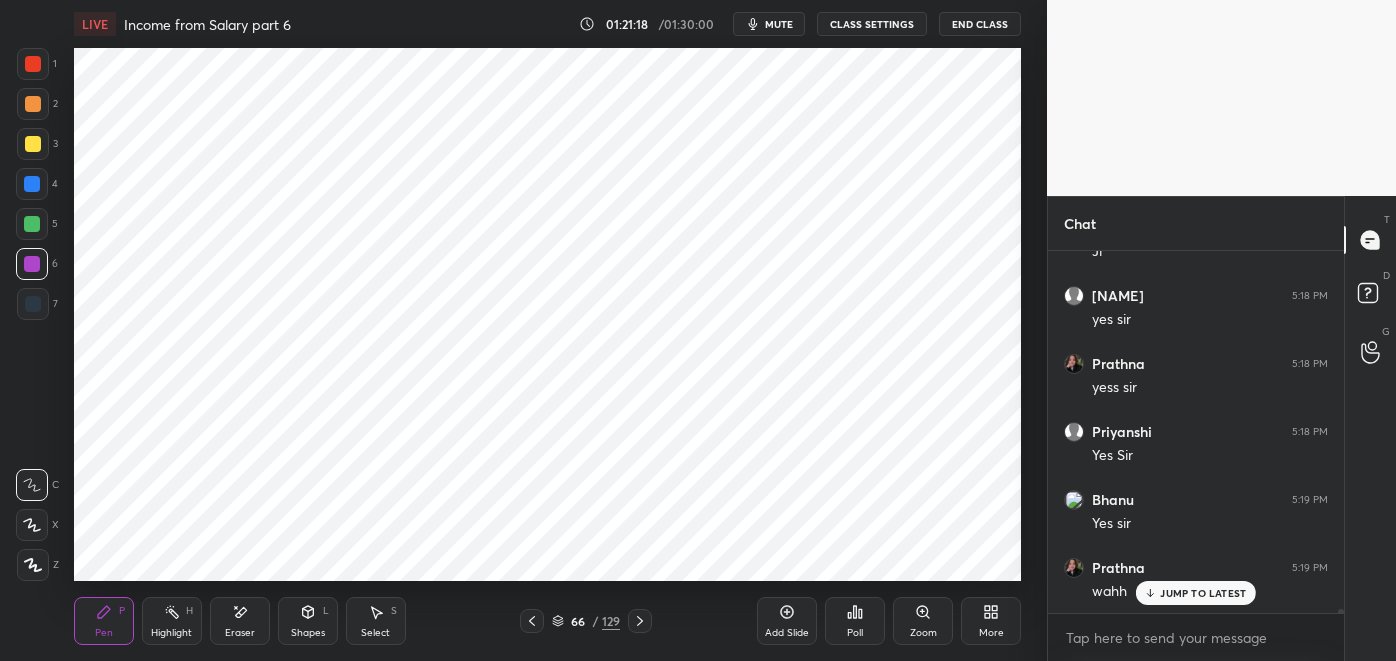 click on "Highlight" at bounding box center (171, 633) 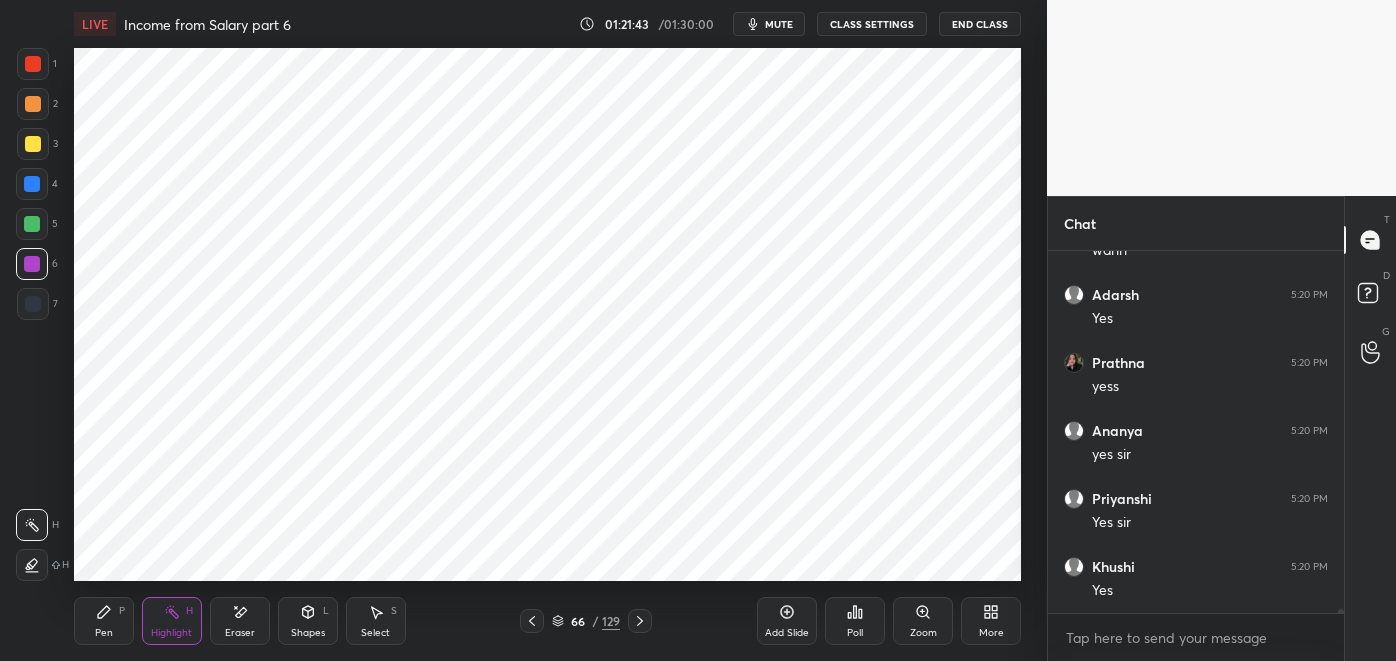 scroll, scrollTop: 31114, scrollLeft: 0, axis: vertical 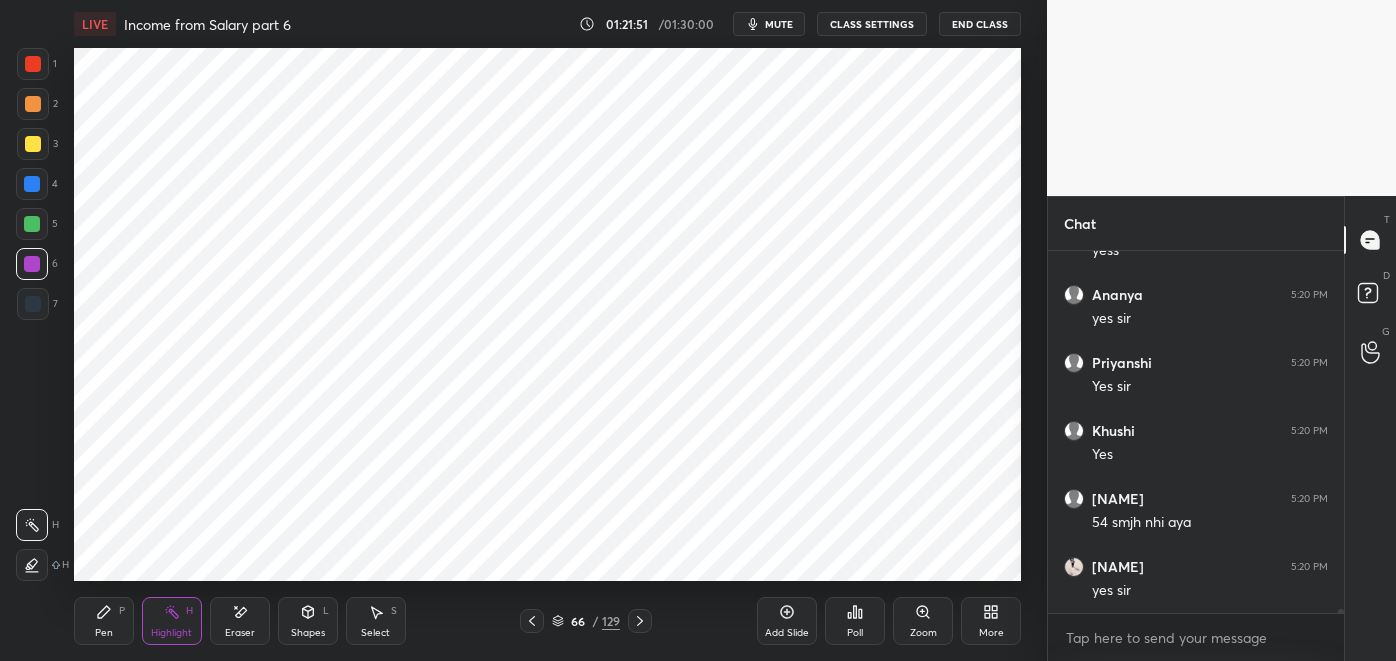 click on "Pen P" at bounding box center [104, 621] 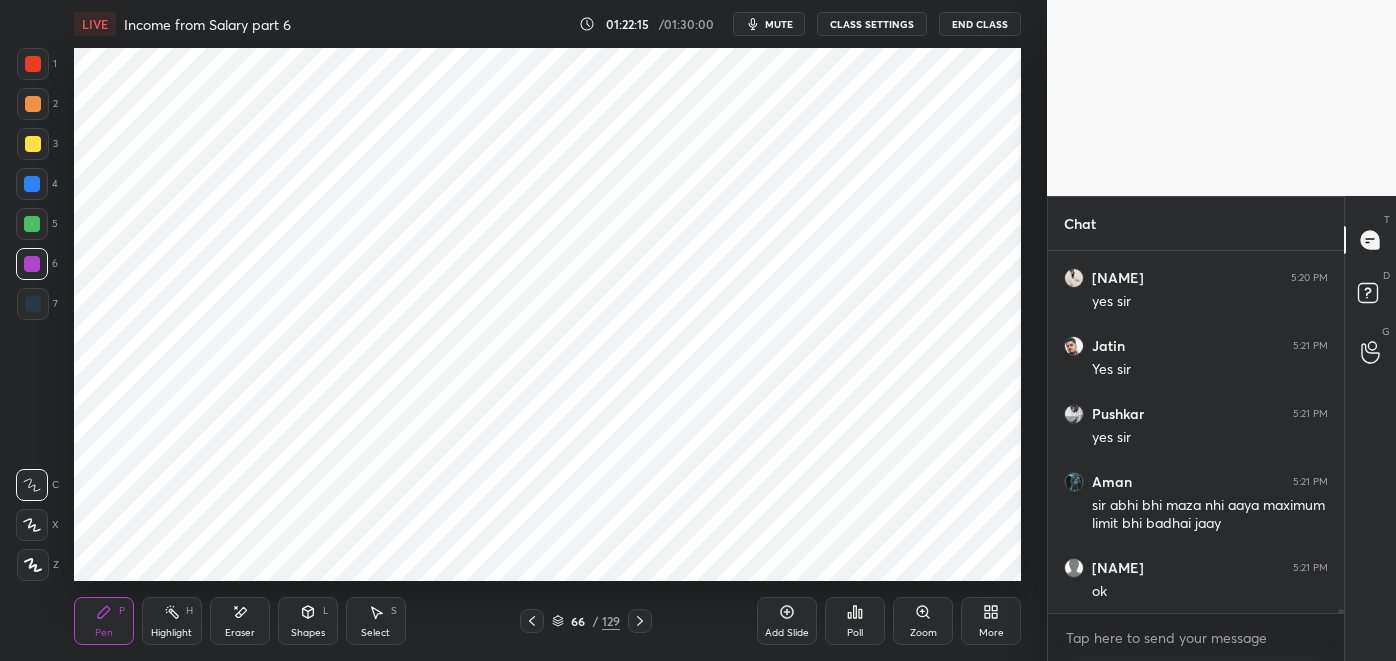 scroll, scrollTop: 31472, scrollLeft: 0, axis: vertical 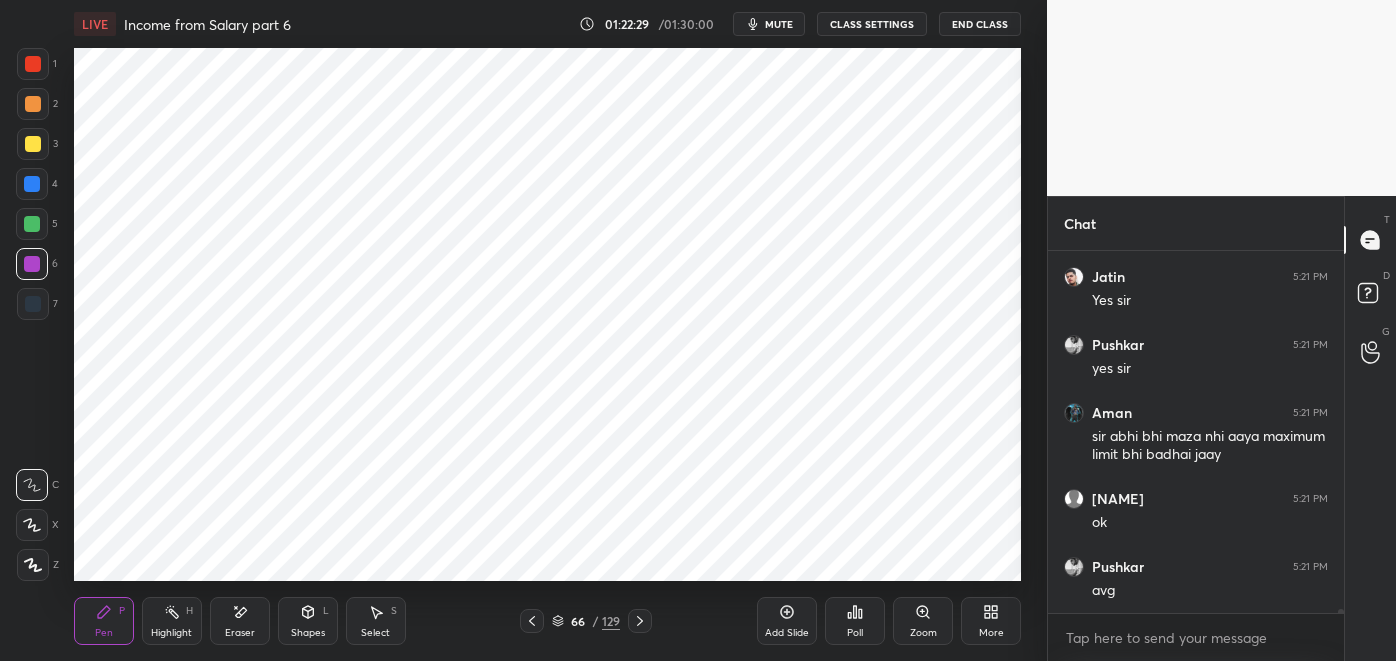 click on "Highlight H" at bounding box center (172, 621) 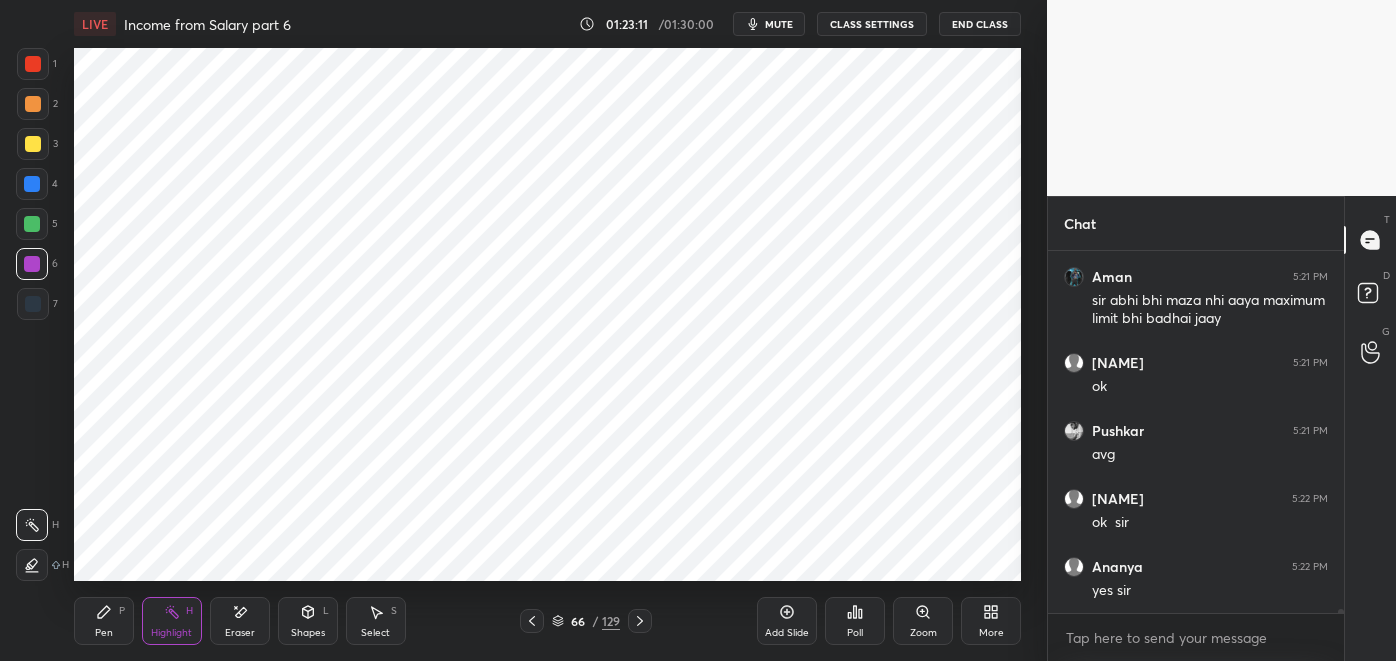 scroll, scrollTop: 31675, scrollLeft: 0, axis: vertical 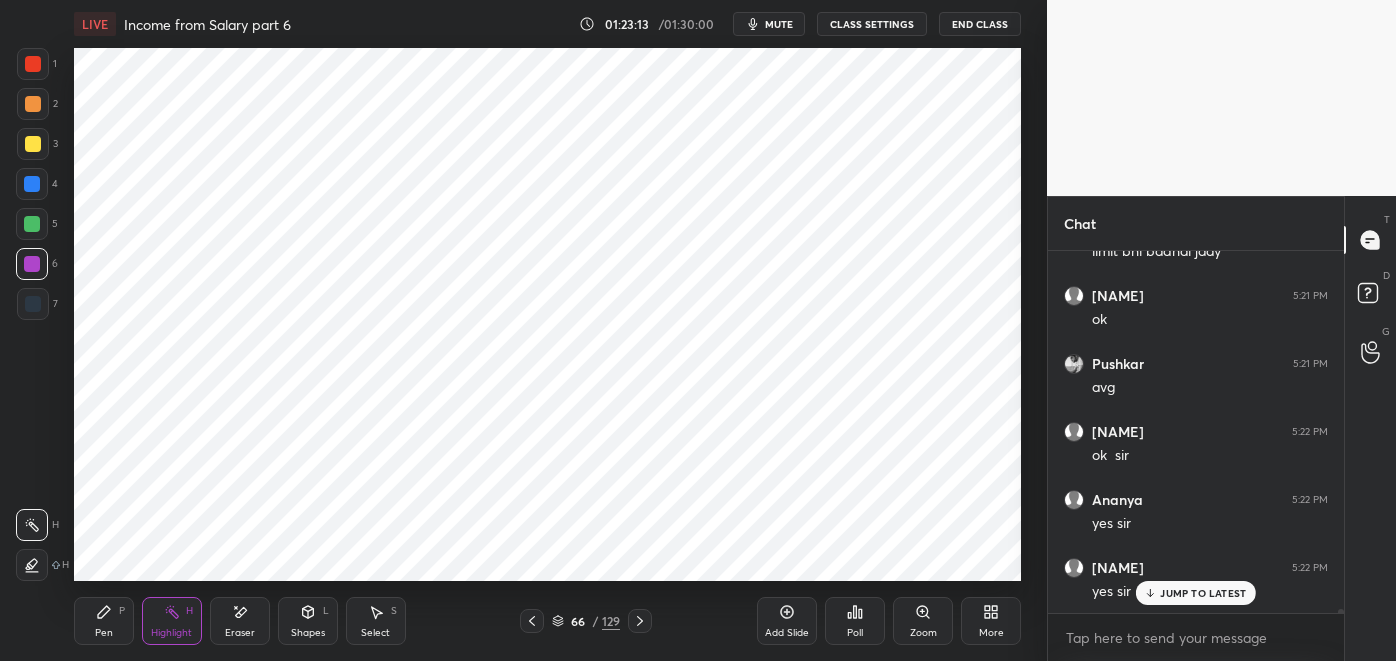 click 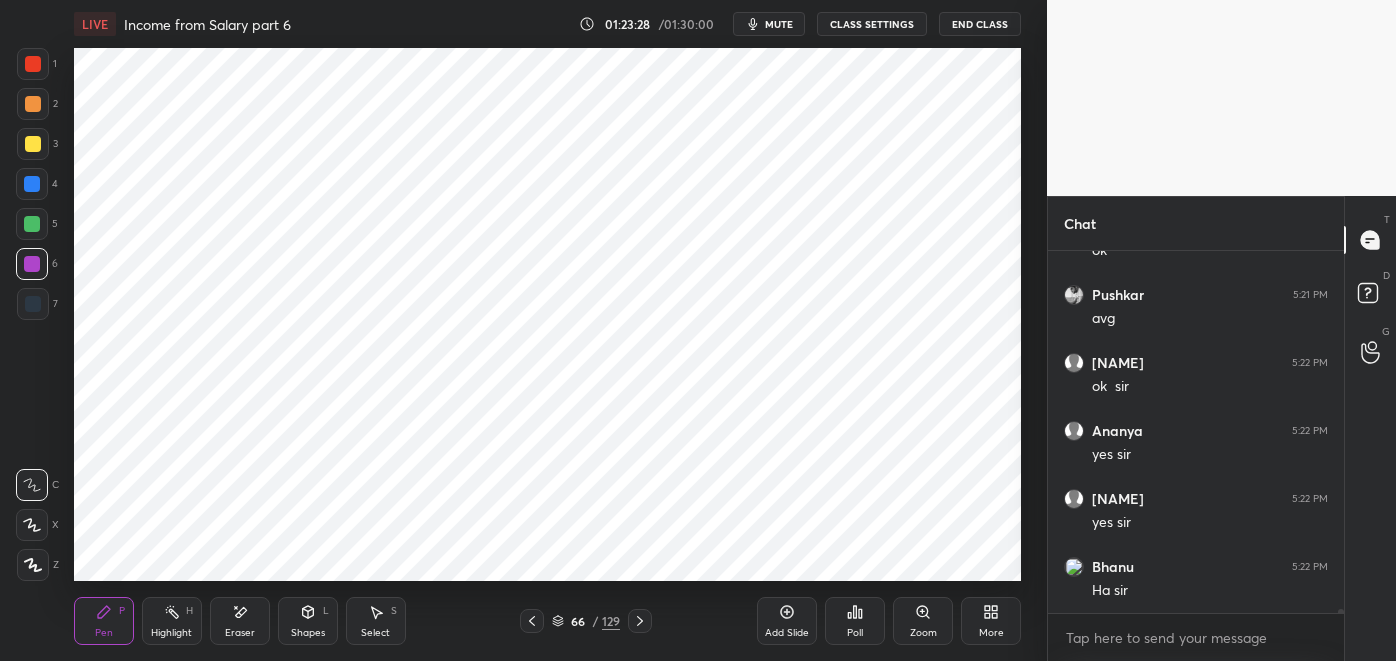 scroll, scrollTop: 31811, scrollLeft: 0, axis: vertical 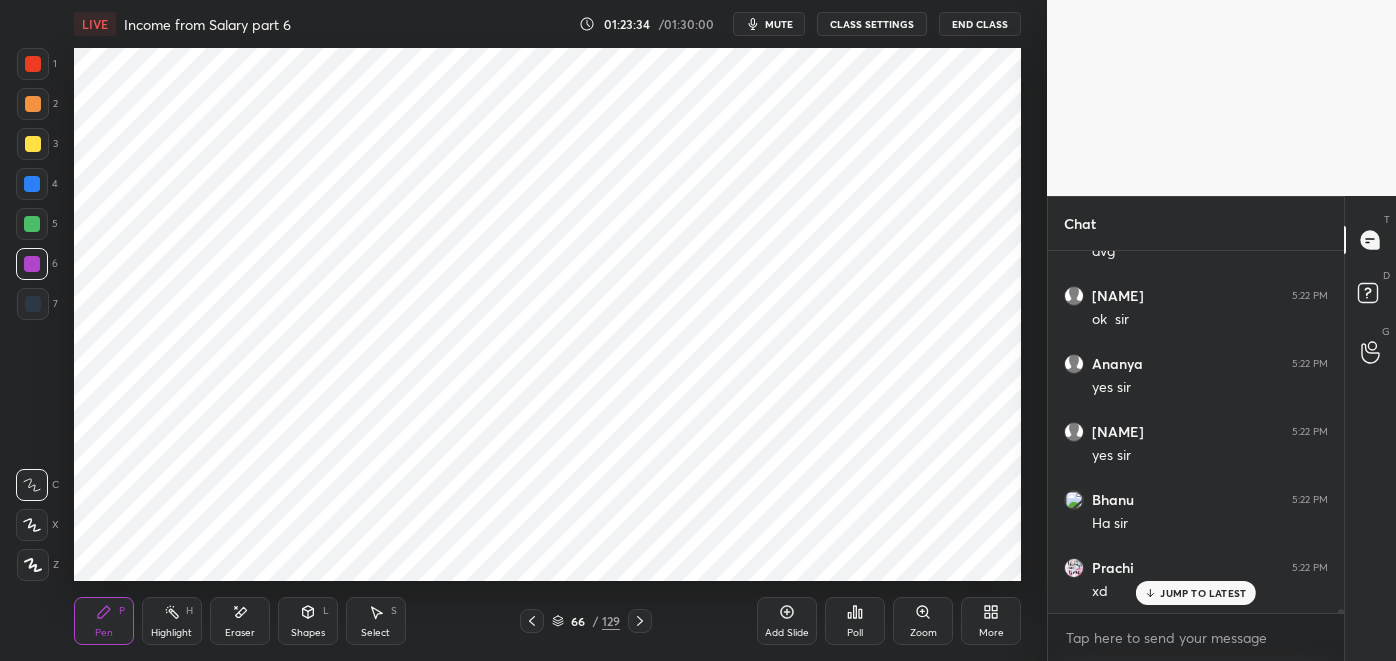 click at bounding box center (33, 304) 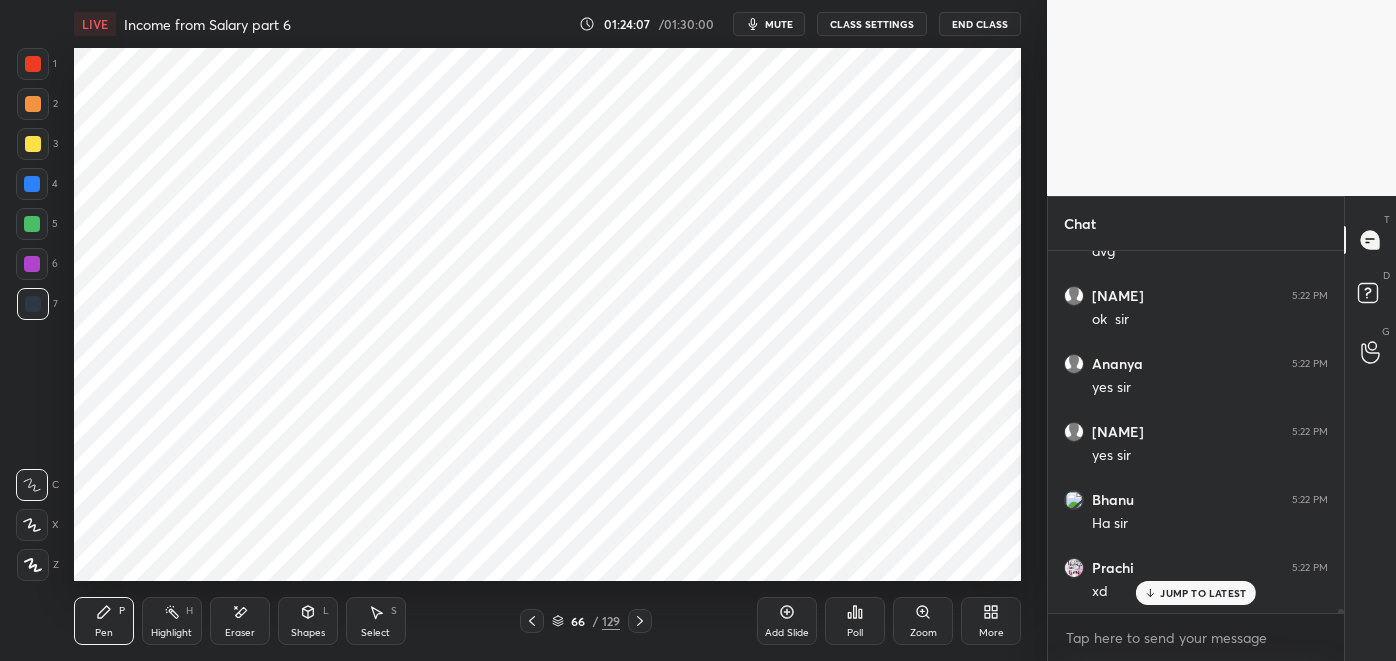 click on "Highlight H" at bounding box center (172, 621) 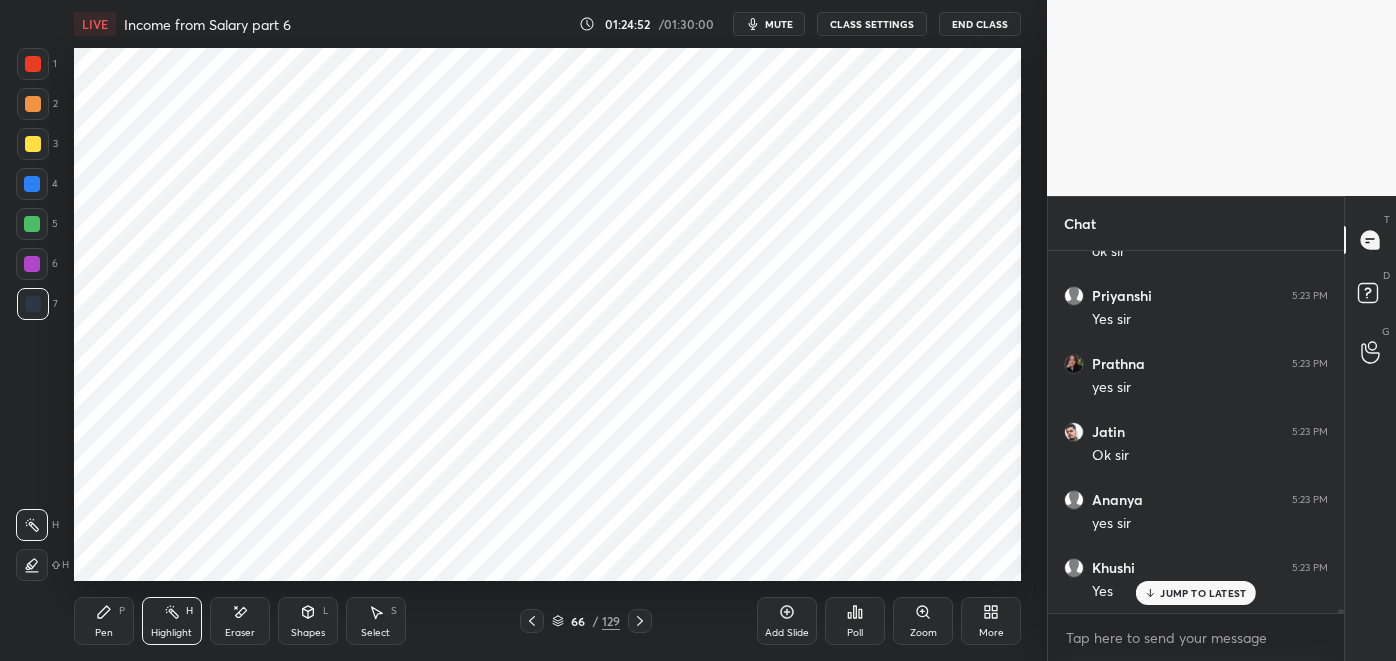 scroll, scrollTop: 32288, scrollLeft: 0, axis: vertical 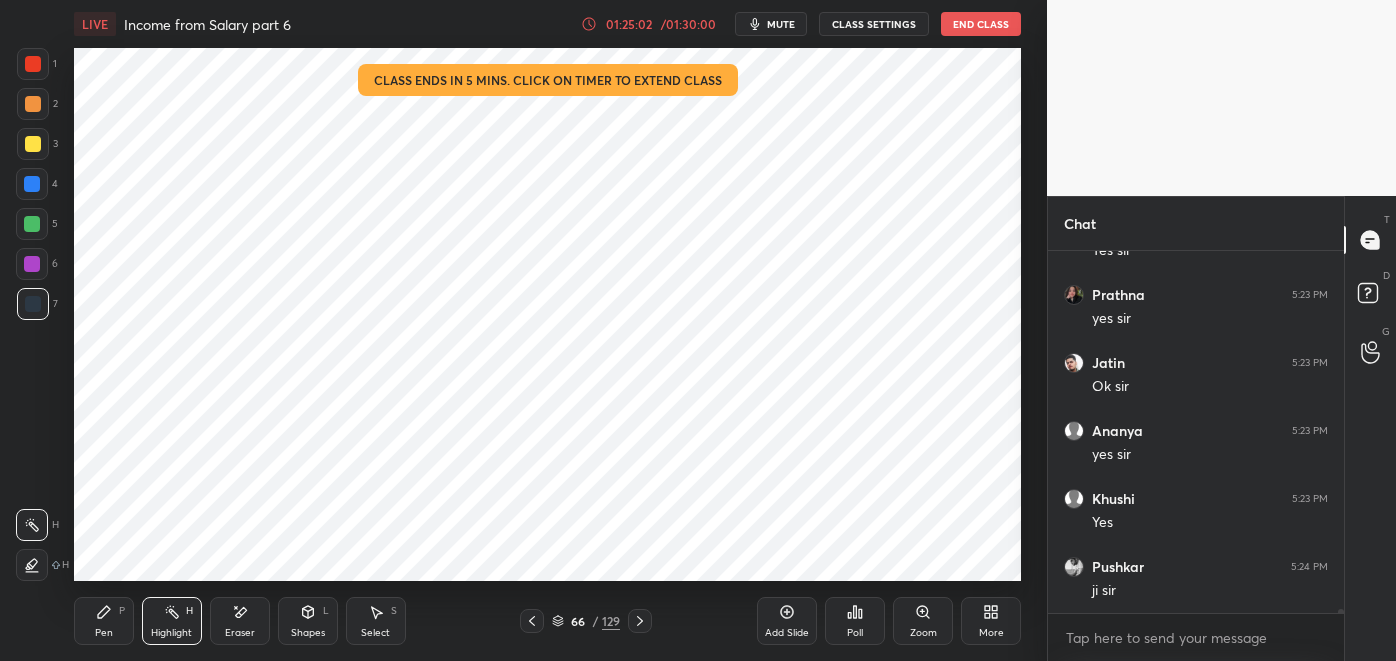 click on "01:25:02" at bounding box center [629, 24] 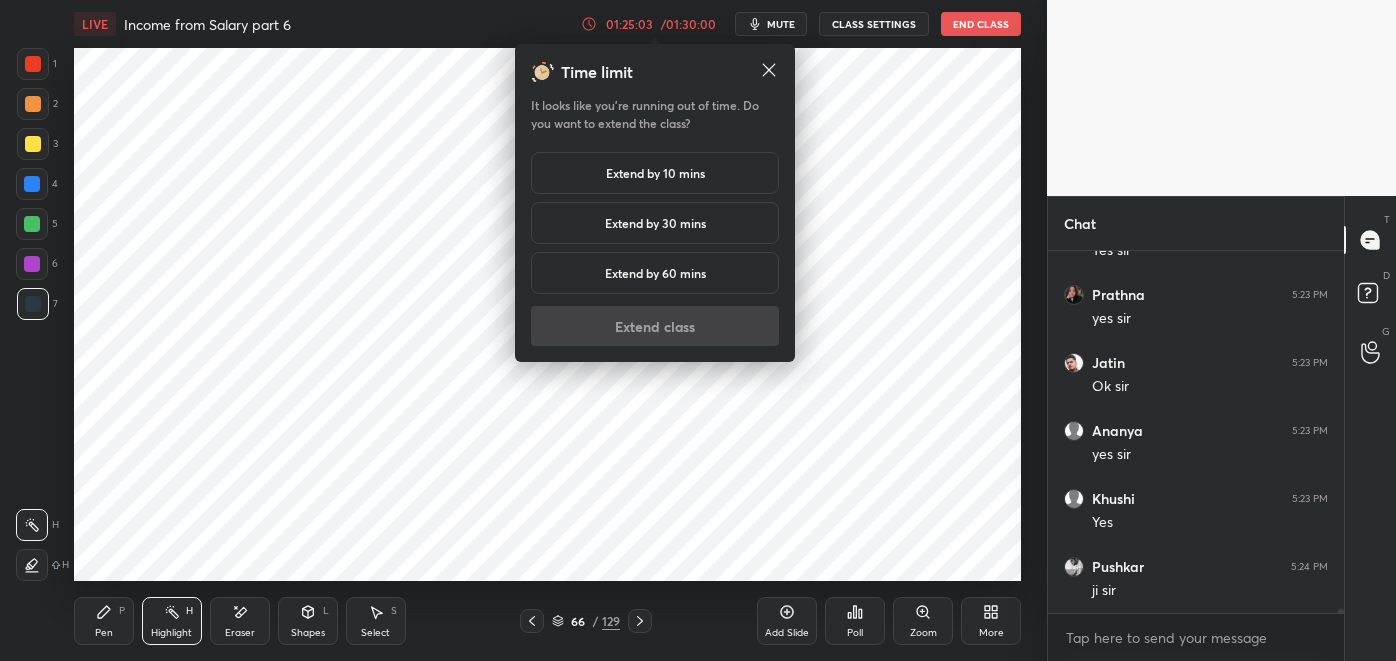 click on "Extend by 10 mins" at bounding box center [655, 173] 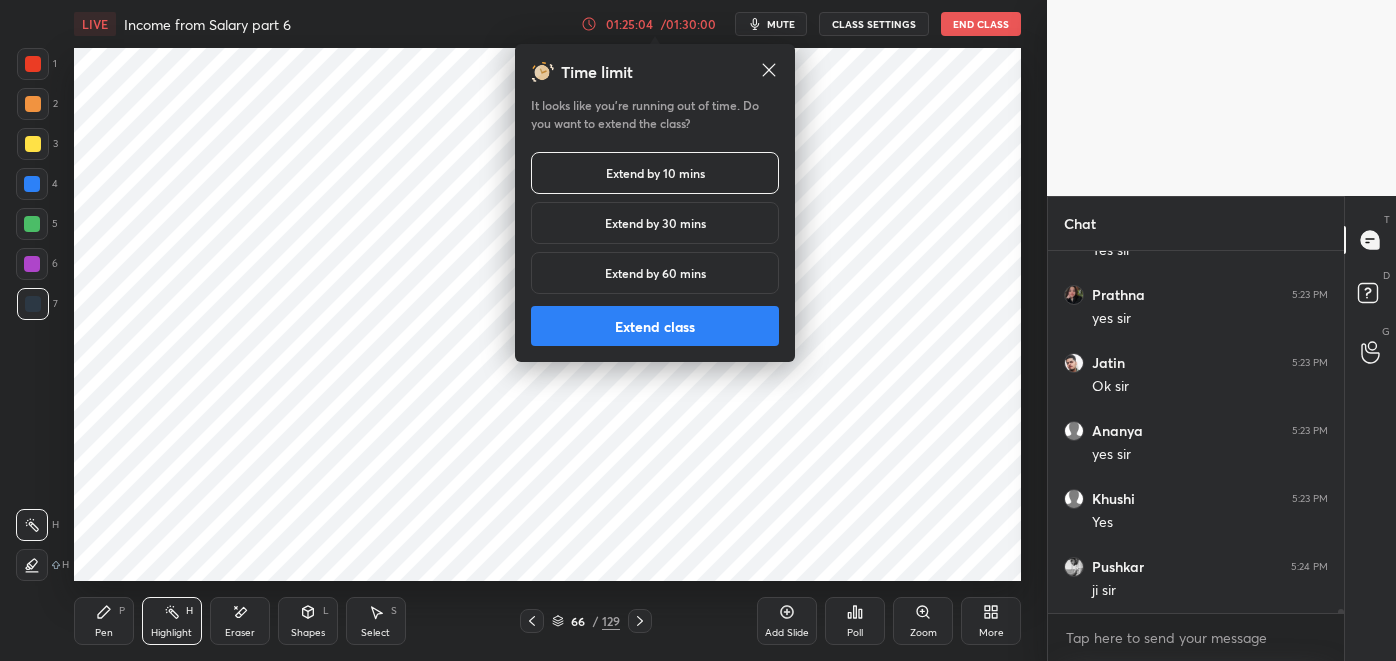 click on "Extend class" at bounding box center [655, 326] 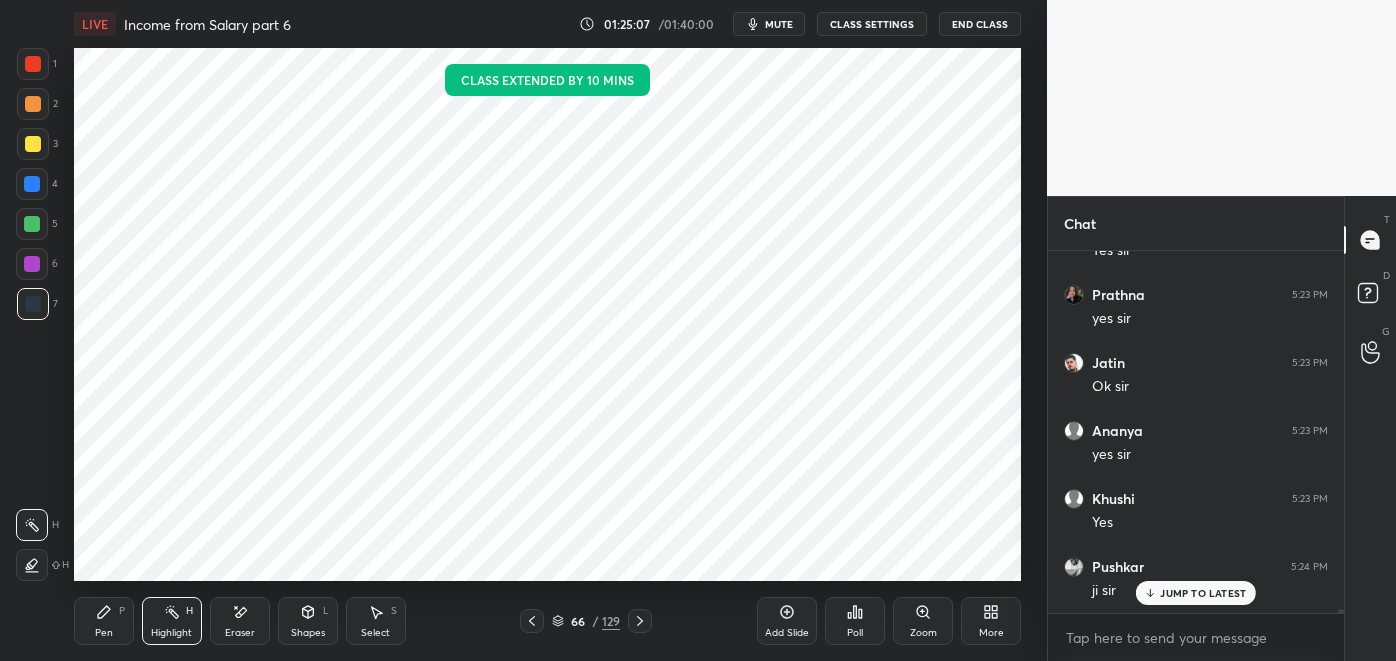 scroll, scrollTop: 32355, scrollLeft: 0, axis: vertical 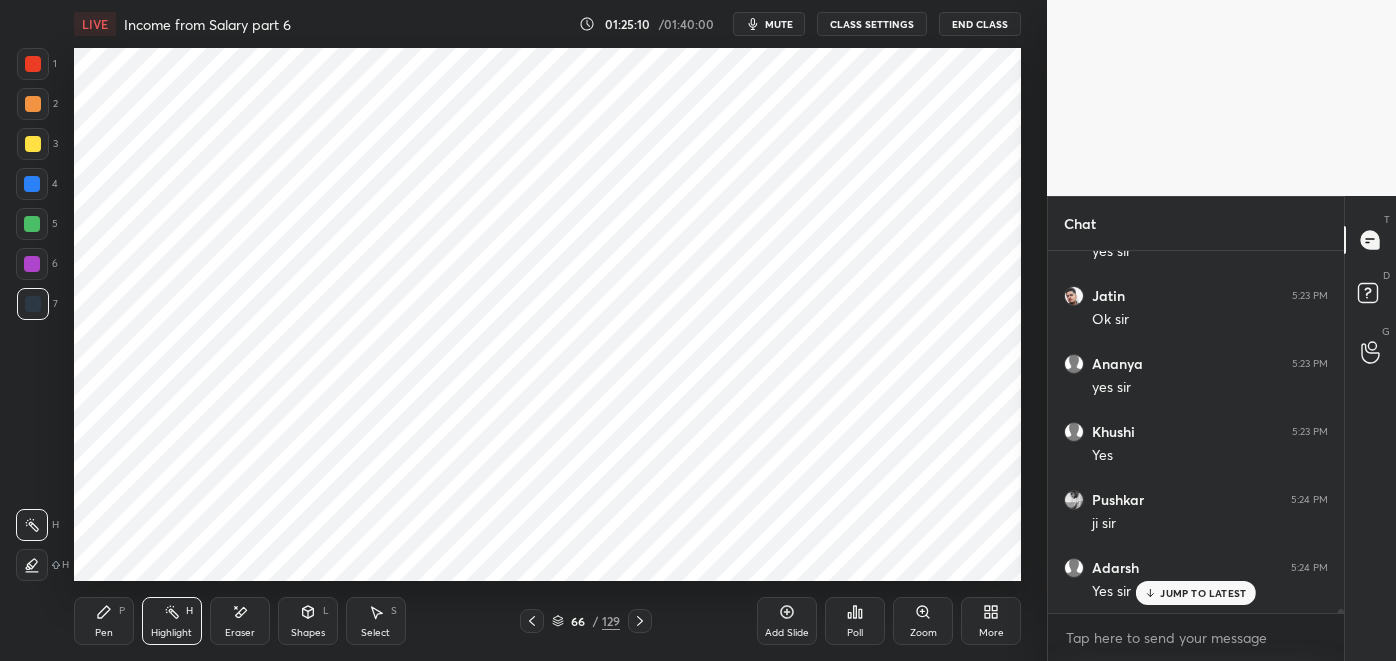 click 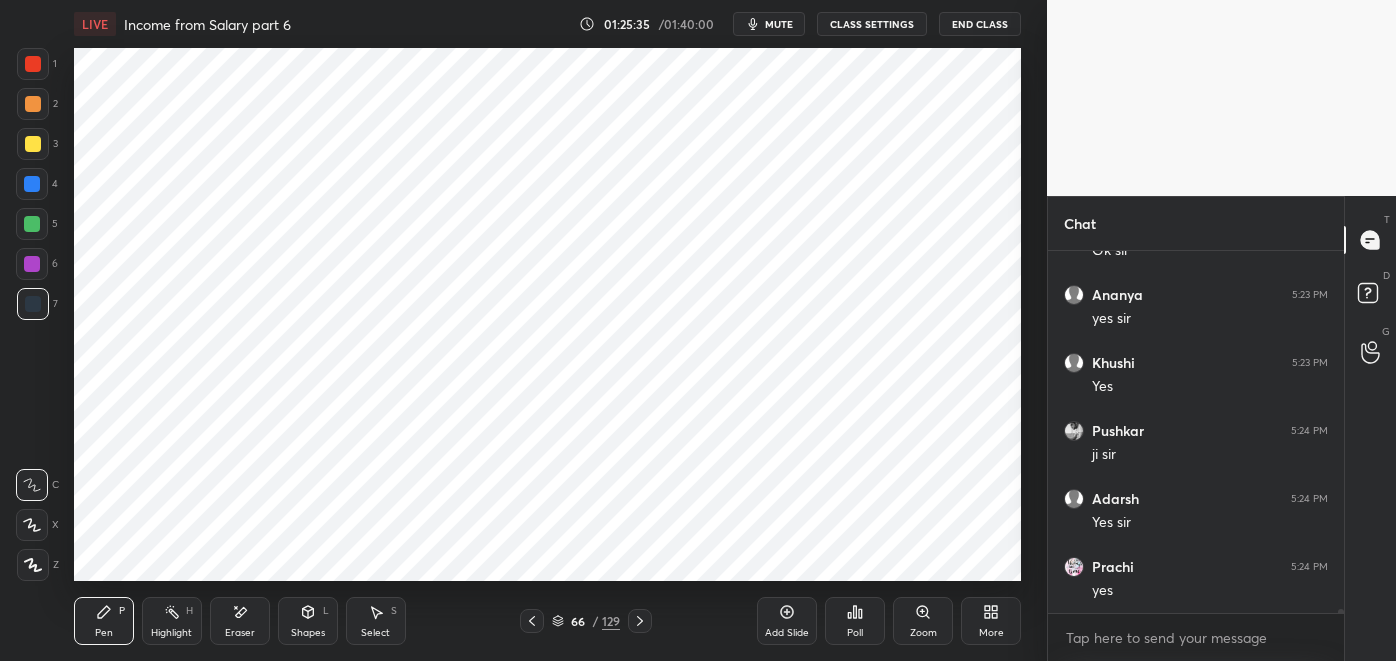 scroll, scrollTop: 32491, scrollLeft: 0, axis: vertical 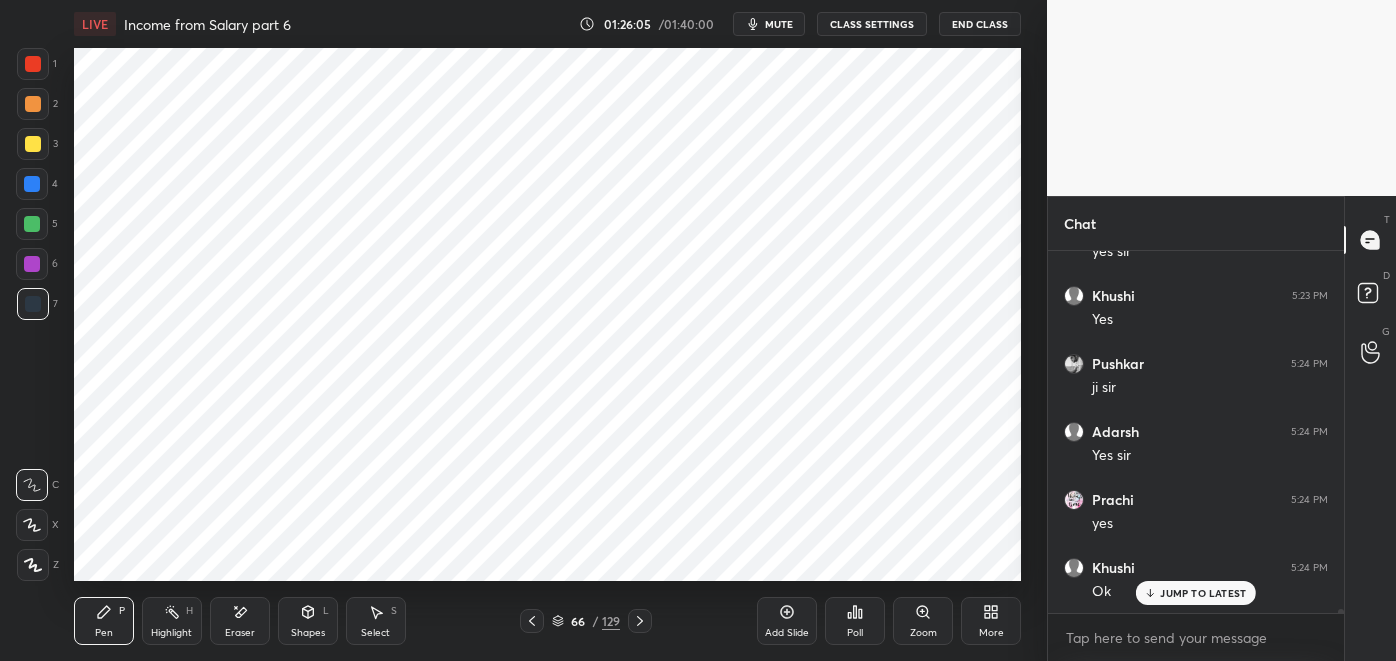 click at bounding box center (640, 621) 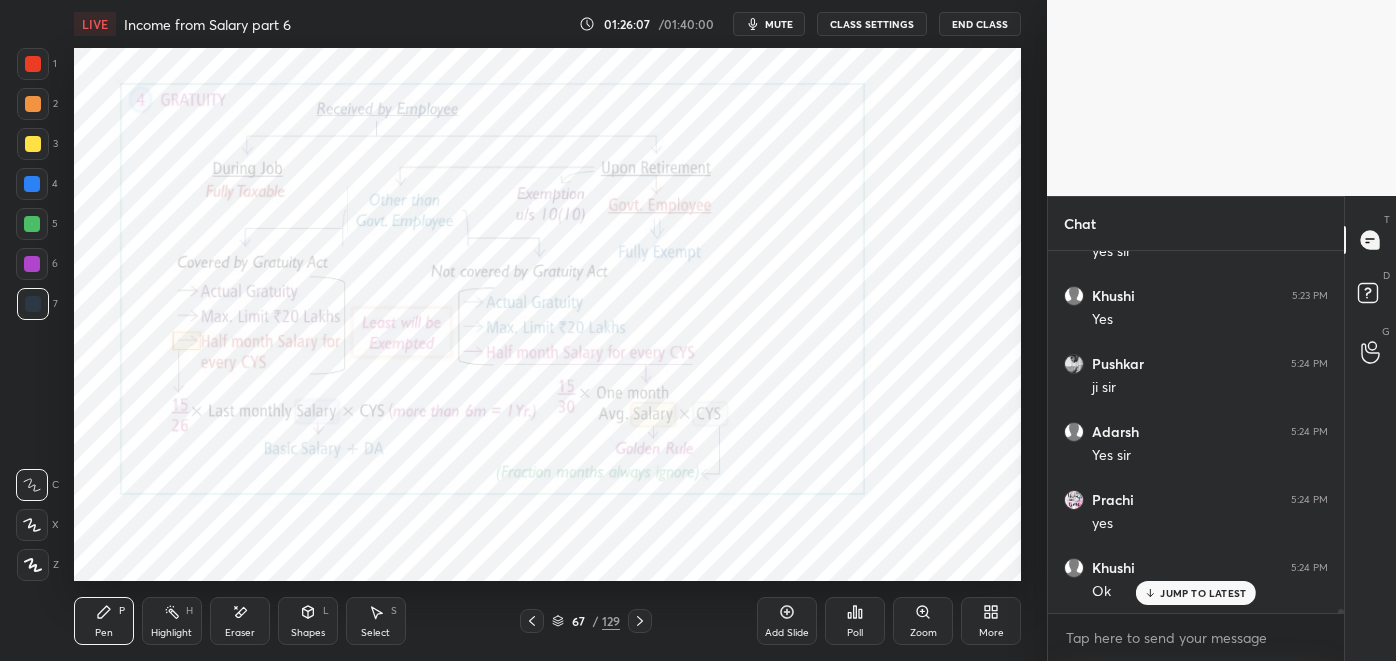 click on "Highlight H" at bounding box center (172, 621) 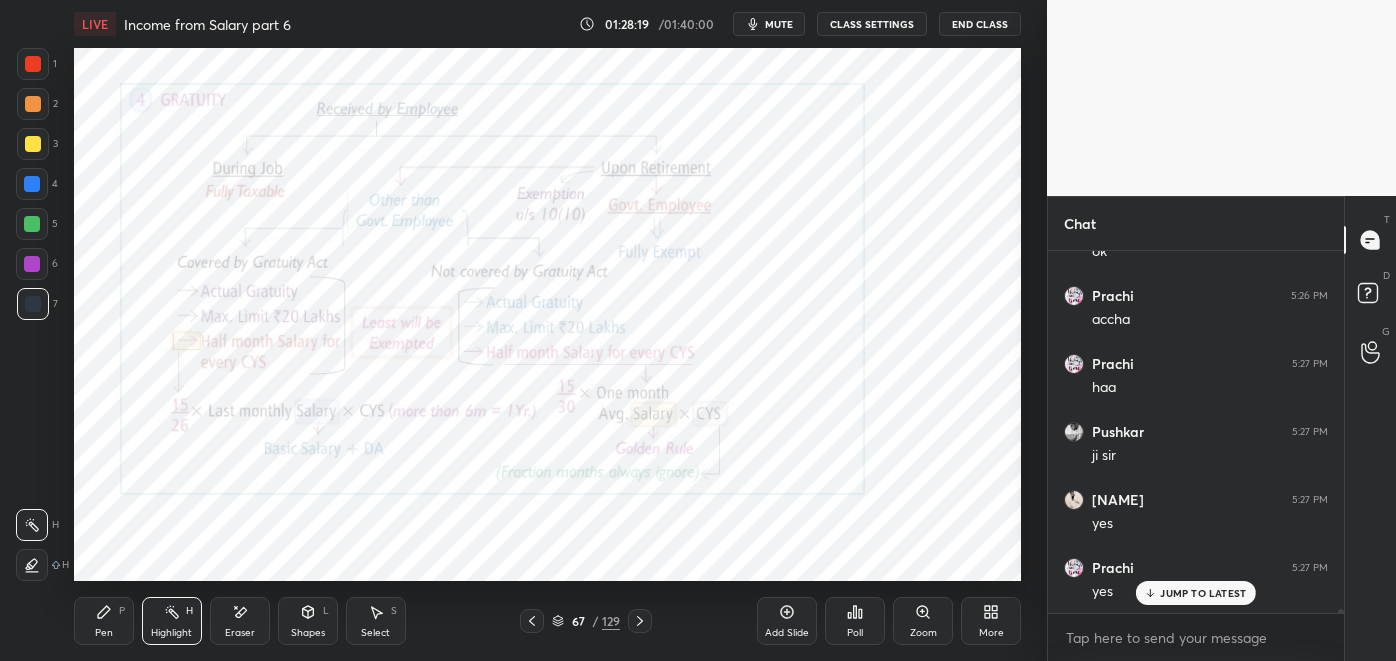 scroll, scrollTop: 33386, scrollLeft: 0, axis: vertical 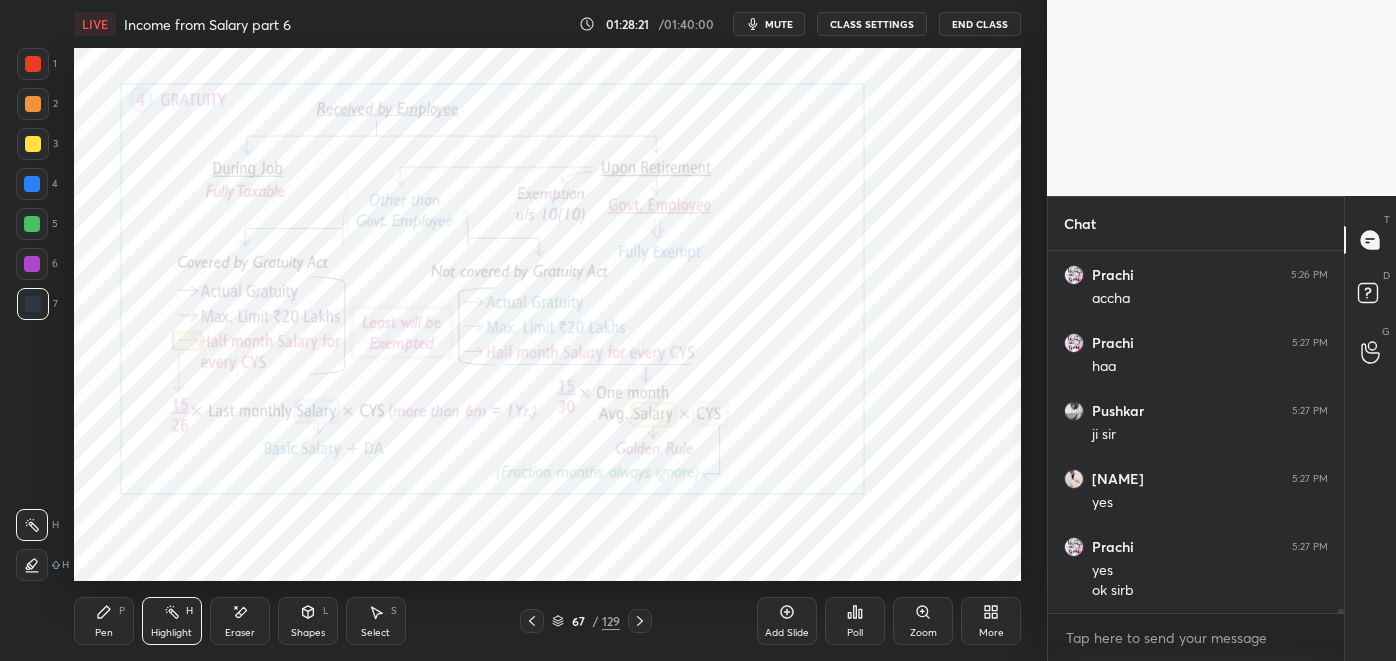 click 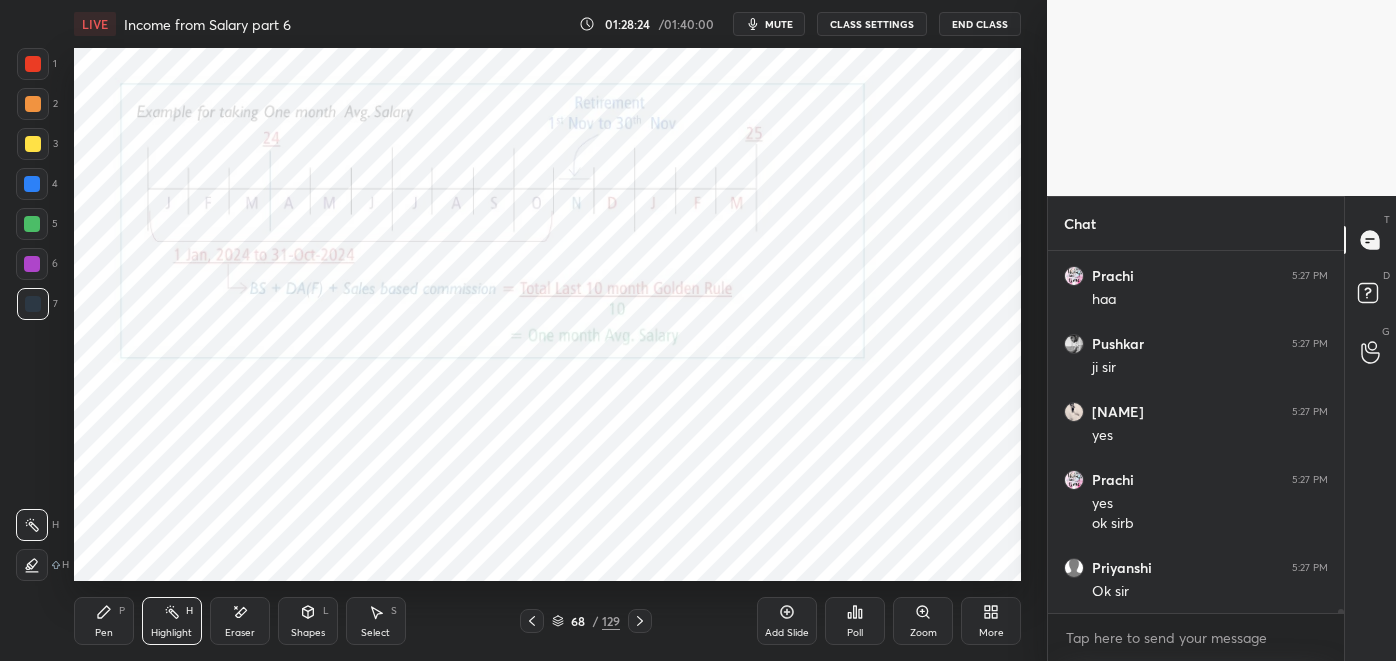 scroll, scrollTop: 33522, scrollLeft: 0, axis: vertical 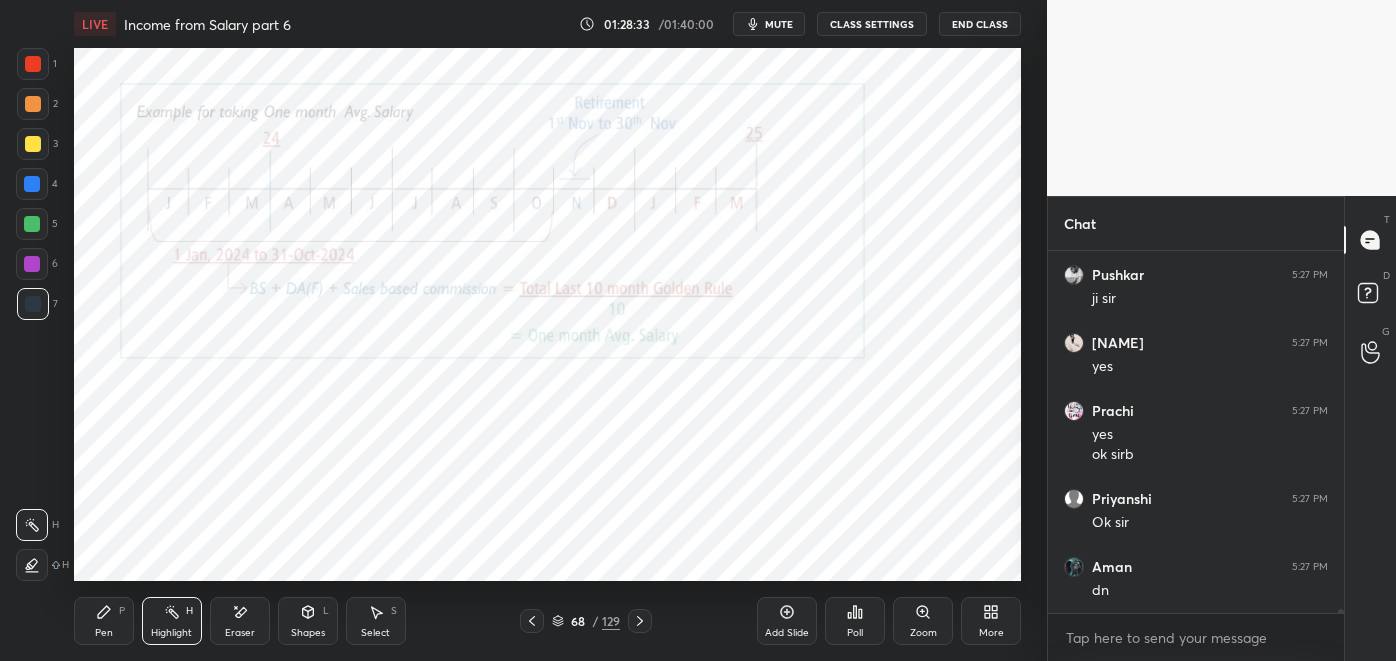 click at bounding box center [640, 621] 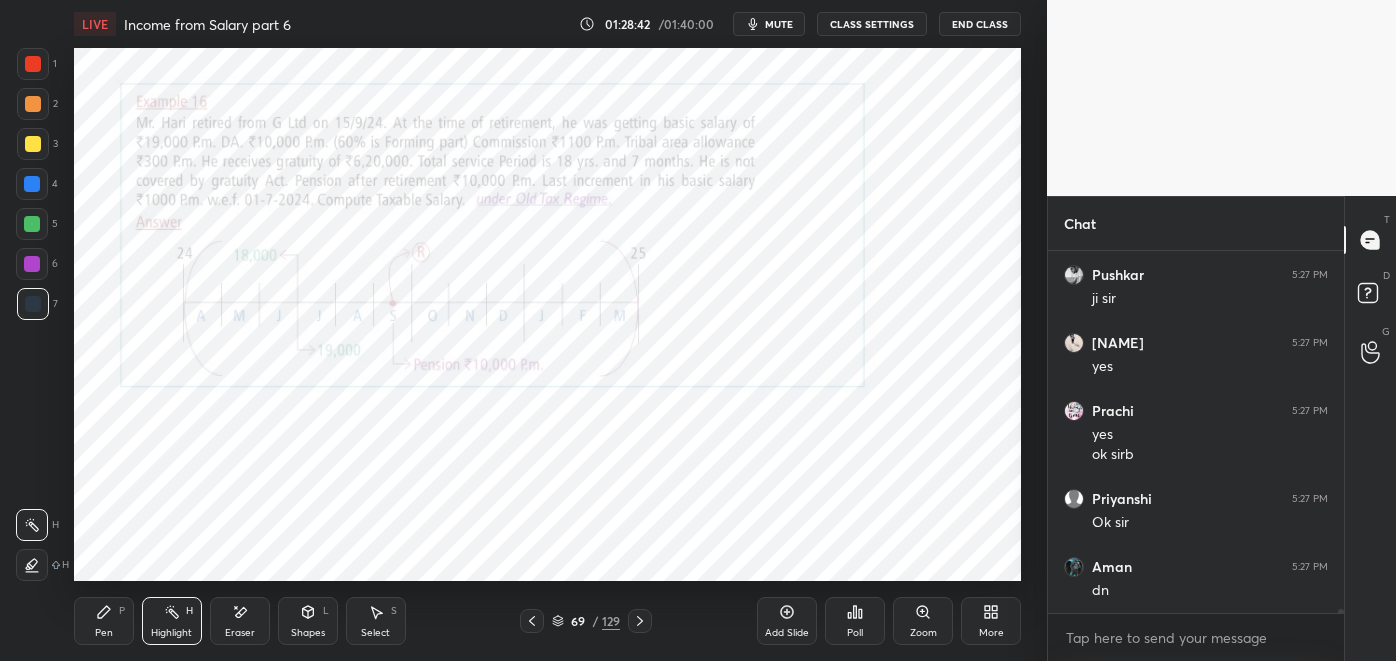 click 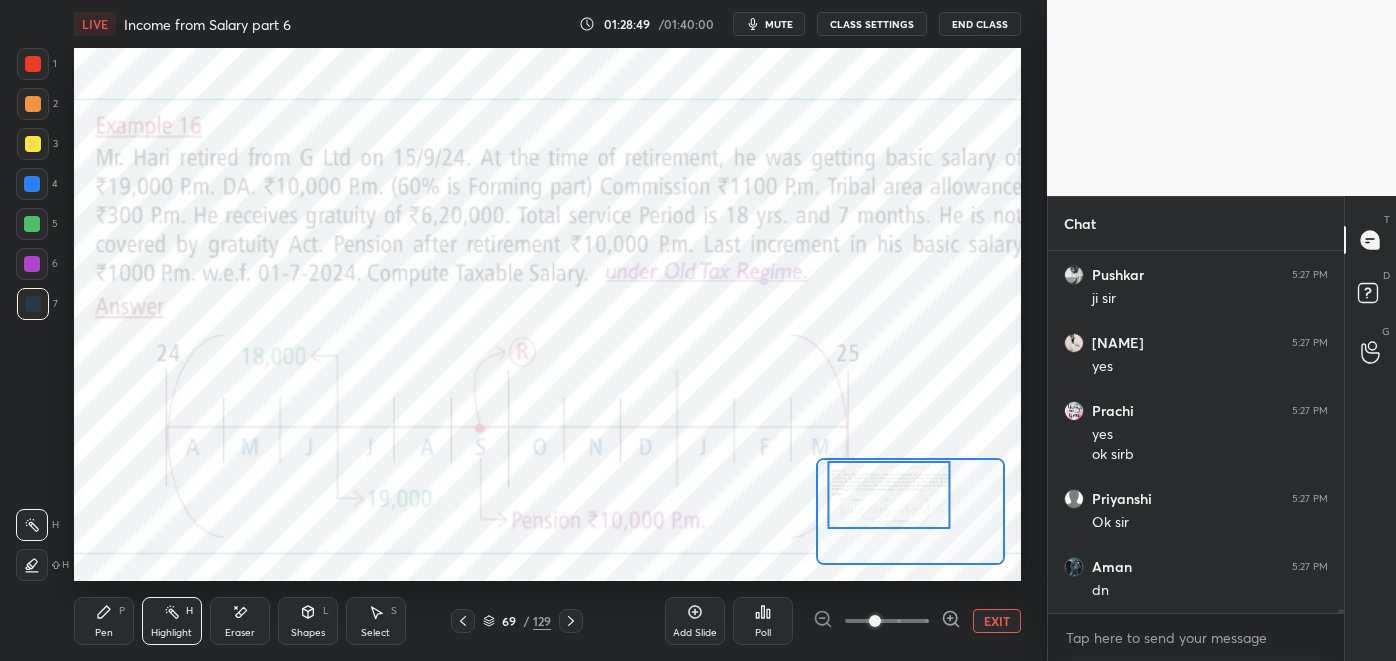 click on "EXIT" at bounding box center (997, 621) 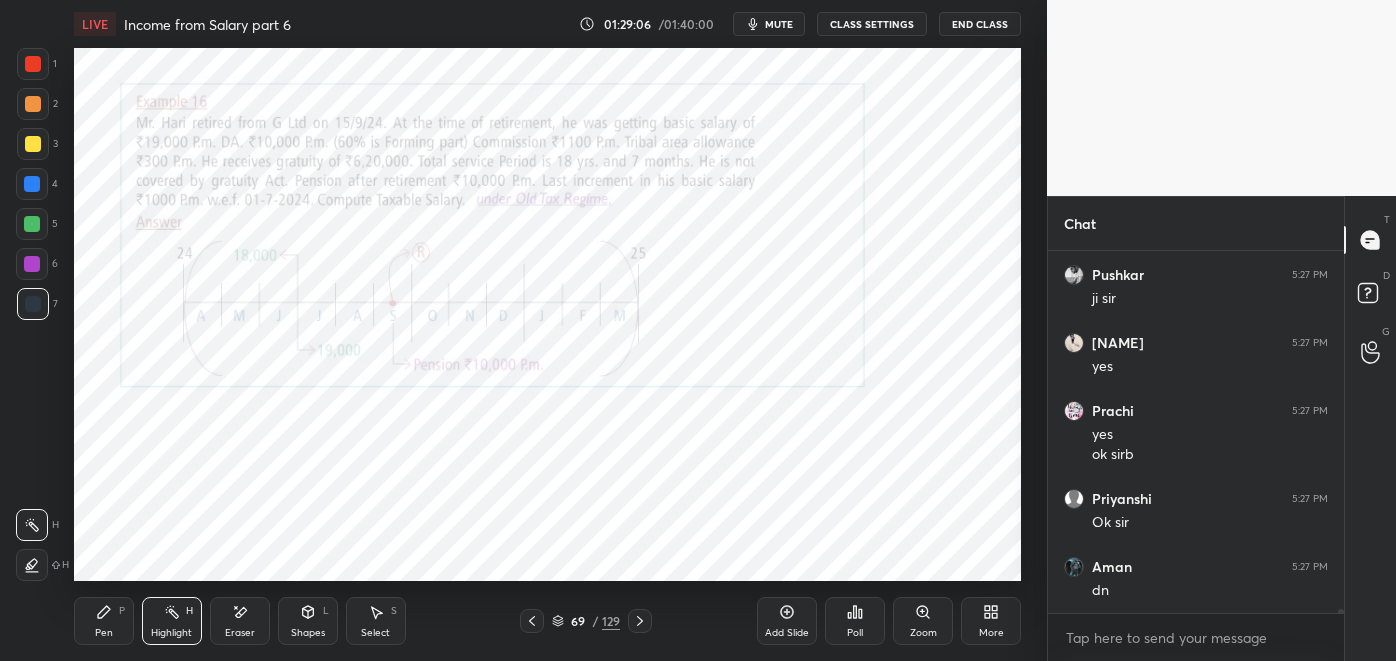click on "Pen P" at bounding box center [104, 621] 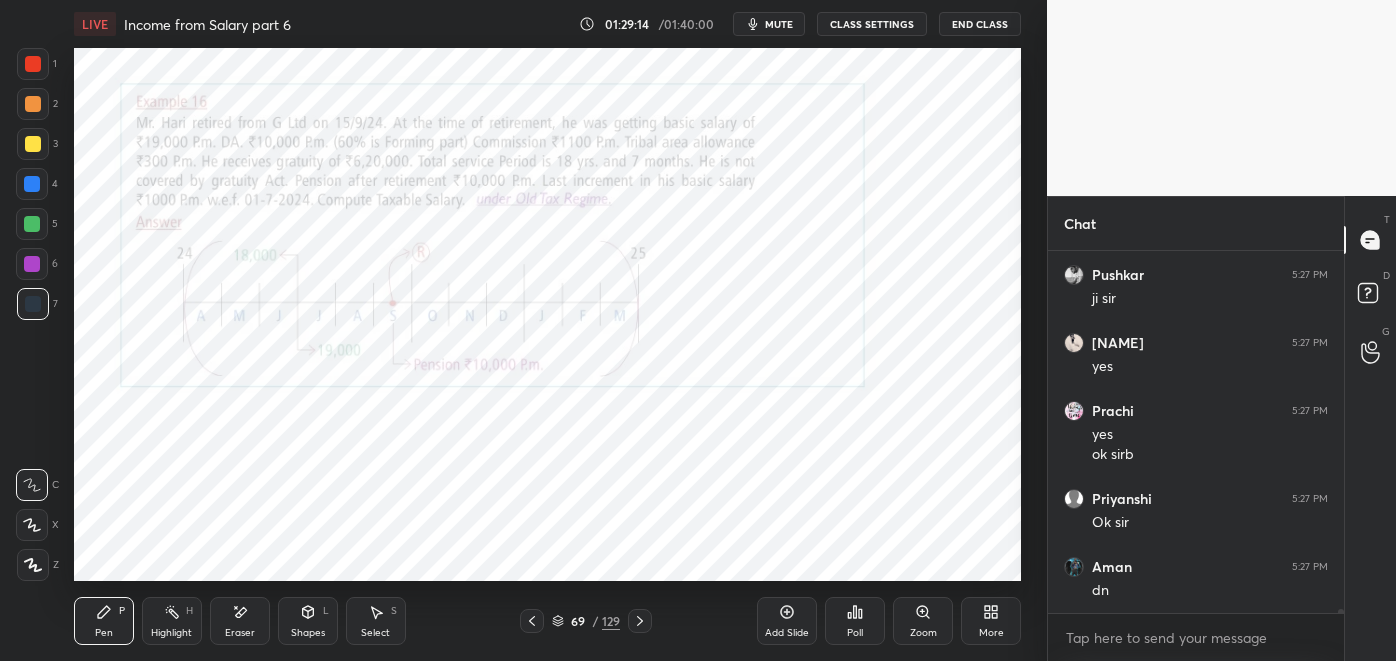 click 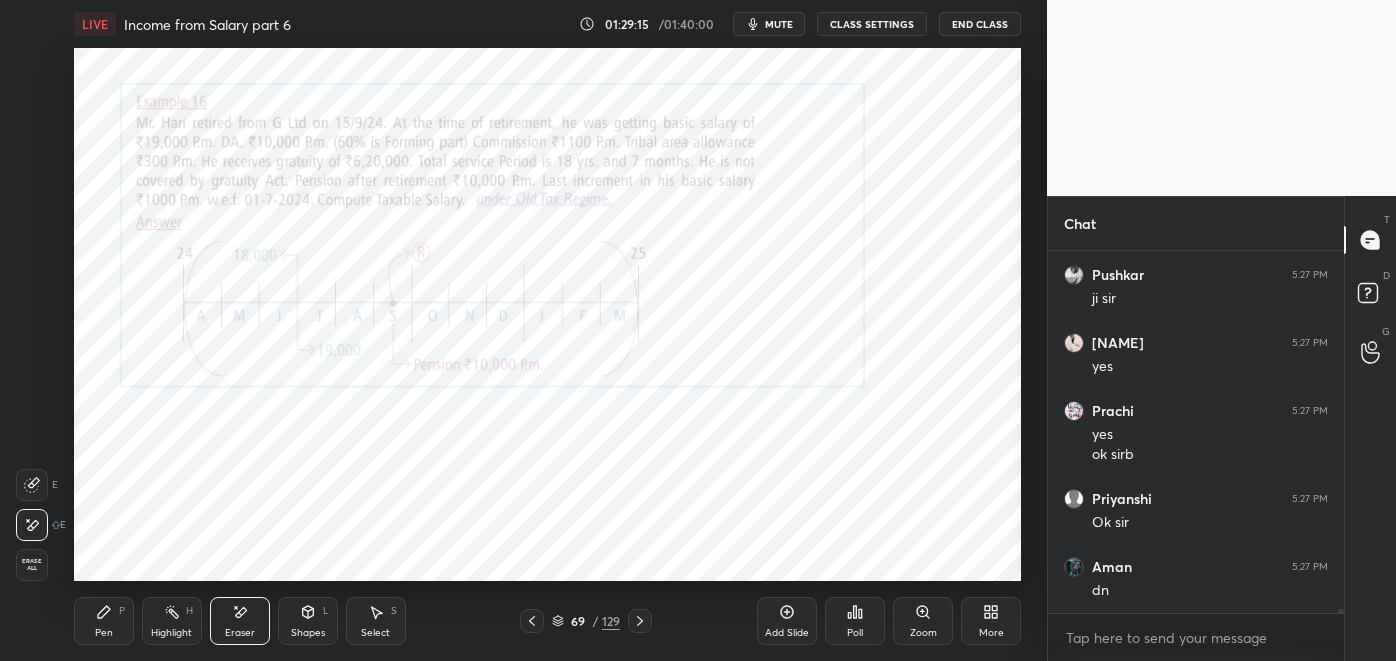 click on "Pen P" at bounding box center (104, 621) 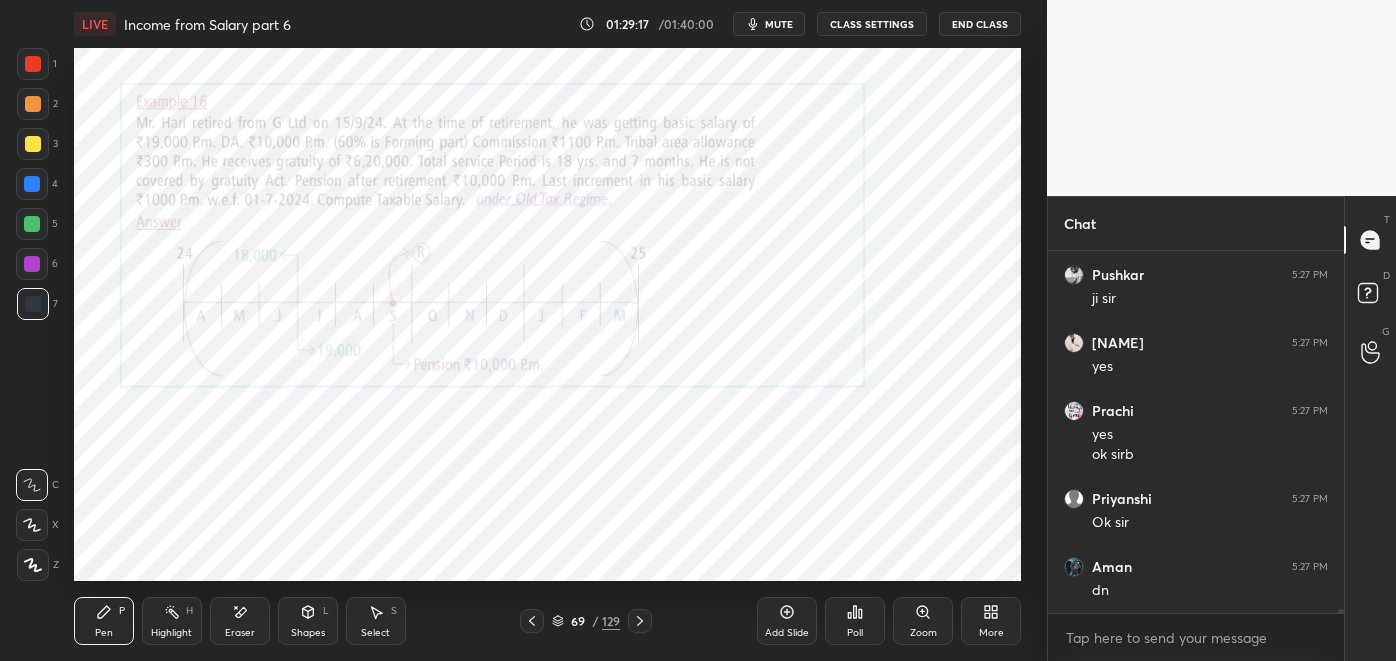 scroll, scrollTop: 33589, scrollLeft: 0, axis: vertical 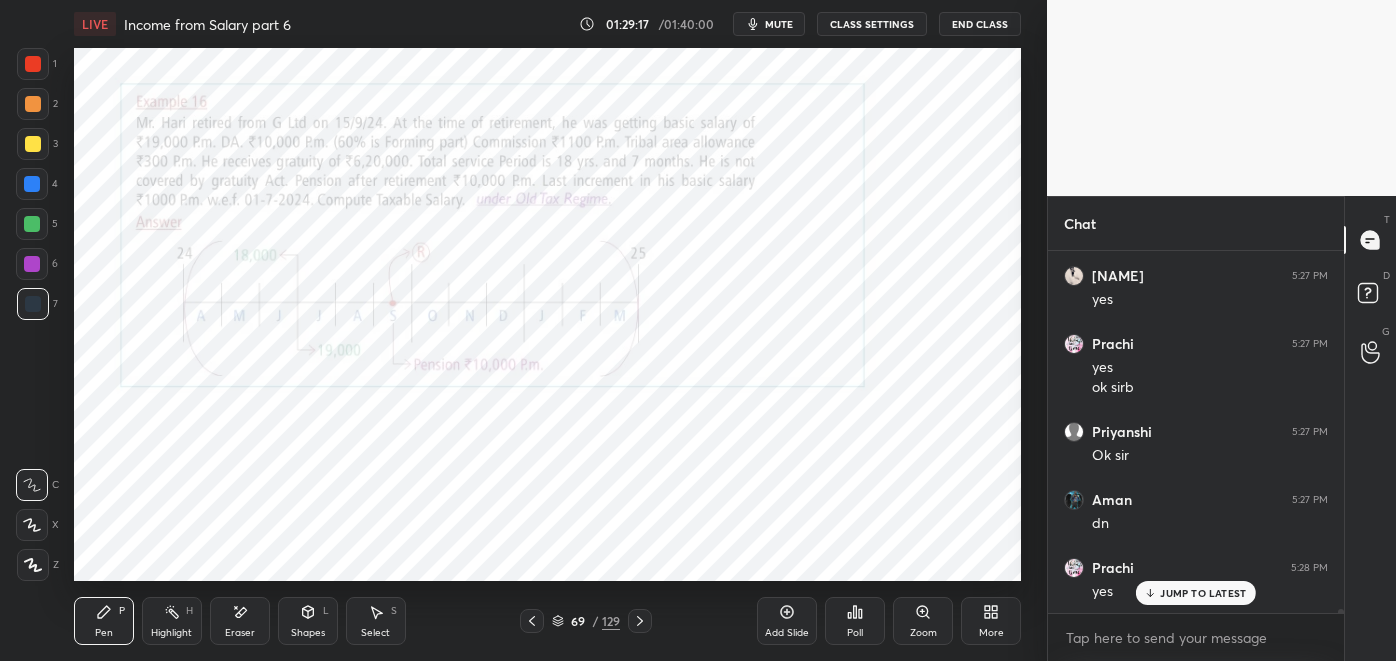 click 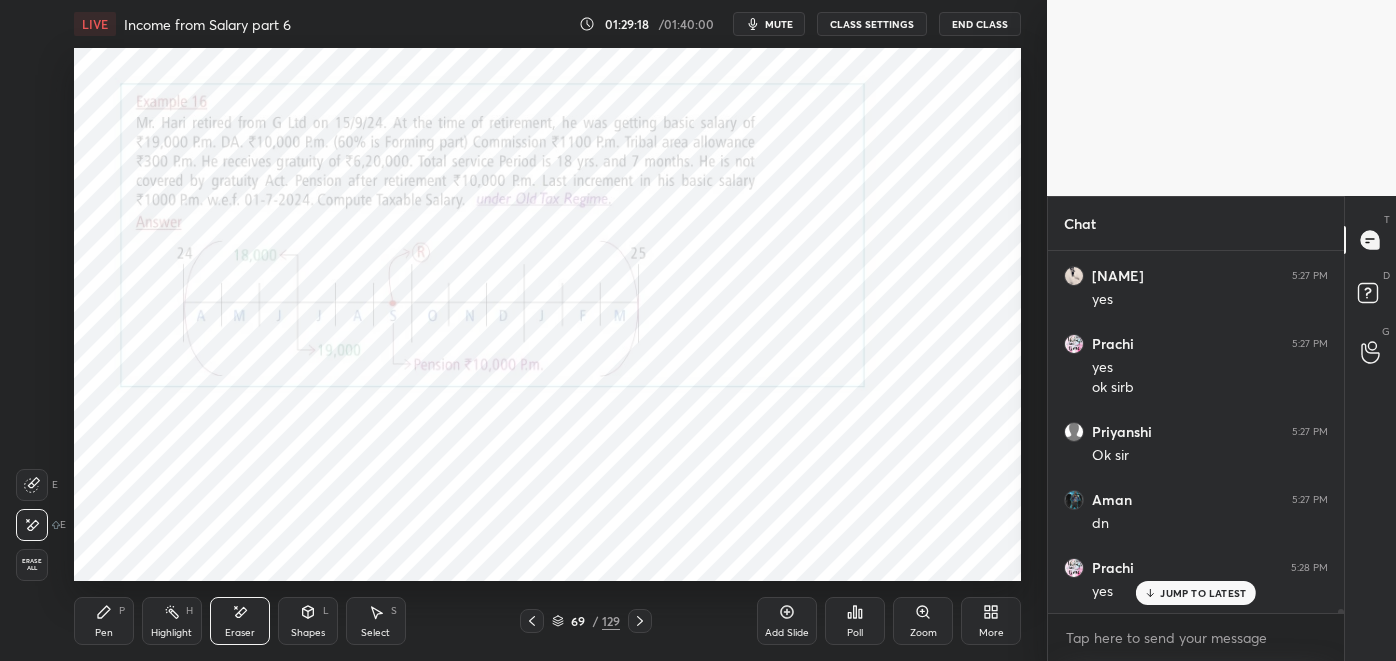 click 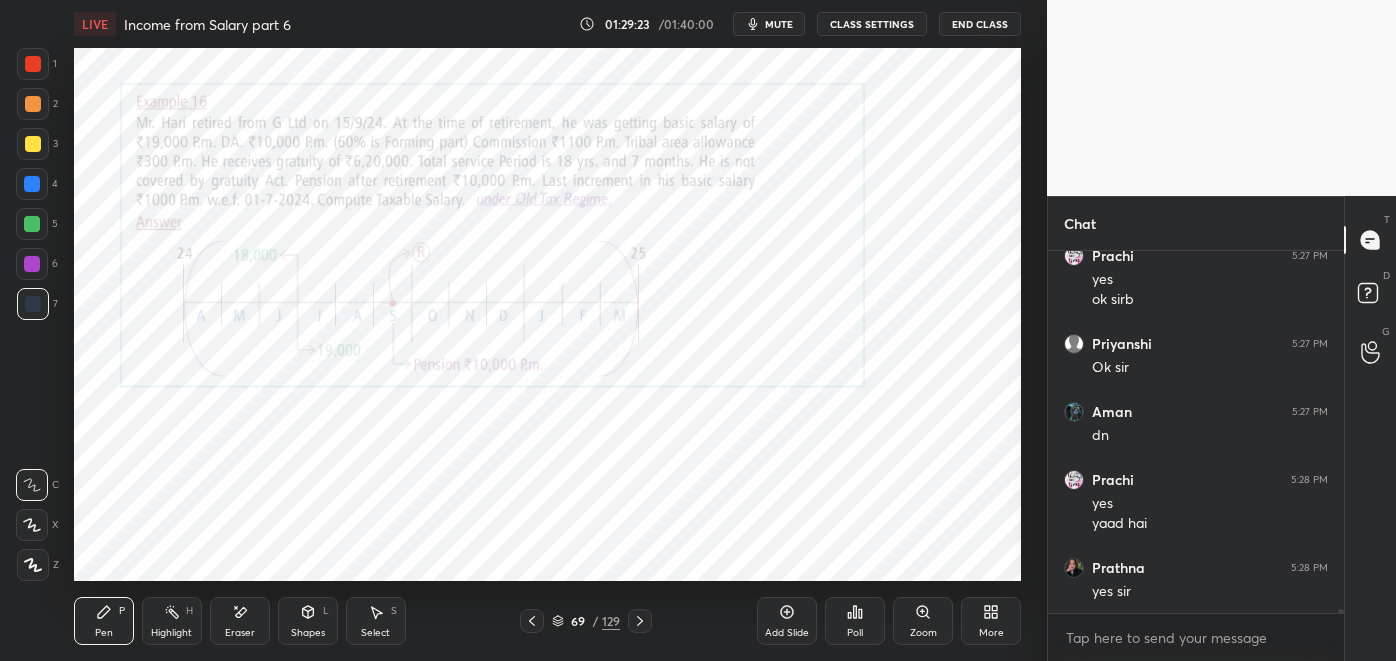 scroll, scrollTop: 33746, scrollLeft: 0, axis: vertical 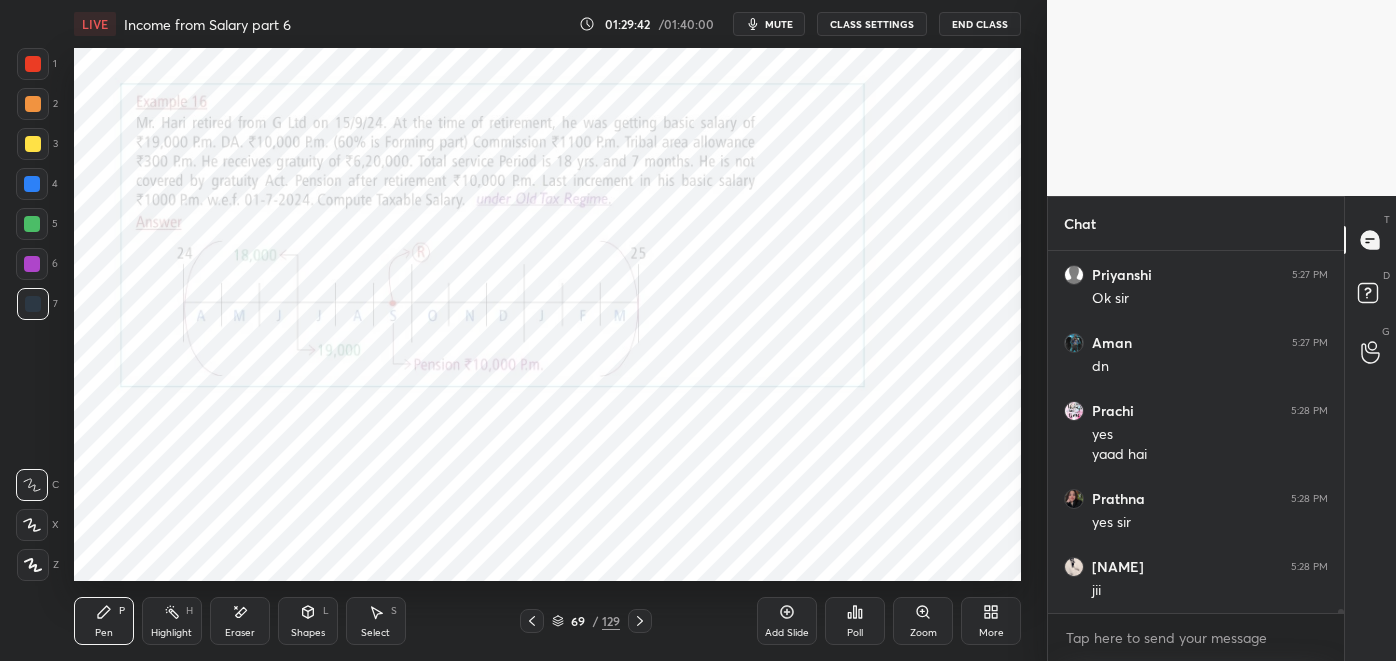 click on "6" at bounding box center (37, 264) 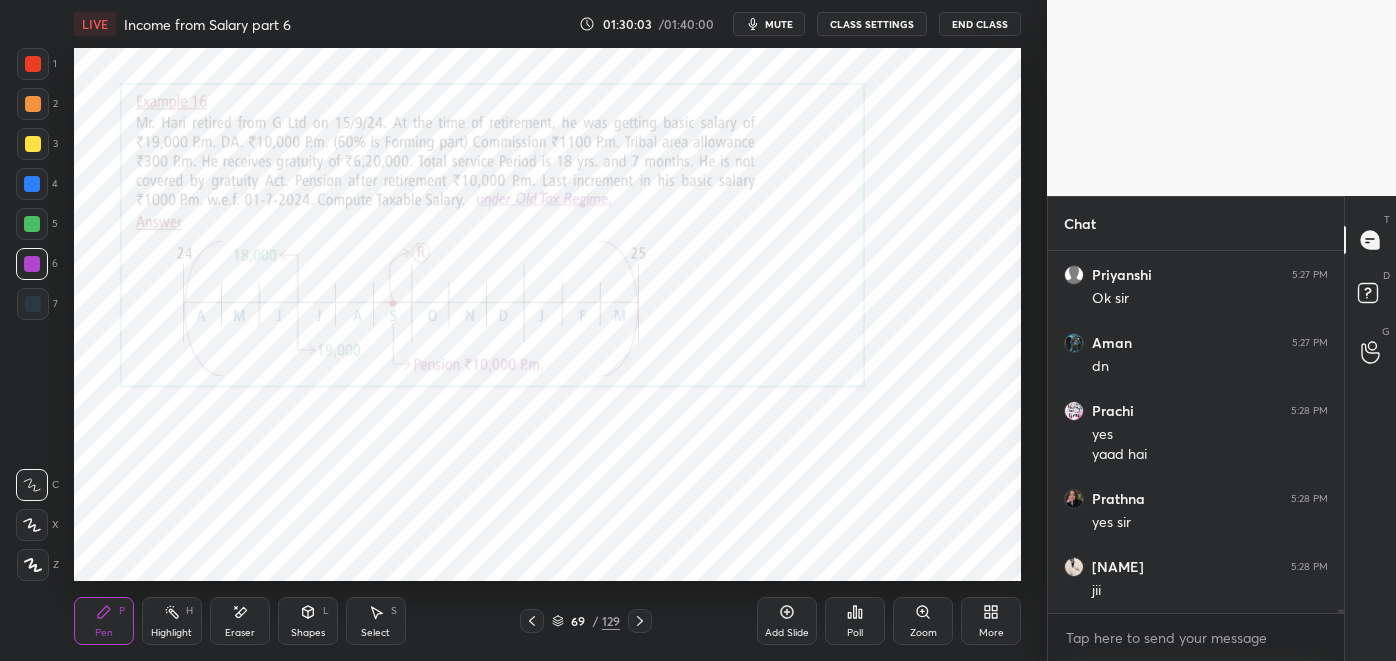 click at bounding box center (33, 304) 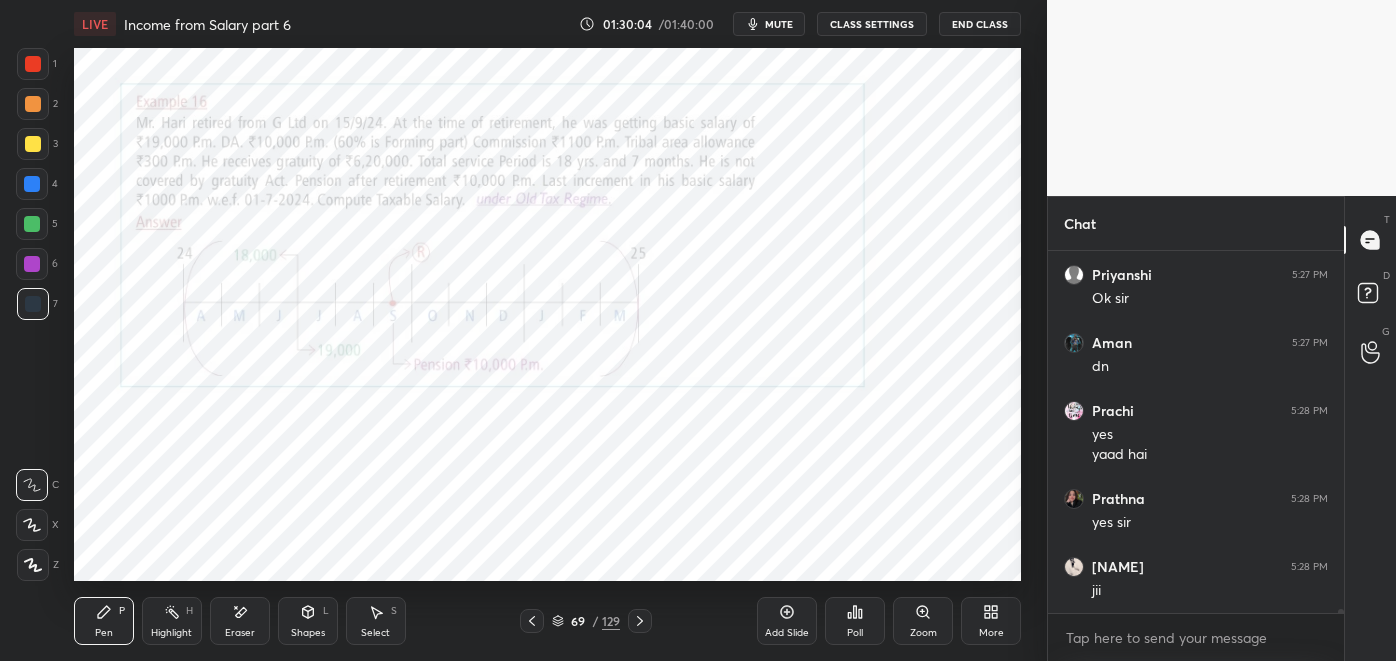 click at bounding box center (32, 224) 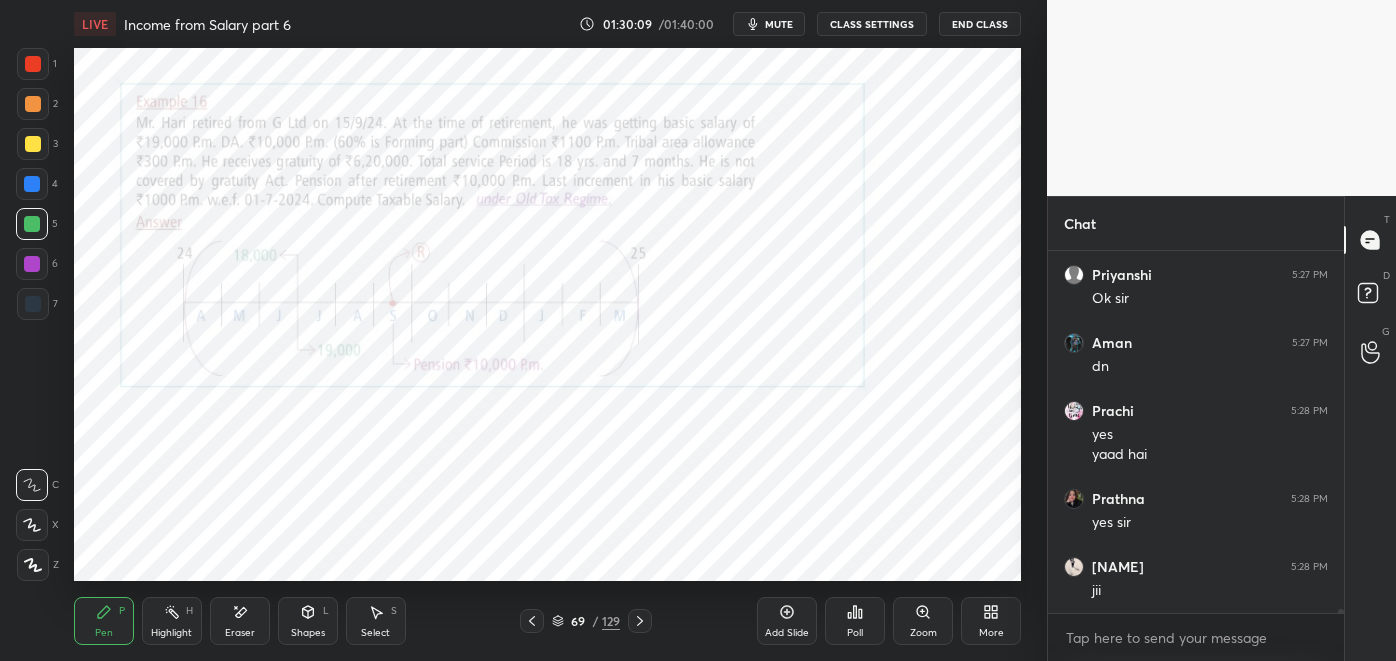 scroll, scrollTop: 33813, scrollLeft: 0, axis: vertical 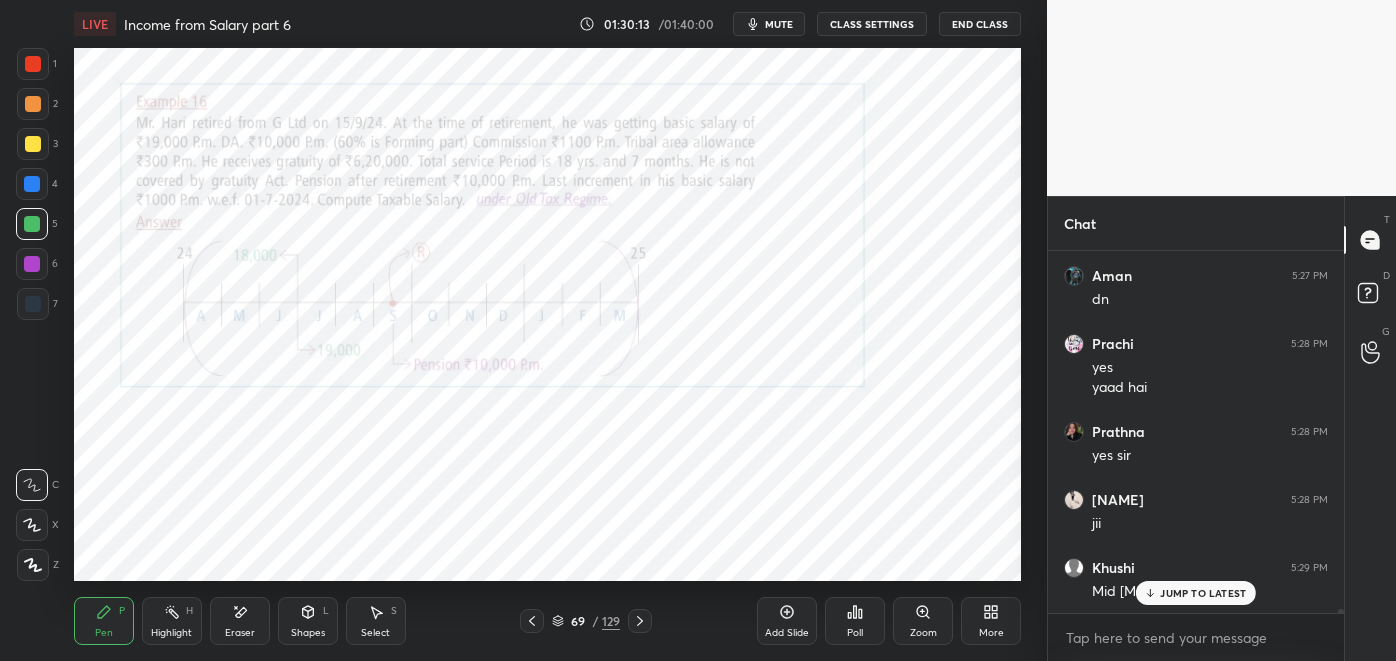click on "JUMP TO LATEST" at bounding box center [1203, 593] 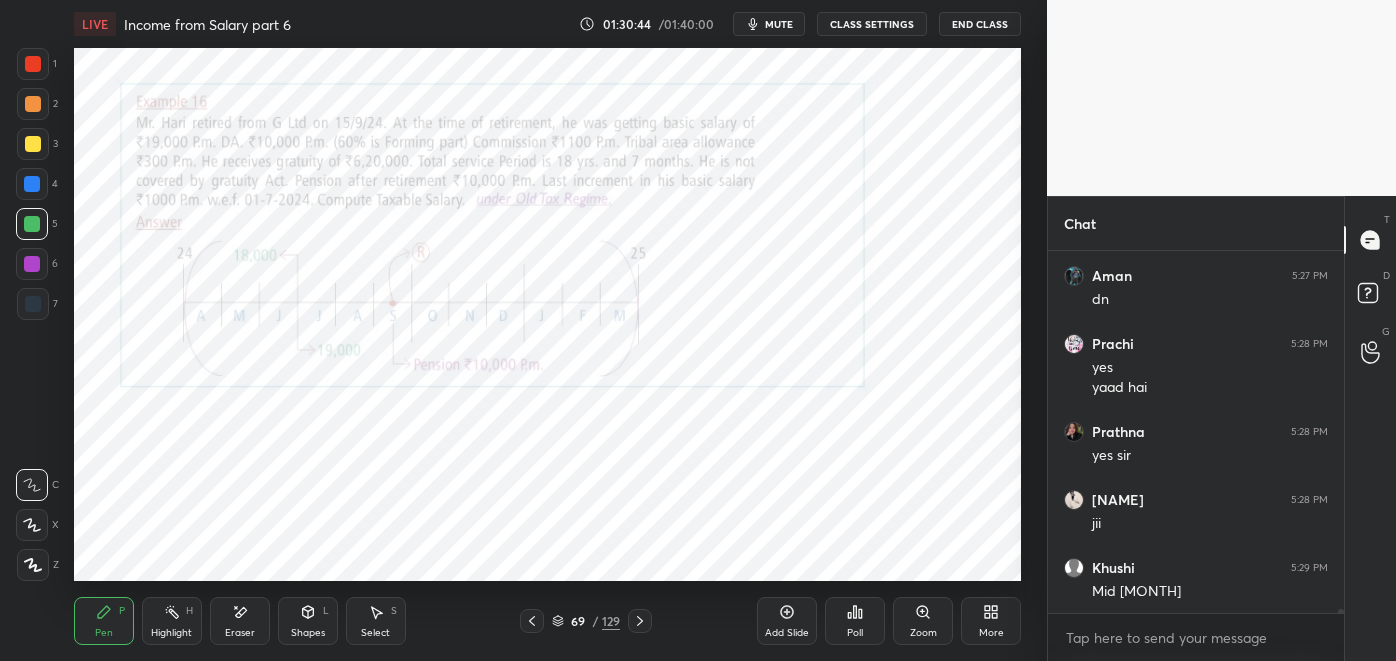 click at bounding box center (33, 304) 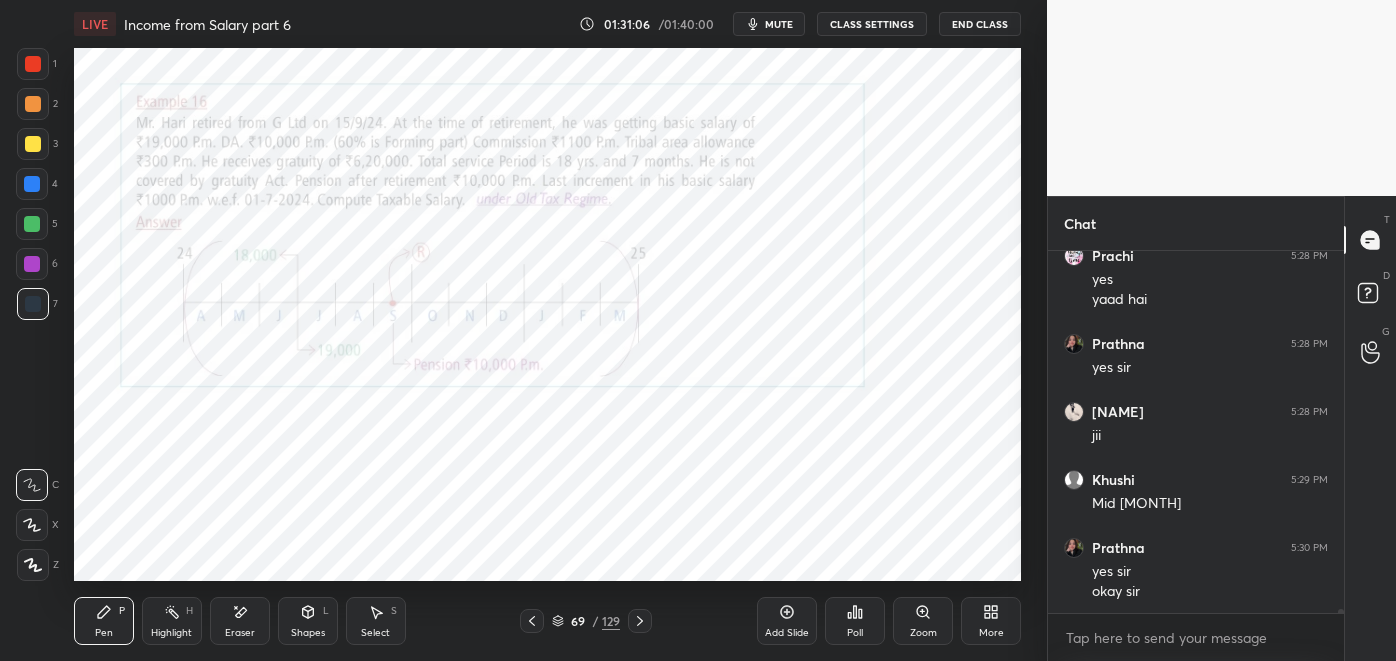 scroll, scrollTop: 33970, scrollLeft: 0, axis: vertical 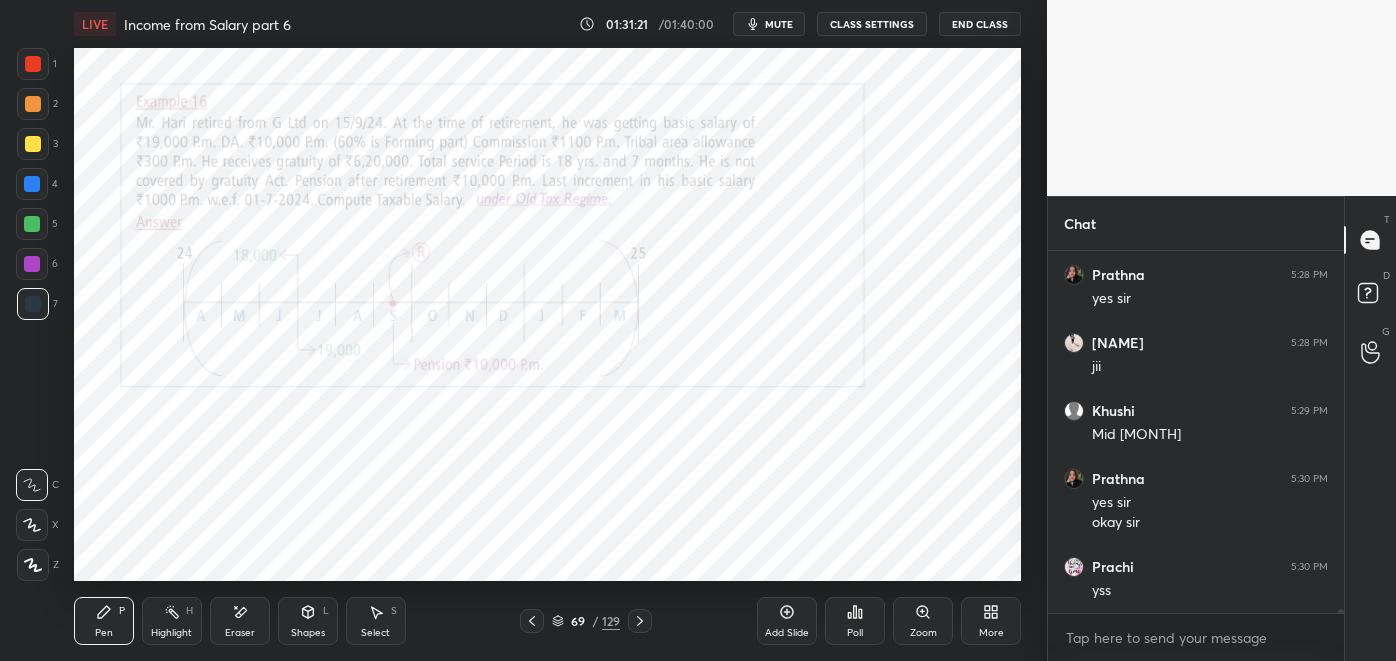 click at bounding box center (32, 224) 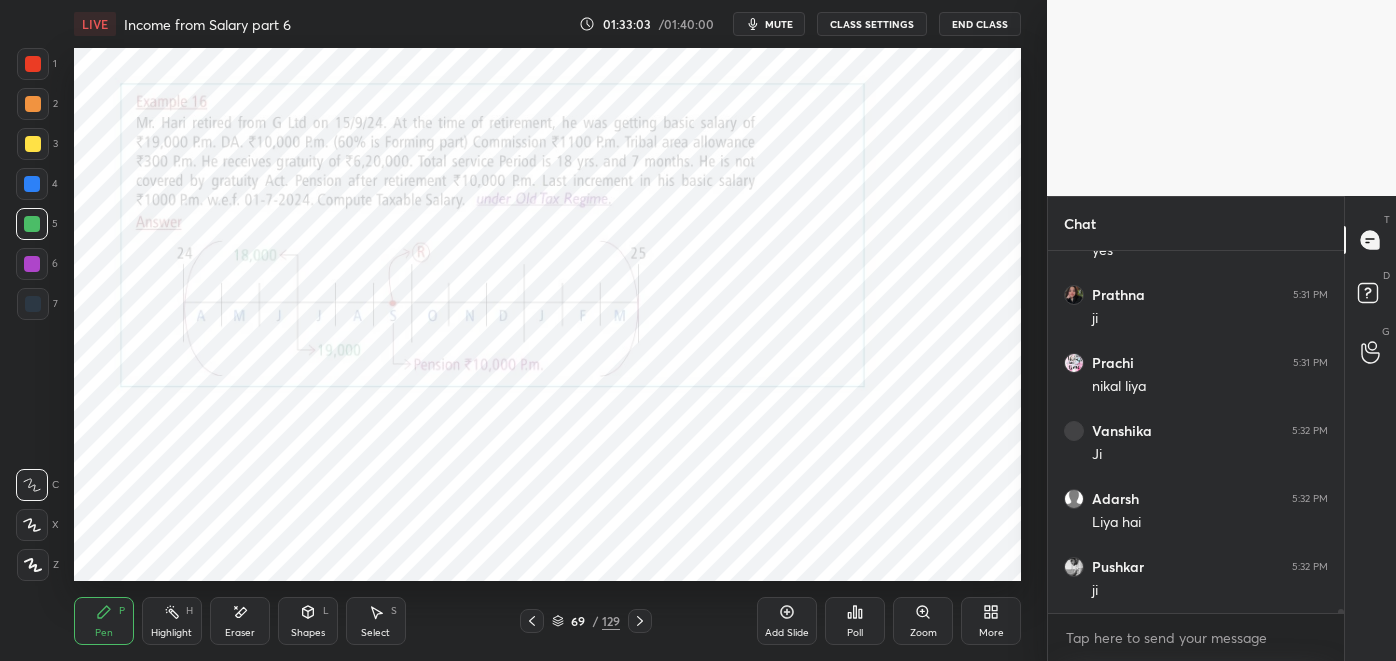 scroll, scrollTop: 34757, scrollLeft: 0, axis: vertical 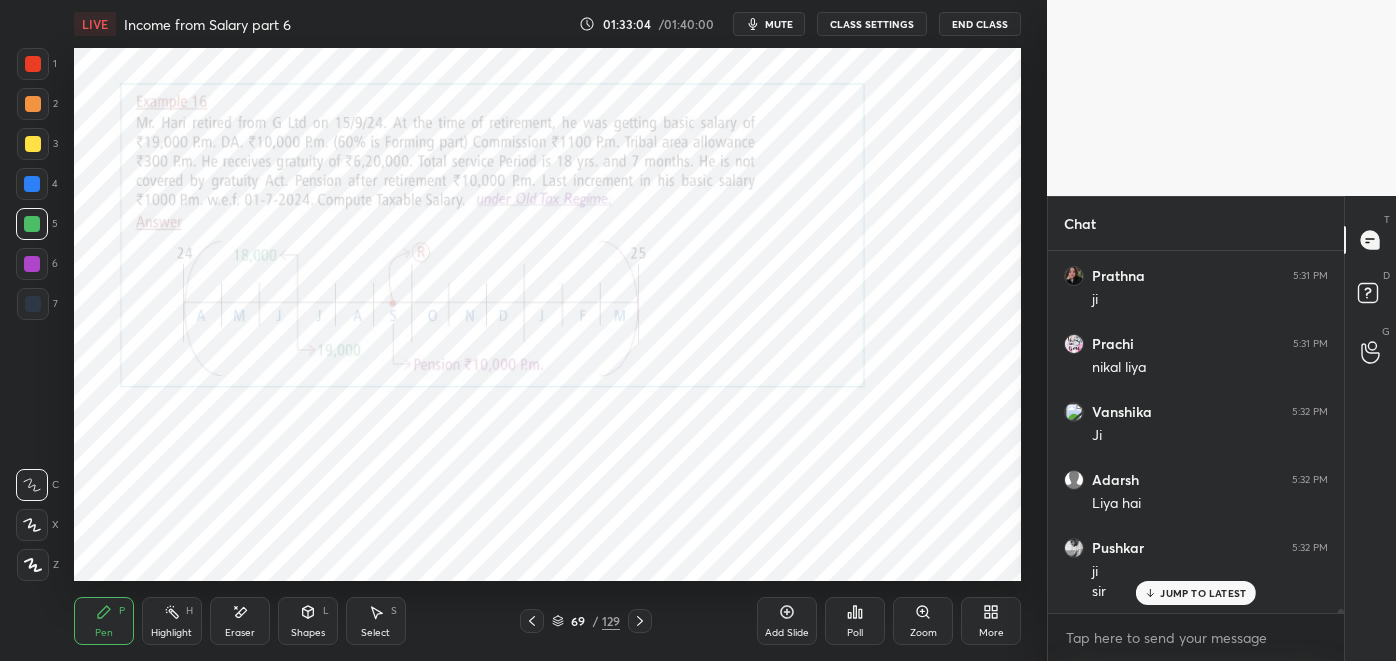 click 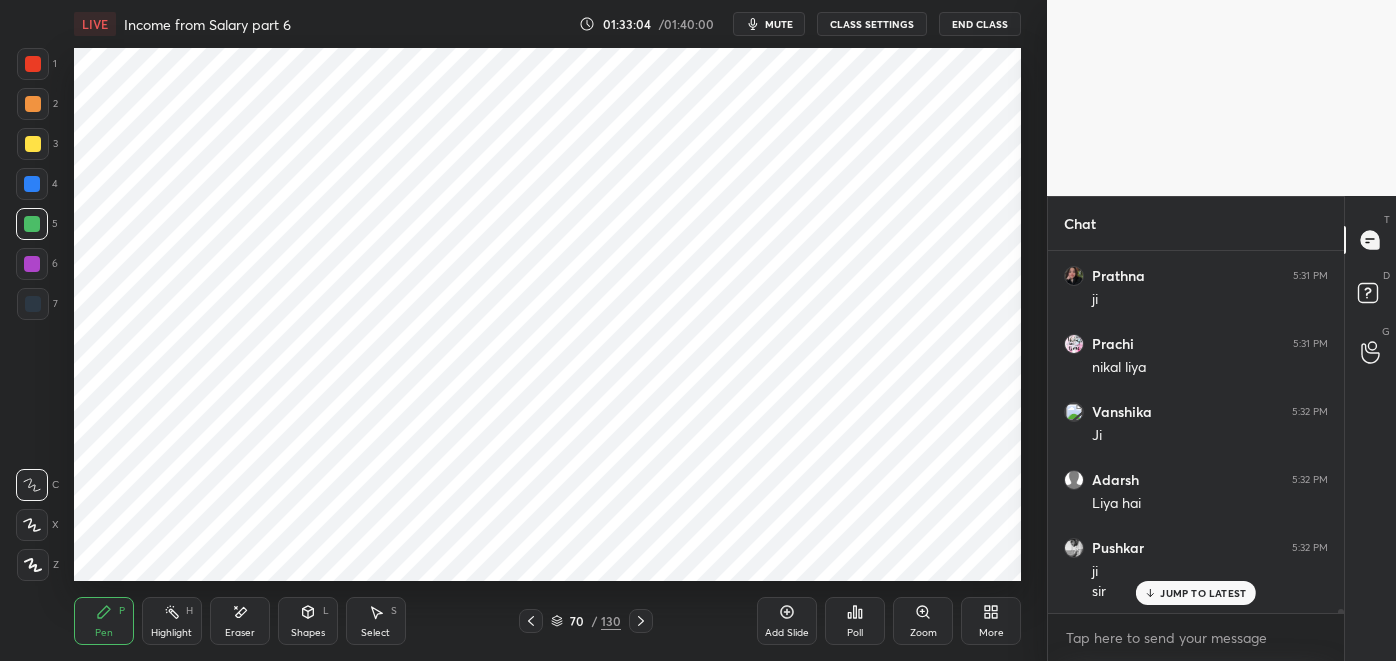 scroll, scrollTop: 34826, scrollLeft: 0, axis: vertical 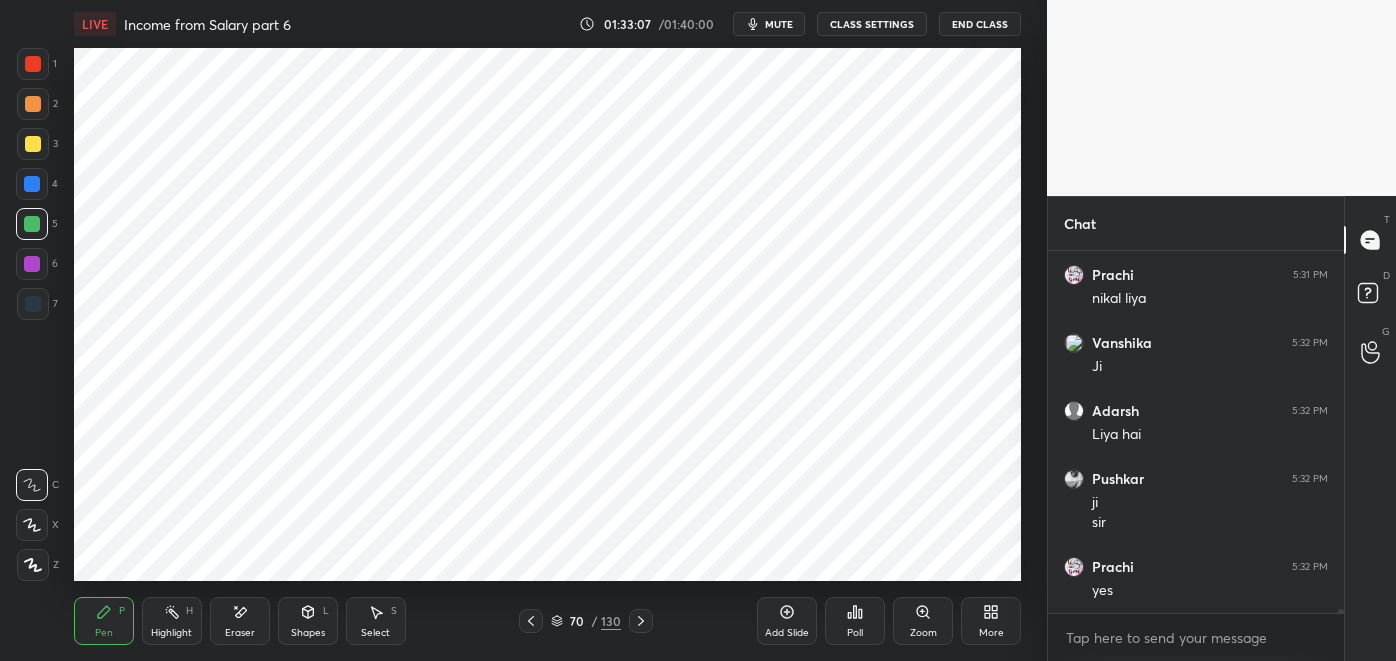 click on "mute" at bounding box center (779, 24) 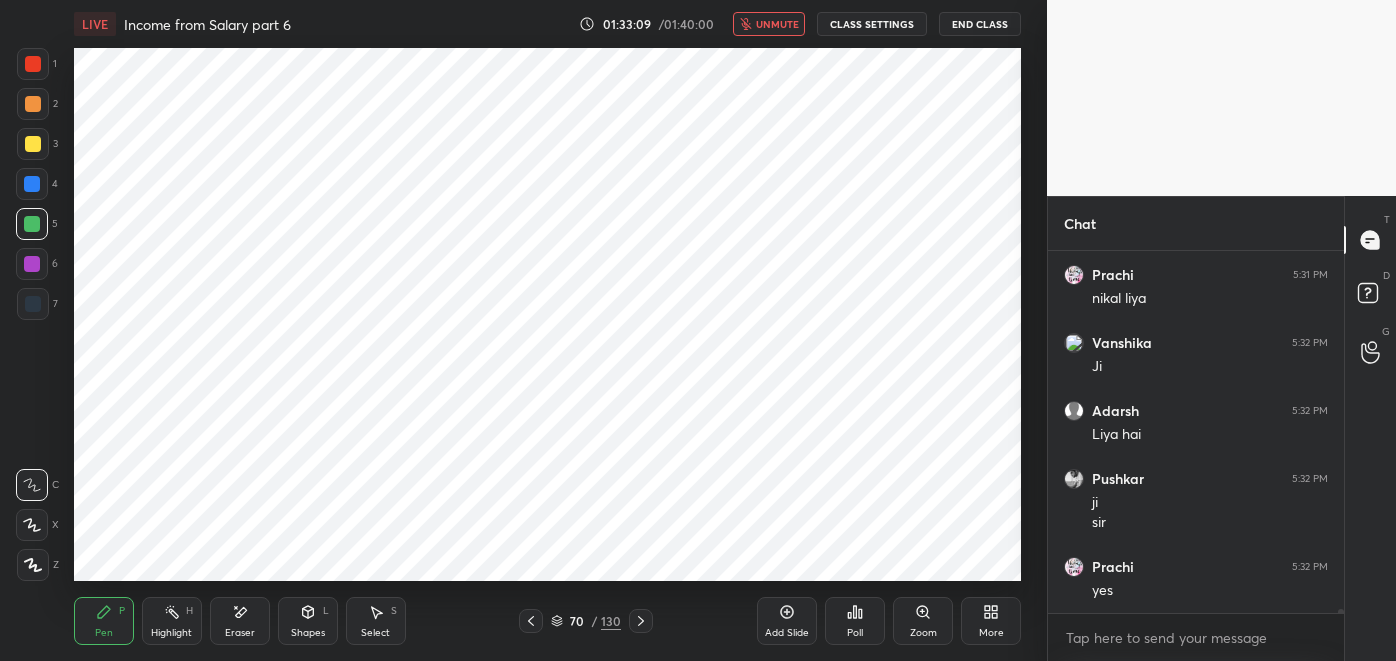 click on "unmute" at bounding box center (777, 24) 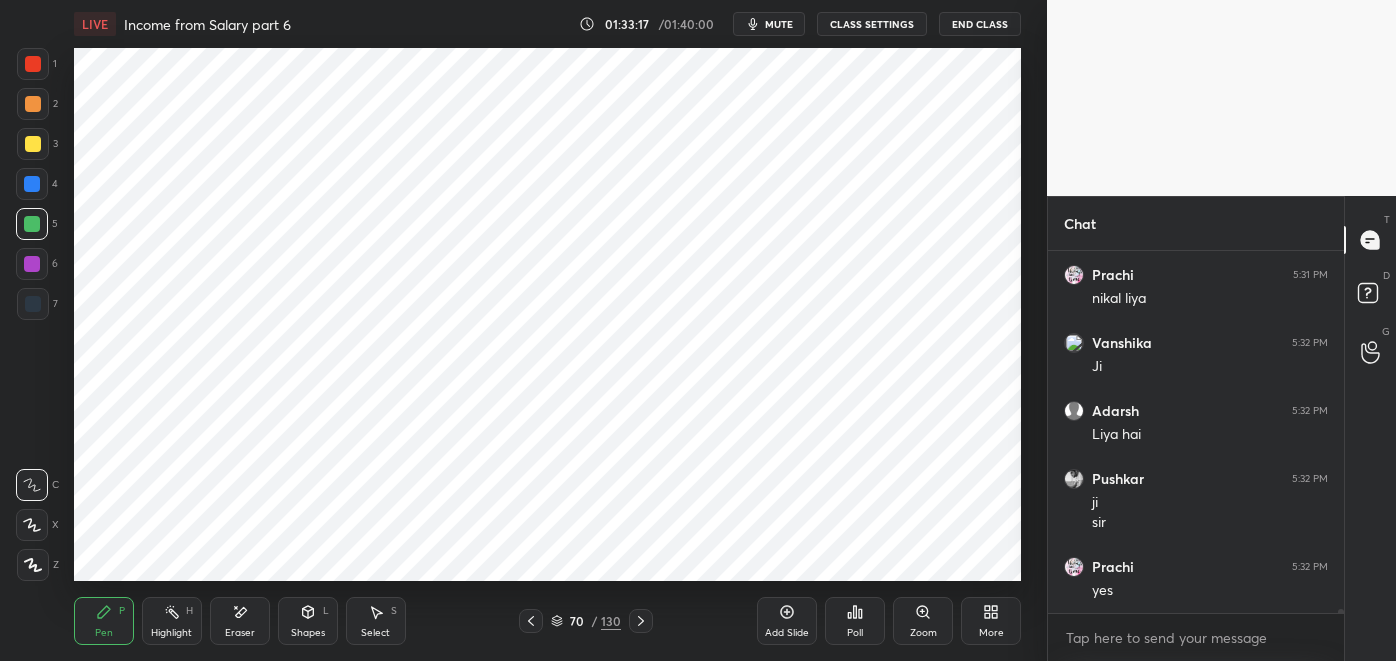 click at bounding box center (32, 264) 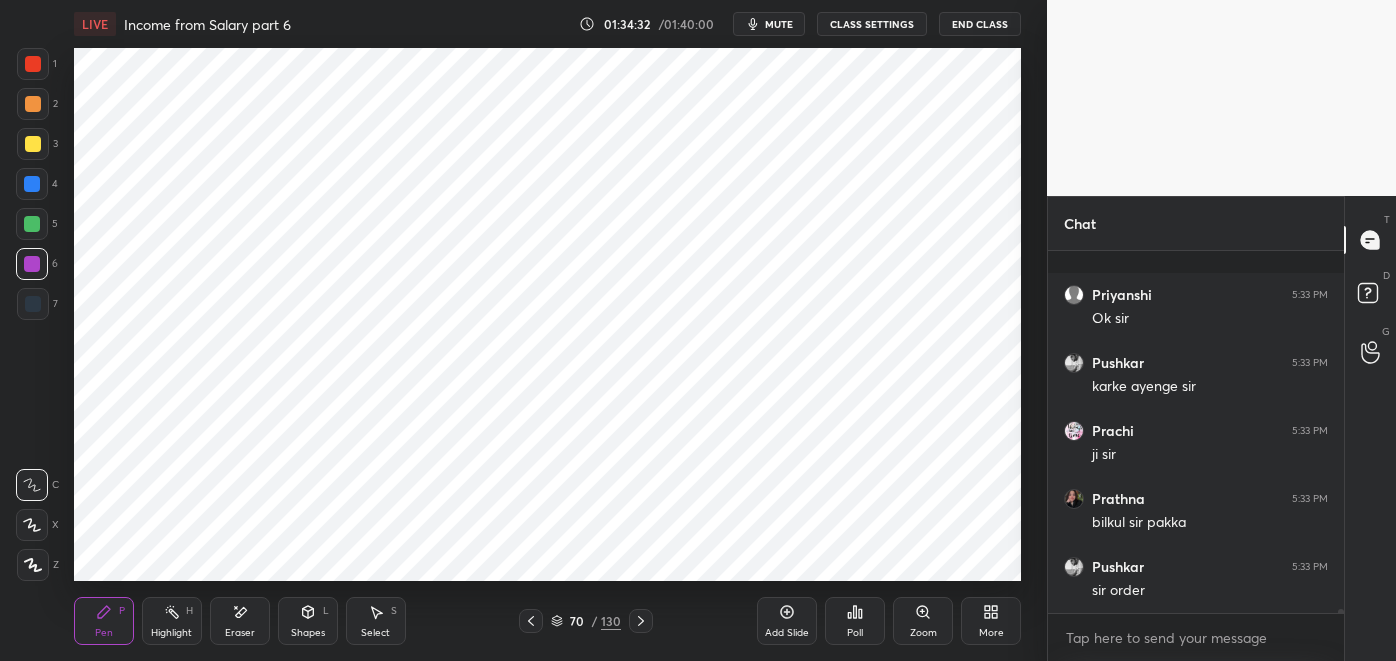 scroll, scrollTop: 35642, scrollLeft: 0, axis: vertical 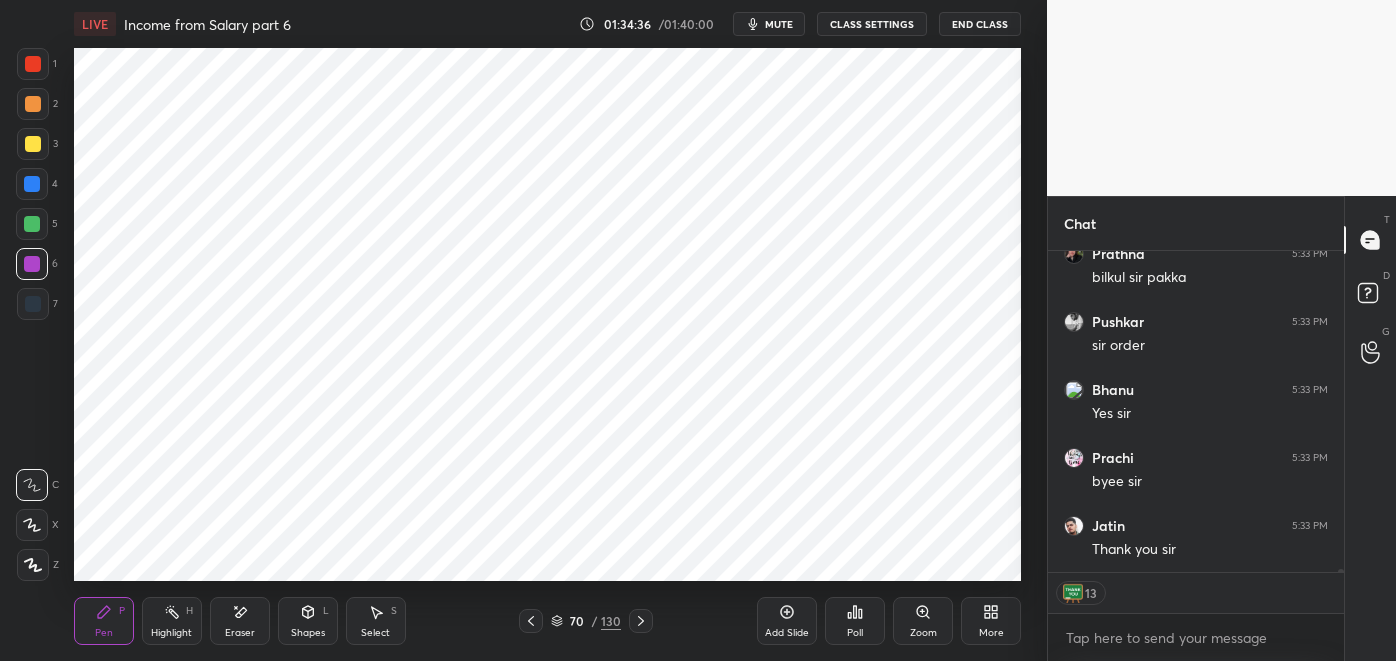 click on "End Class" at bounding box center (980, 24) 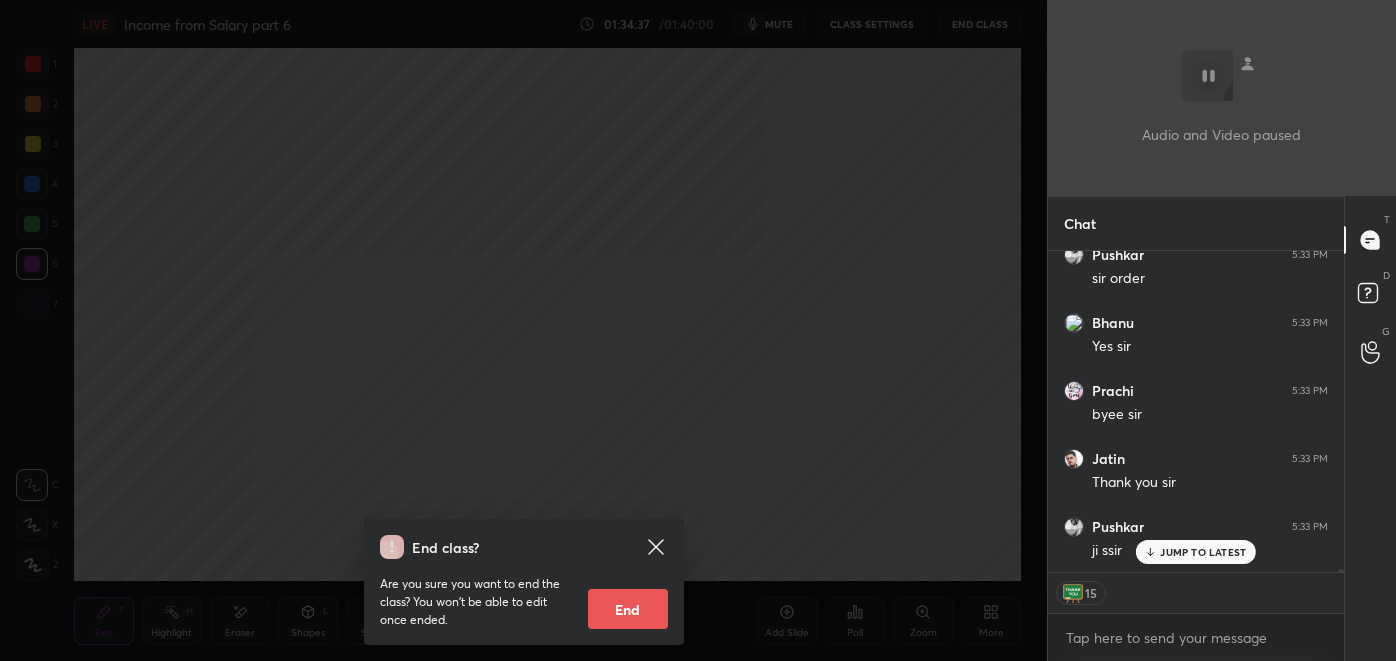 click on "End" at bounding box center [628, 609] 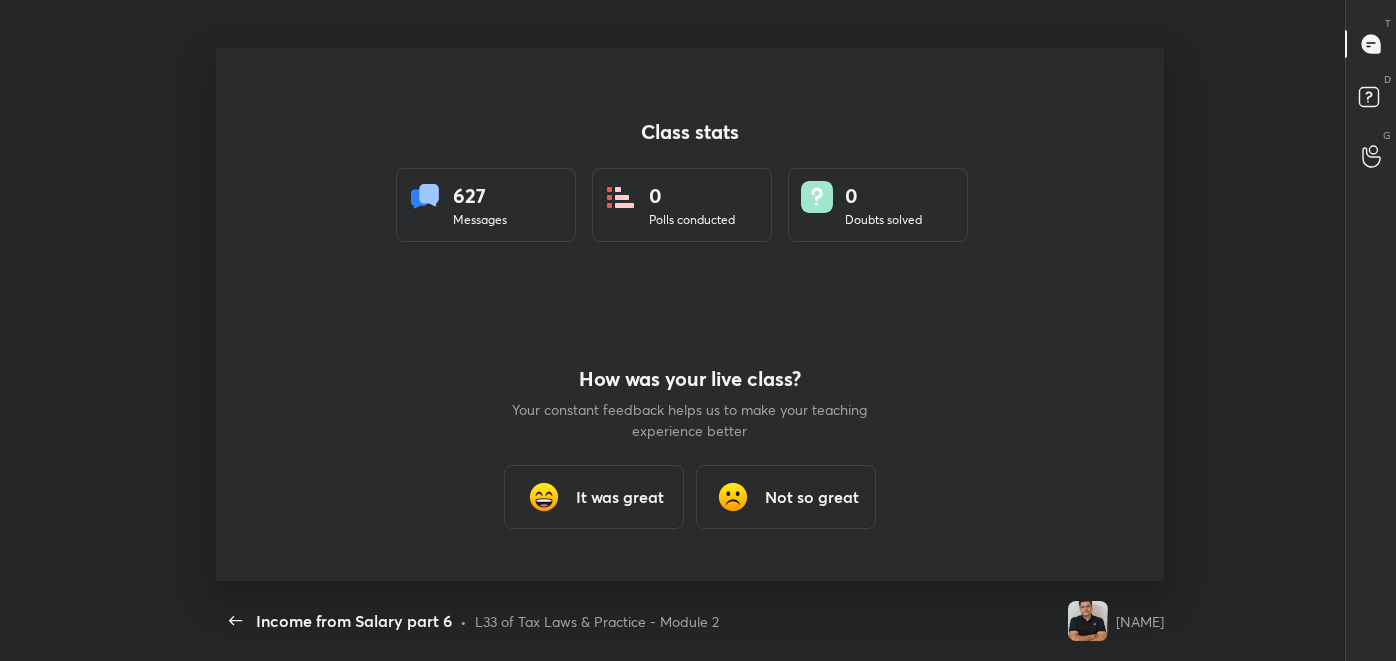 scroll, scrollTop: 99466, scrollLeft: 98773, axis: both 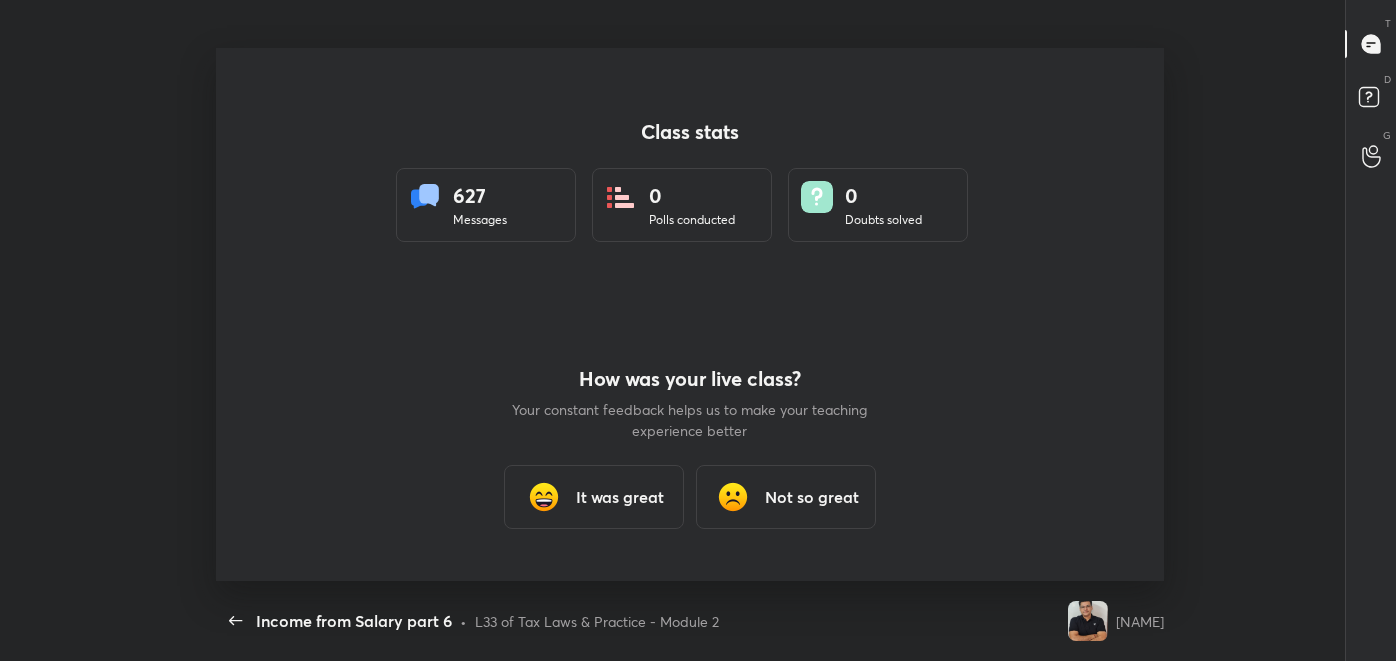 type on "x" 